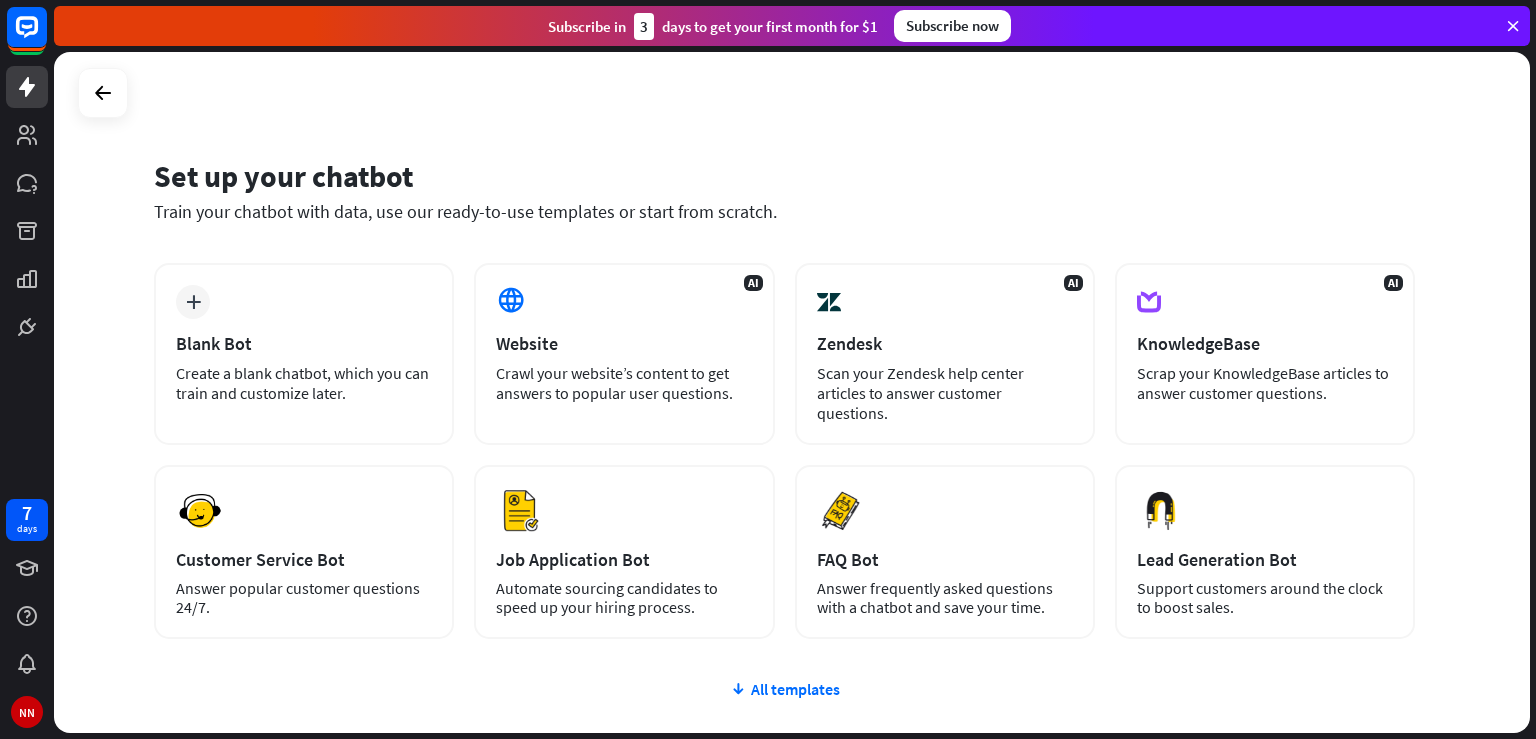 scroll, scrollTop: 0, scrollLeft: 0, axis: both 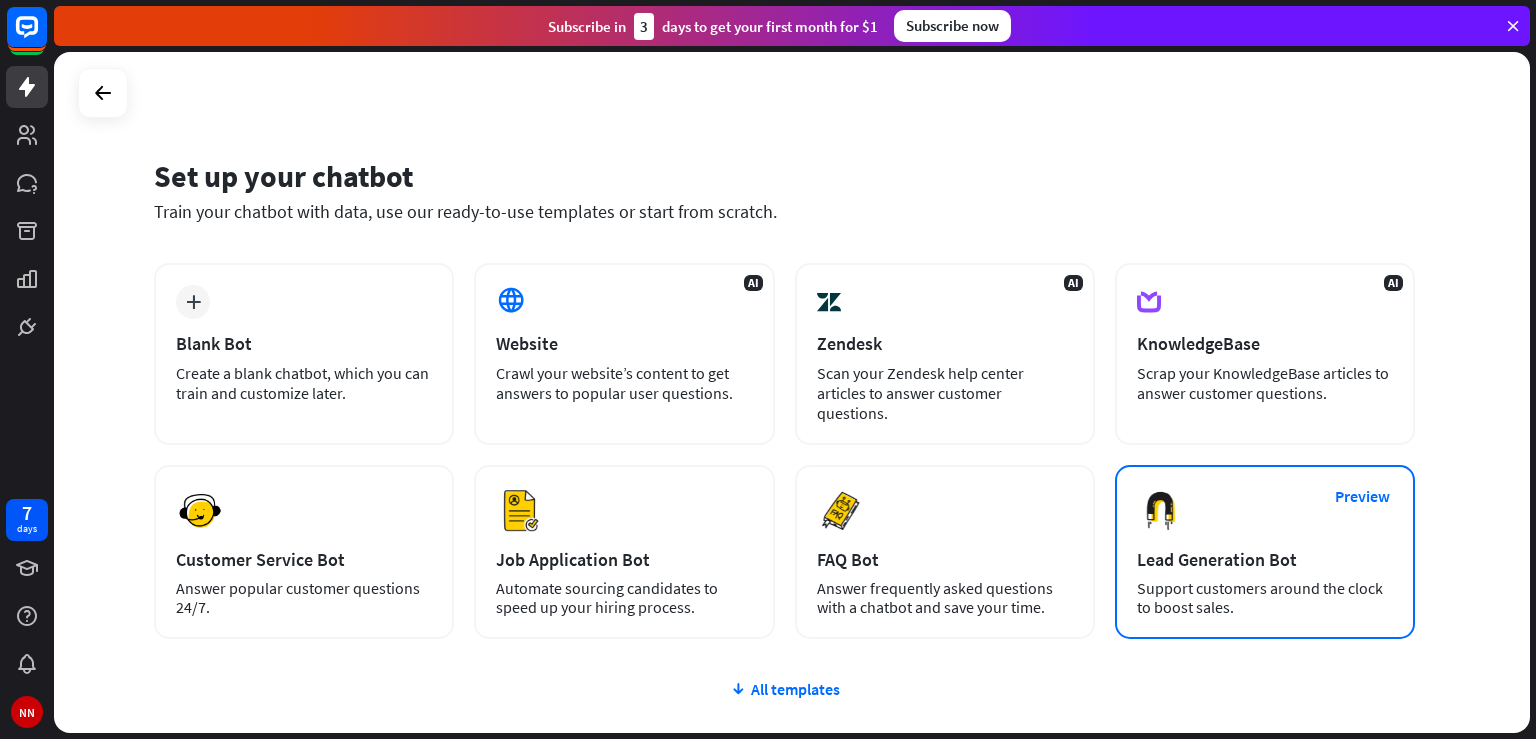 click at bounding box center [1161, 511] 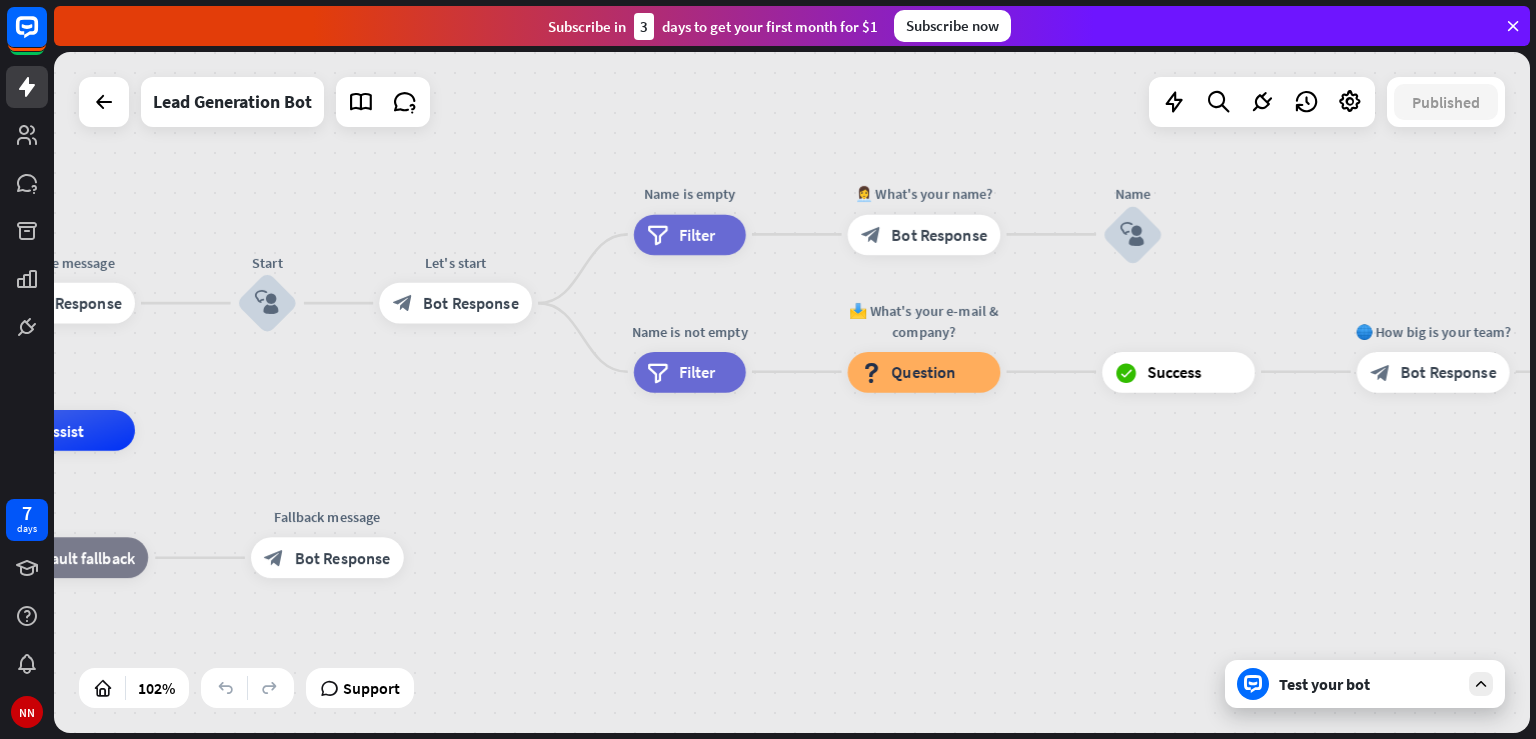 drag, startPoint x: 1040, startPoint y: 398, endPoint x: 426, endPoint y: 436, distance: 615.17474 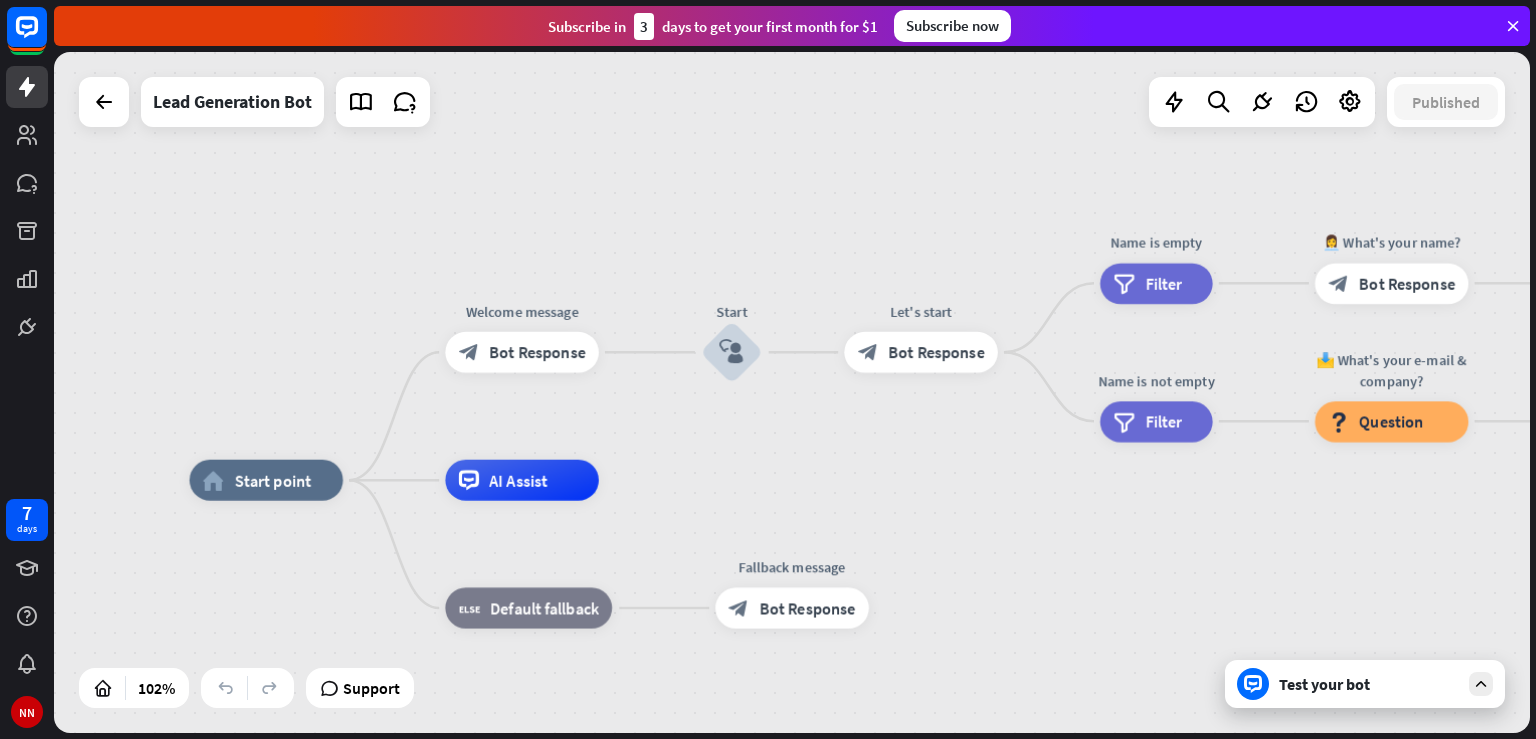 drag, startPoint x: 447, startPoint y: 470, endPoint x: 919, endPoint y: 520, distance: 474.64093 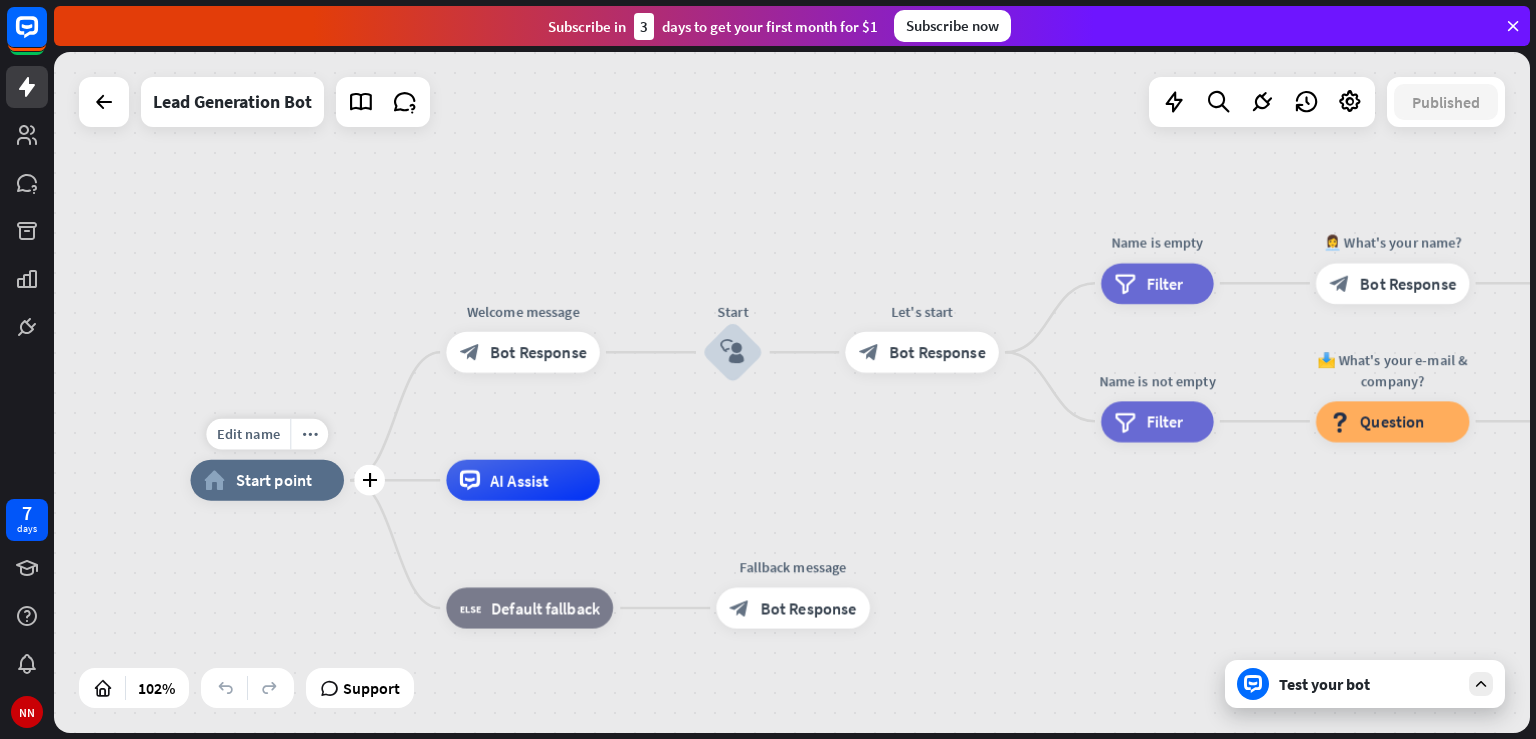 click on "home_2   Start point" at bounding box center [267, 480] 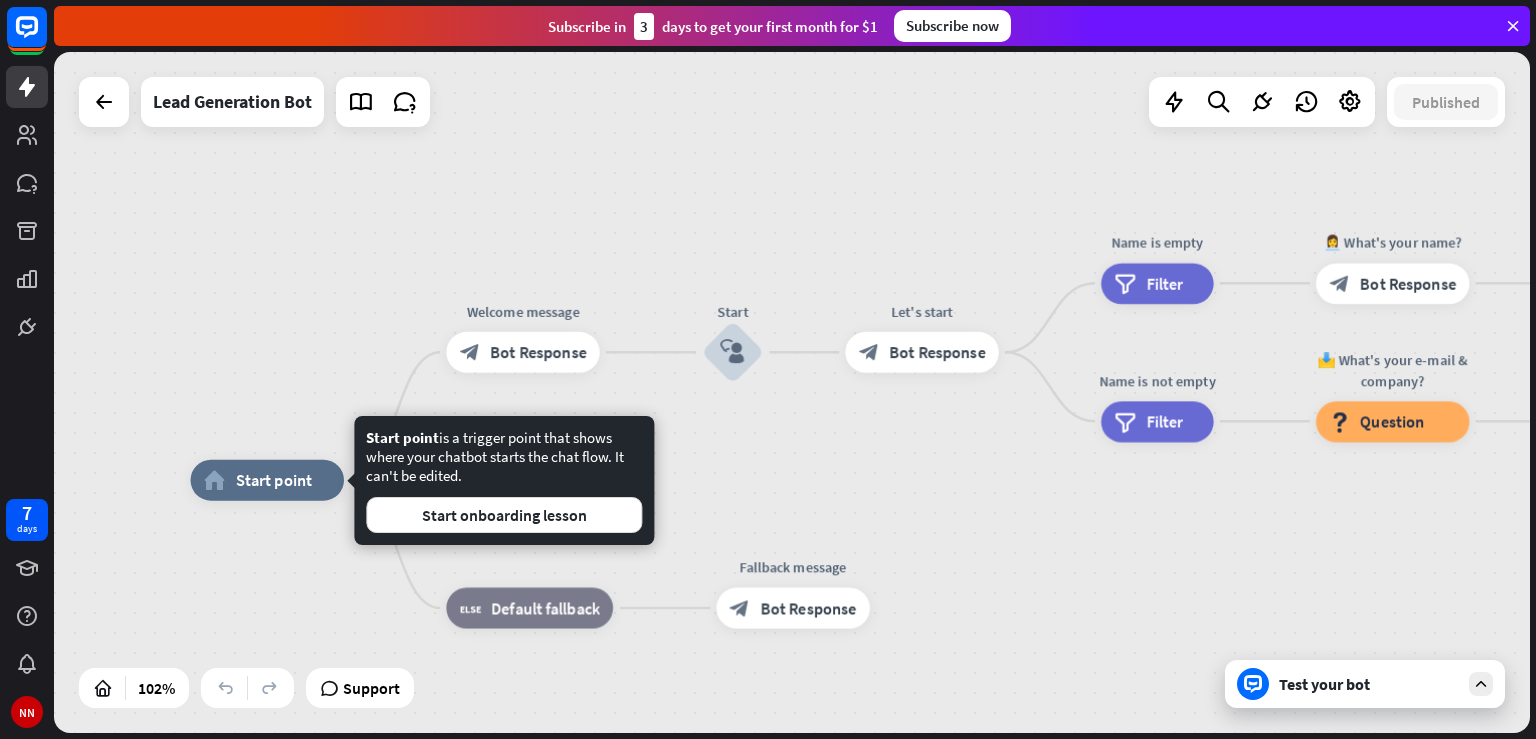 click on "Edit name   more_horiz             home_2   Start point                 Welcome message   block_bot_response   Bot Response                 Start   block_user_input                 Let's start   block_bot_response   Bot Response                 Name is empty   filter   Filter                 👩‍💼 What's your name?   block_bot_response   Bot Response                 Name   block_user_input                 Name is not empty   filter   Filter                 📩 What's your e-mail & company?   block_question   Question                   block_success   Success                 🌐 How big is your team?   block_bot_response   Bot Response                 Team   block_user_input                 🚀 What's your need?   block_bot_response   Bot Response                 CompanyNeed   block_user_input                 ✅ Thank you!   block_bot_response   Bot Response                   block_close_chat   Close chat                     AI Assist                   block_fallback   Default fallback" at bounding box center [792, 392] 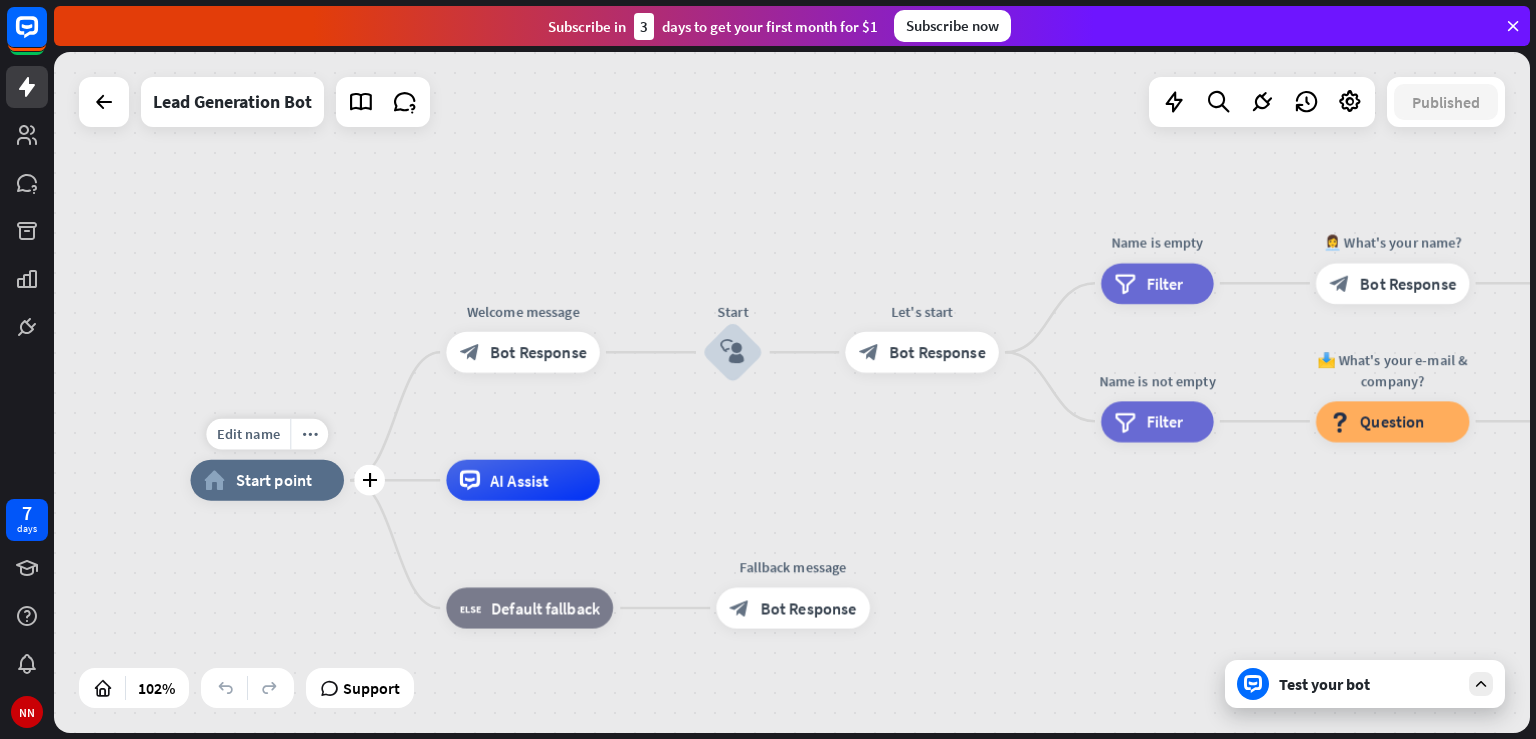 click on "Edit name   more_horiz         plus     home_2   Start point" at bounding box center [267, 480] 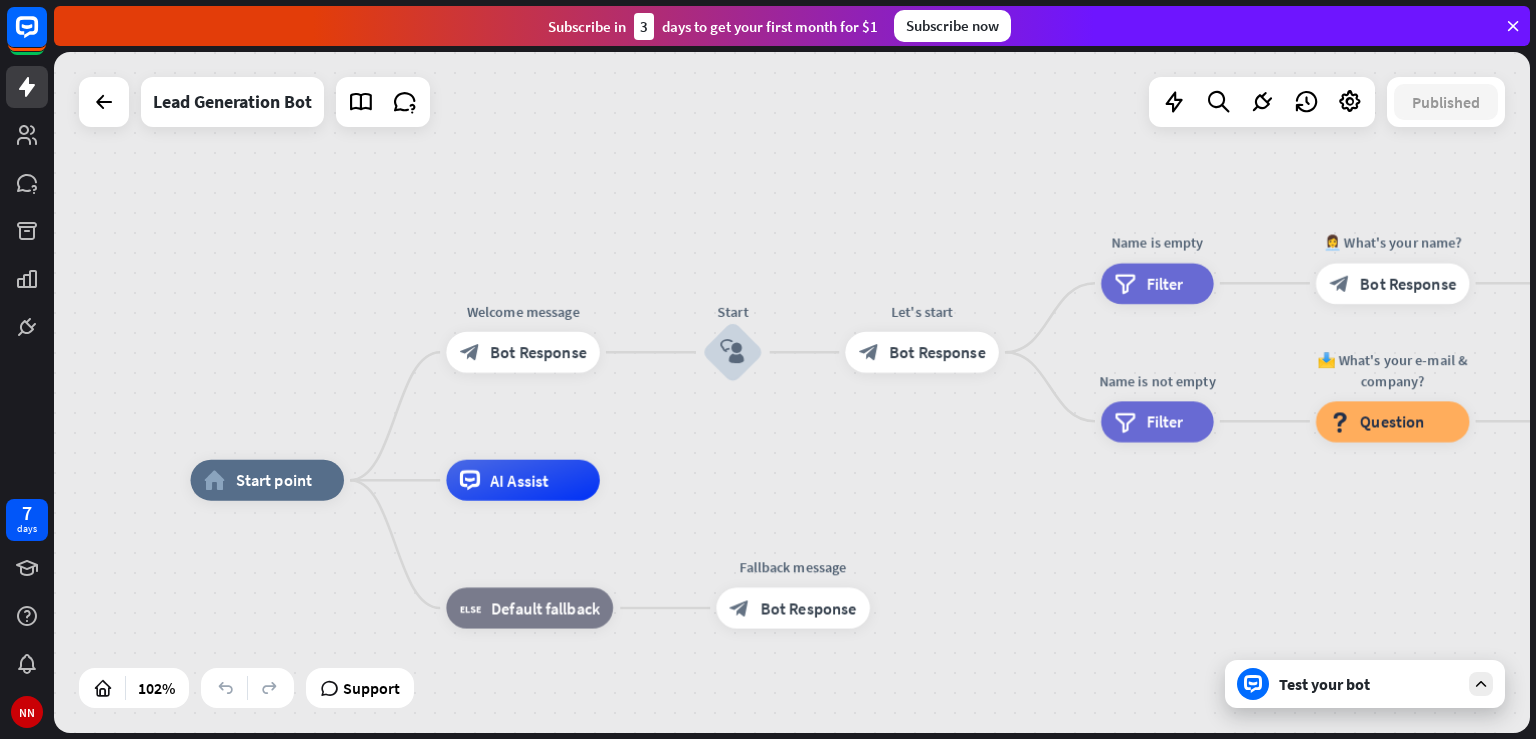 click on "Edit name   more_horiz             home_2   Start point                 Welcome message   block_bot_response   Bot Response                 Start   block_user_input                 Let's start   block_bot_response   Bot Response                 Name is empty   filter   Filter                 👩‍💼 What's your name?   block_bot_response   Bot Response                 Name   block_user_input                 Name is not empty   filter   Filter                 📩 What's your e-mail & company?   block_question   Question                   block_success   Success                 🌐 How big is your team?   block_bot_response   Bot Response                 Team   block_user_input                 🚀 What's your need?   block_bot_response   Bot Response                 CompanyNeed   block_user_input                 ✅ Thank you!   block_bot_response   Bot Response                   block_close_chat   Close chat                     AI Assist                   block_fallback   Default fallback" at bounding box center (792, 392) 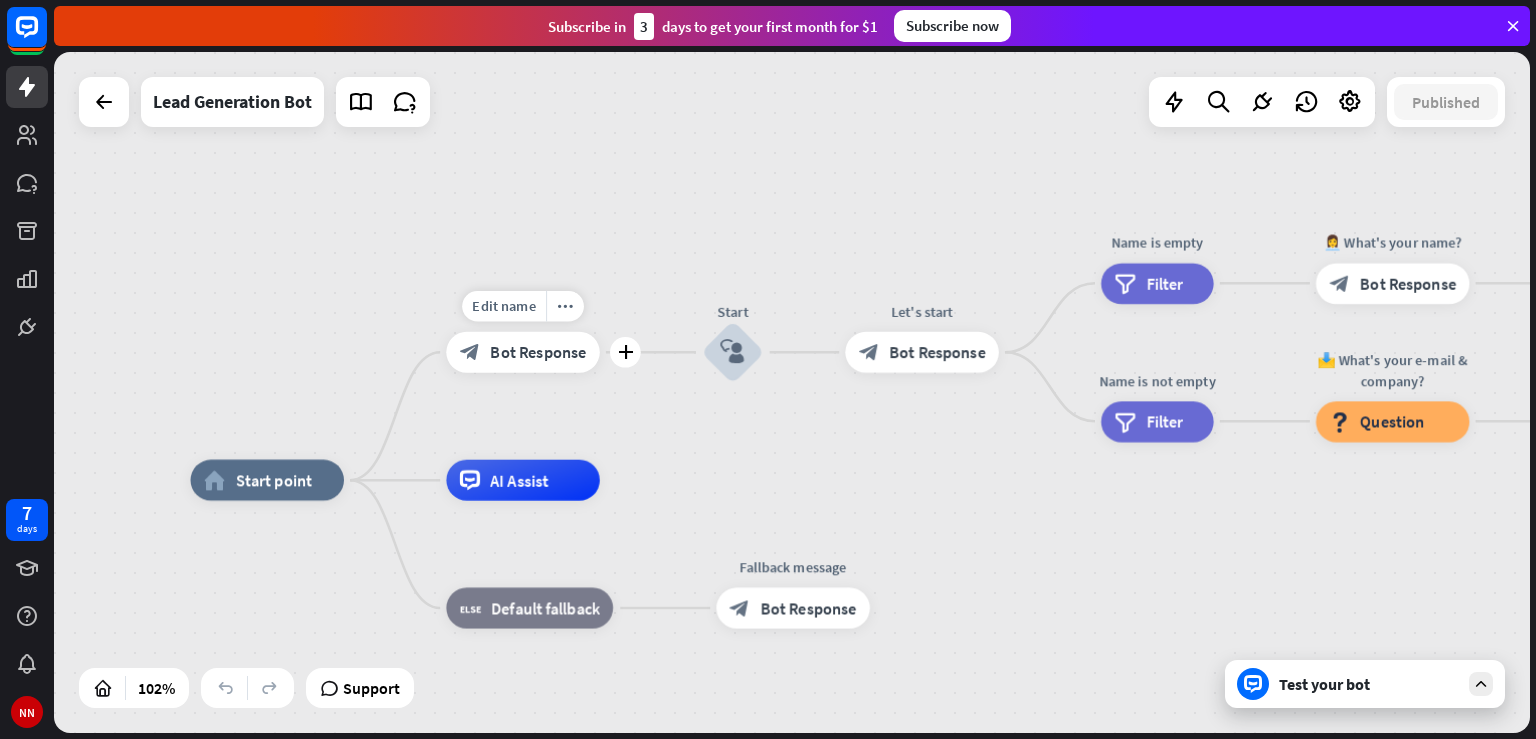 click on "Bot Response" at bounding box center (538, 352) 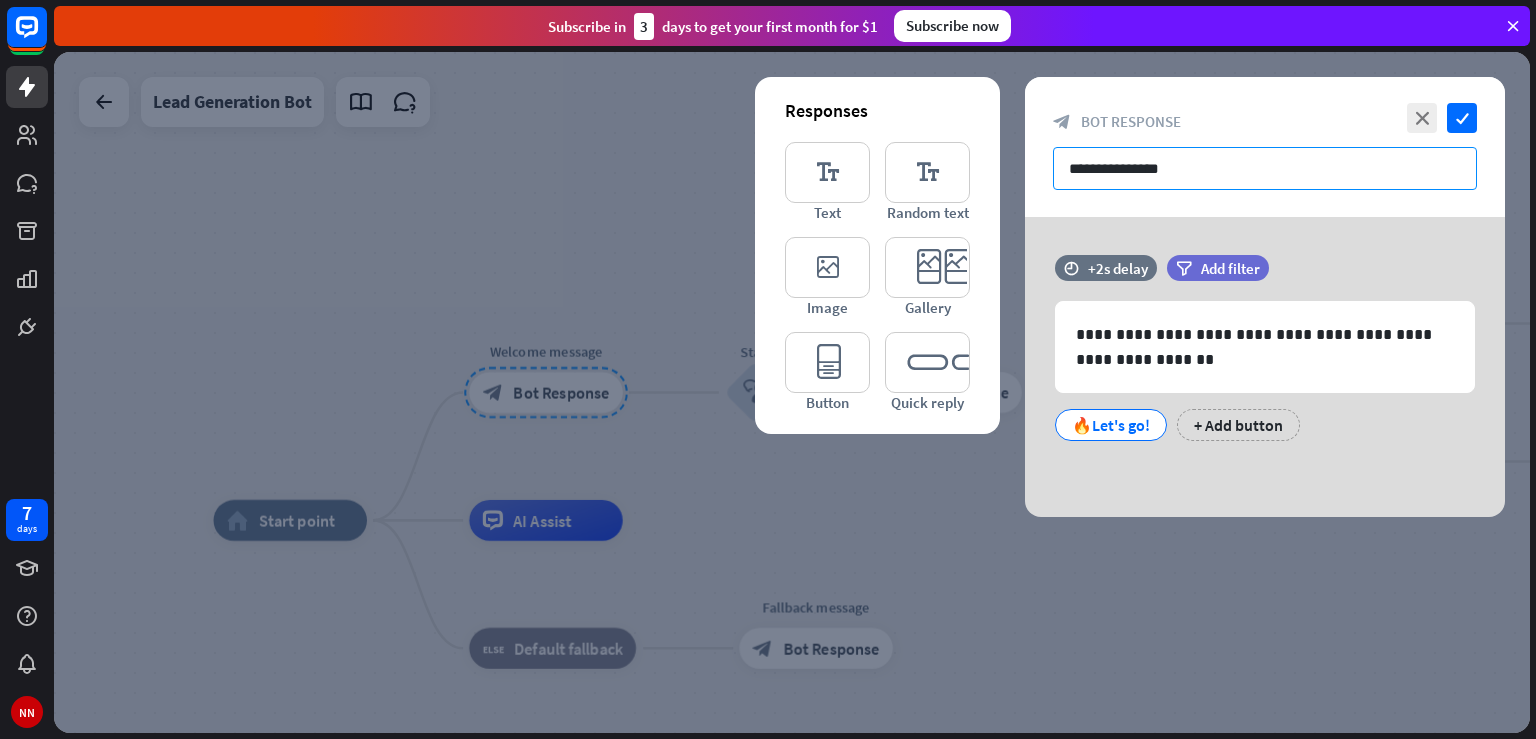 click on "**********" at bounding box center [1265, 168] 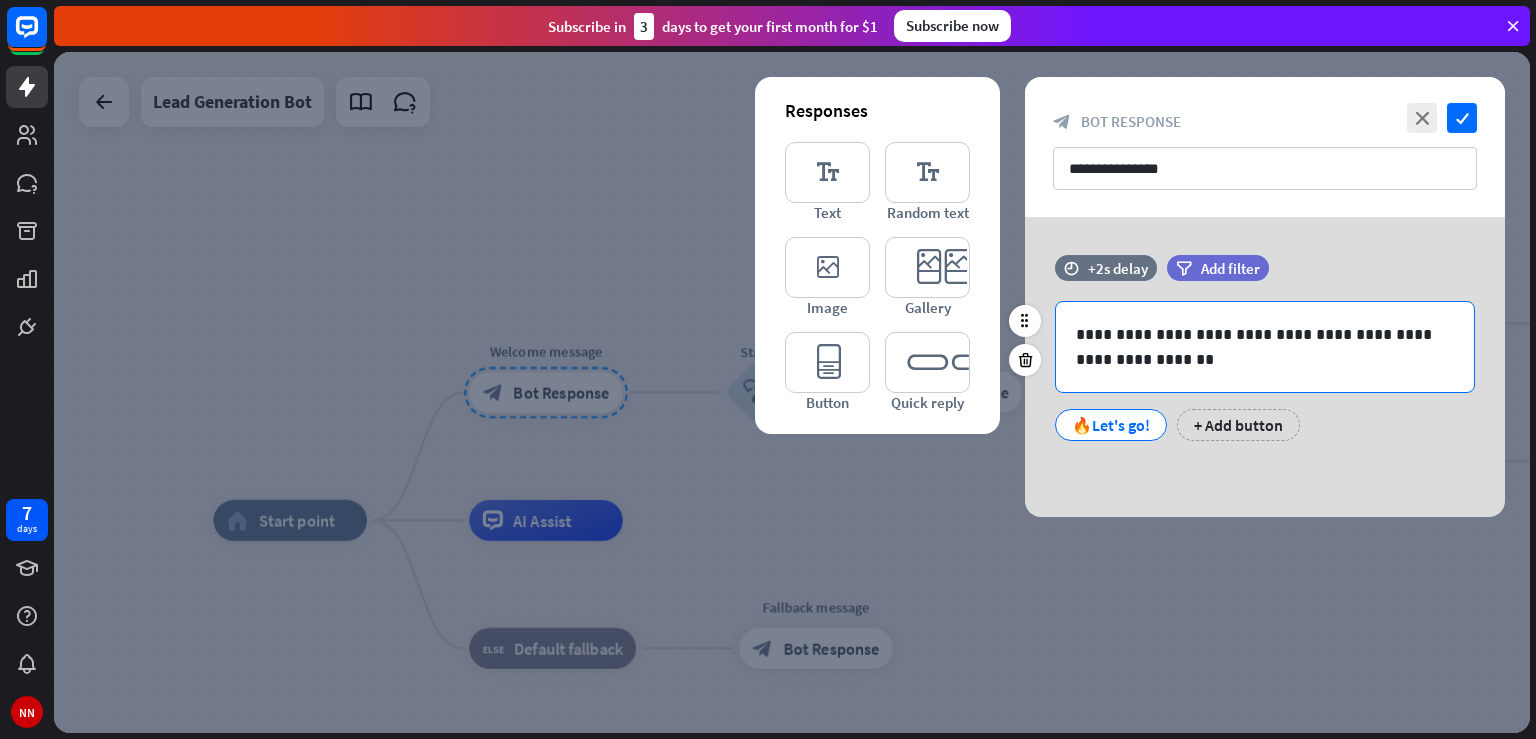 click on "**********" at bounding box center (1265, 347) 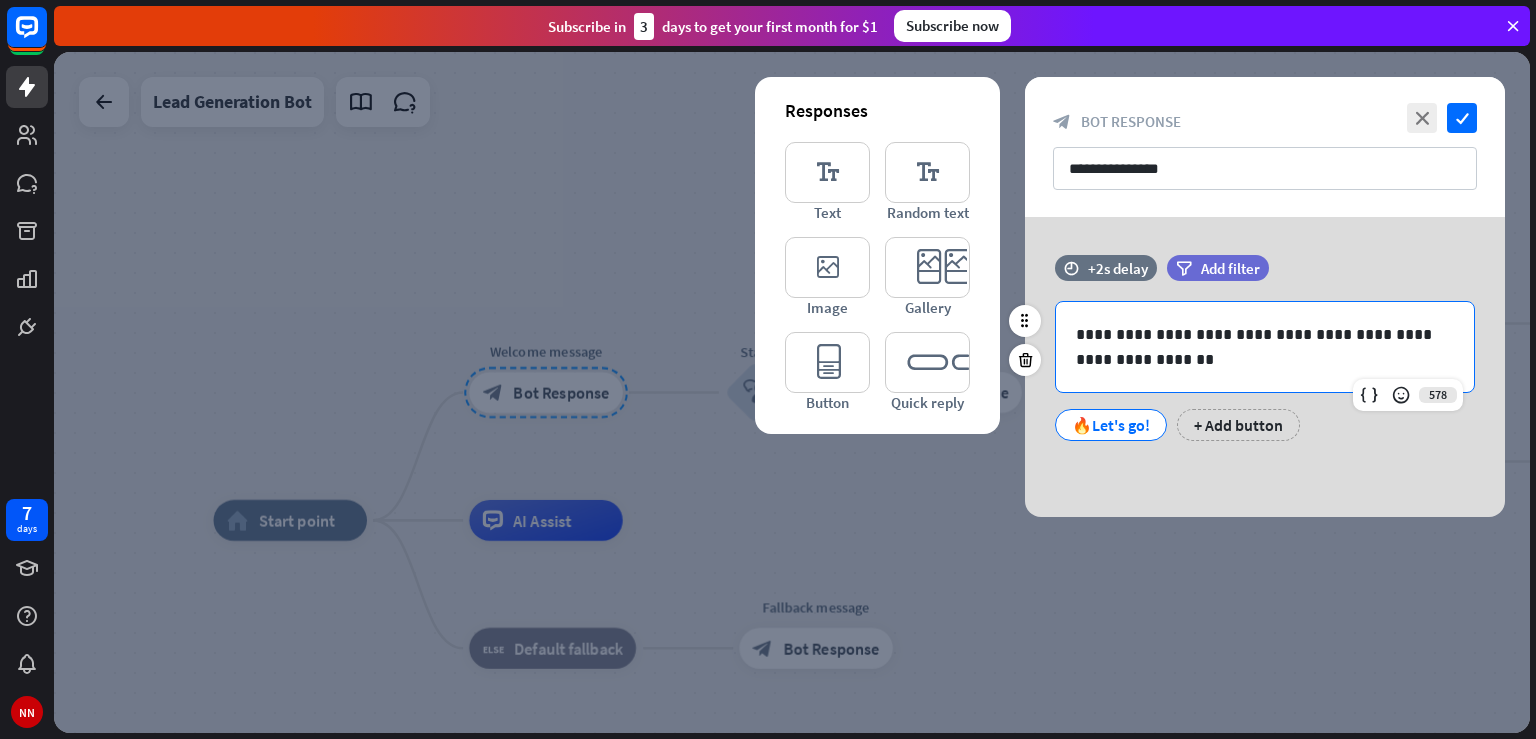 click on "**********" at bounding box center [1265, 347] 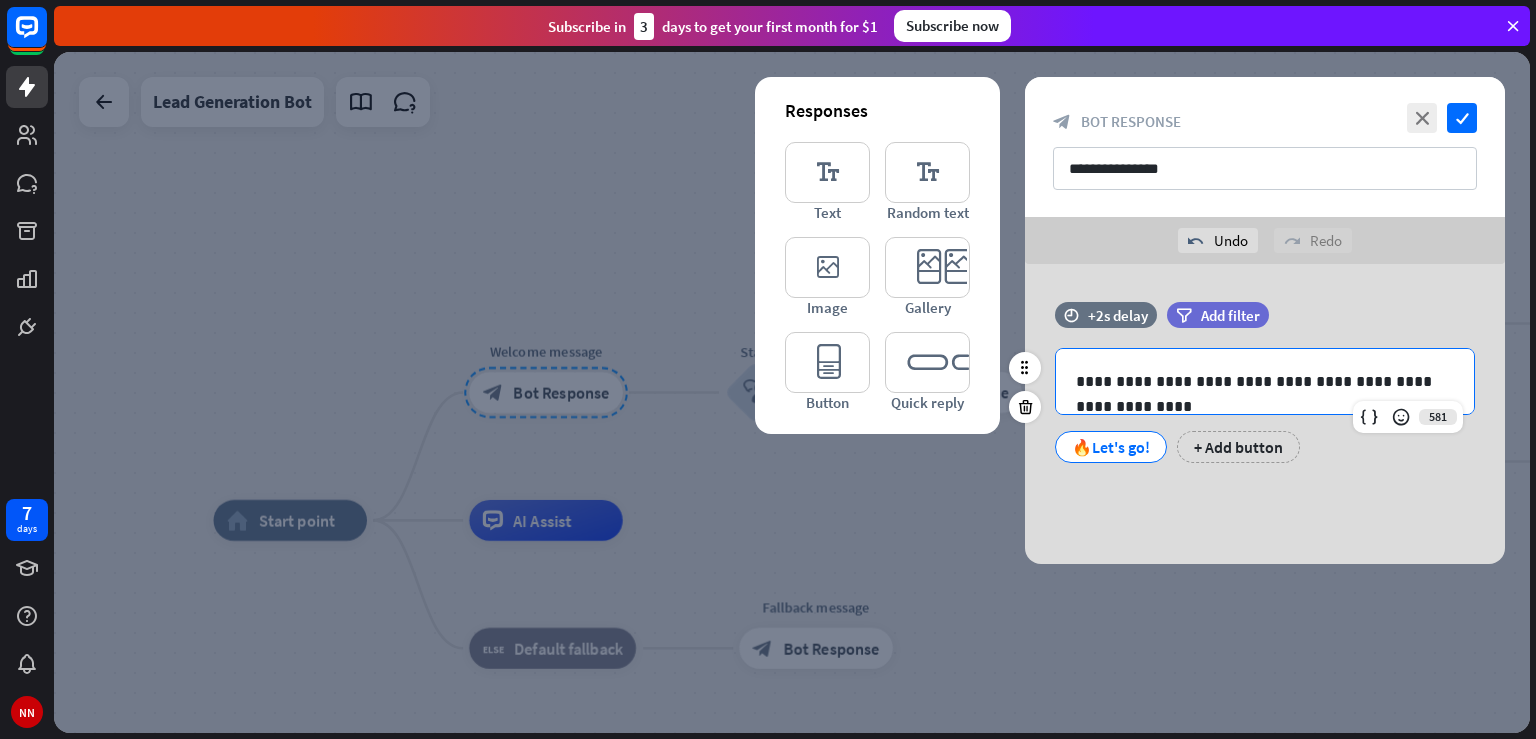 click on "**********" at bounding box center (1265, 381) 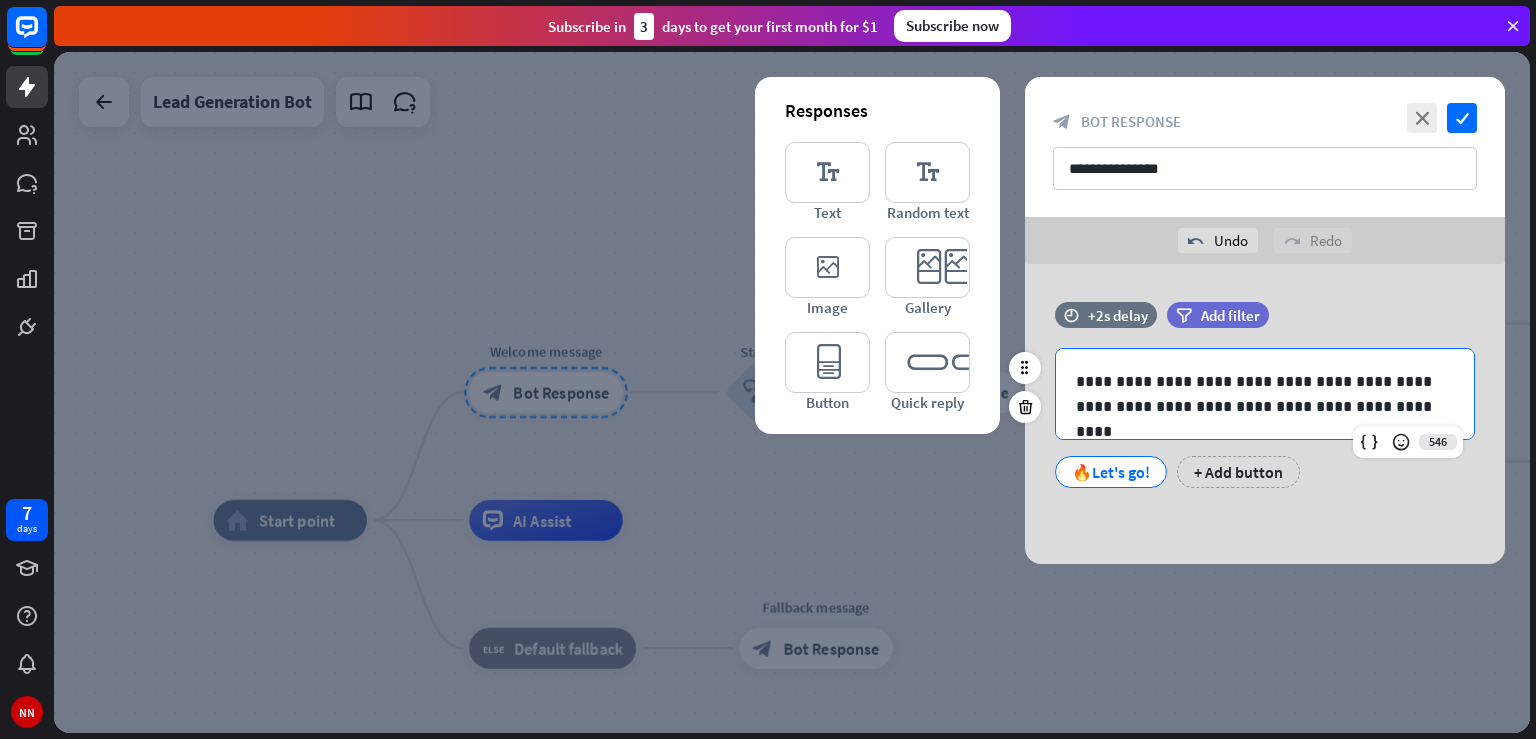 click on "🔥Let's go!" at bounding box center (1111, 472) 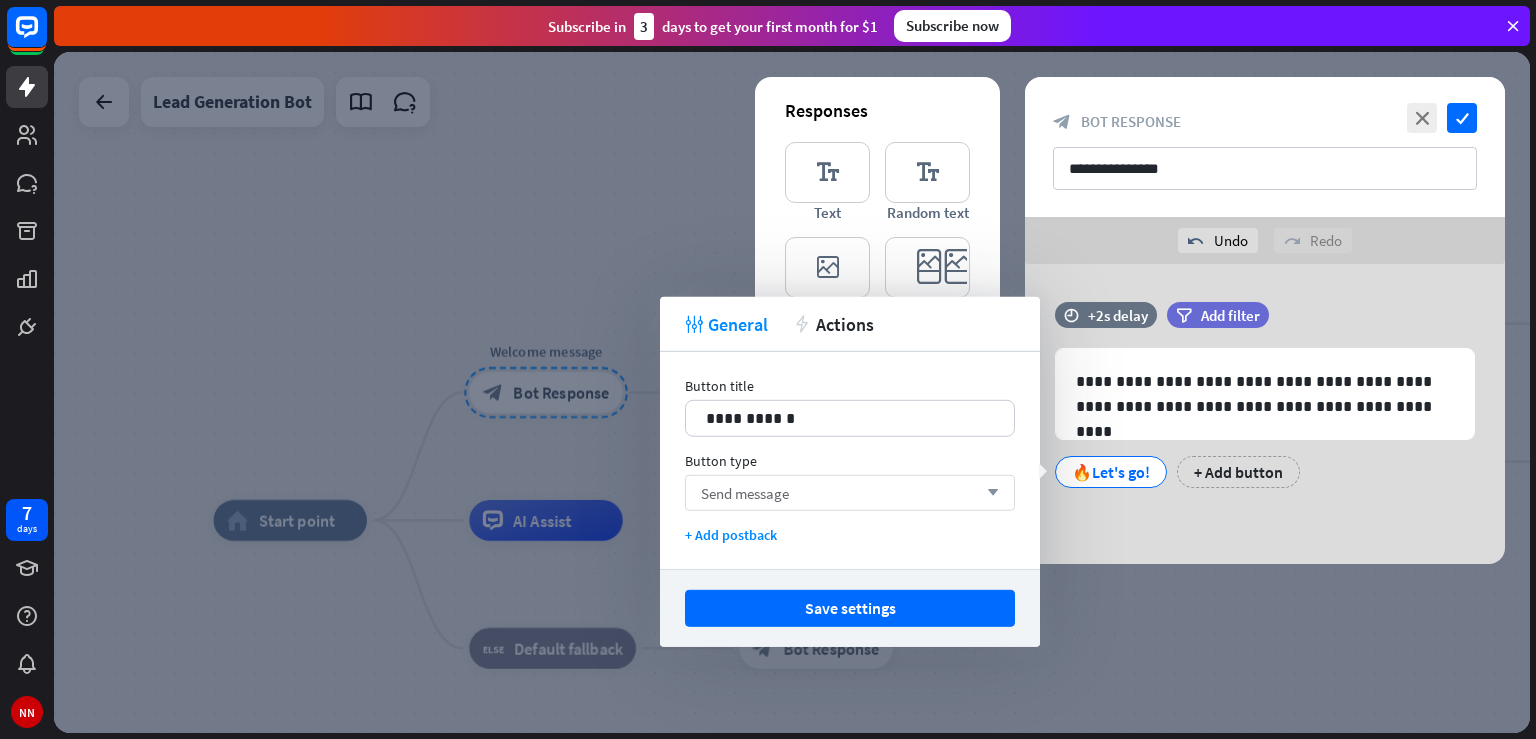 click on "Send message" at bounding box center (745, 492) 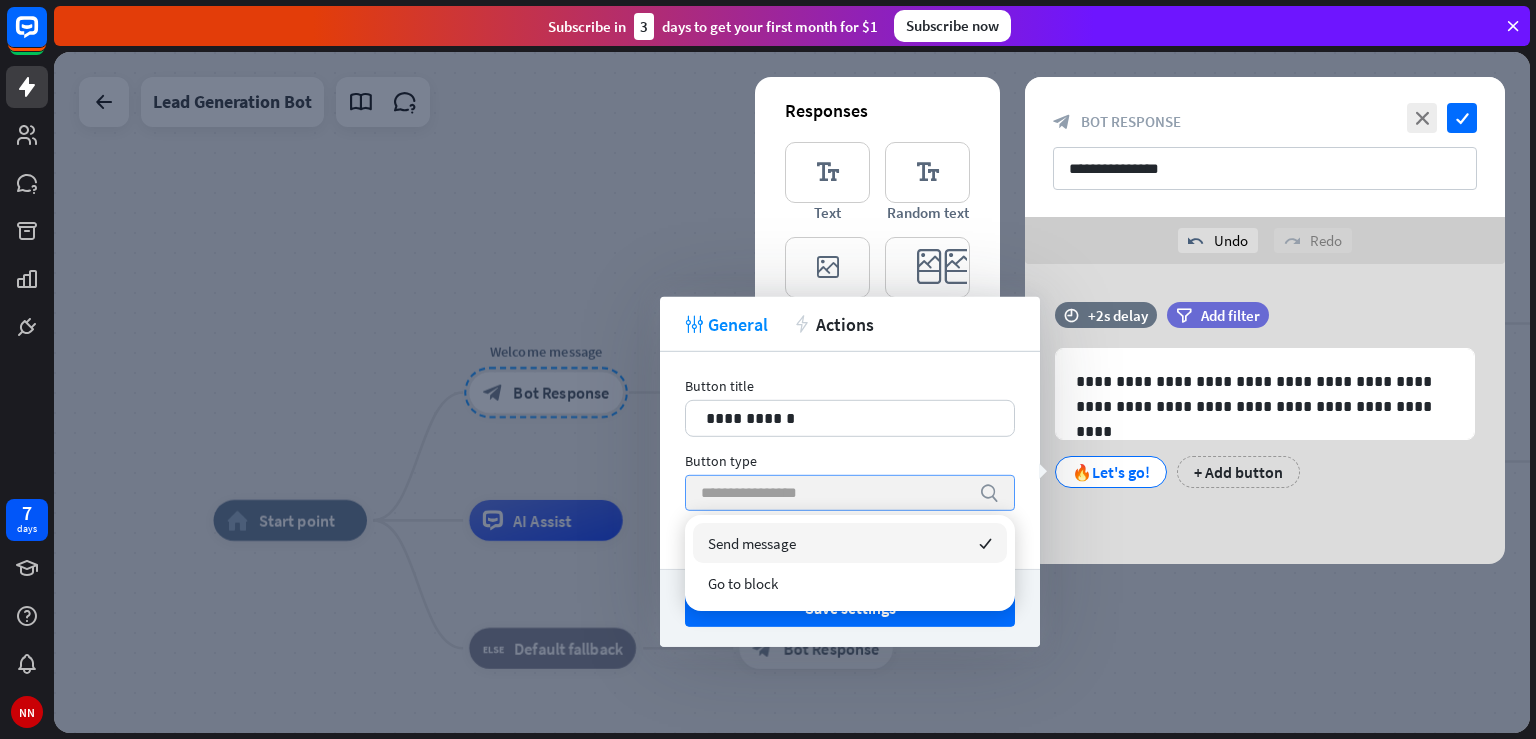 click on "Send message" at bounding box center (752, 543) 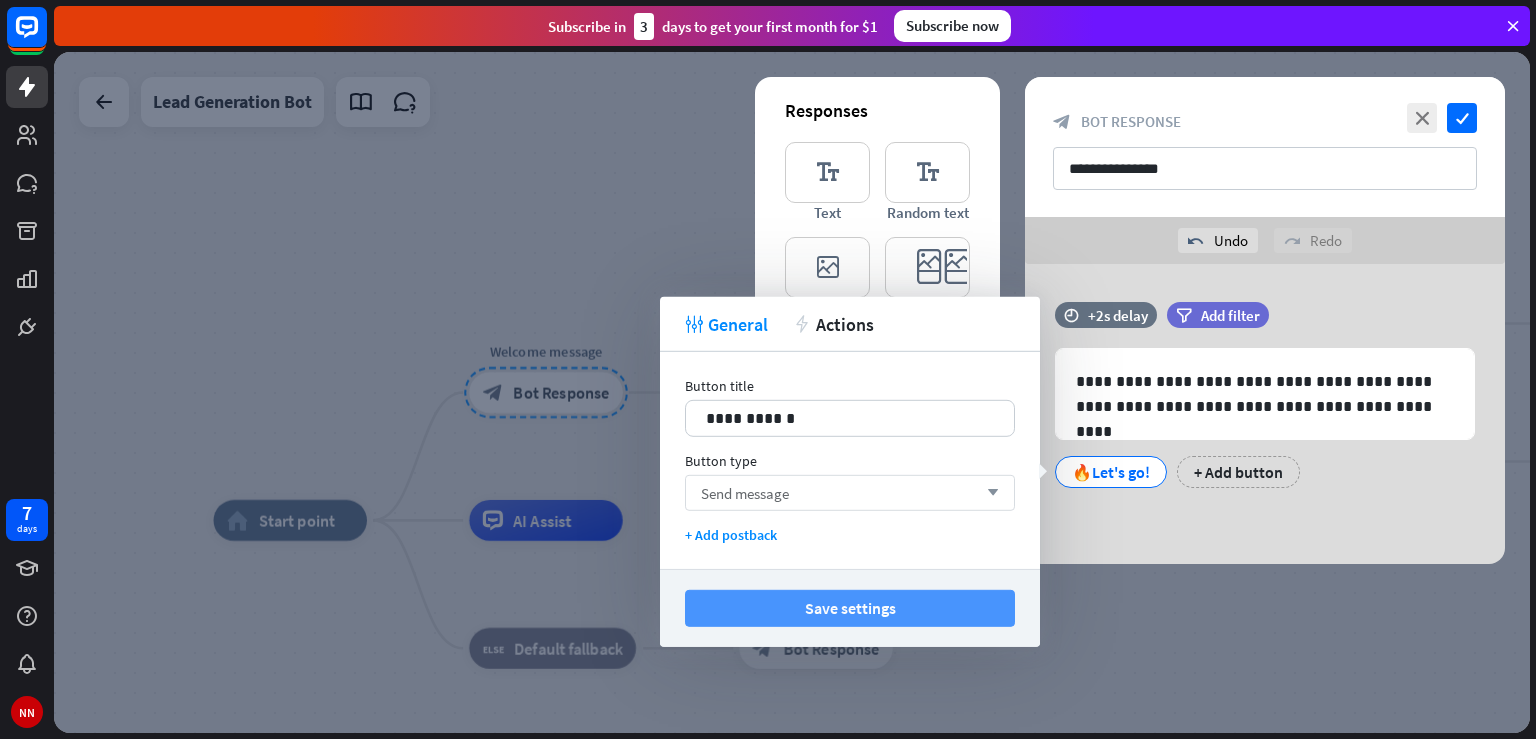 click on "Save settings" at bounding box center (850, 608) 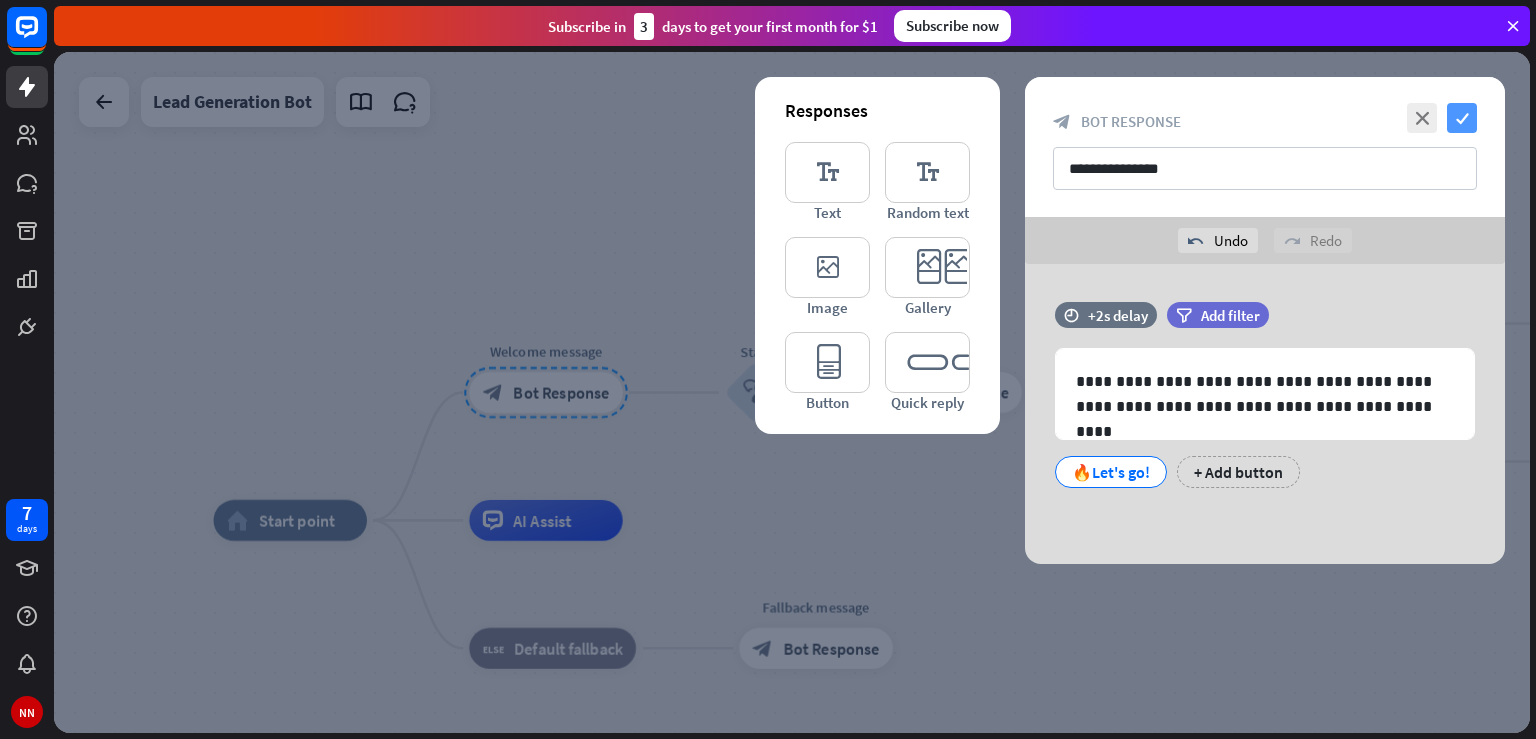 click on "check" at bounding box center [1462, 118] 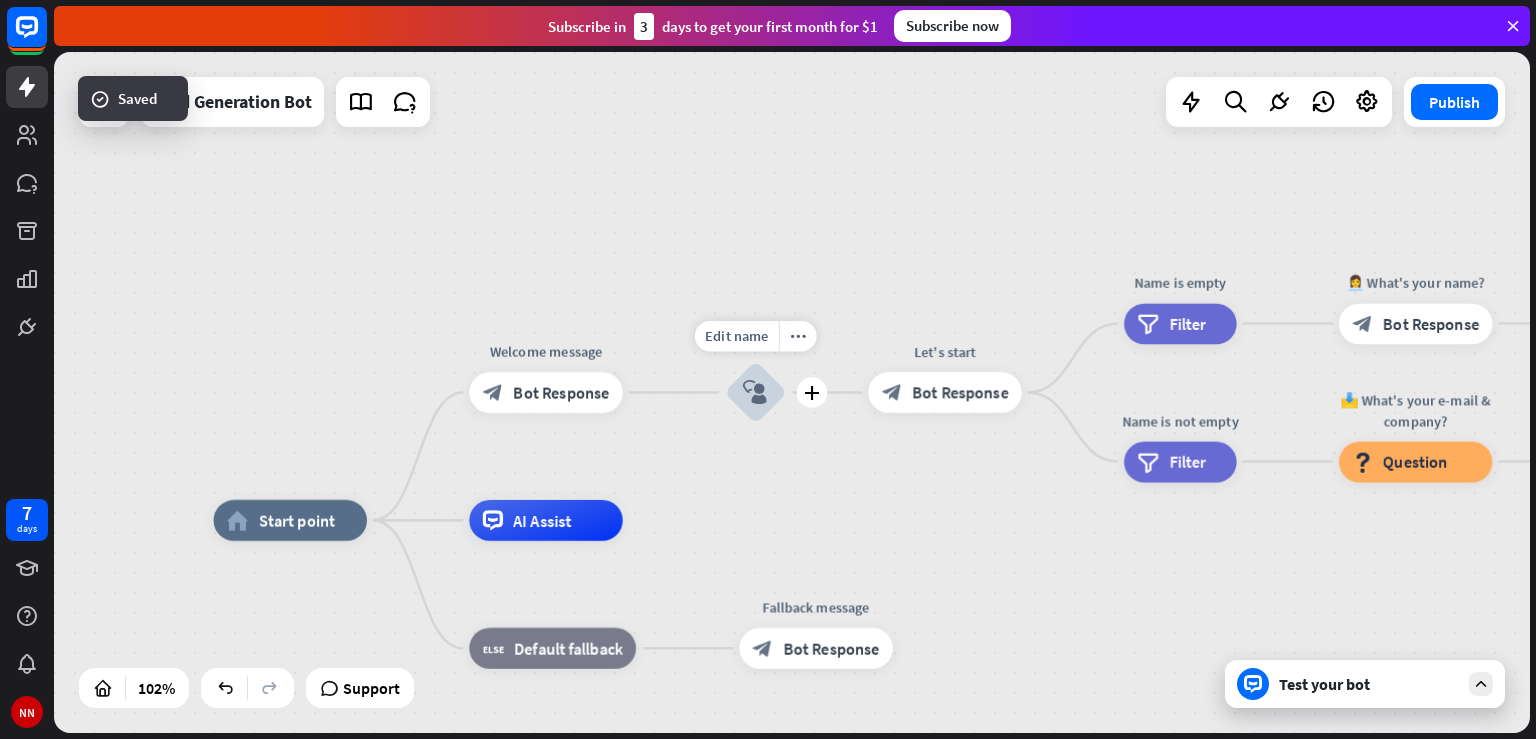 click on "block_user_input" at bounding box center (755, 392) 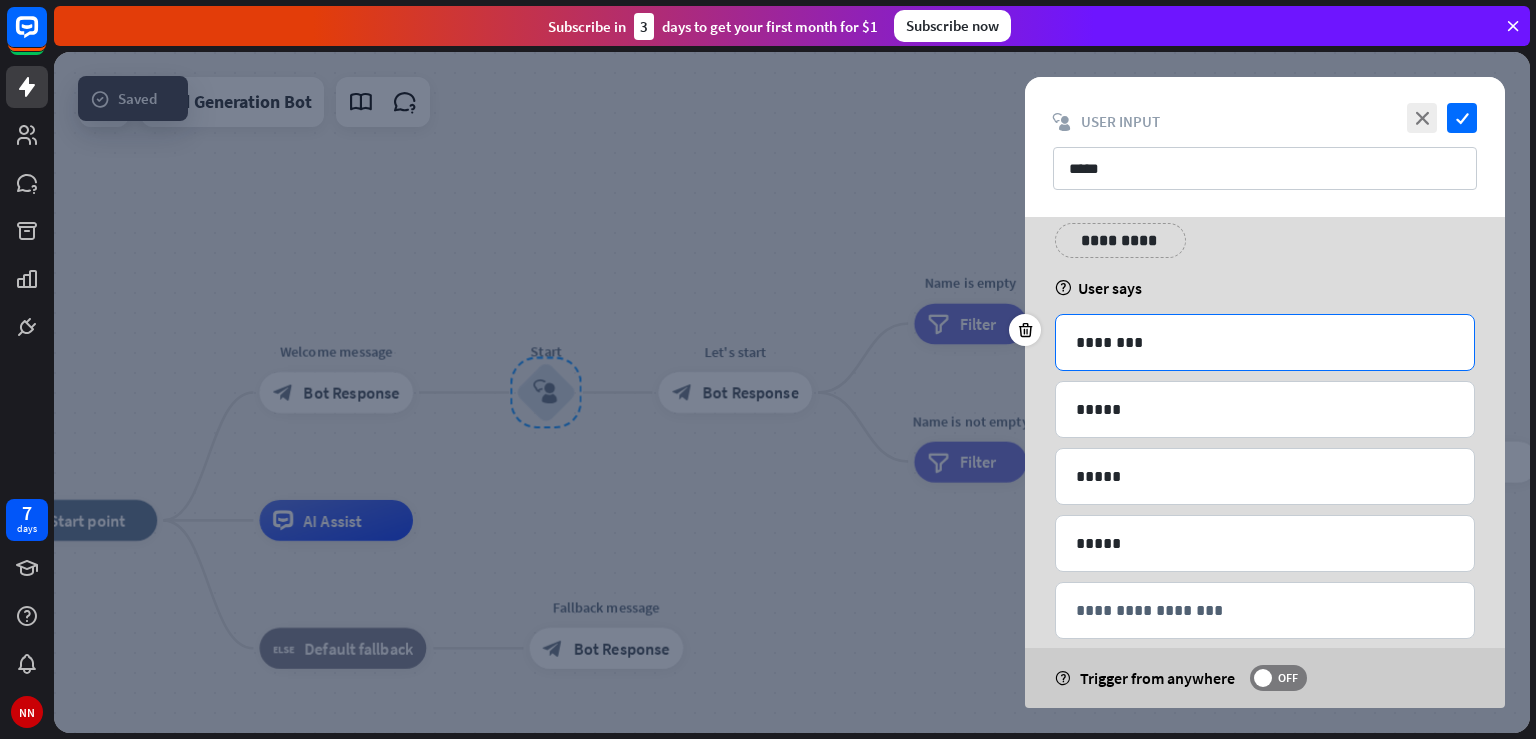 scroll, scrollTop: 89, scrollLeft: 0, axis: vertical 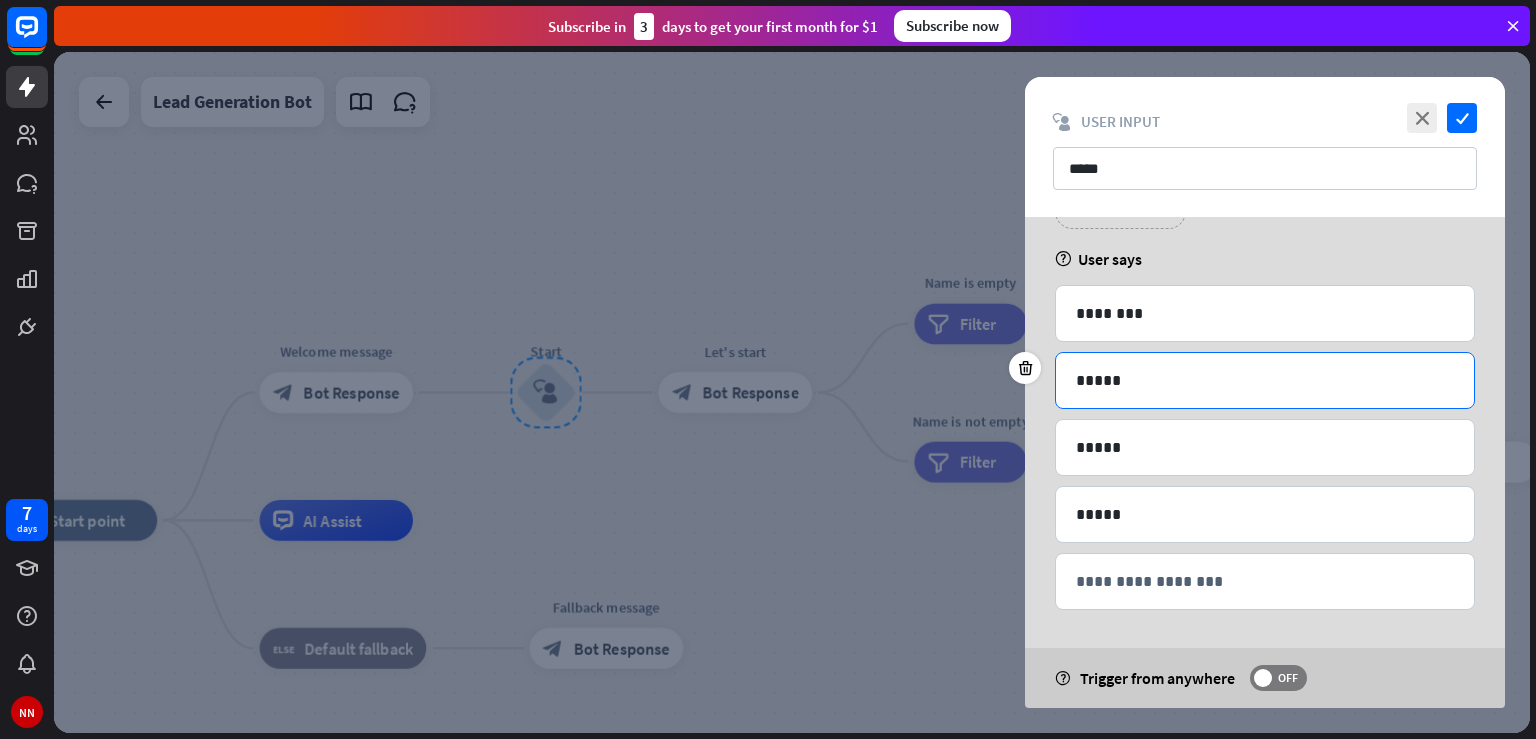 click on "*****" at bounding box center (1257, 380) 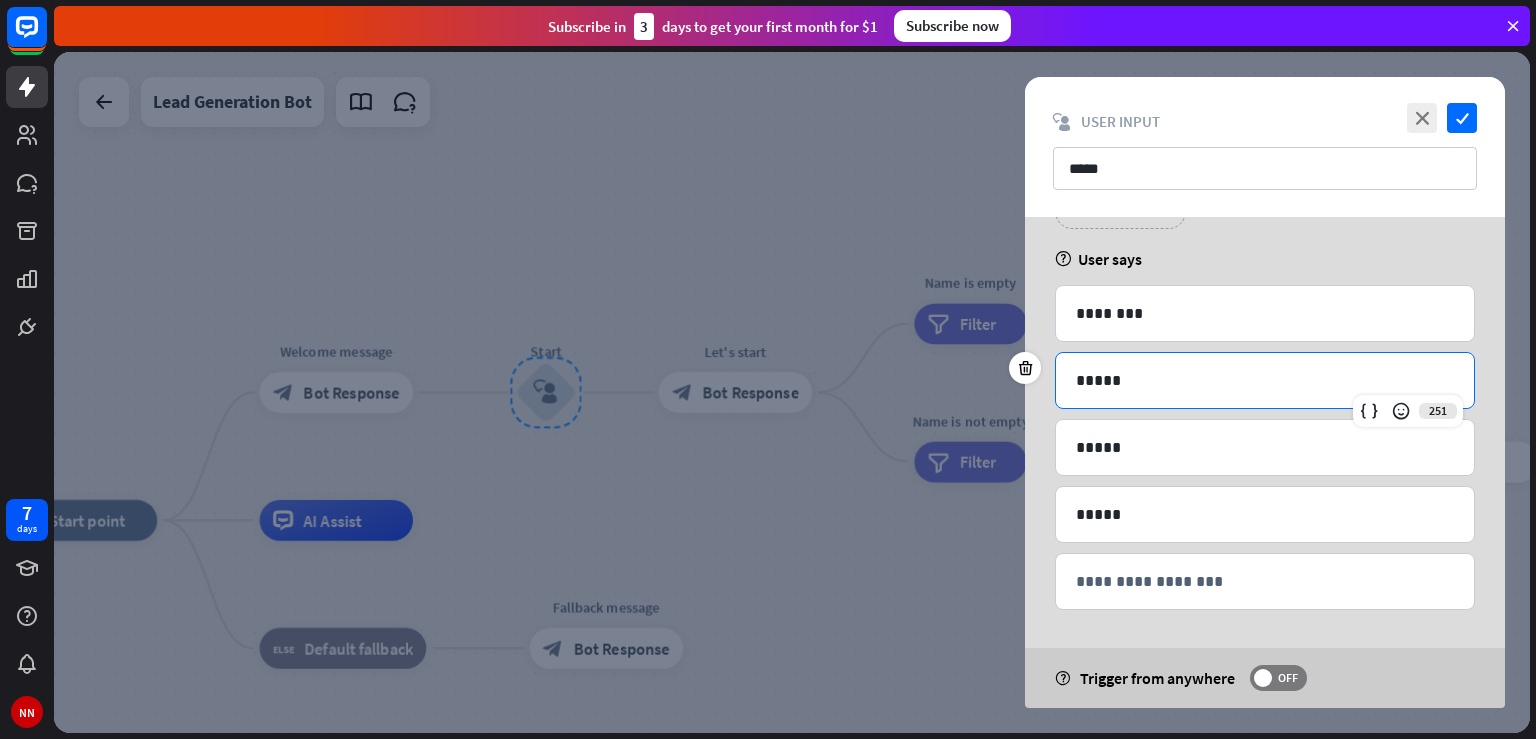 click at bounding box center [792, 392] 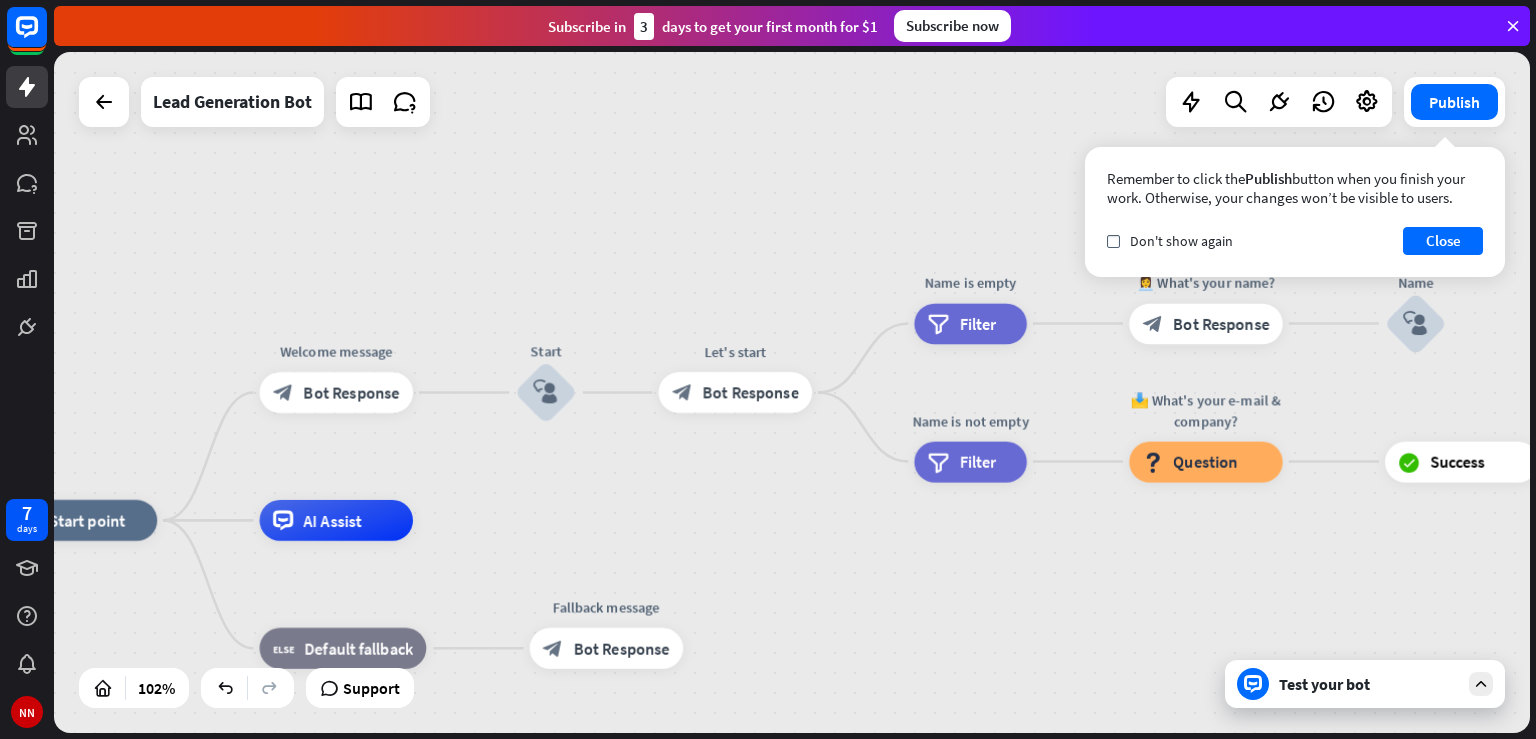 click on "Test your bot" at bounding box center [1365, 684] 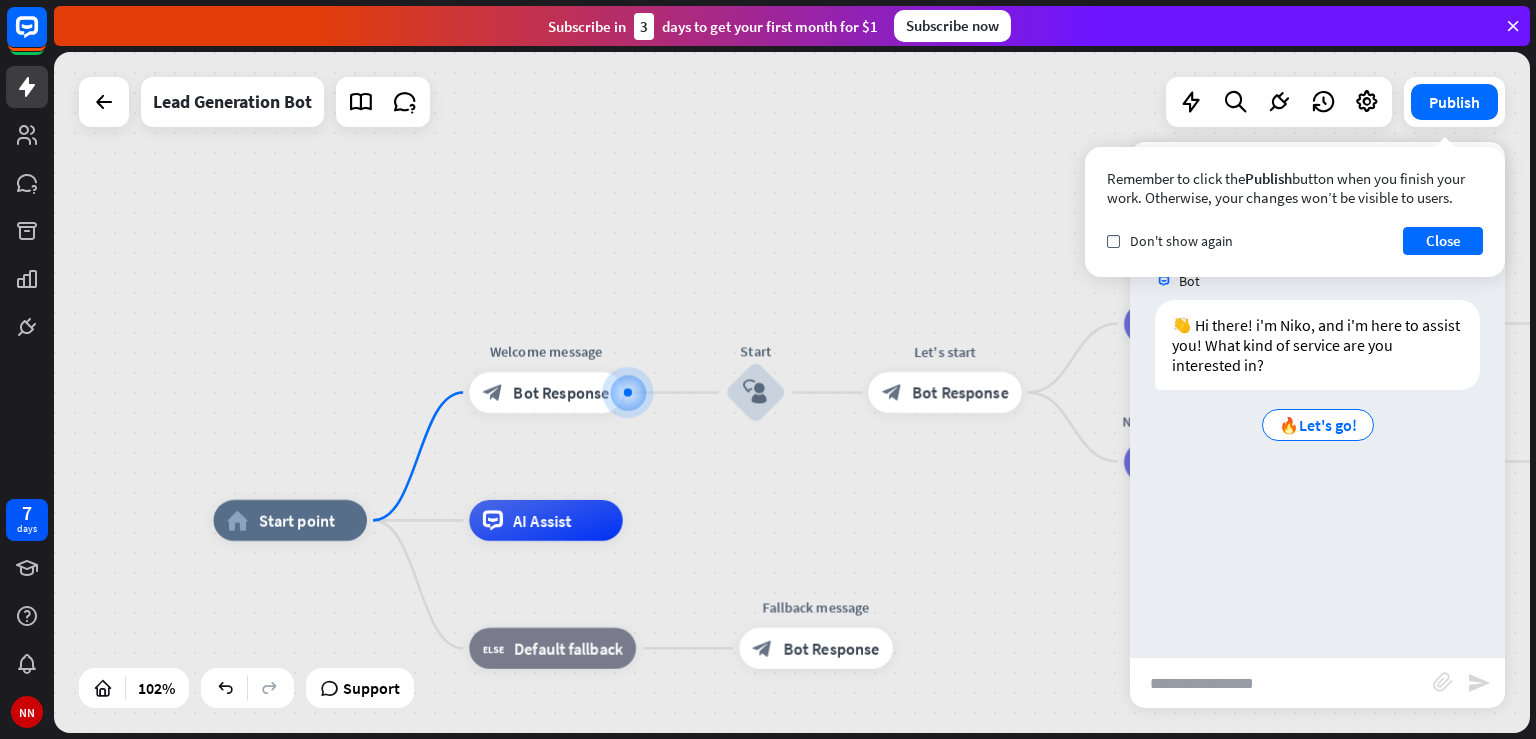 click at bounding box center [1281, 683] 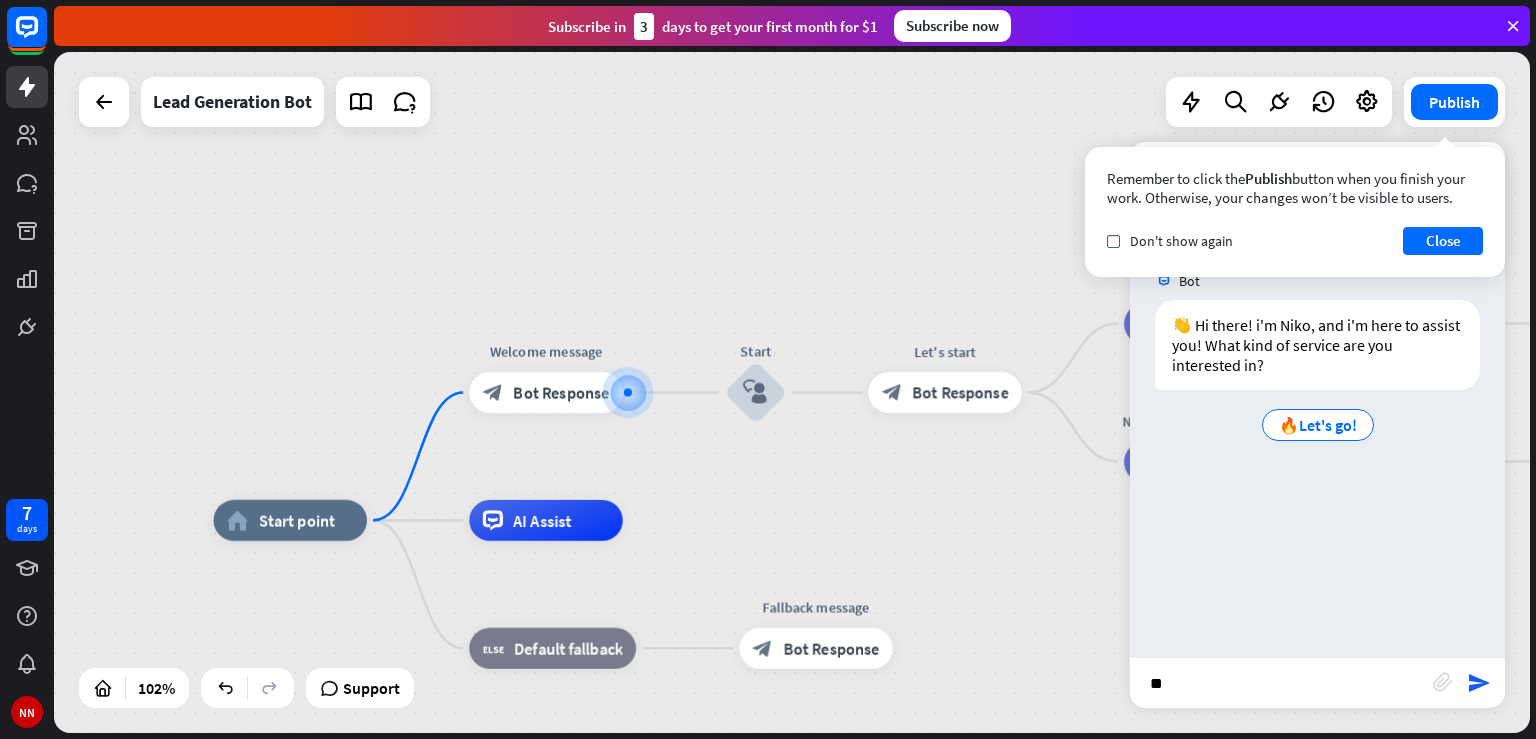 type on "*" 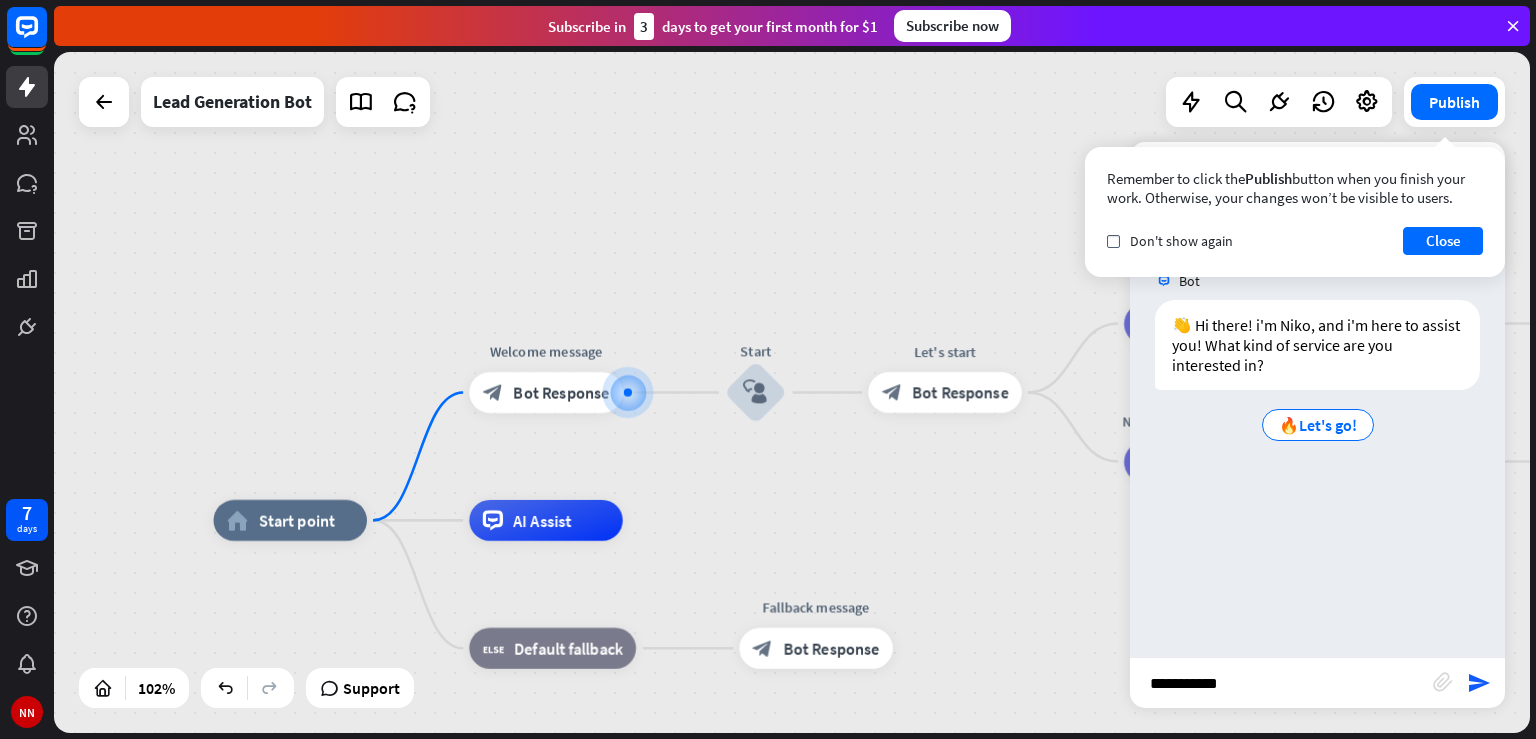 type on "**********" 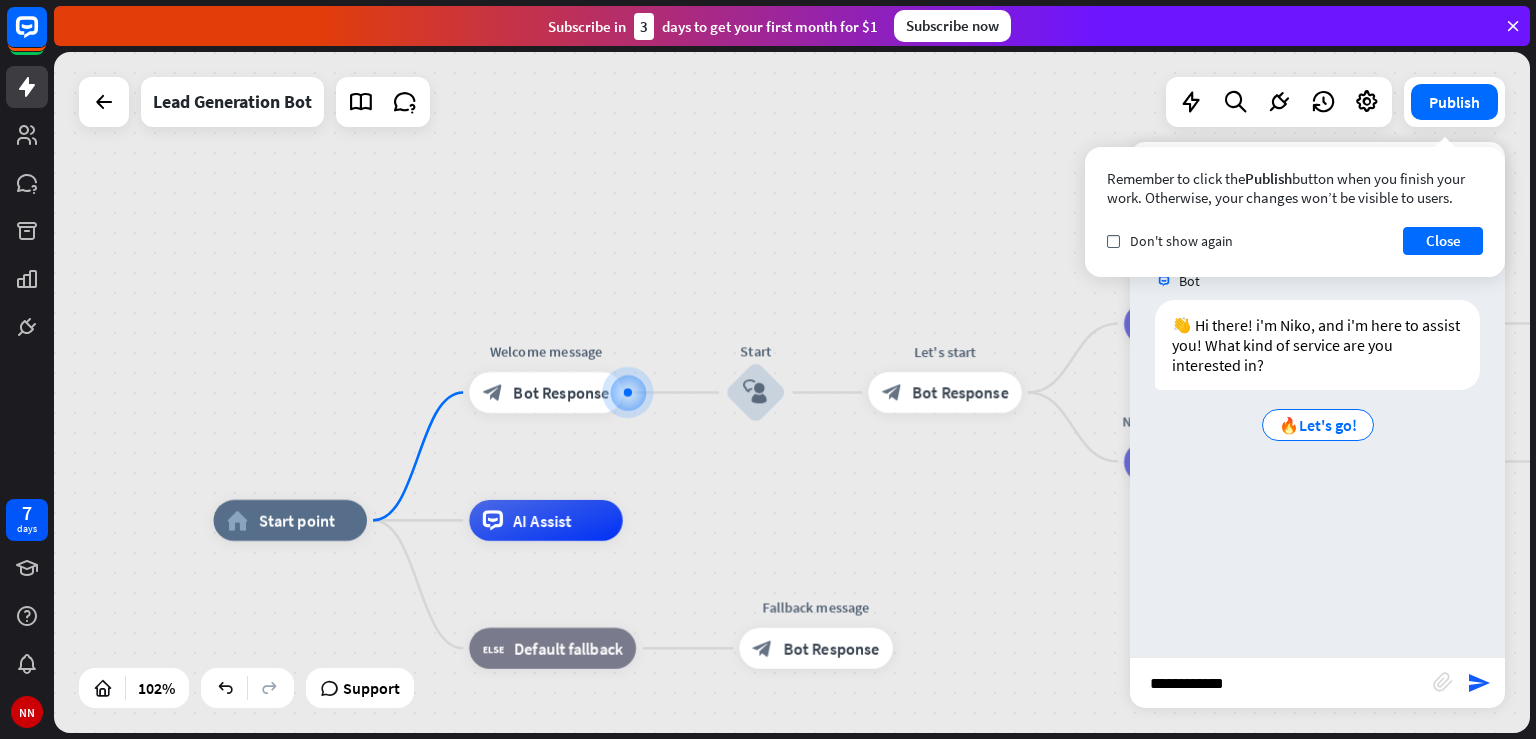 type 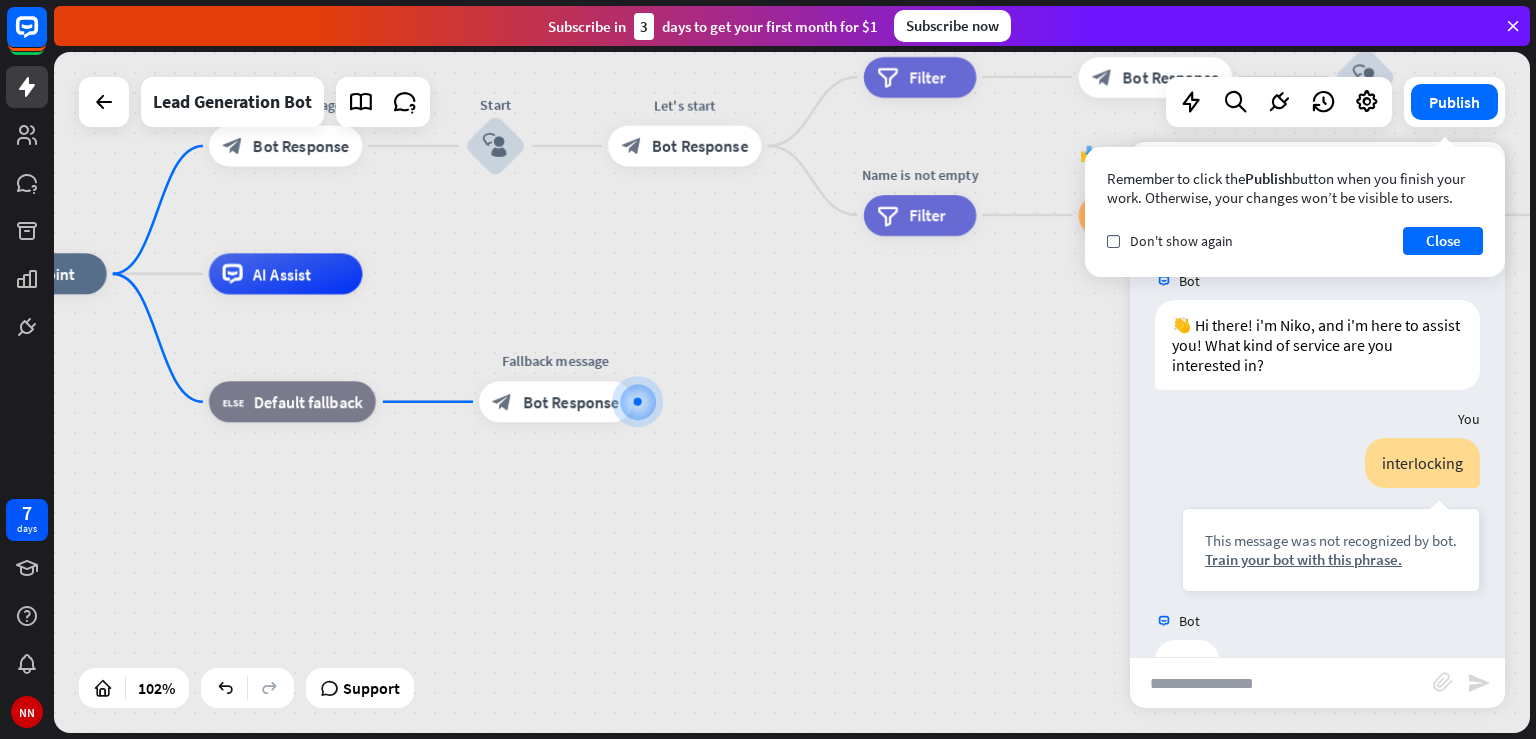 scroll, scrollTop: 62, scrollLeft: 0, axis: vertical 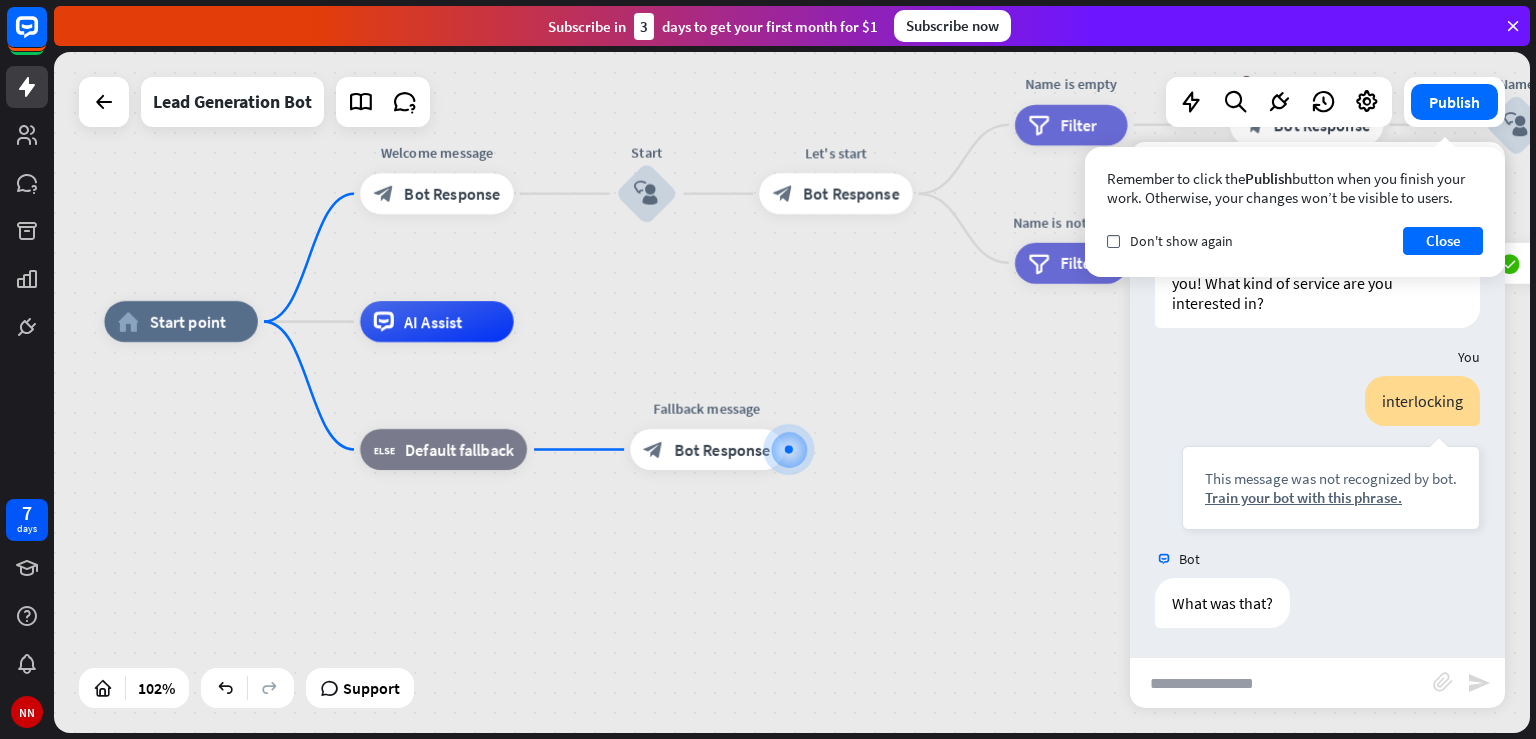 drag, startPoint x: 787, startPoint y: 355, endPoint x: 984, endPoint y: 434, distance: 212.24985 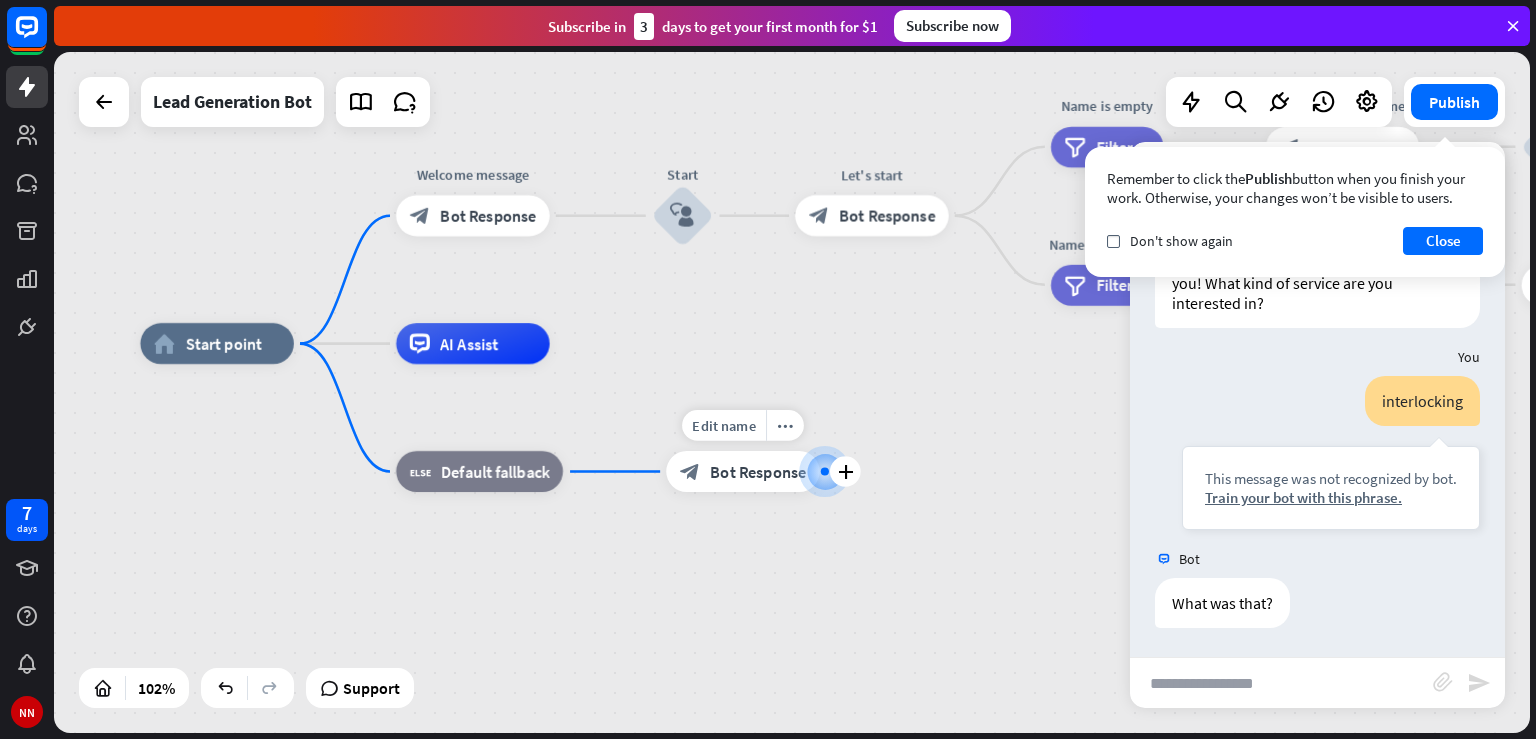 click on "block_bot_response   Bot Response" at bounding box center (742, 471) 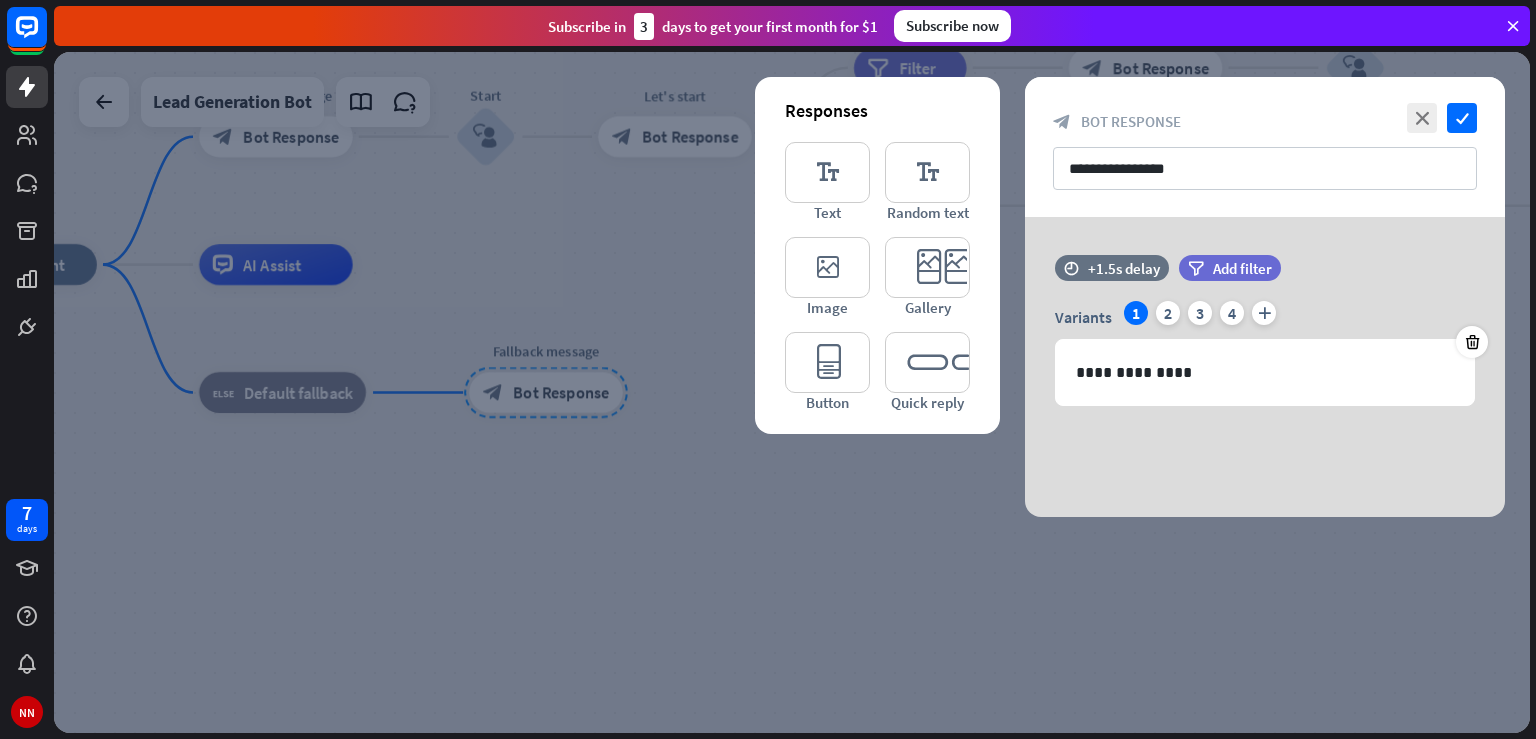 click on "**********" at bounding box center [1265, 147] 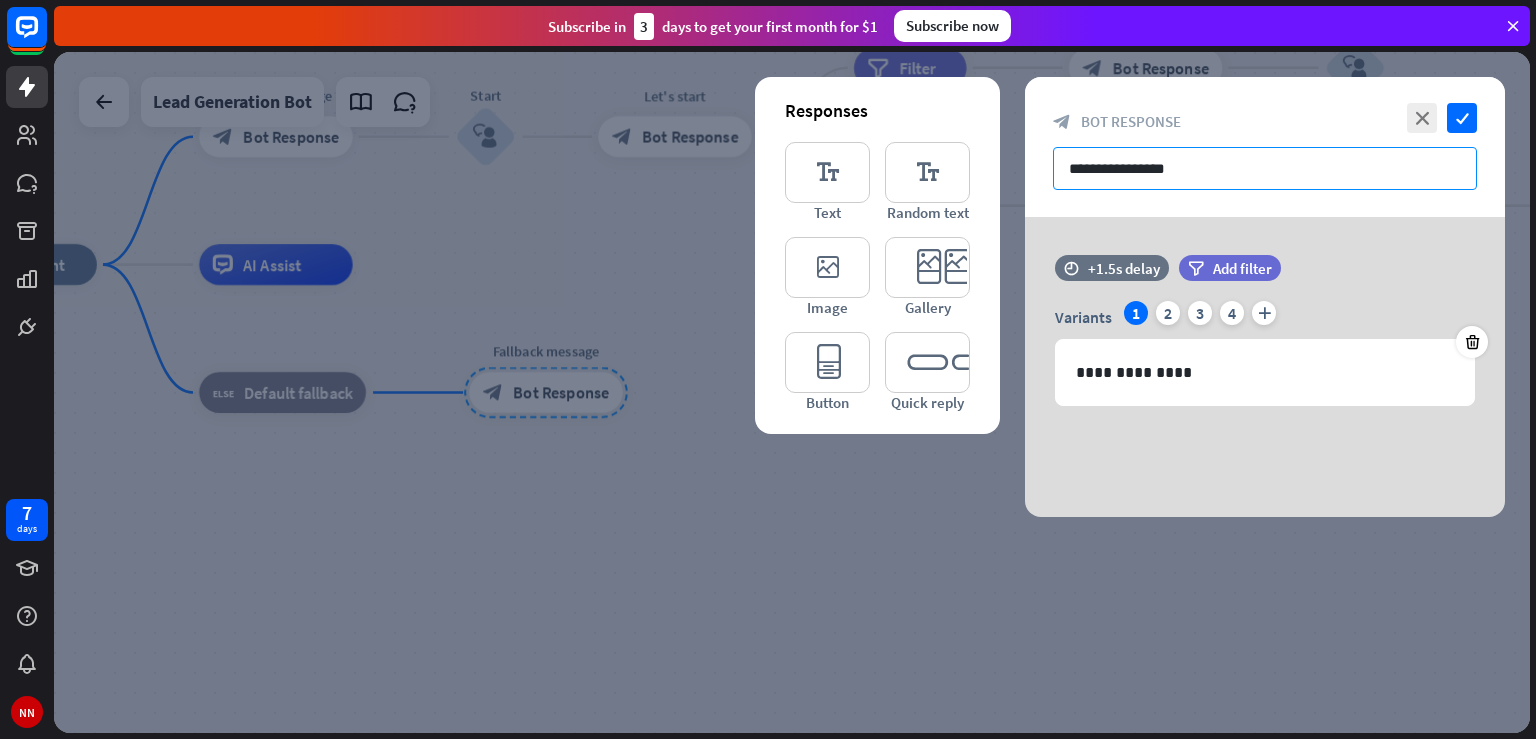 click on "**********" at bounding box center (1265, 168) 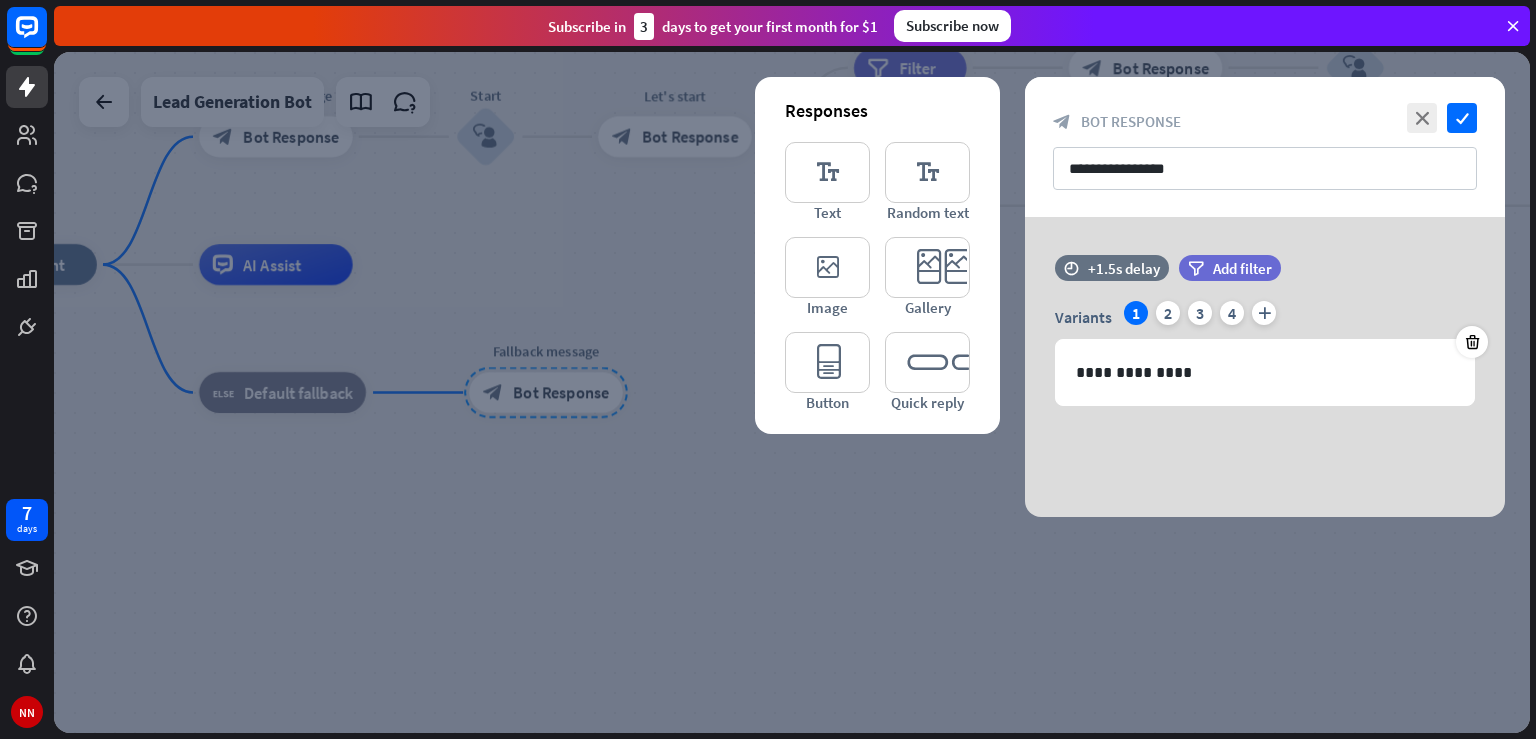 click on "**********" at bounding box center (1265, 147) 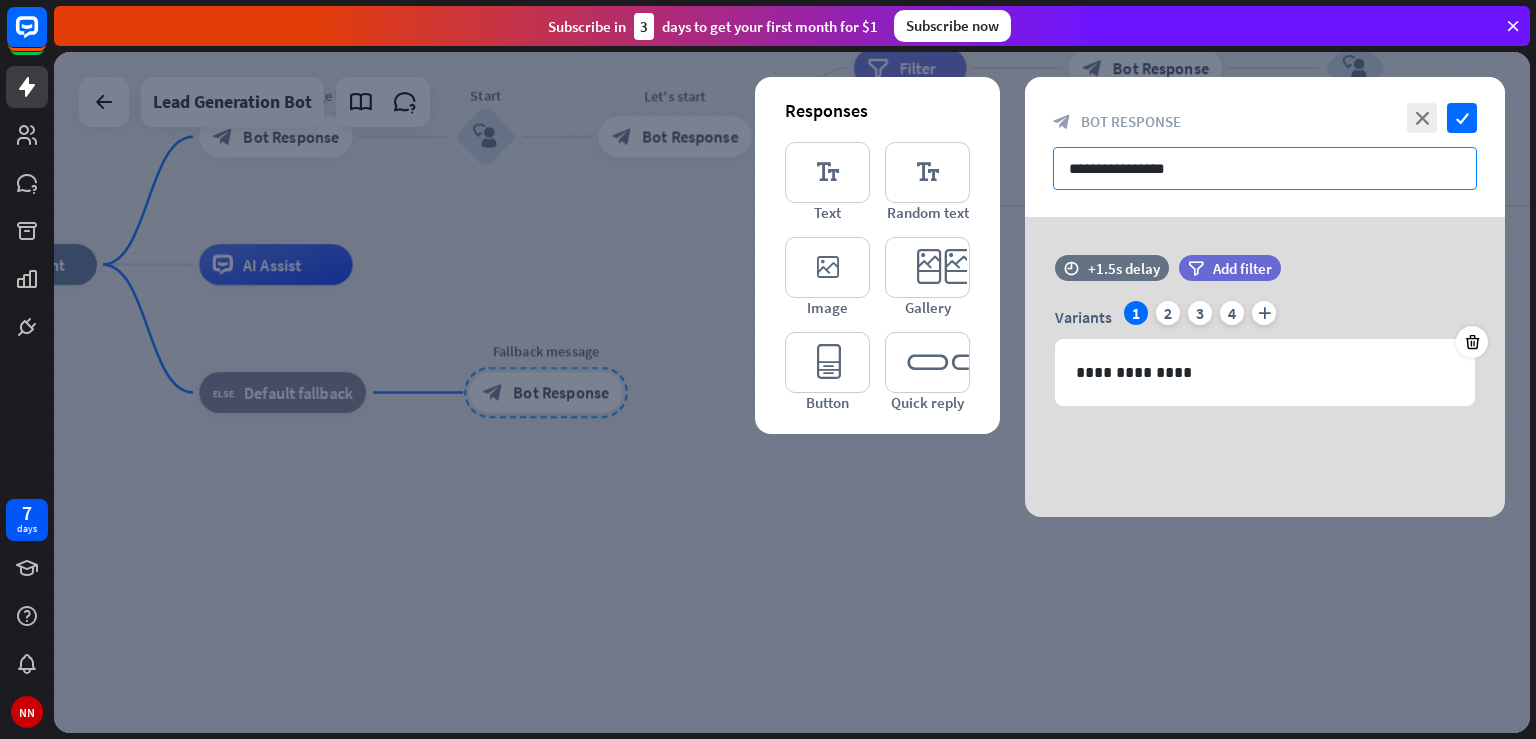 drag, startPoint x: 1198, startPoint y: 165, endPoint x: 1015, endPoint y: 187, distance: 184.31766 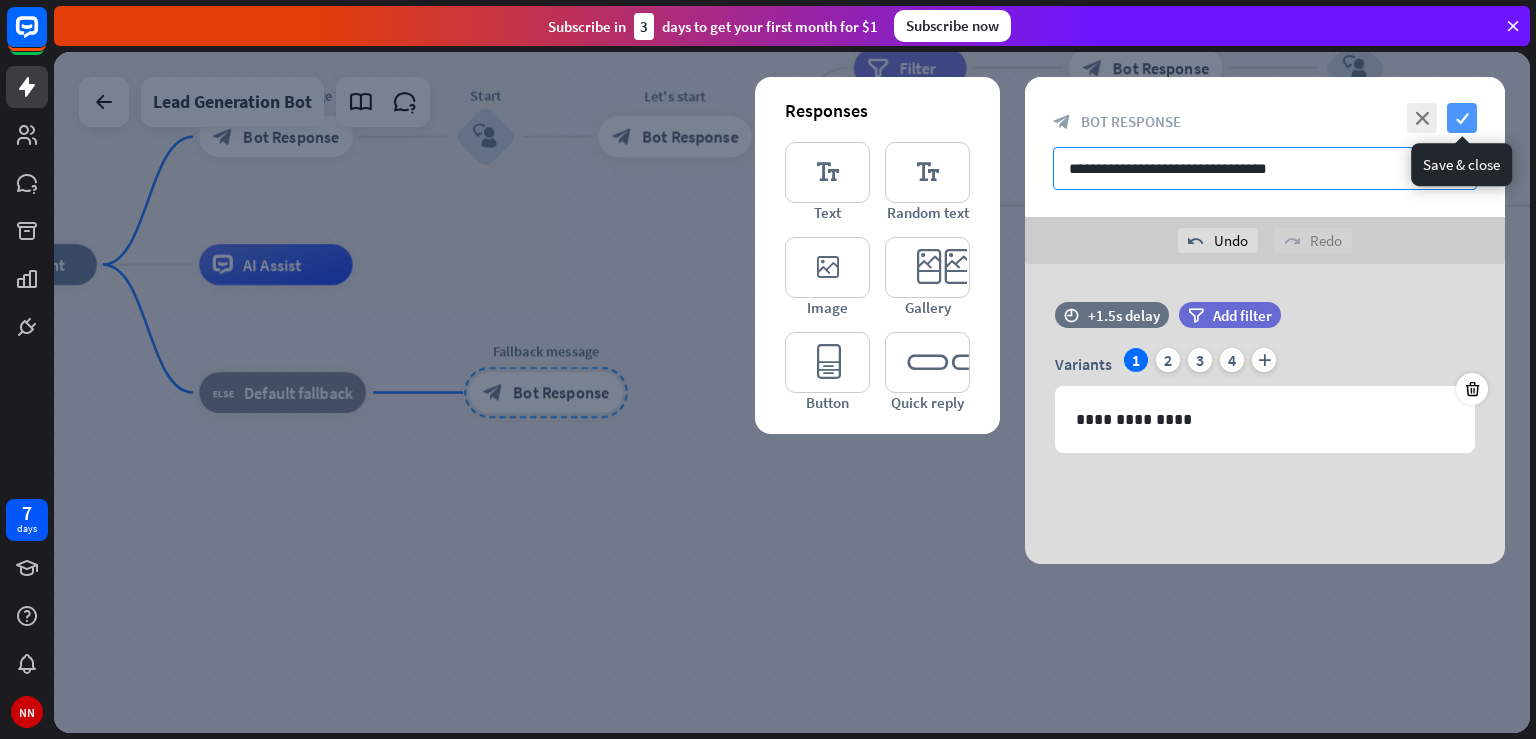 type on "**********" 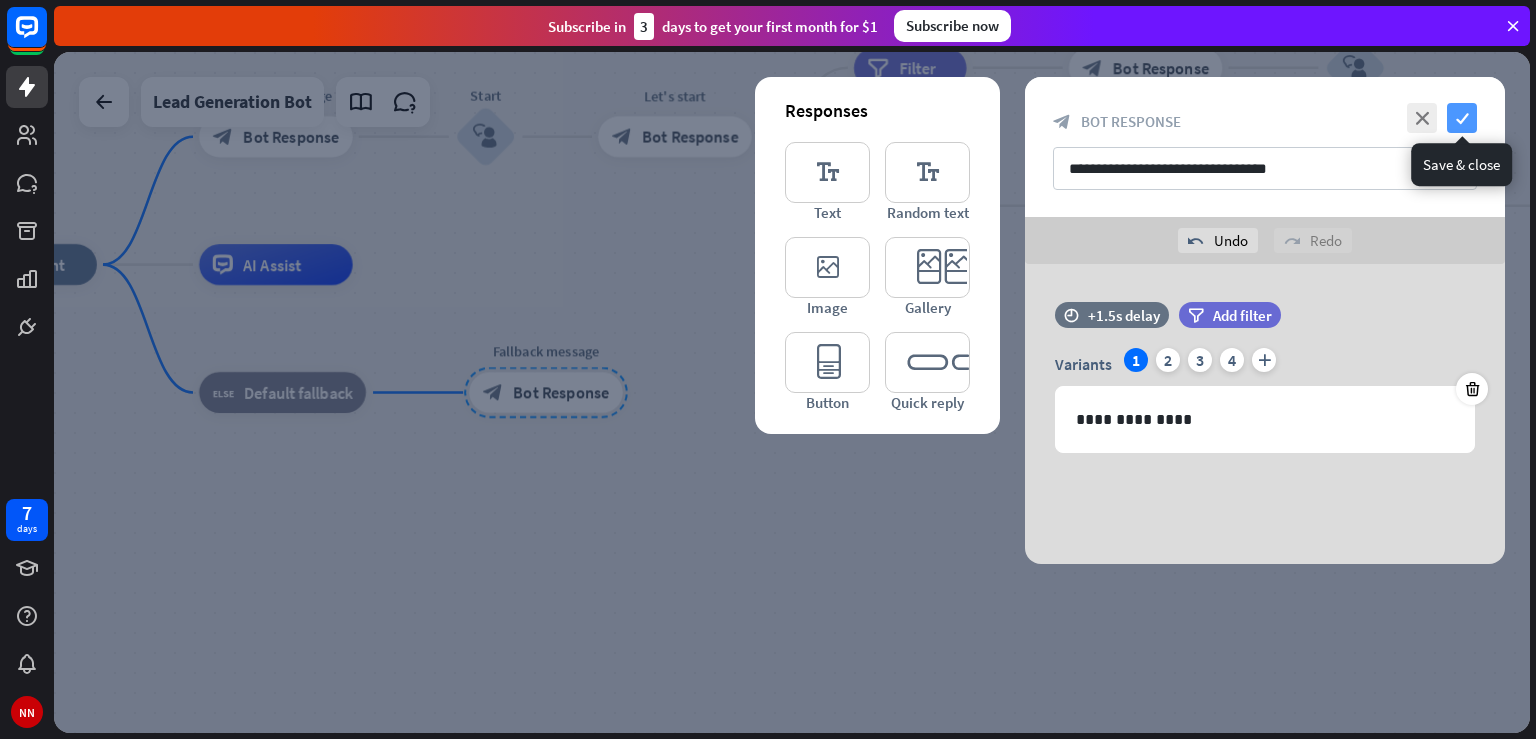 click on "check" at bounding box center (1462, 118) 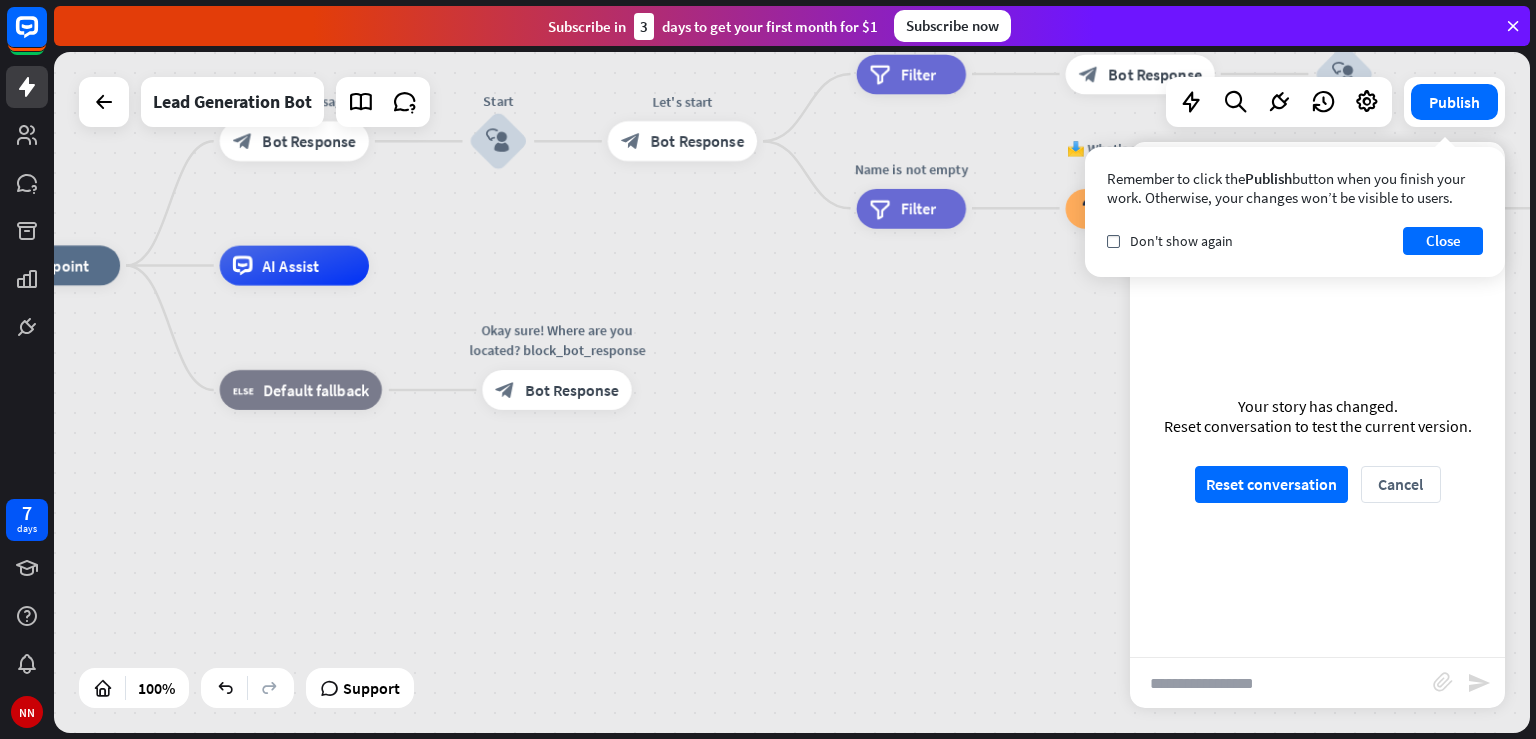 click on "Your story has changed.
Reset conversation to test the current version.
Reset conversation
Cancel" at bounding box center [1317, 449] 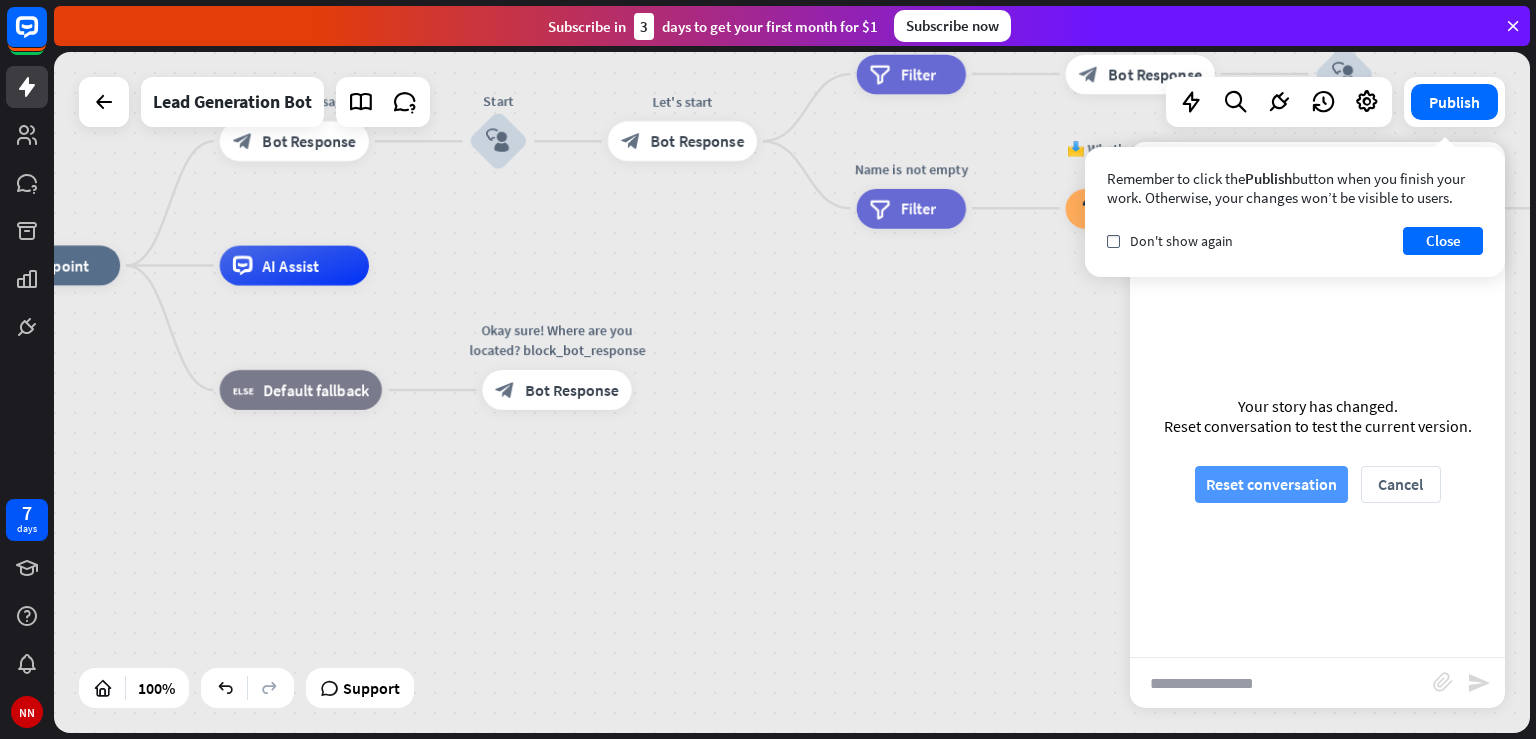 click on "Reset conversation" at bounding box center [1271, 484] 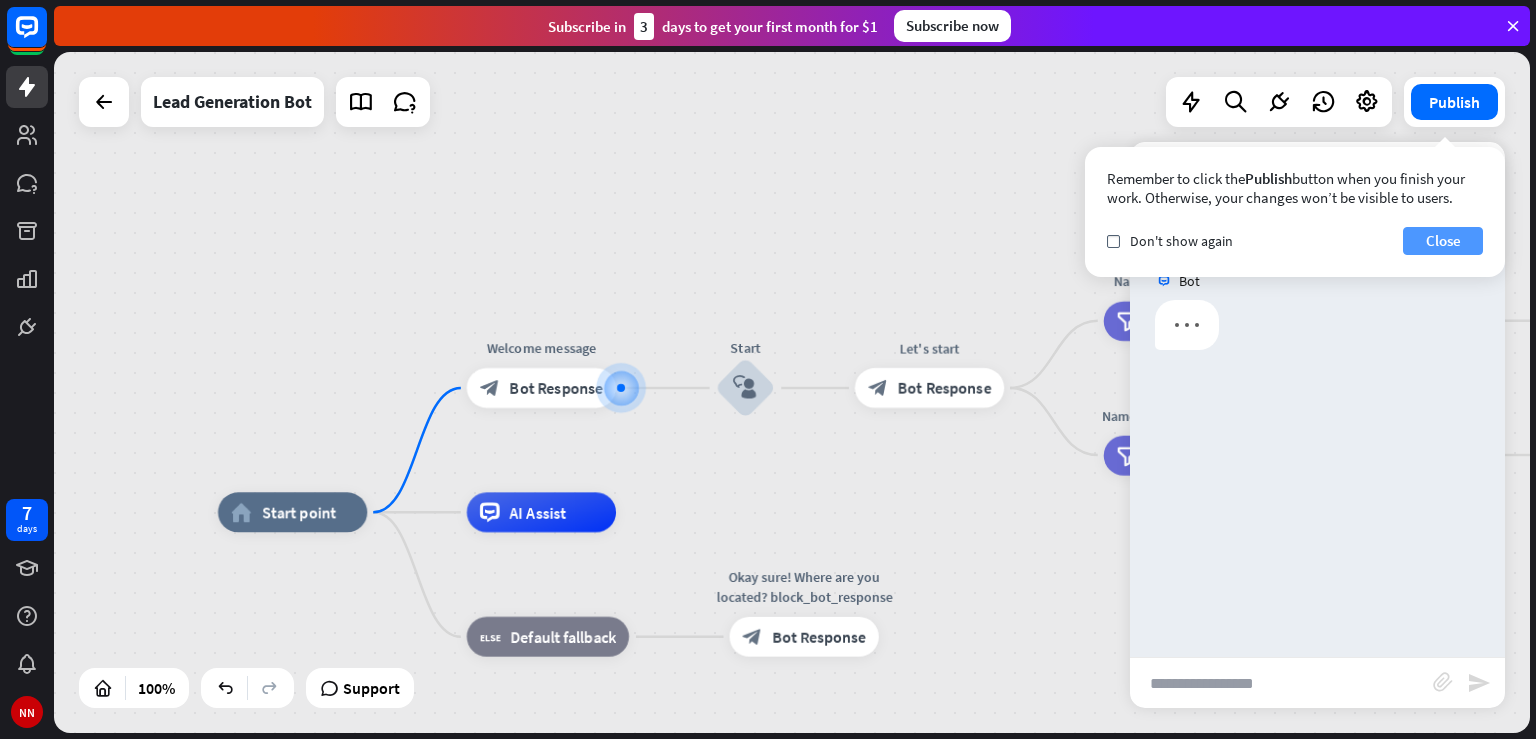 click on "Close" at bounding box center [1443, 241] 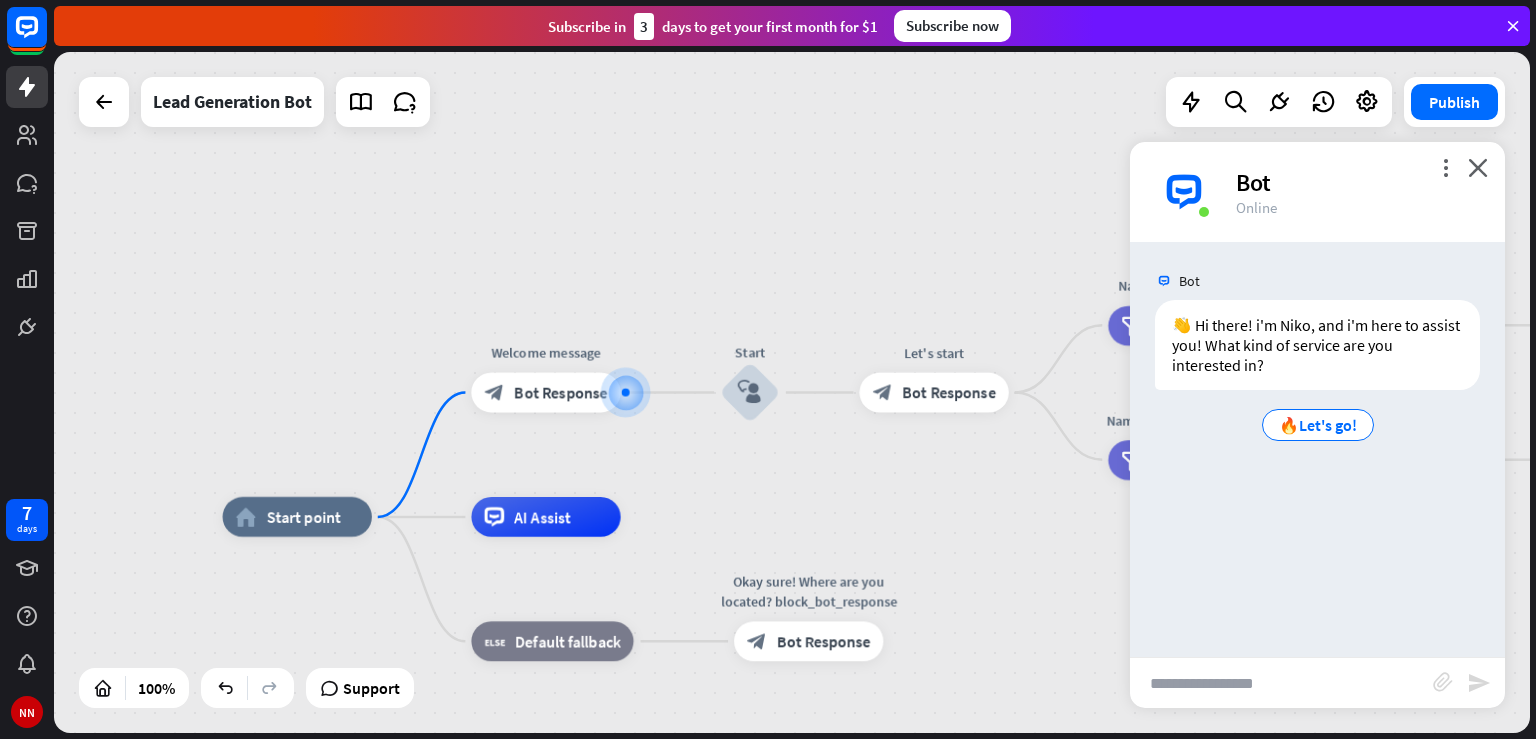 click at bounding box center [1281, 683] 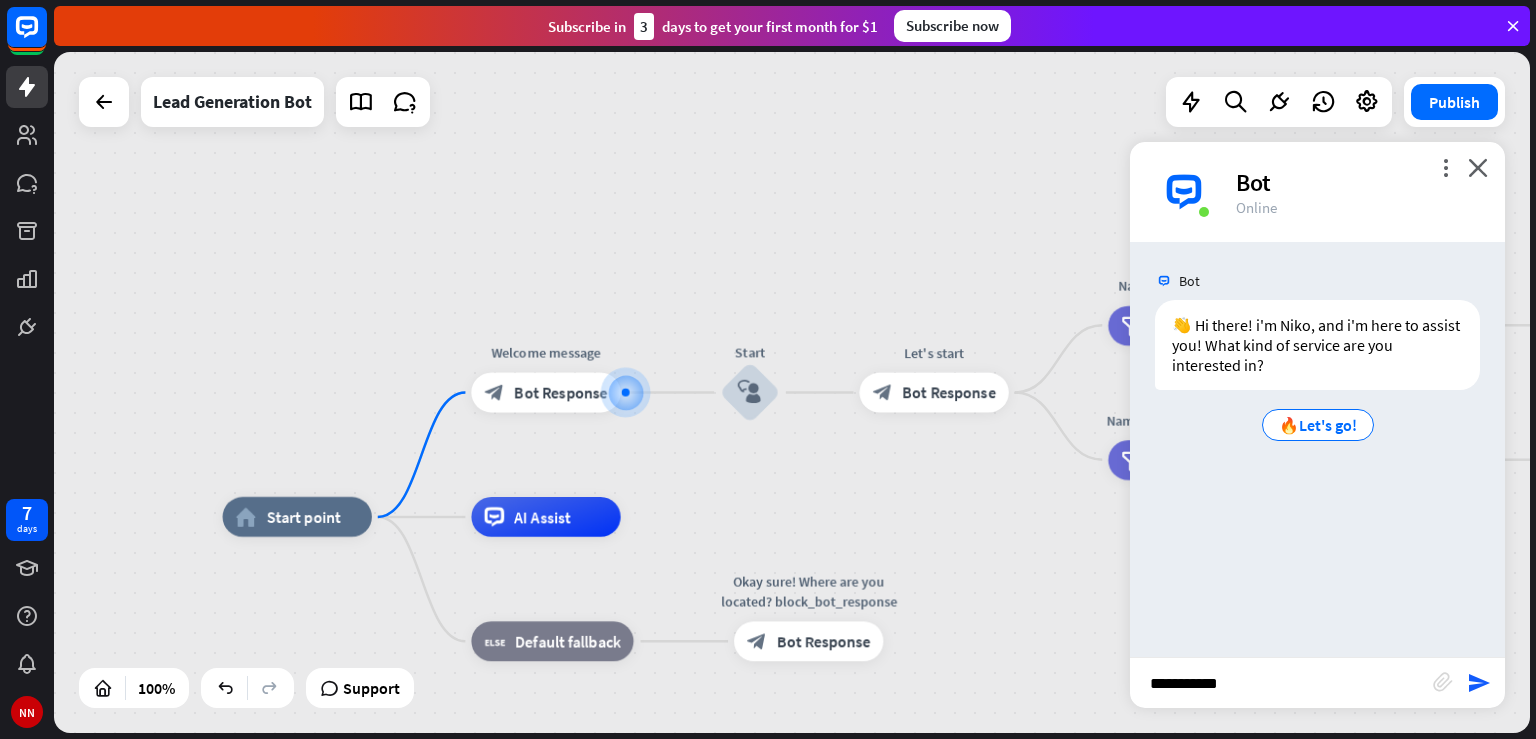 type on "**********" 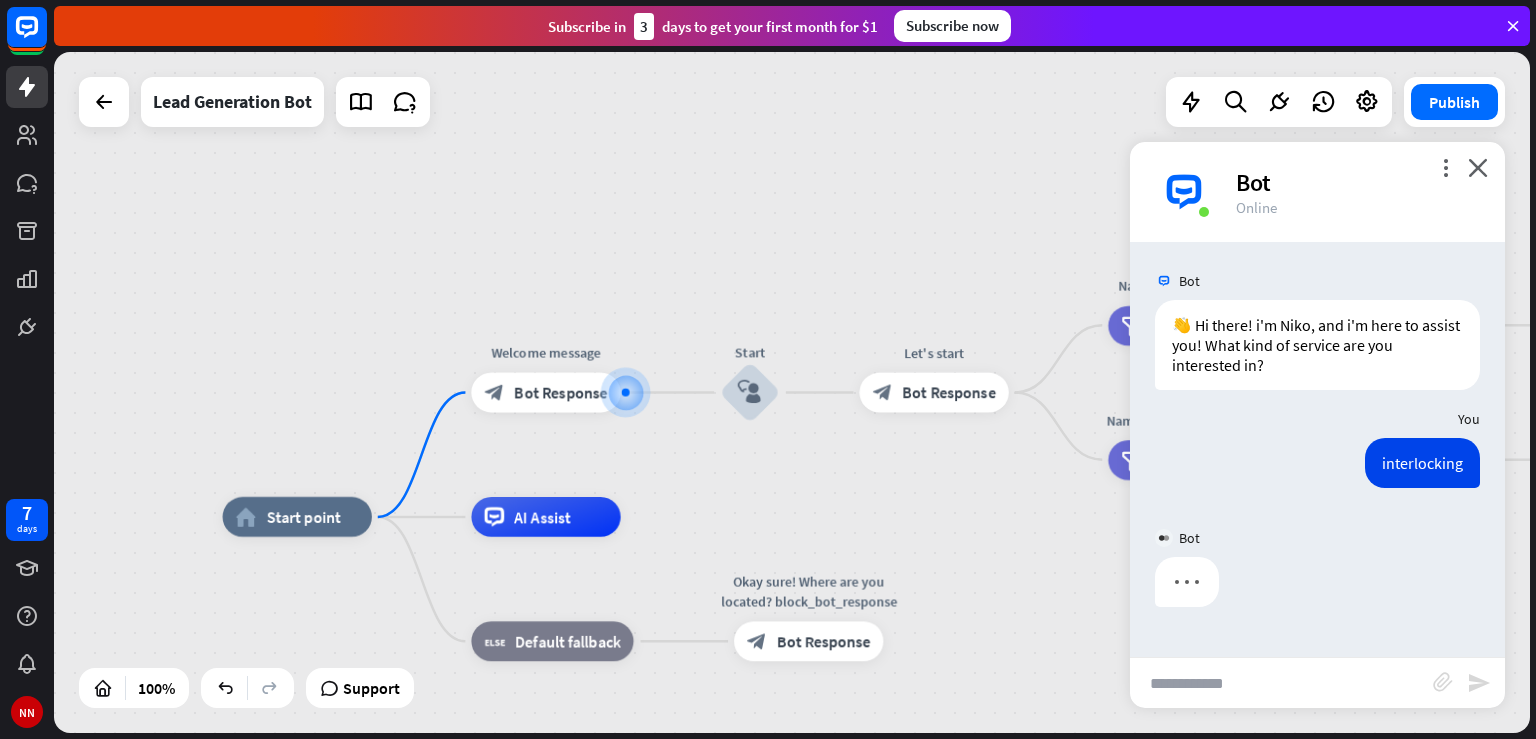 type 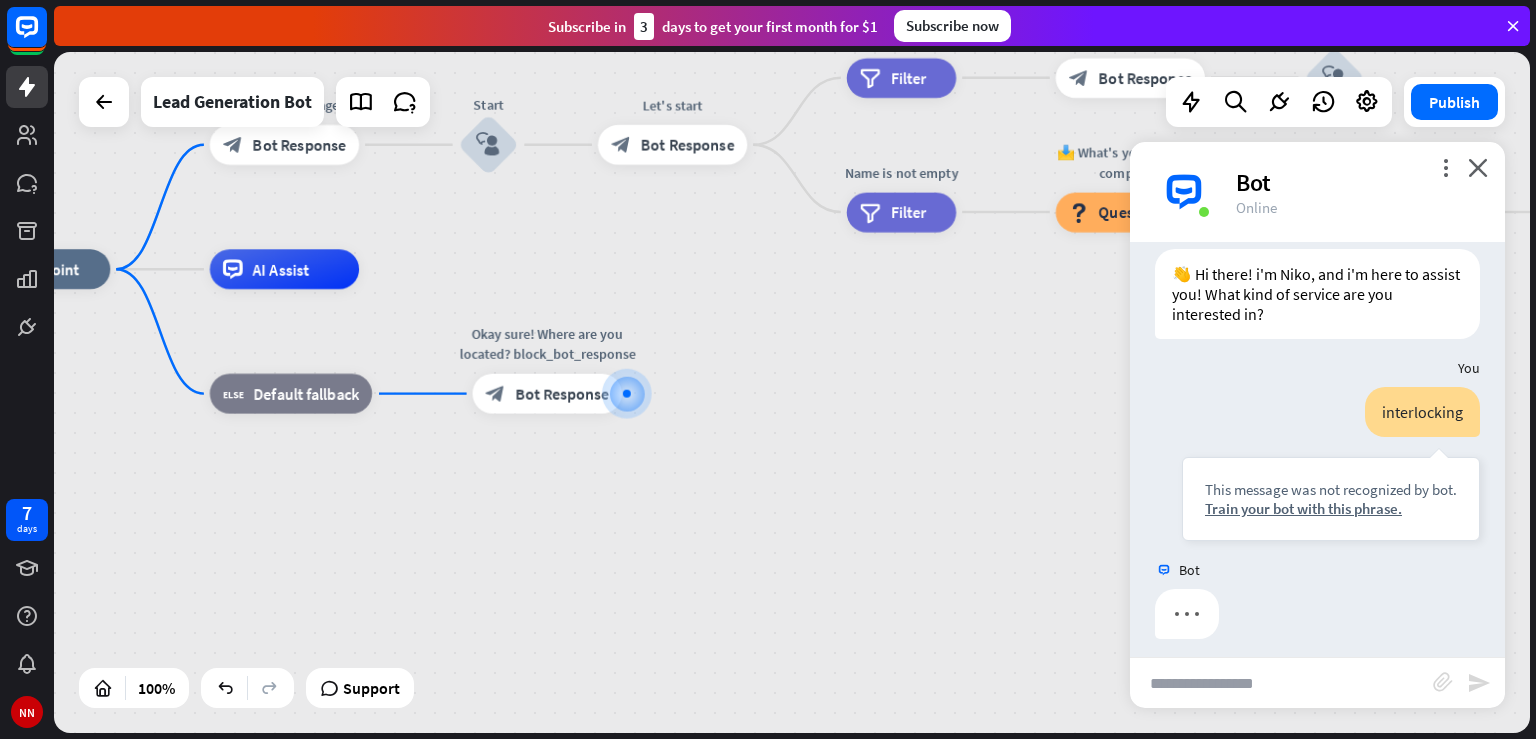 scroll, scrollTop: 62, scrollLeft: 0, axis: vertical 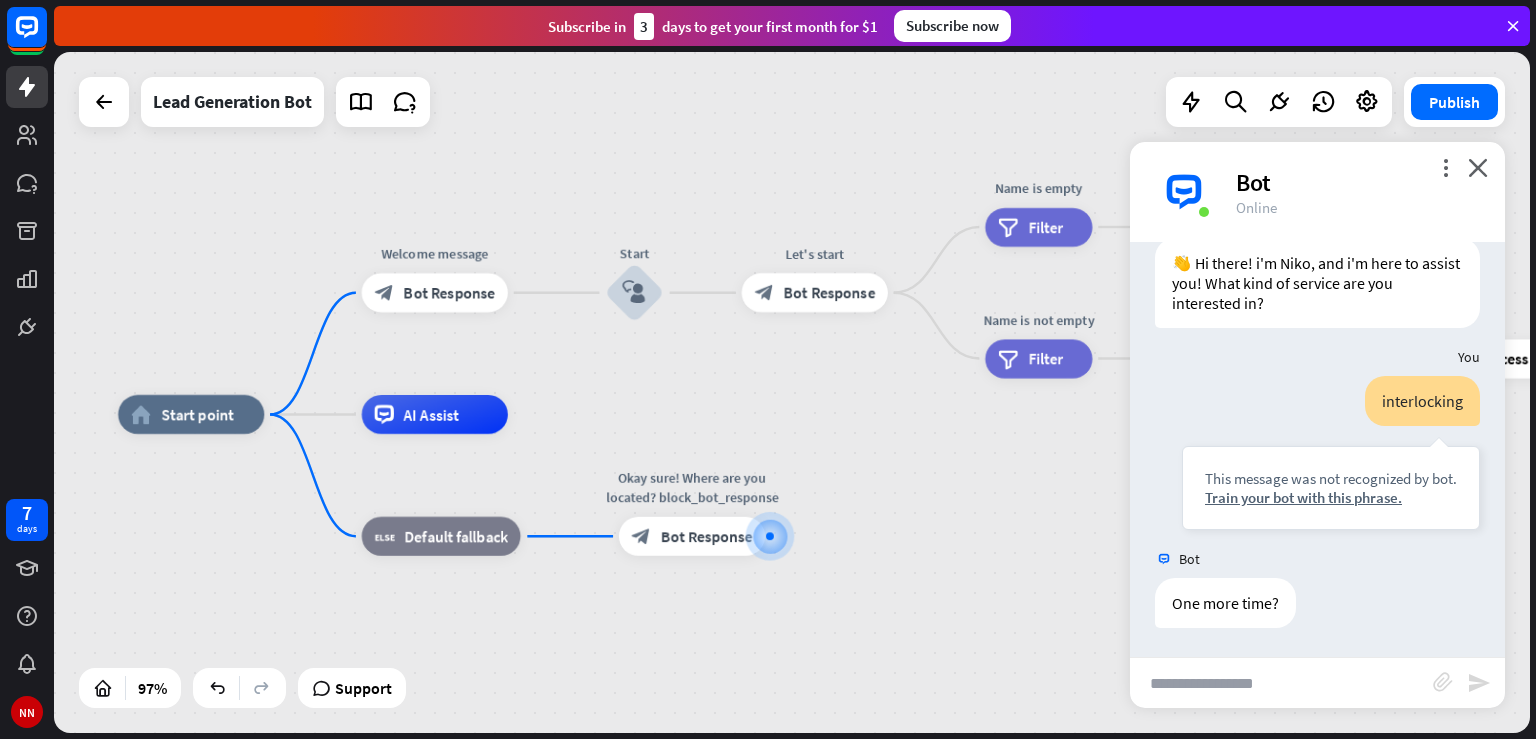 drag, startPoint x: 806, startPoint y: 362, endPoint x: 946, endPoint y: 507, distance: 201.55644 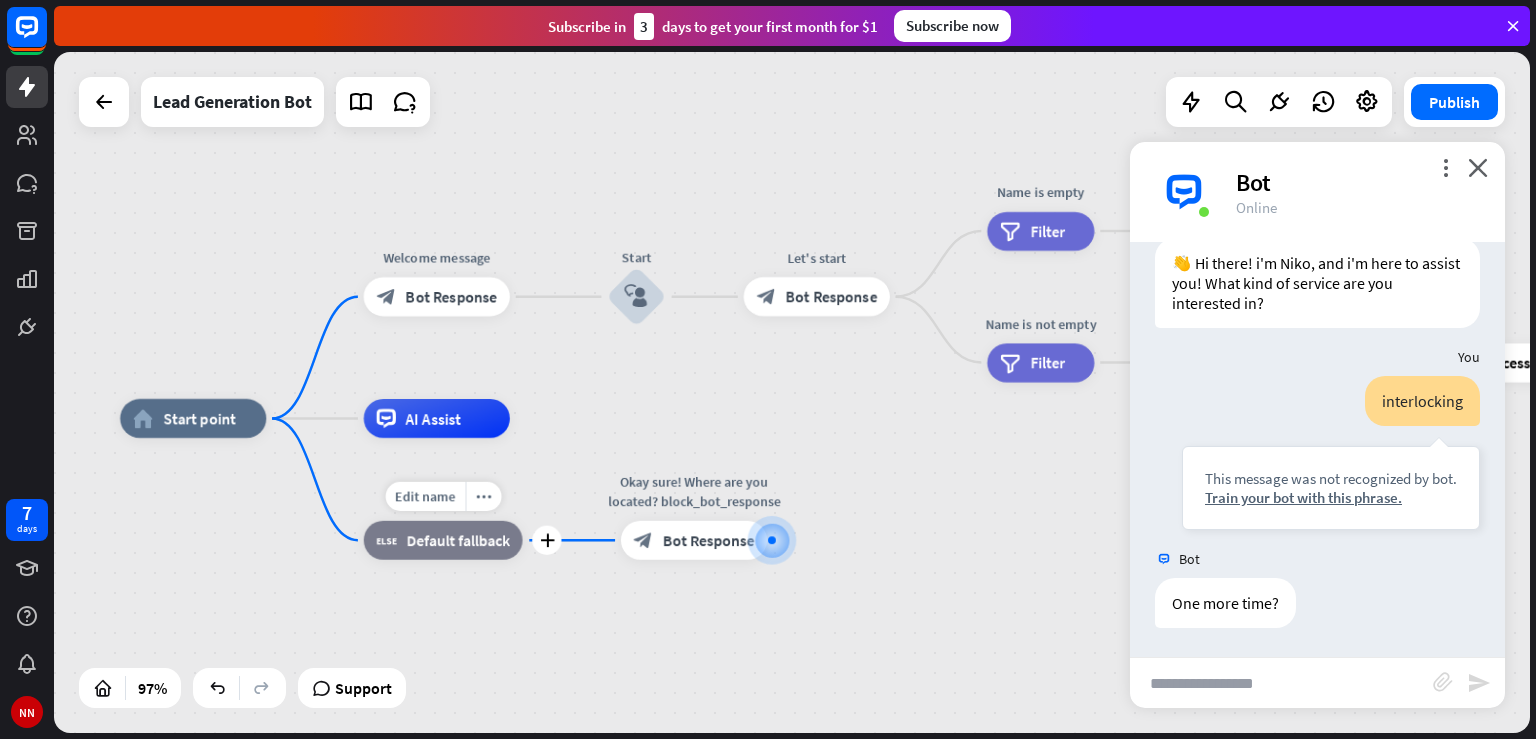 click on "Default fallback" at bounding box center (458, 540) 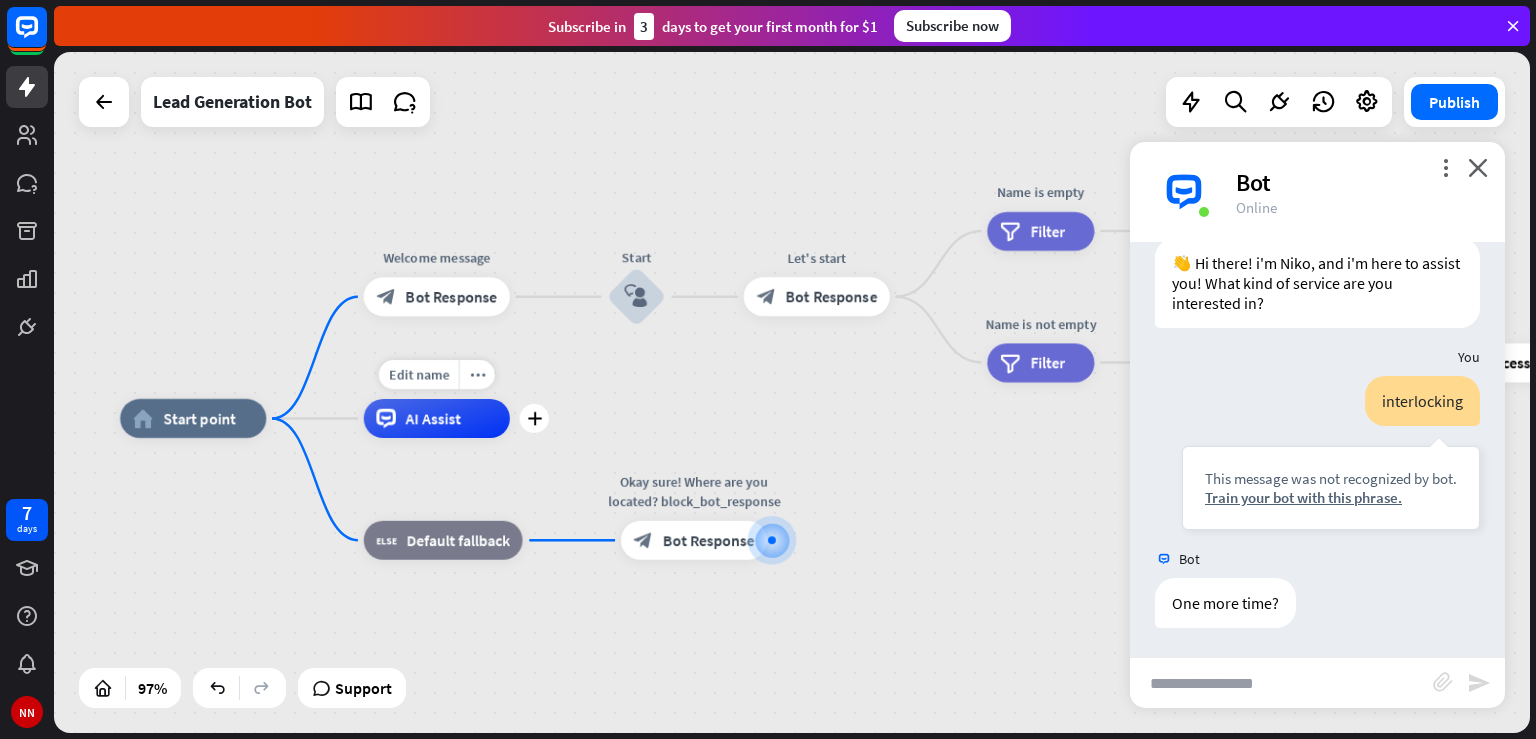click on "AI Assist" at bounding box center [434, 418] 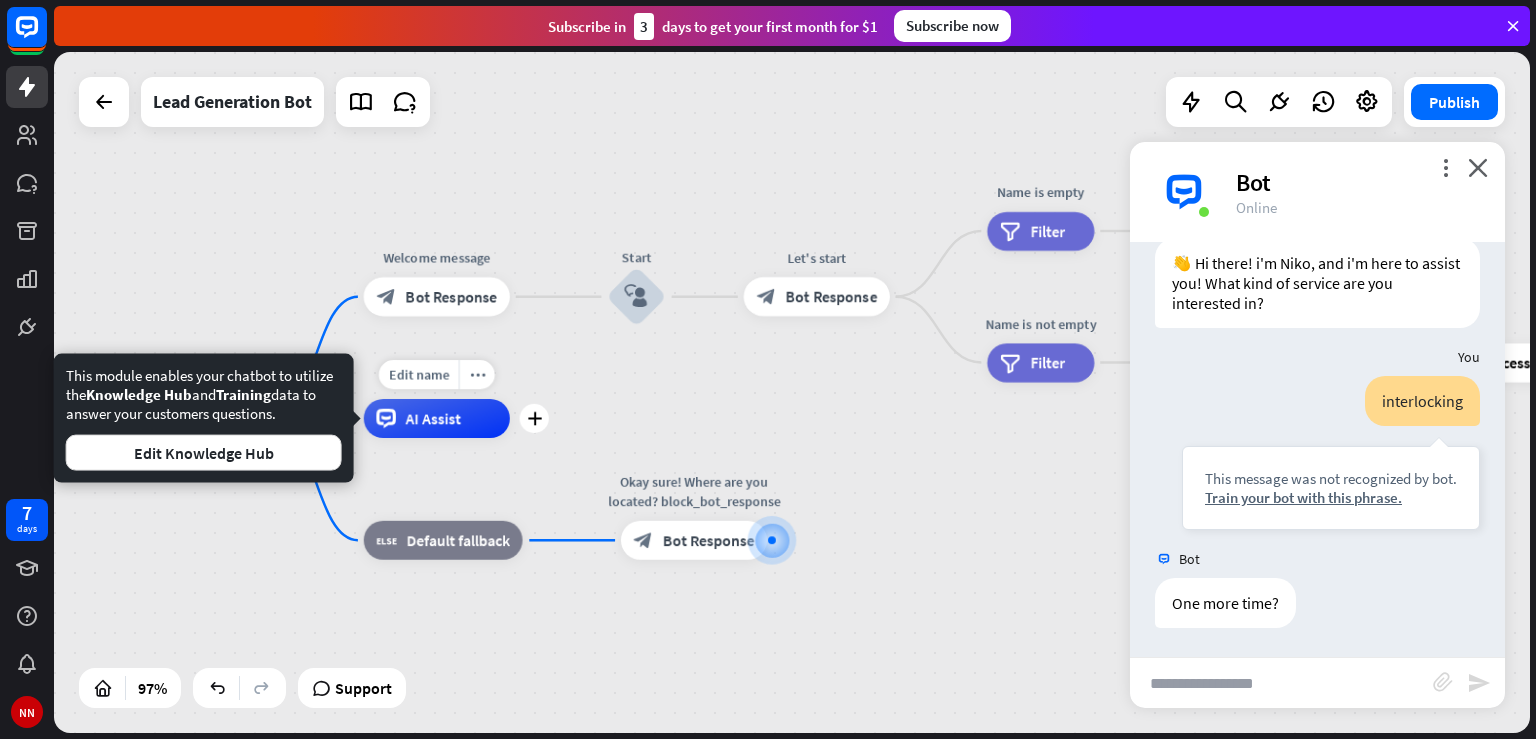 click on "home_2   Start point                 Welcome message   block_bot_response   Bot Response                 Start   block_user_input                 Let's start   block_bot_response   Bot Response                 Name is empty   filter   Filter                 👩‍💼 What's your name?   block_bot_response   Bot Response                 Name   block_user_input                 Name is not empty   filter   Filter                 📩 What's your e-mail & company?   block_question   Question                   block_success   Success                 🌐 How big is your team?   block_bot_response   Bot Response                 Team   block_user_input                 🚀 What's your need?   block_bot_response   Bot Response                   block_close_chat   Close chat       Edit name   more_horiz         plus       AI Assist                   block_fallback   Default fallback" at bounding box center (792, 392) 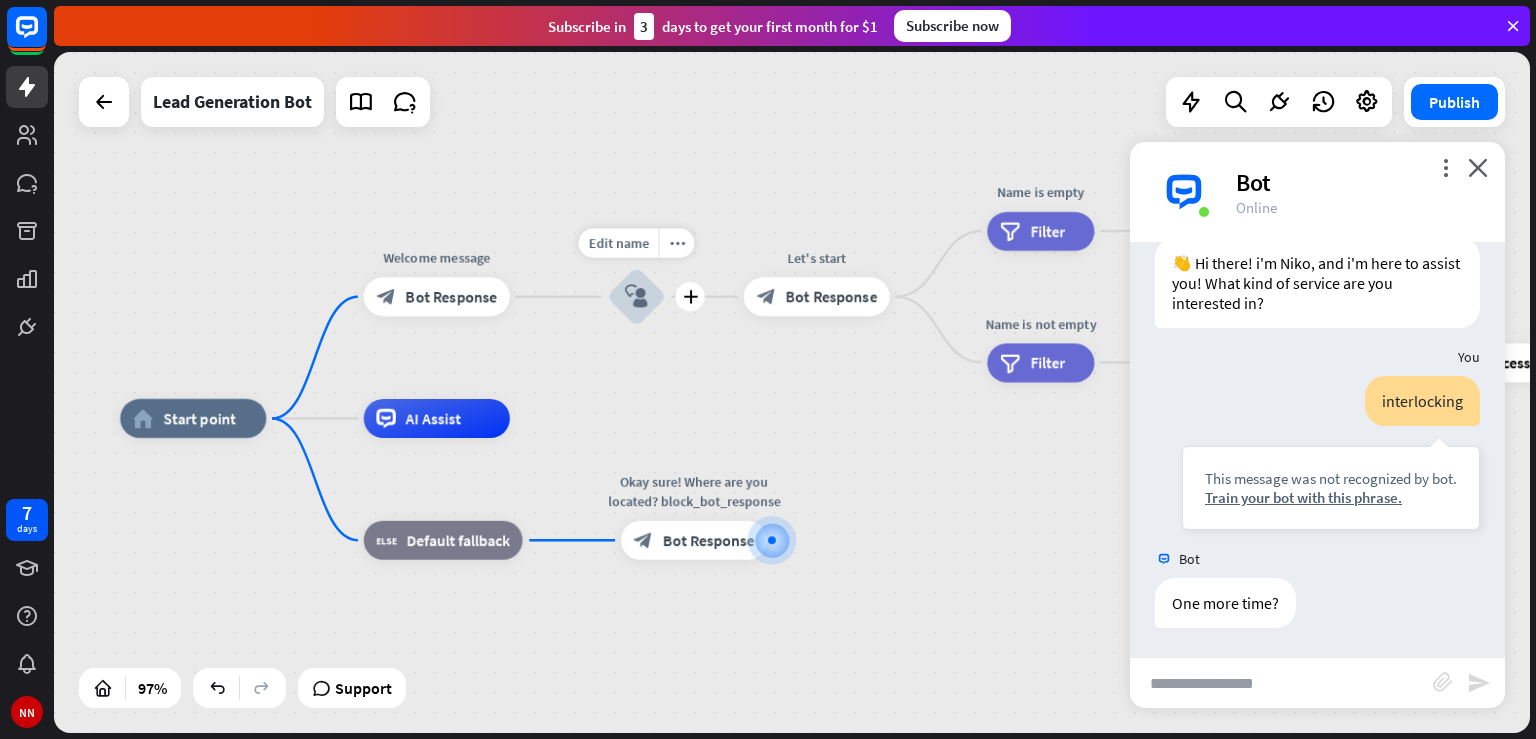click on "block_user_input" at bounding box center (636, 296) 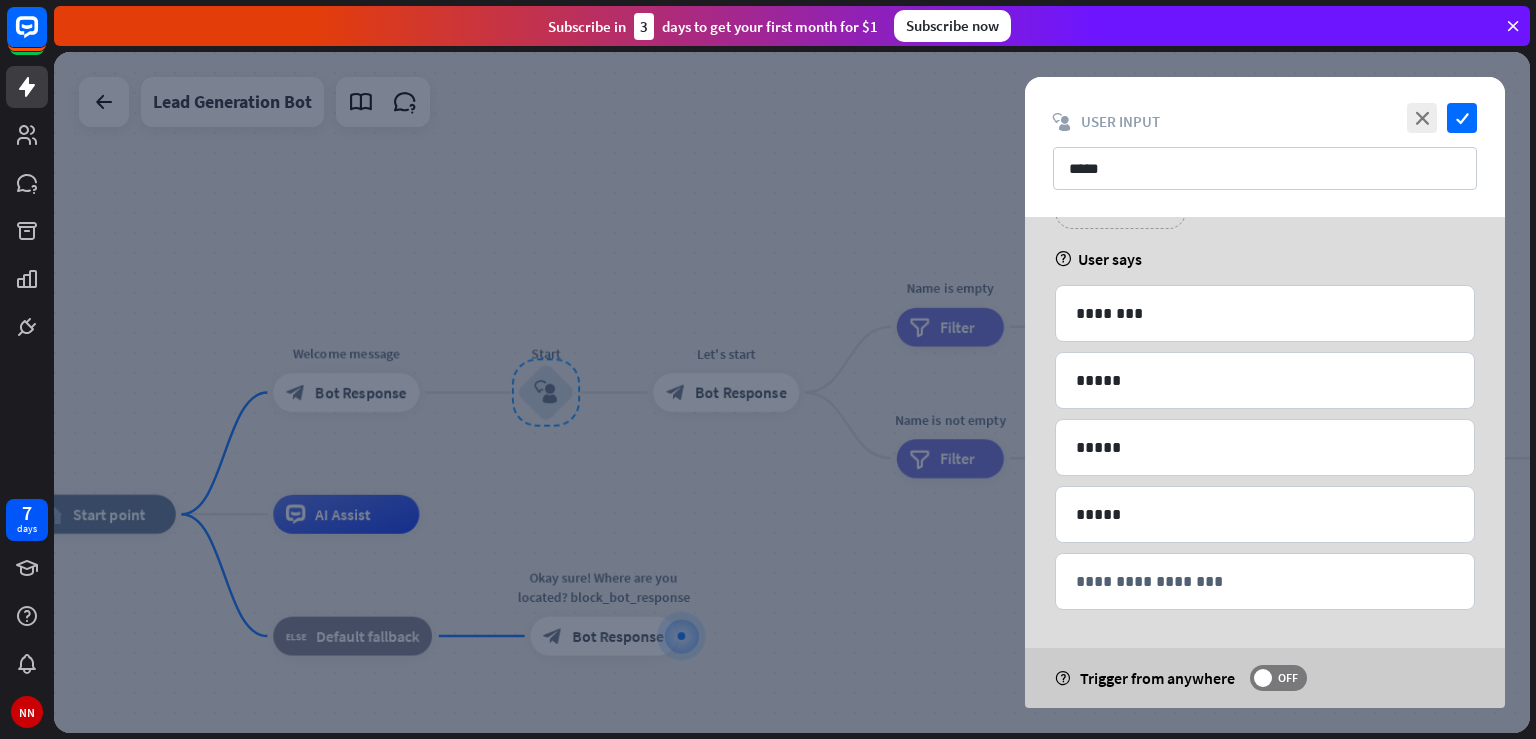 scroll, scrollTop: 58, scrollLeft: 0, axis: vertical 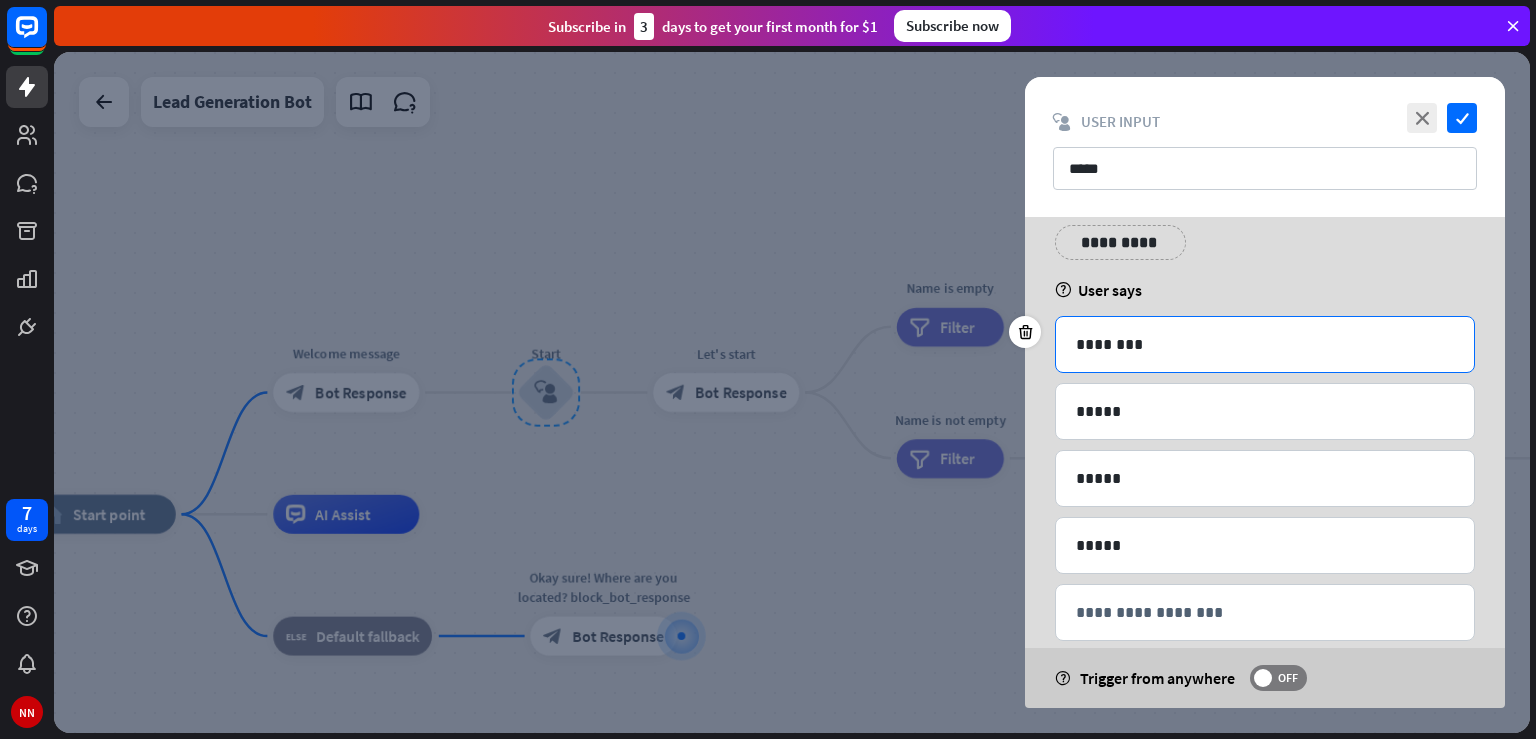 click on "********" at bounding box center [1265, 344] 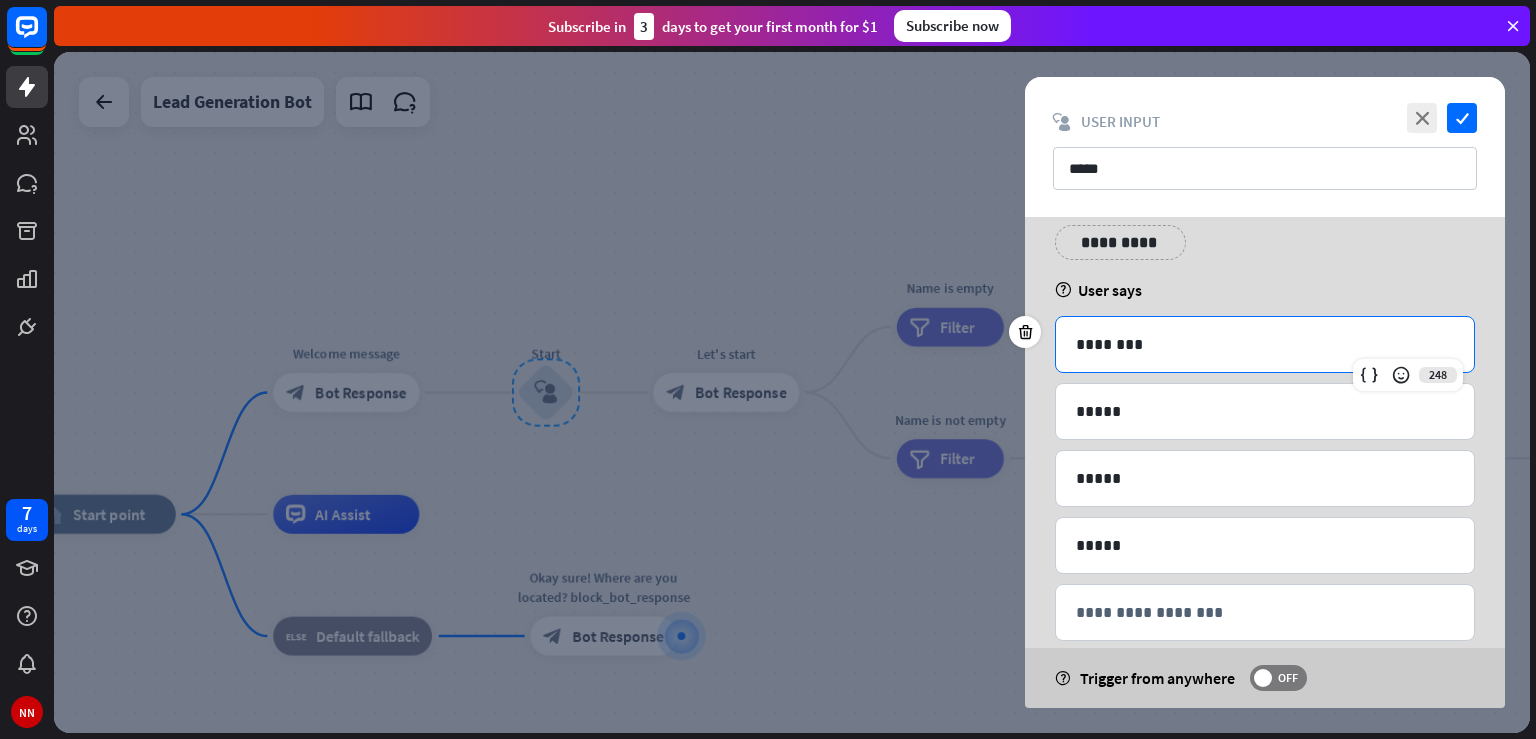 type 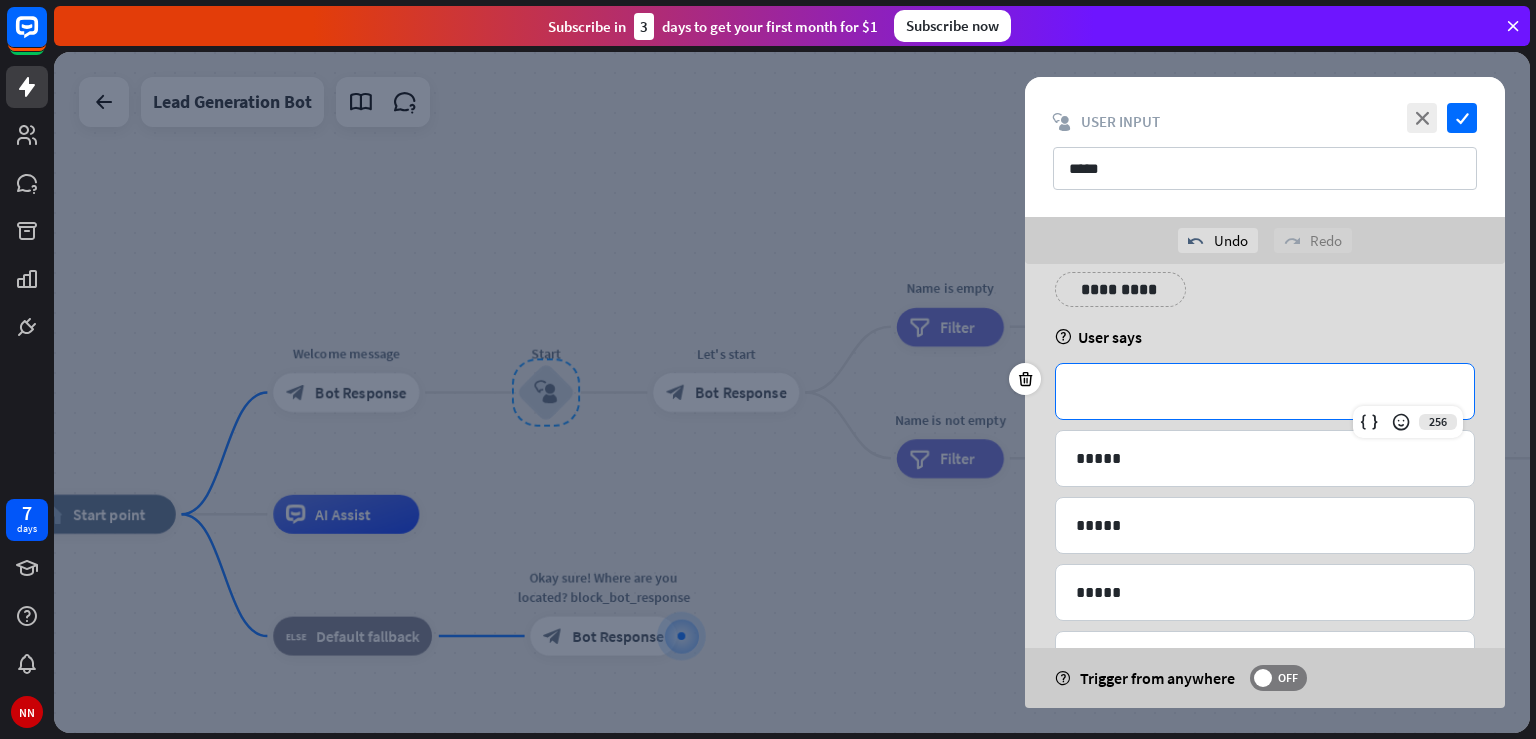 scroll, scrollTop: 0, scrollLeft: 0, axis: both 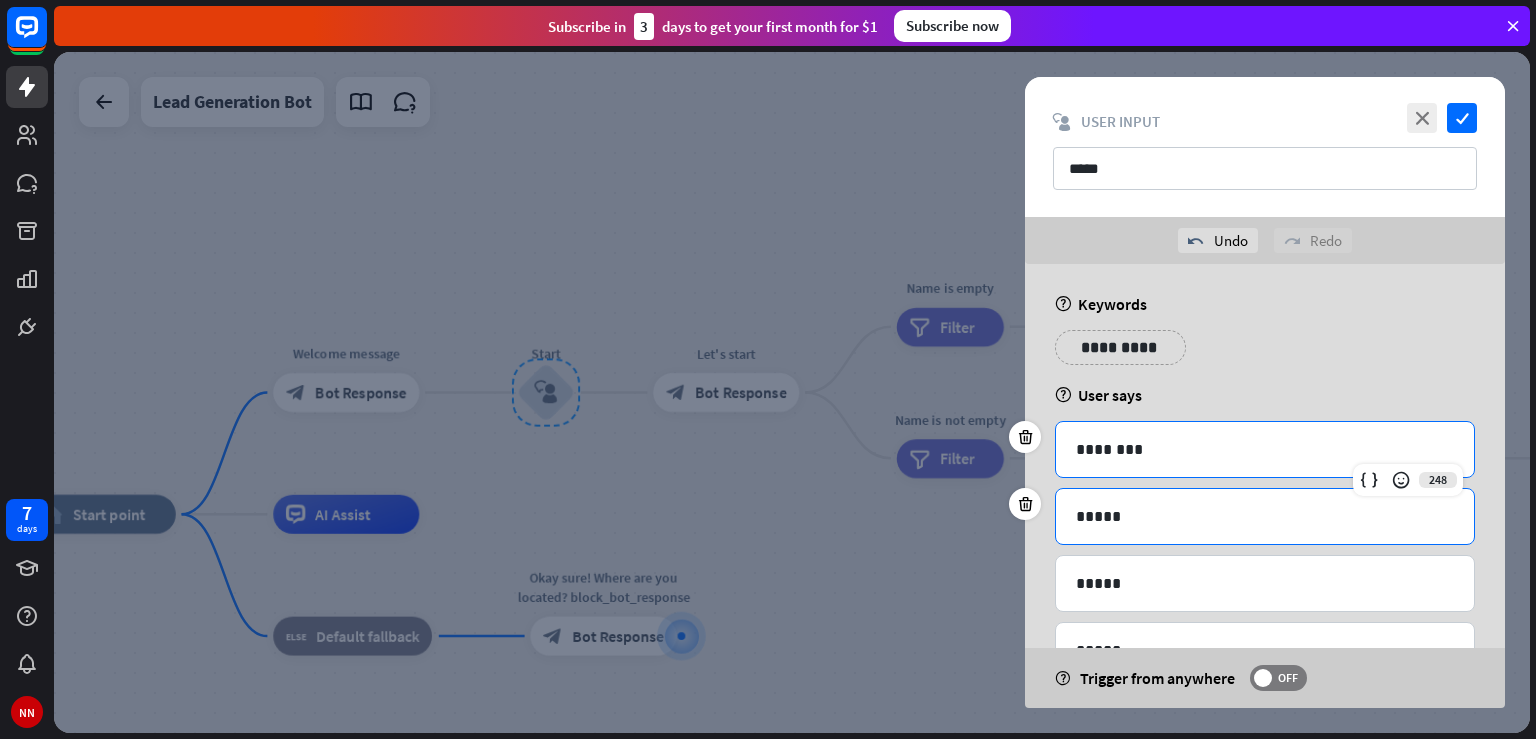 click on "*****" at bounding box center [1257, 516] 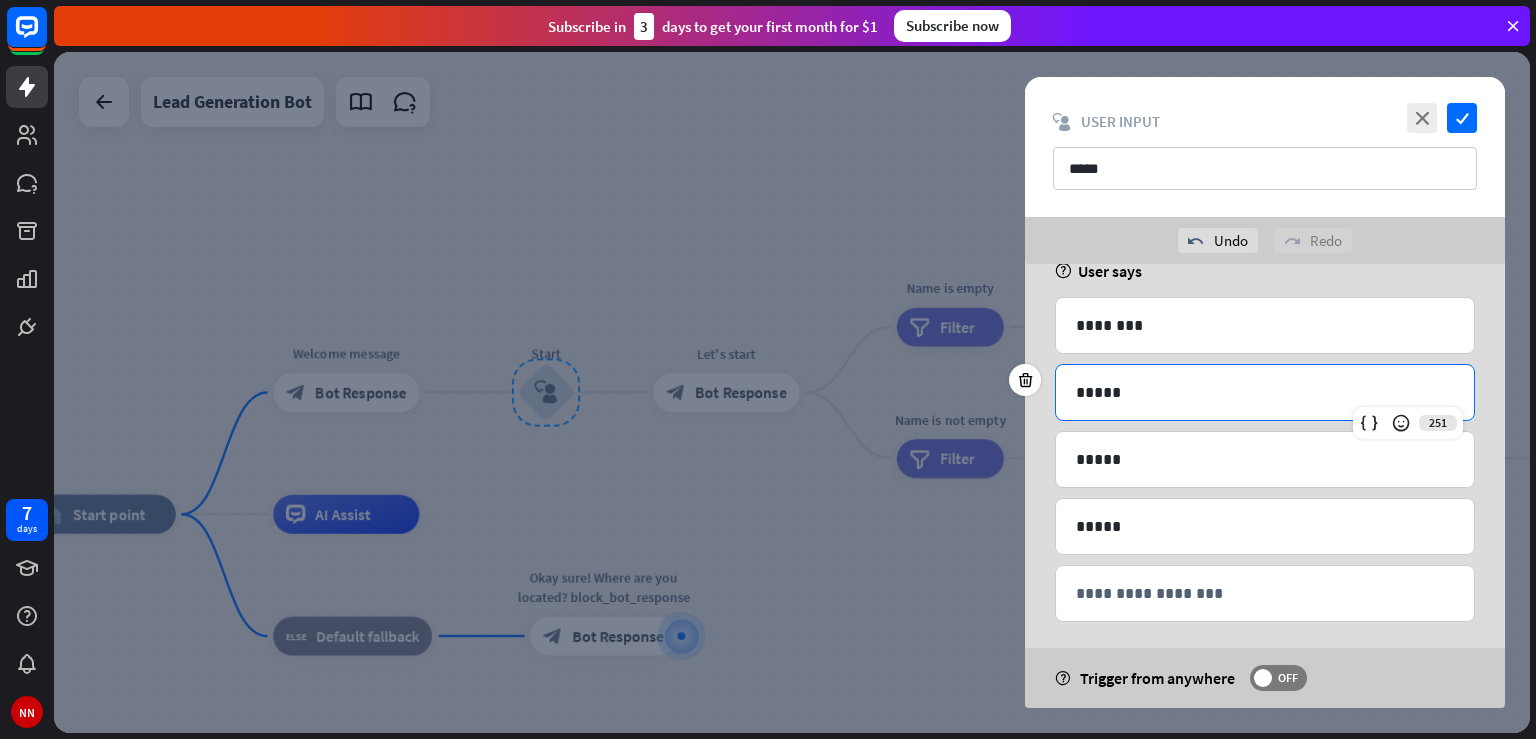 scroll, scrollTop: 125, scrollLeft: 0, axis: vertical 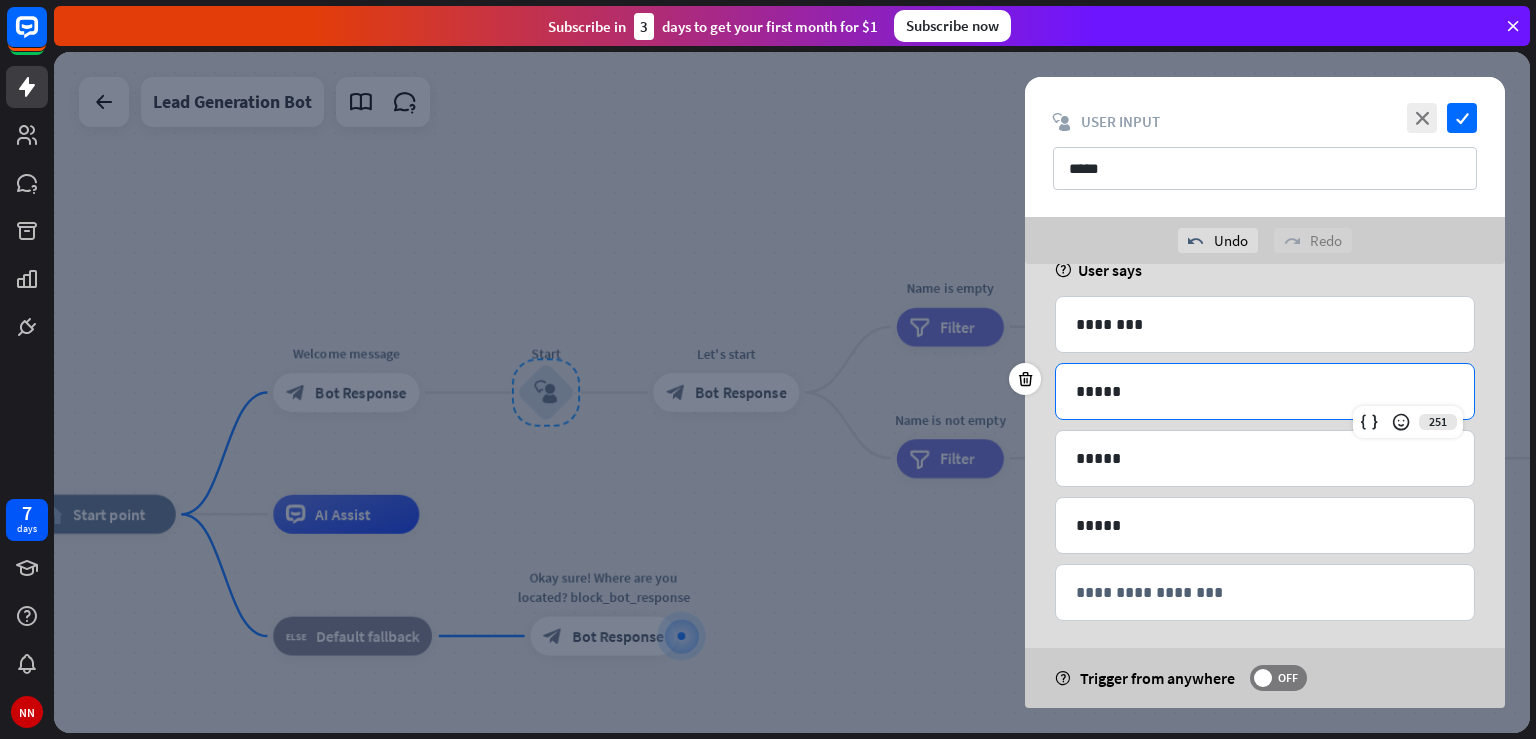 type 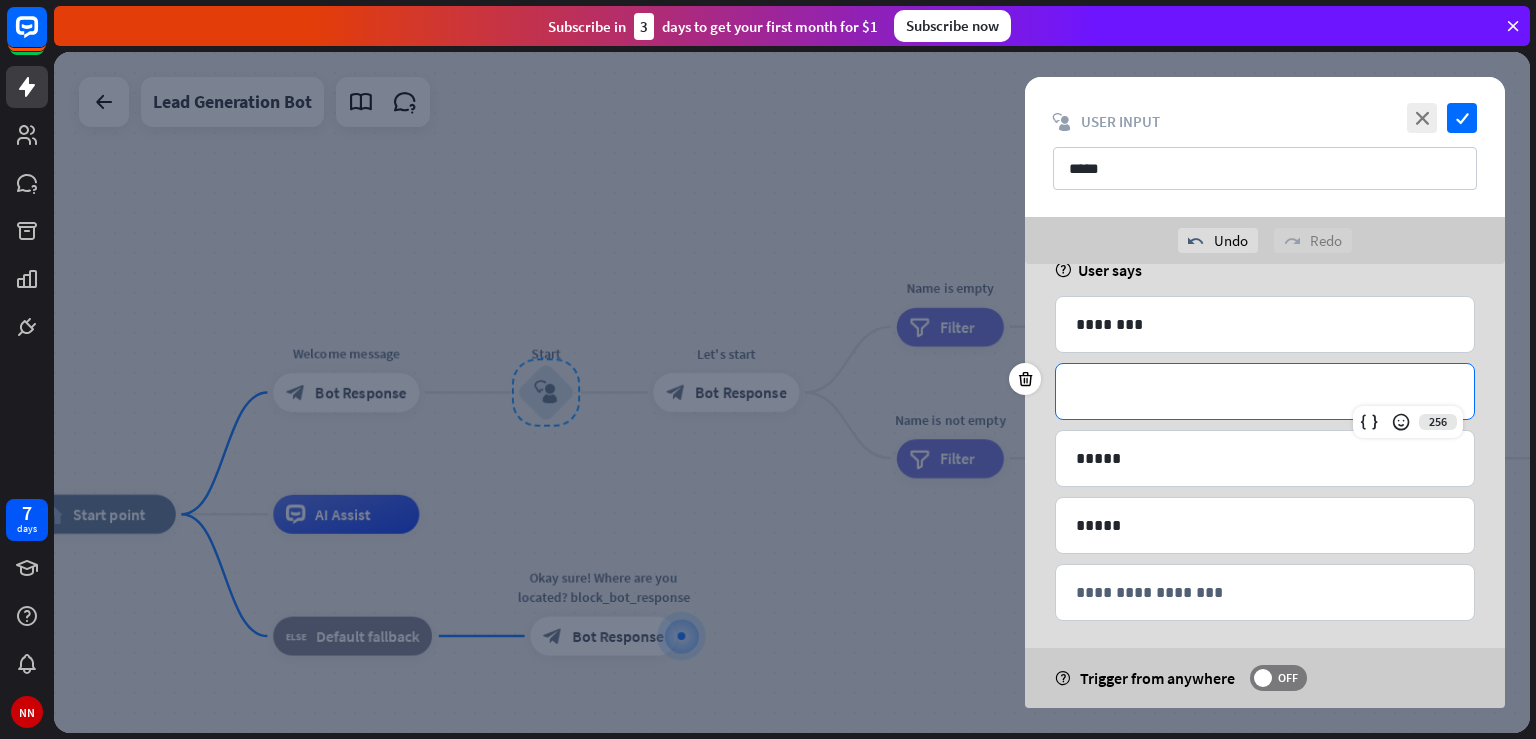 scroll, scrollTop: 0, scrollLeft: 0, axis: both 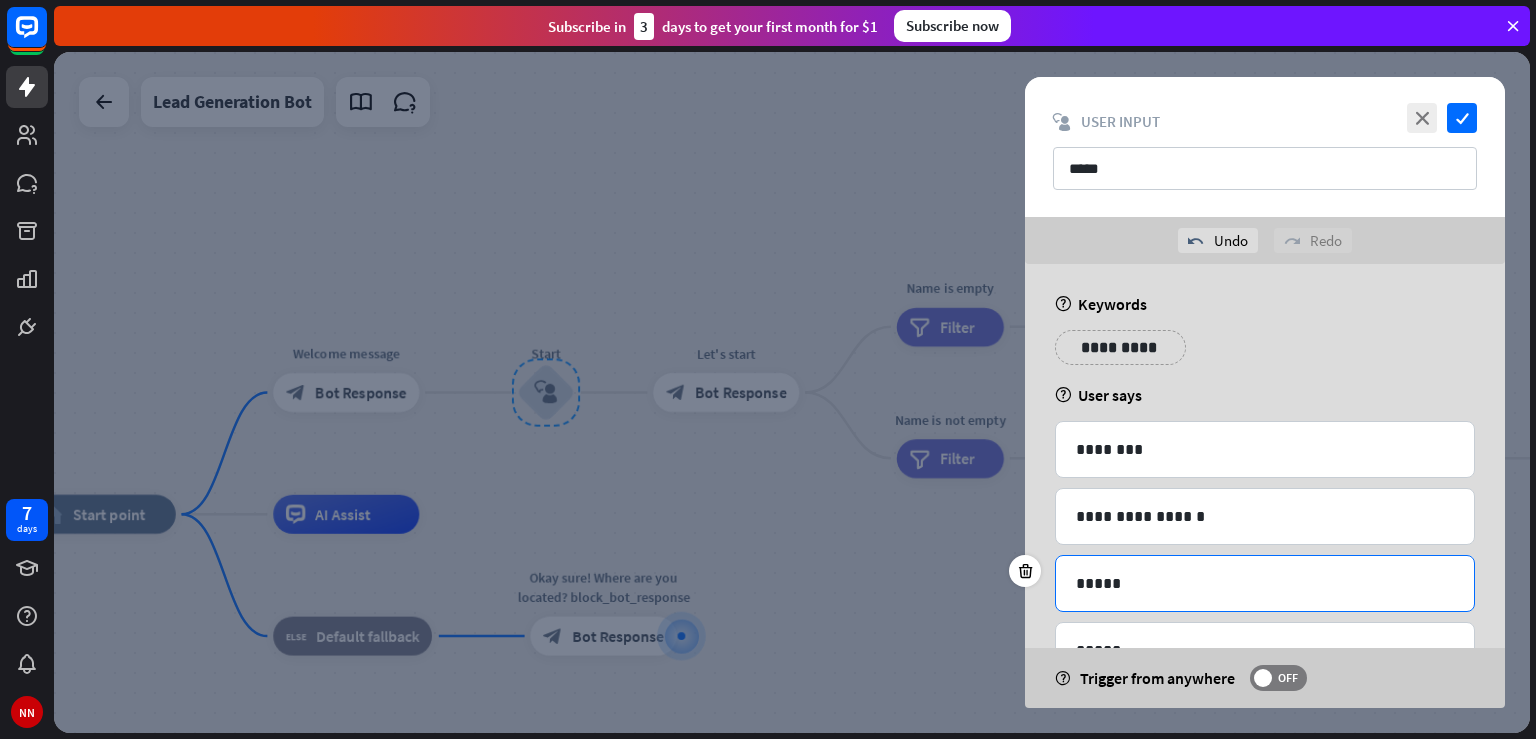 click on "*****" at bounding box center (1257, 583) 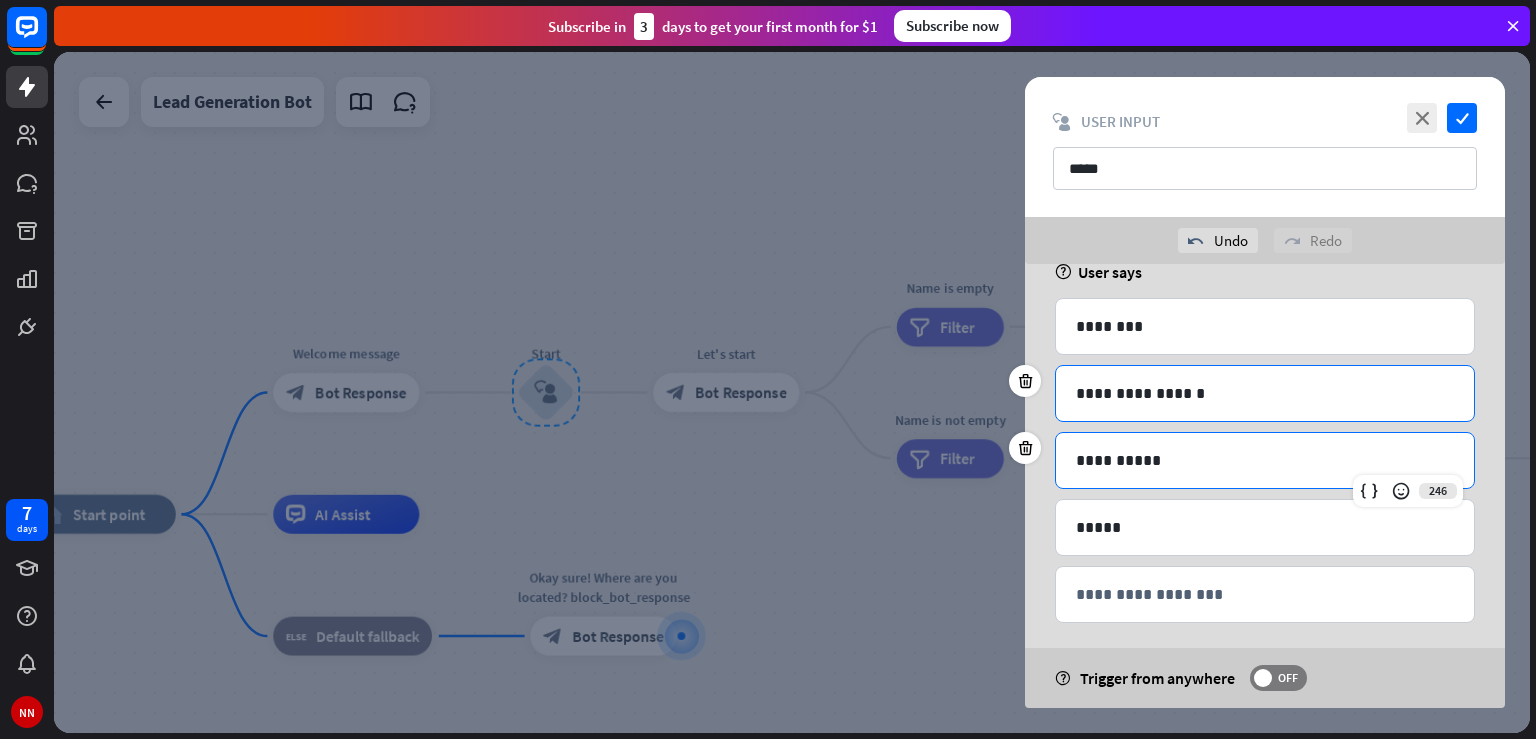 scroll, scrollTop: 132, scrollLeft: 0, axis: vertical 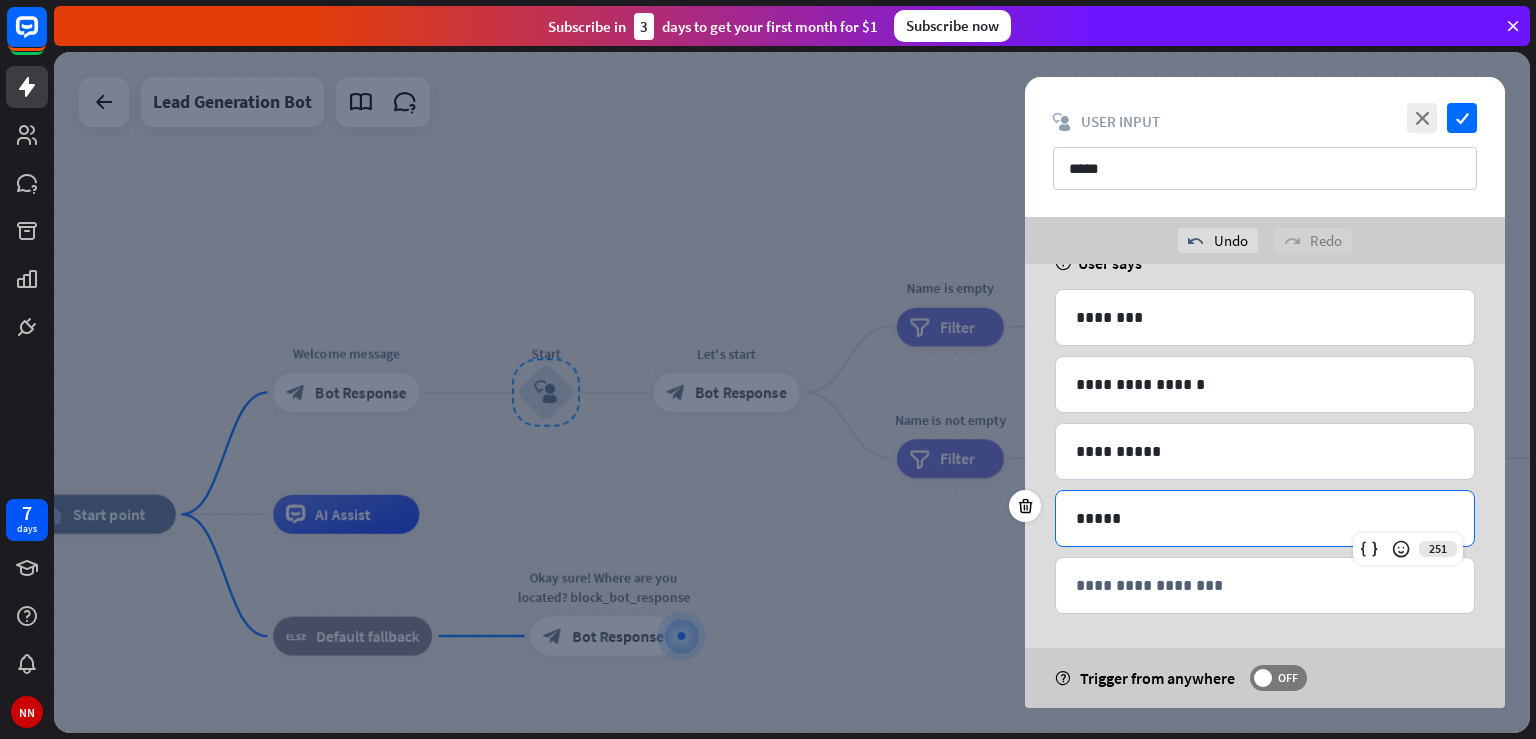 click on "*****" at bounding box center [1257, 518] 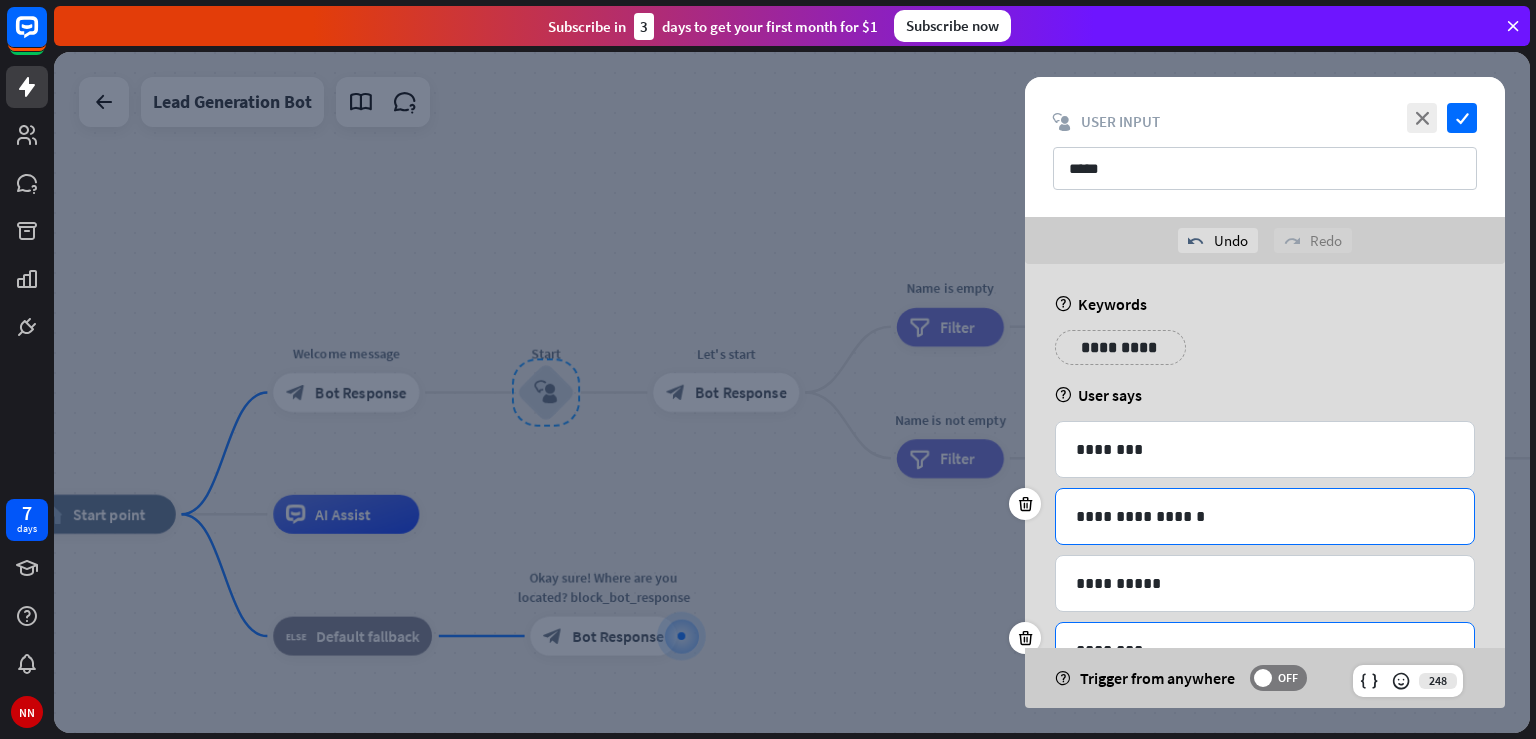 scroll, scrollTop: 136, scrollLeft: 0, axis: vertical 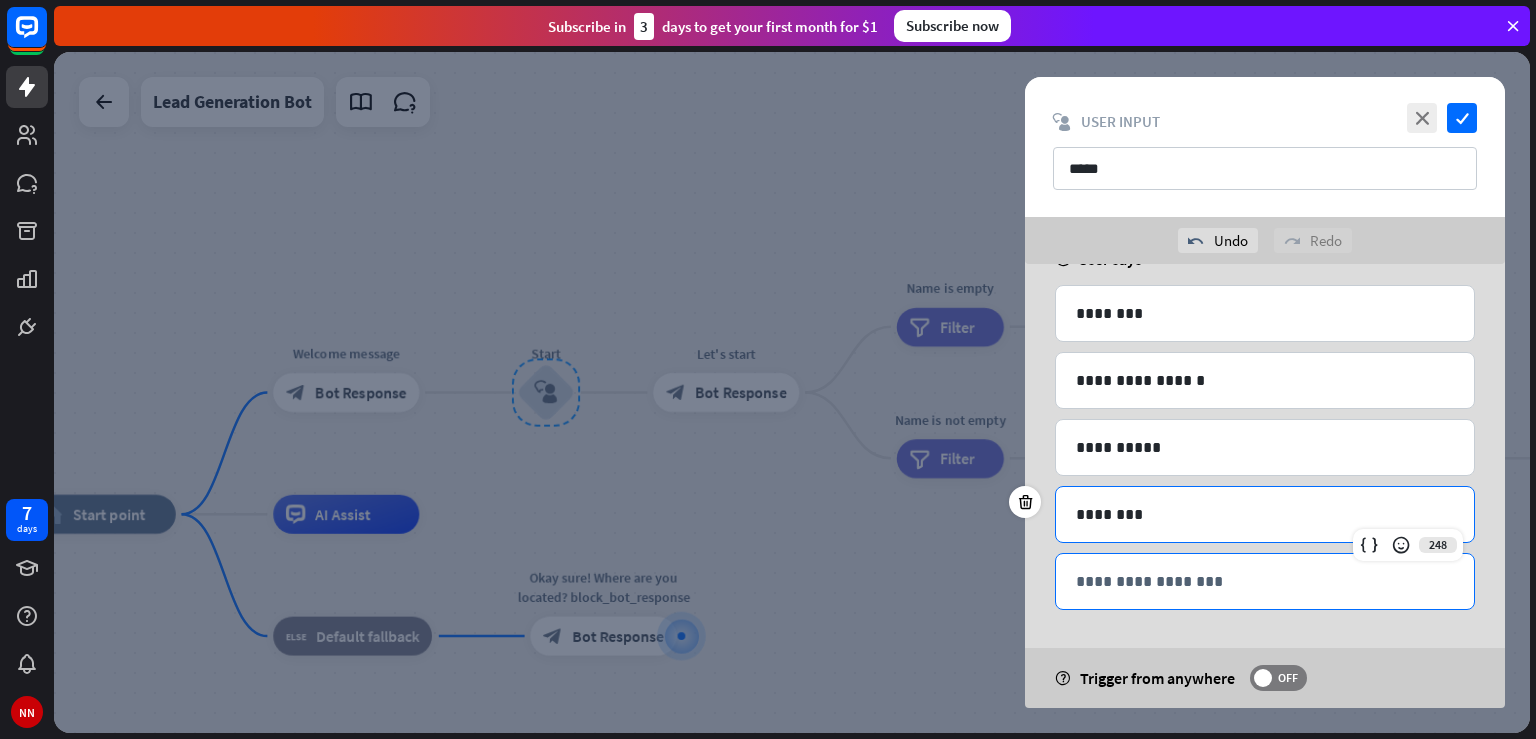 click on "**********" at bounding box center [1265, 581] 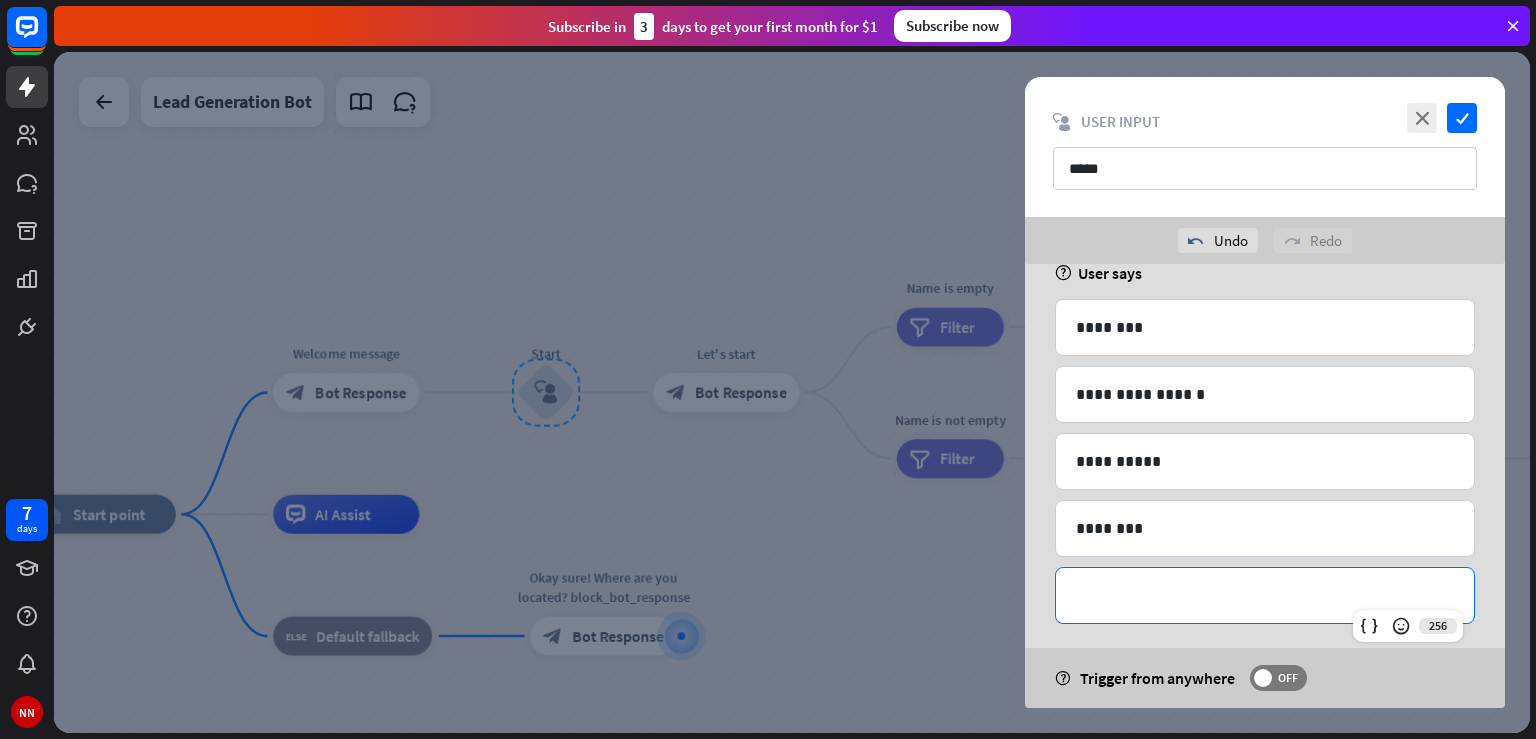 scroll, scrollTop: 136, scrollLeft: 0, axis: vertical 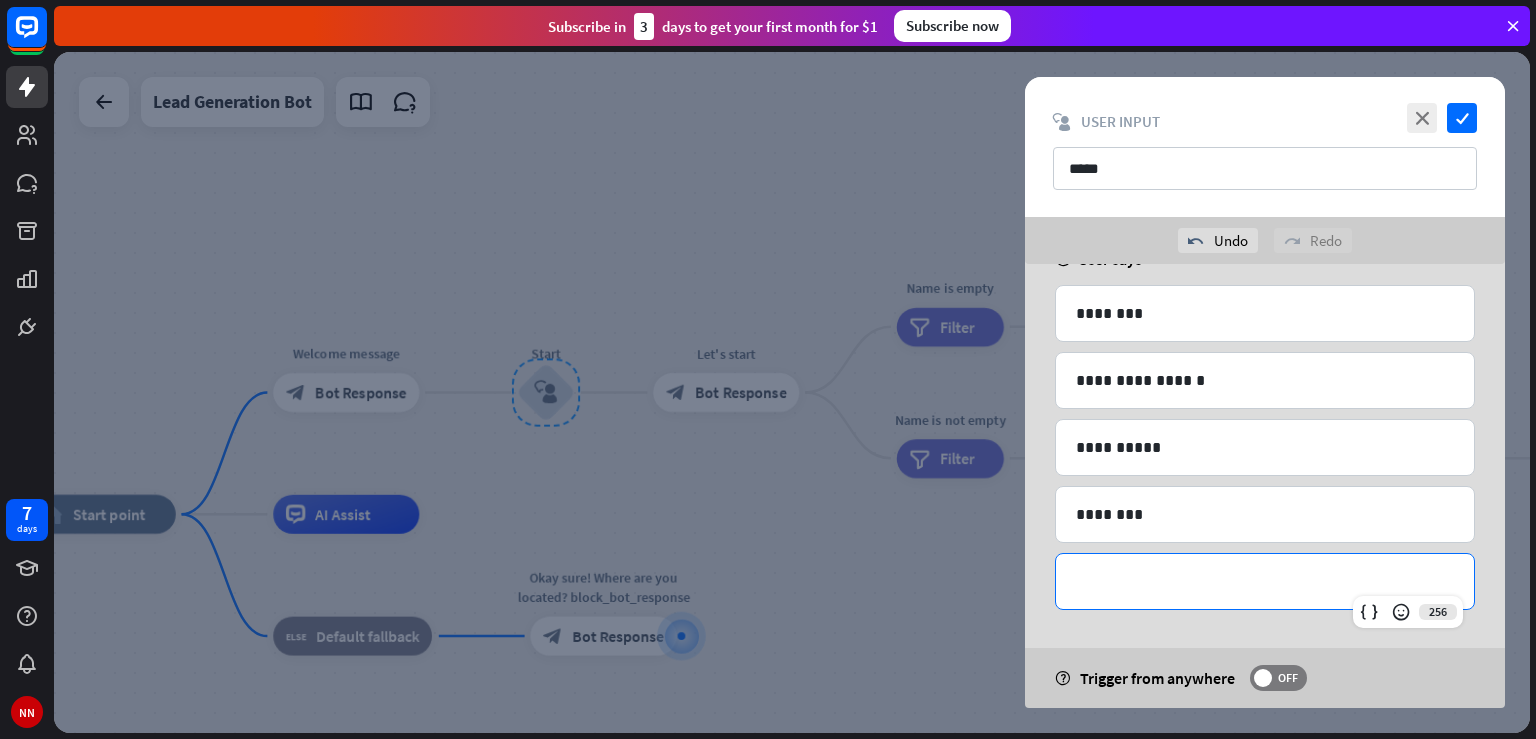 type 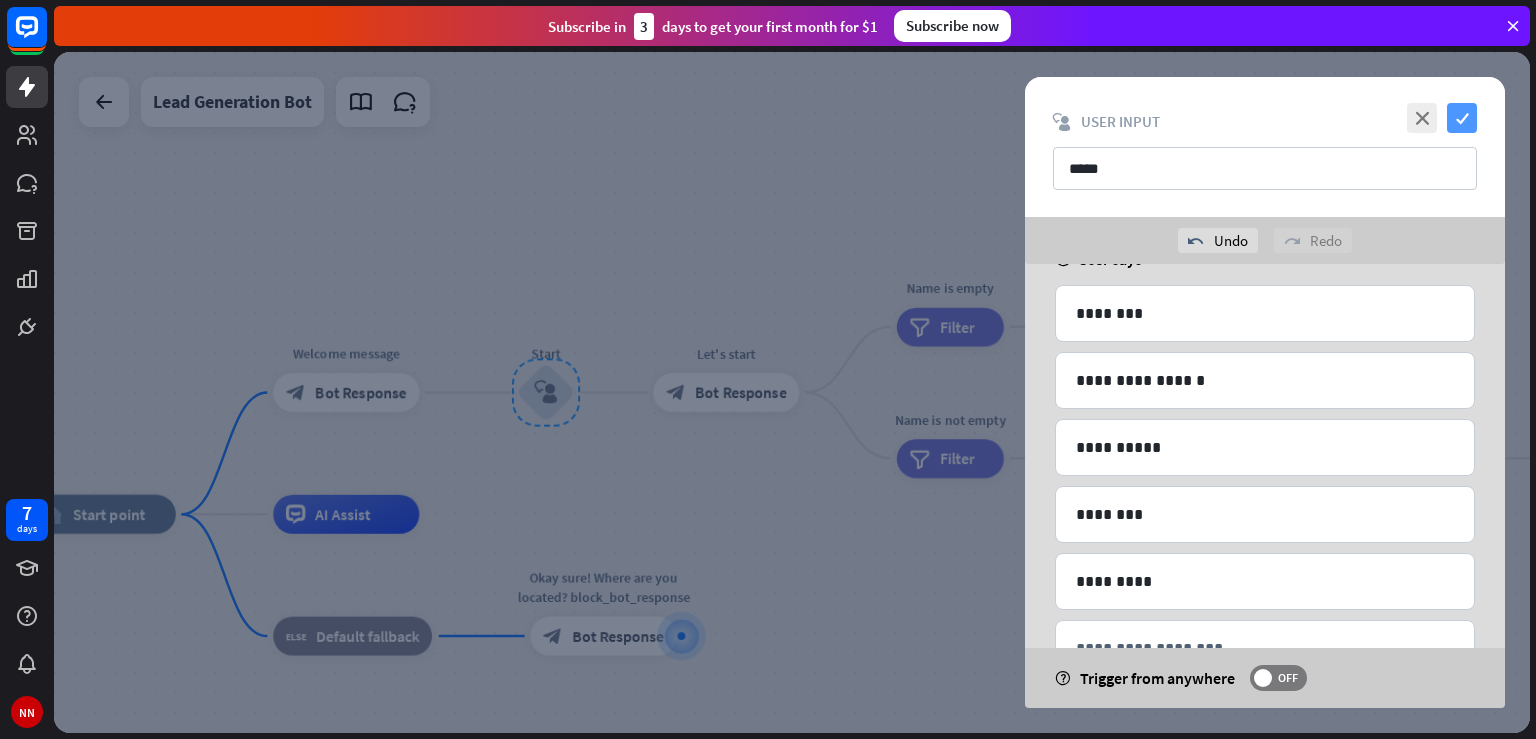 click on "check" at bounding box center (1462, 118) 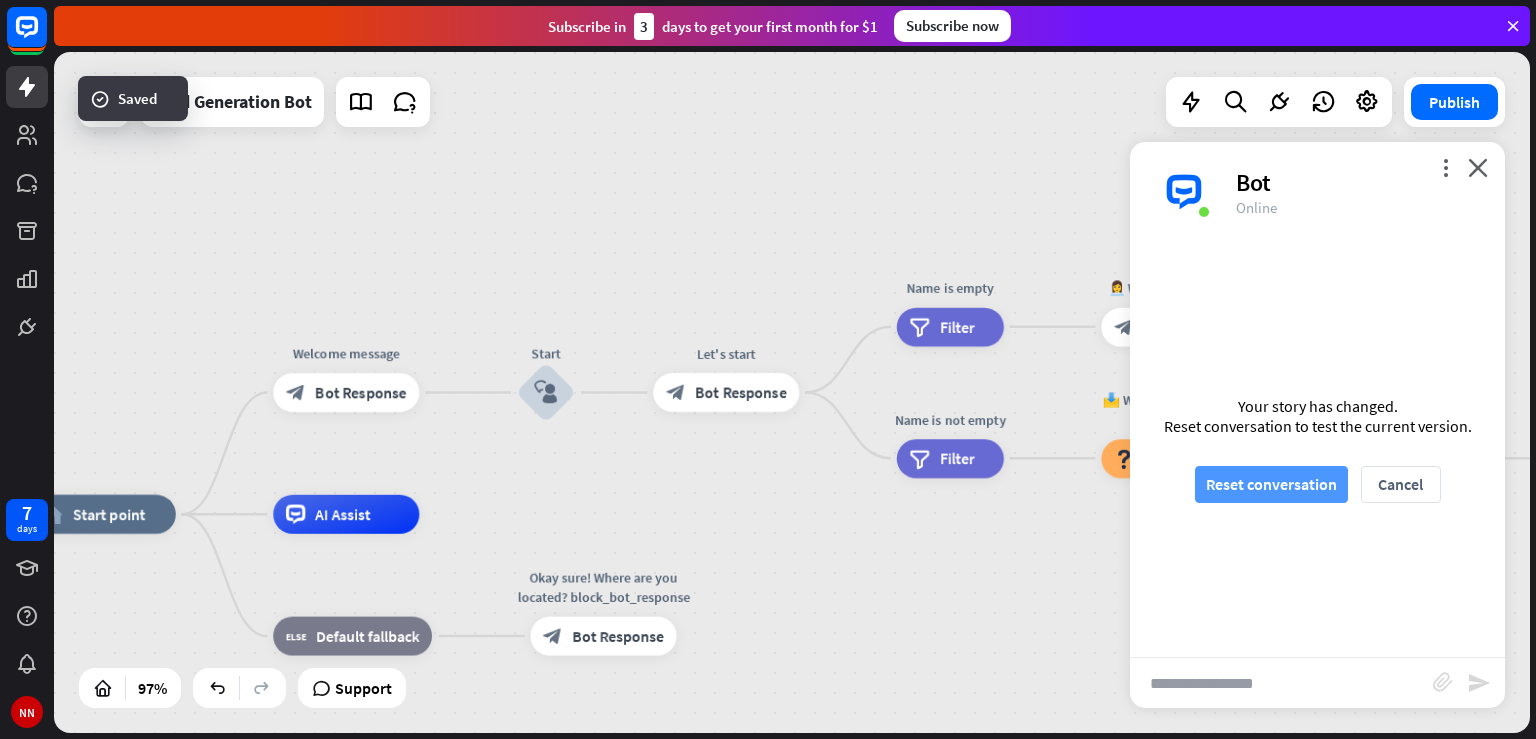 click on "Reset conversation" at bounding box center (1271, 484) 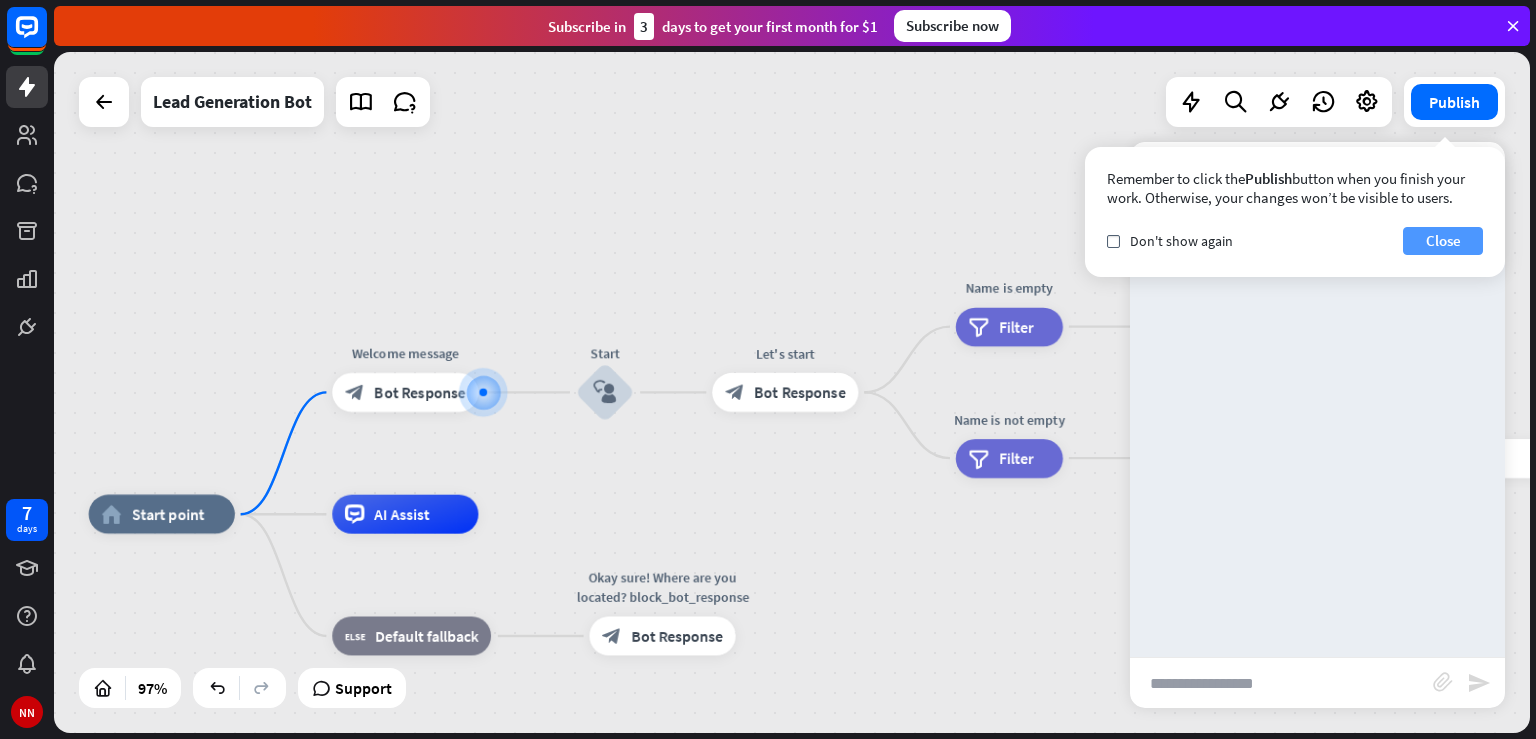 click on "Close" at bounding box center (1443, 241) 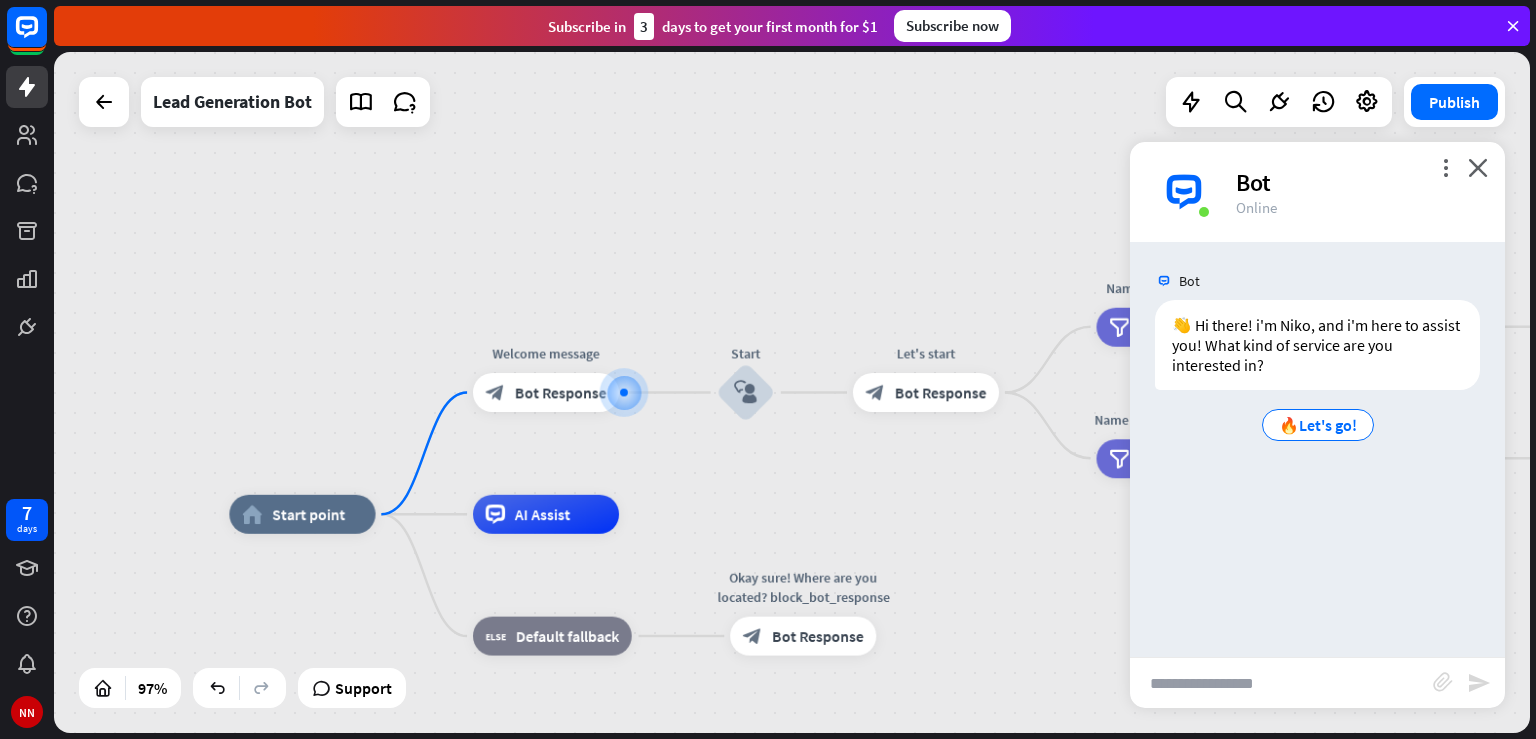 click at bounding box center (1281, 683) 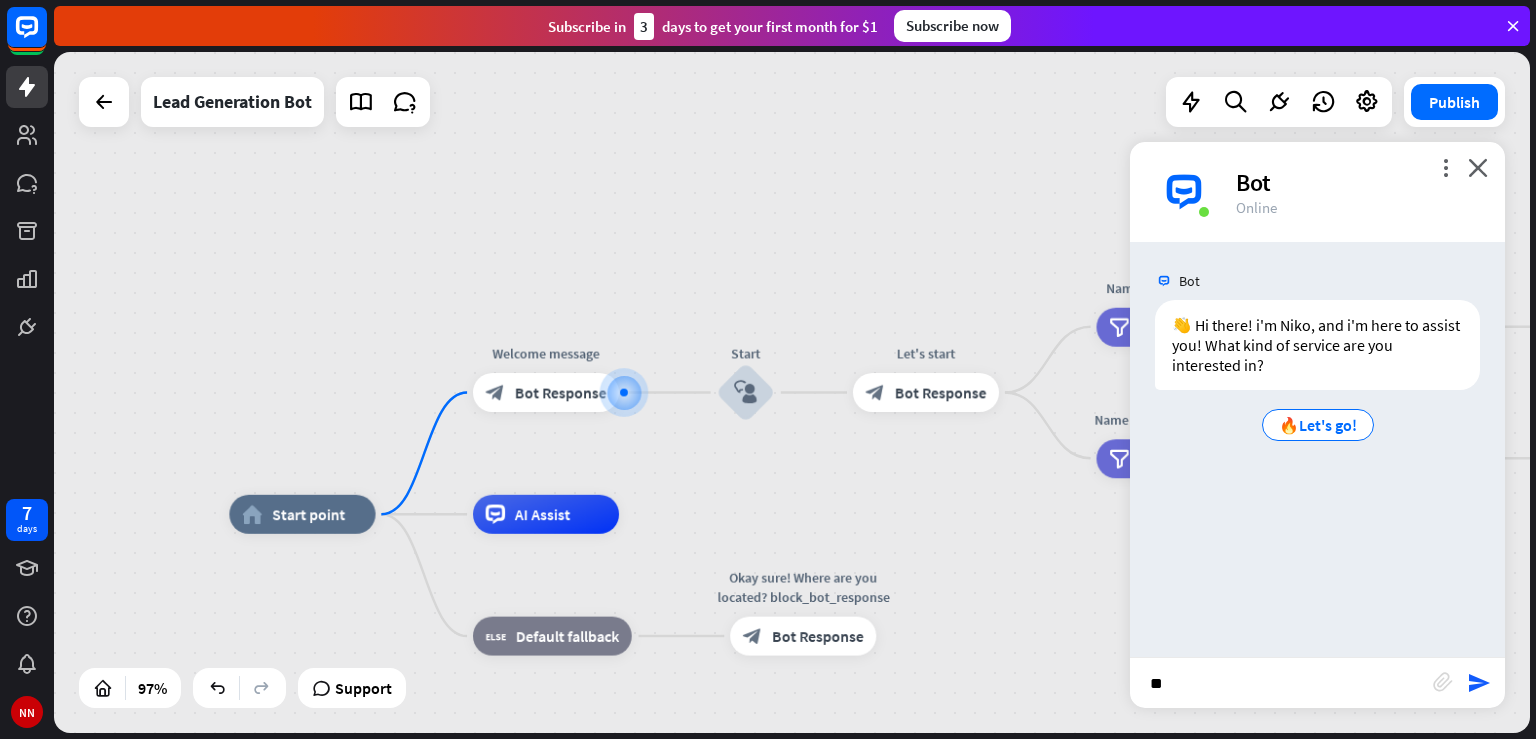 type on "*" 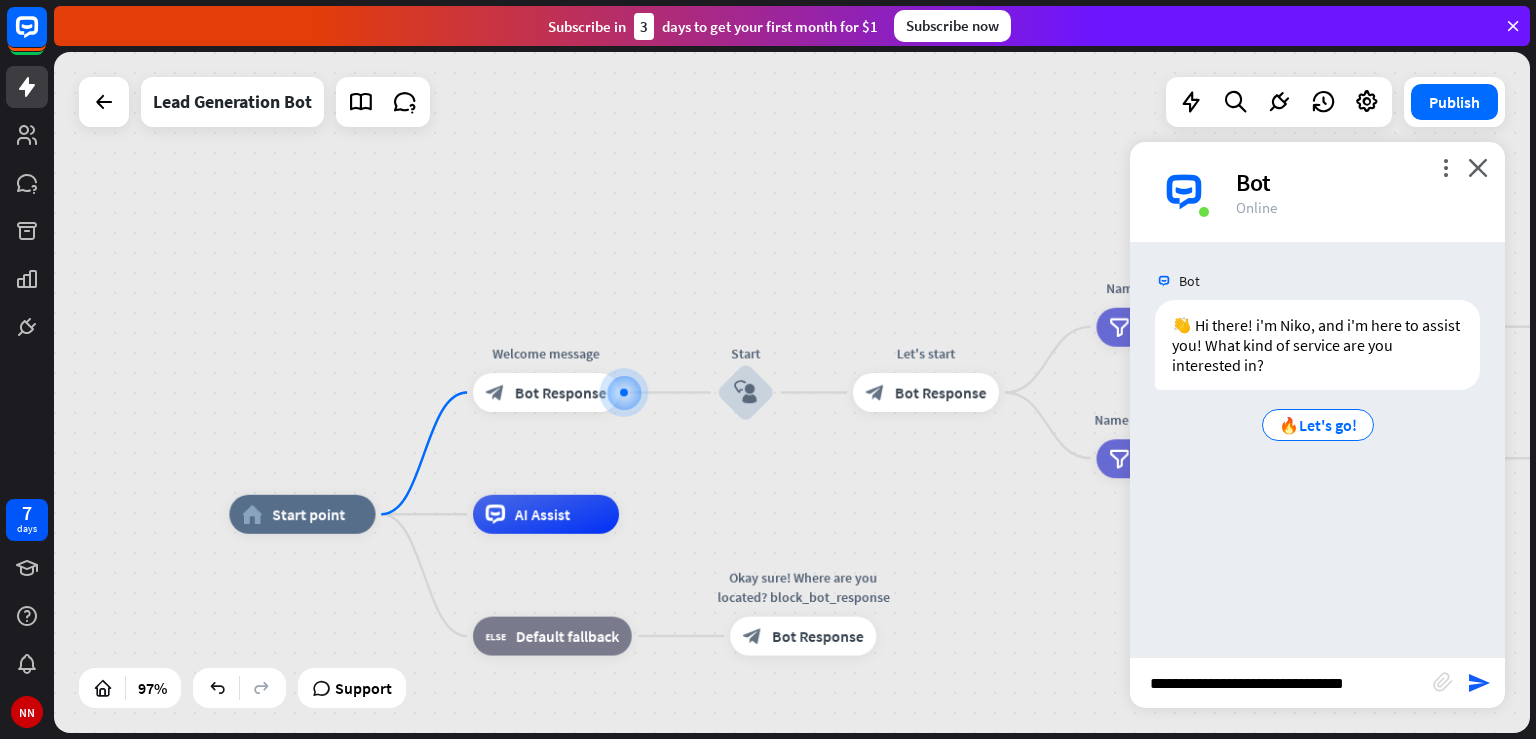 type on "**********" 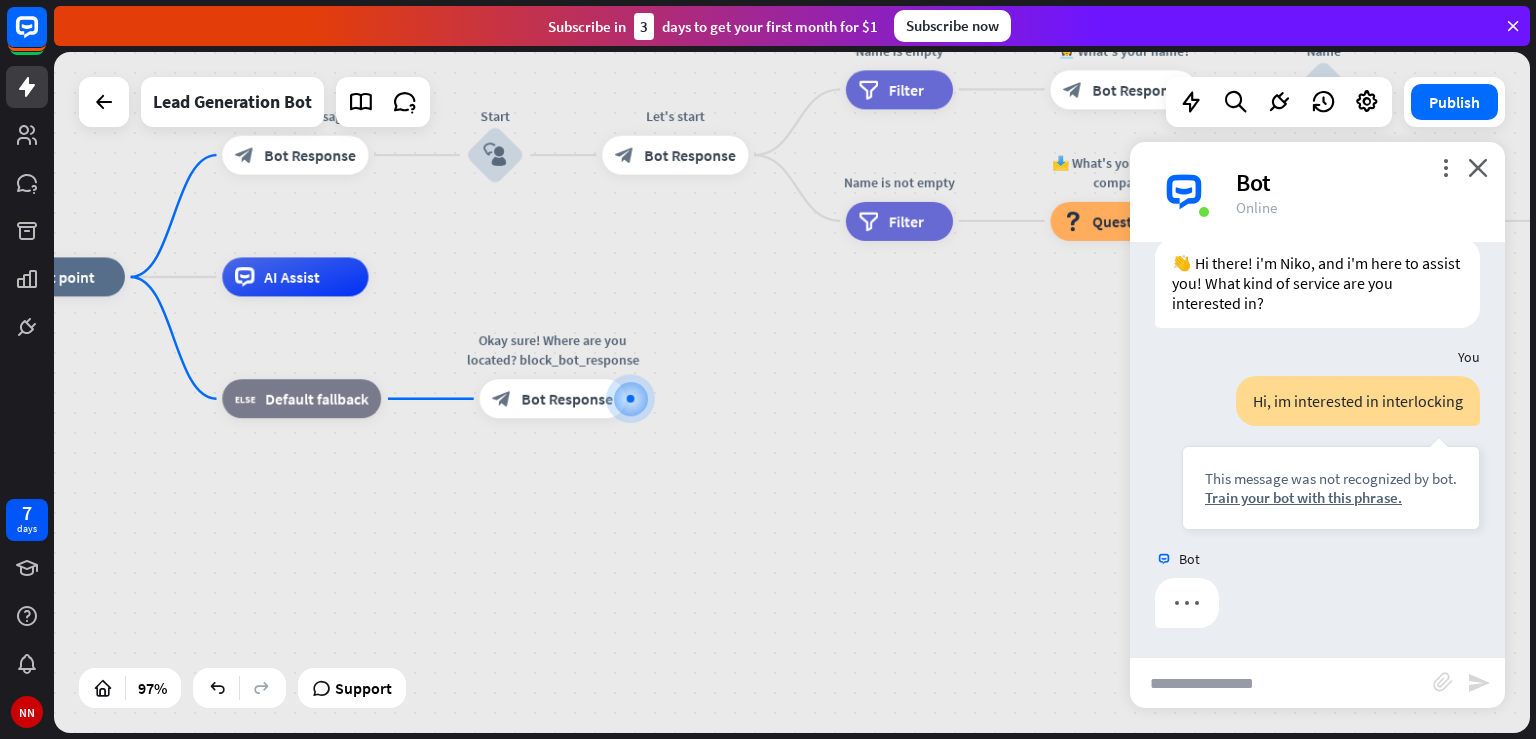 scroll, scrollTop: 62, scrollLeft: 0, axis: vertical 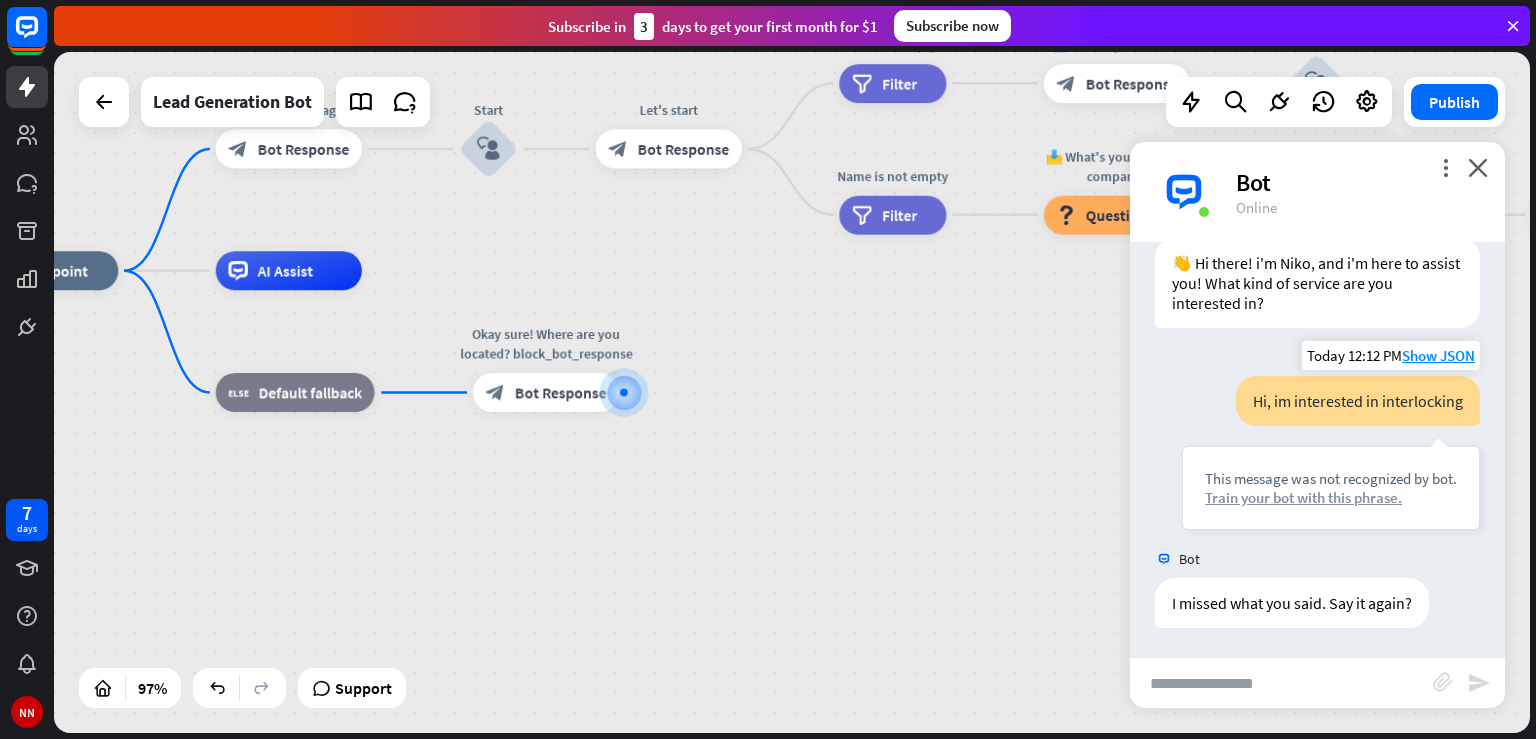 click on "Train your bot with this phrase." at bounding box center (1331, 497) 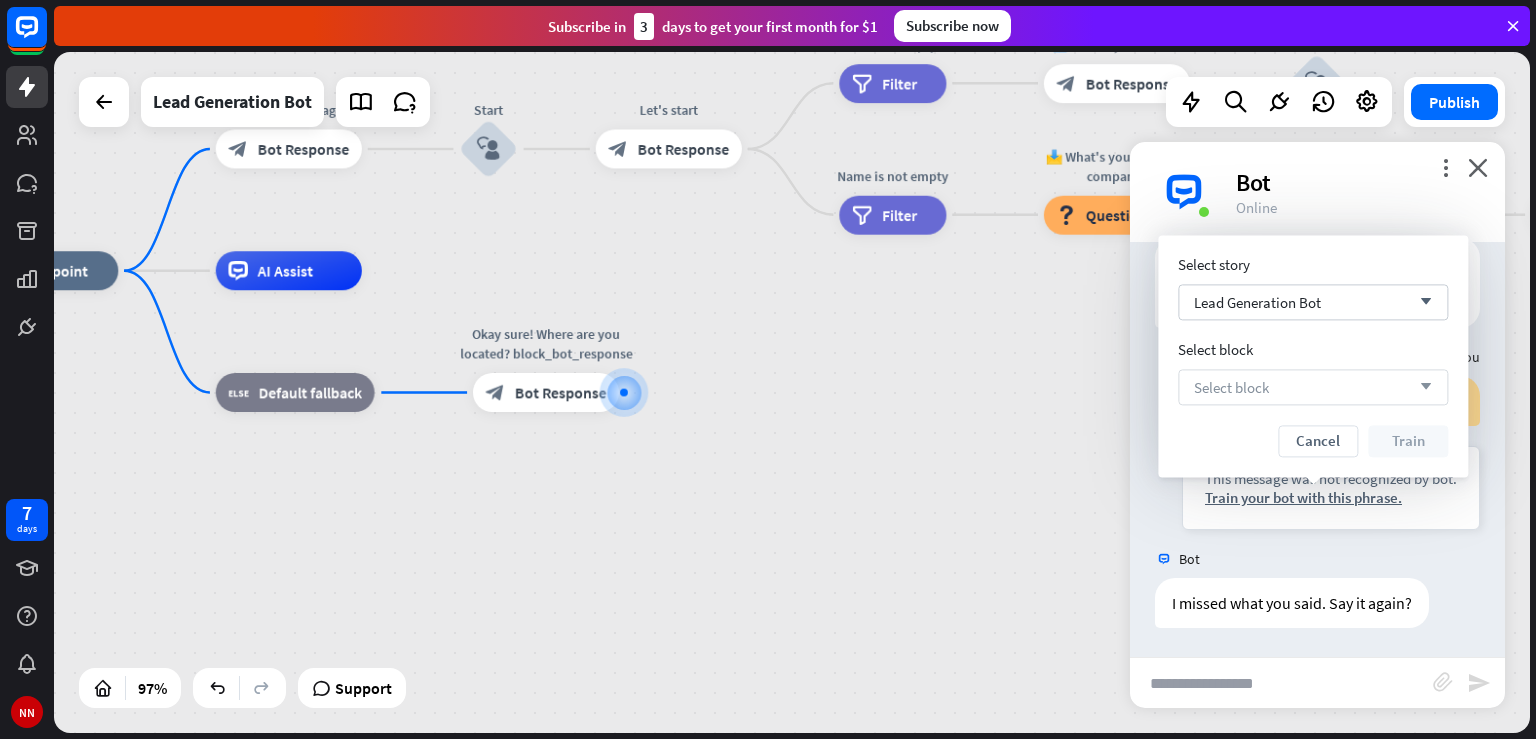 click on "Select block" at bounding box center (1231, 387) 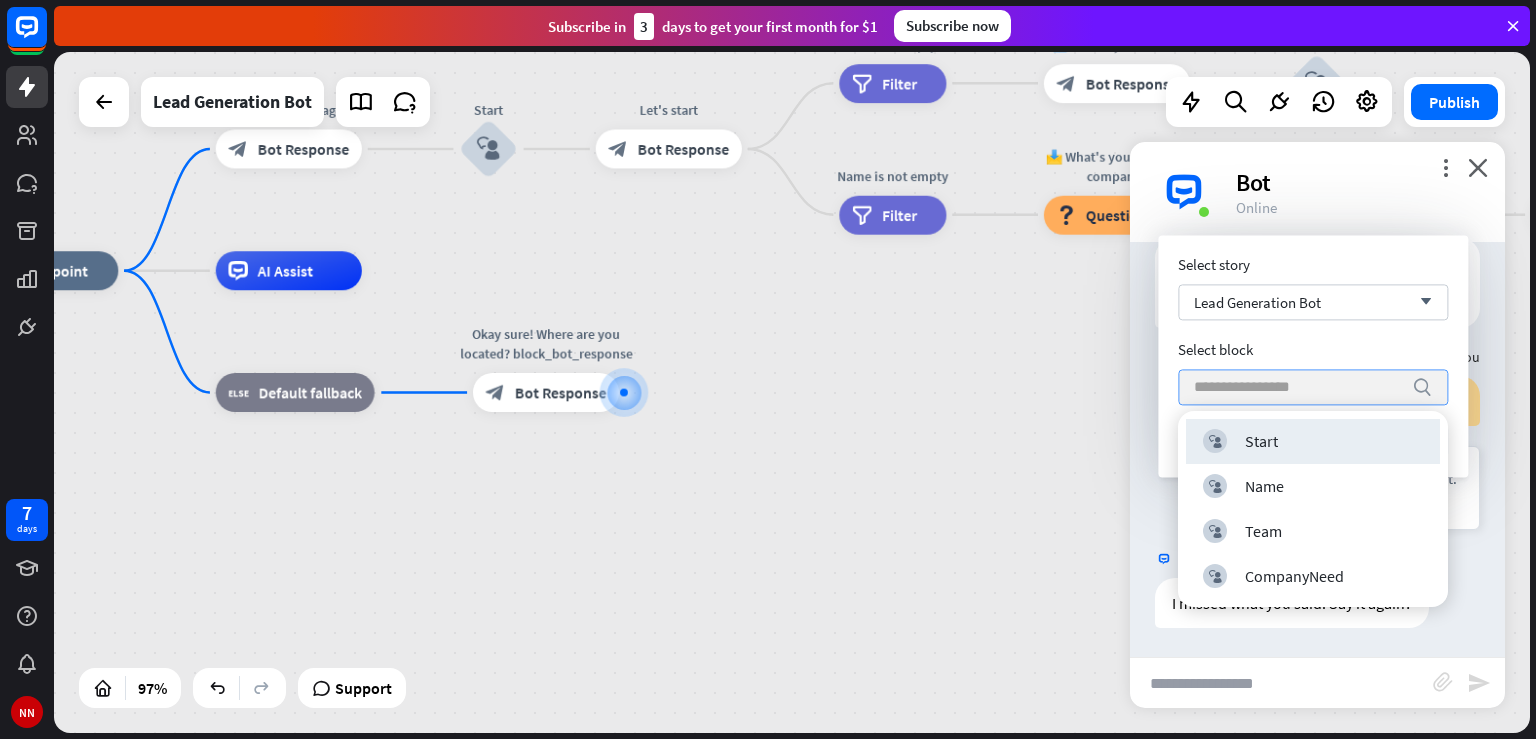 click on "Select story
Lead Generation Bot
arrow_down
Select block
search
Cancel
Train" at bounding box center (1313, 356) 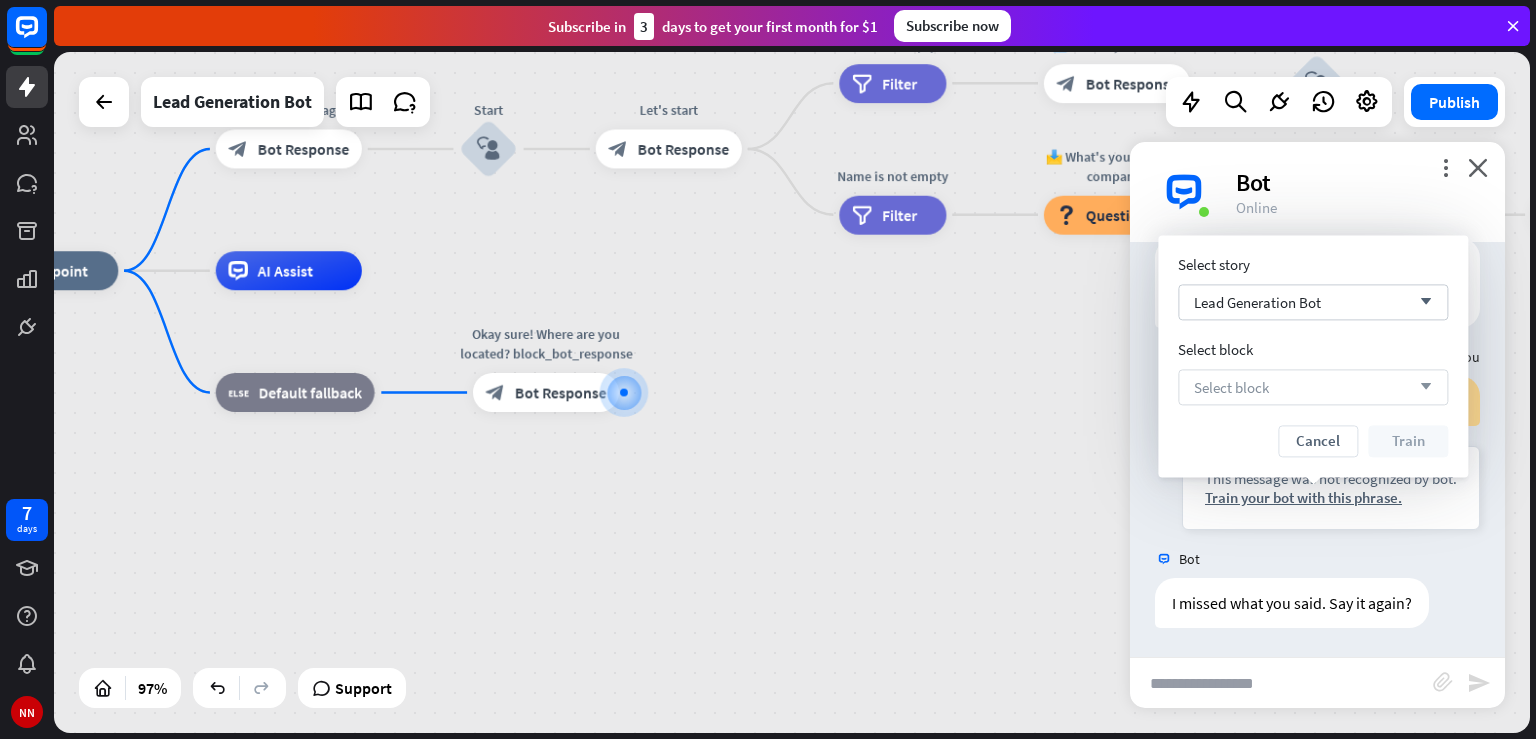click on "Select block
arrow_down" at bounding box center [1313, 387] 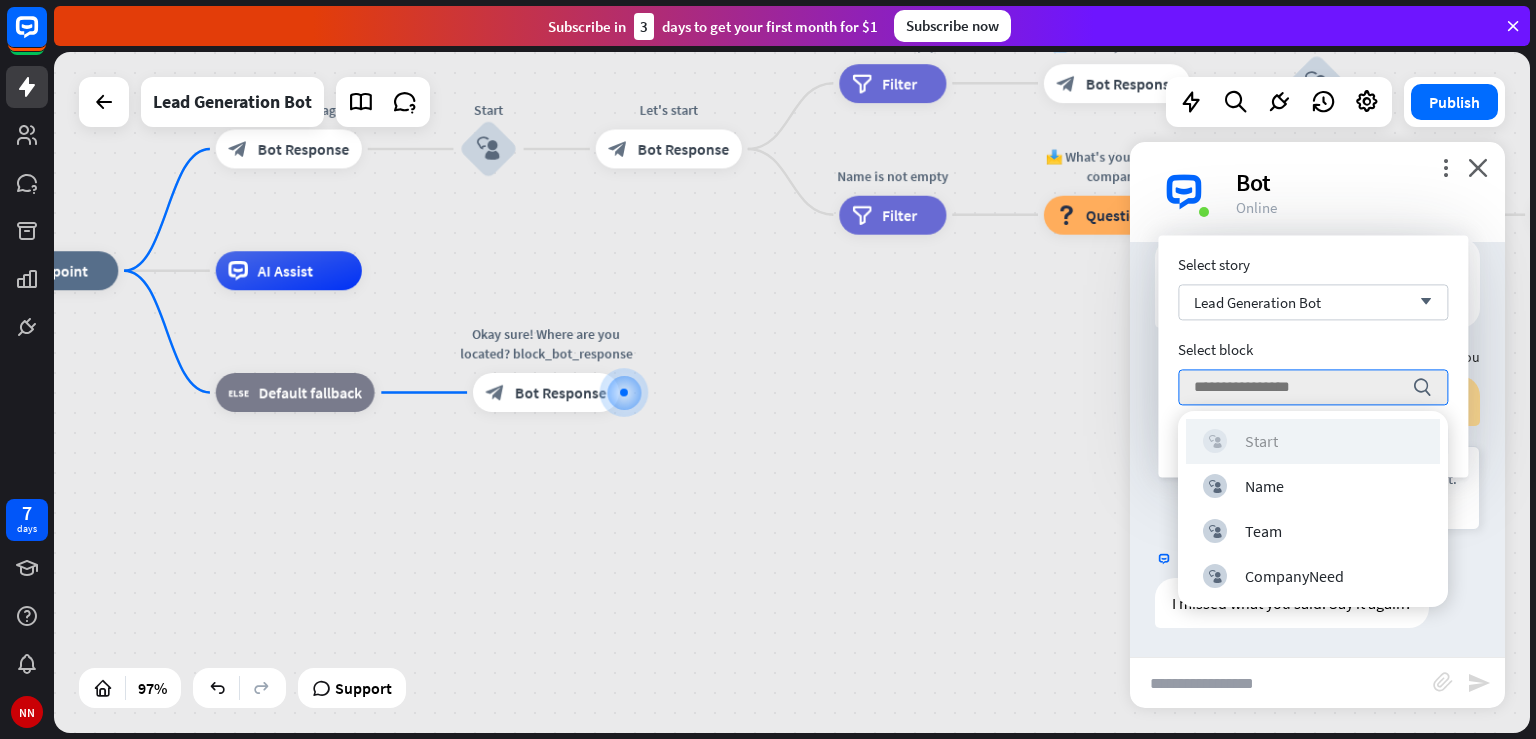 click on "block_user_input
Start" at bounding box center (1313, 441) 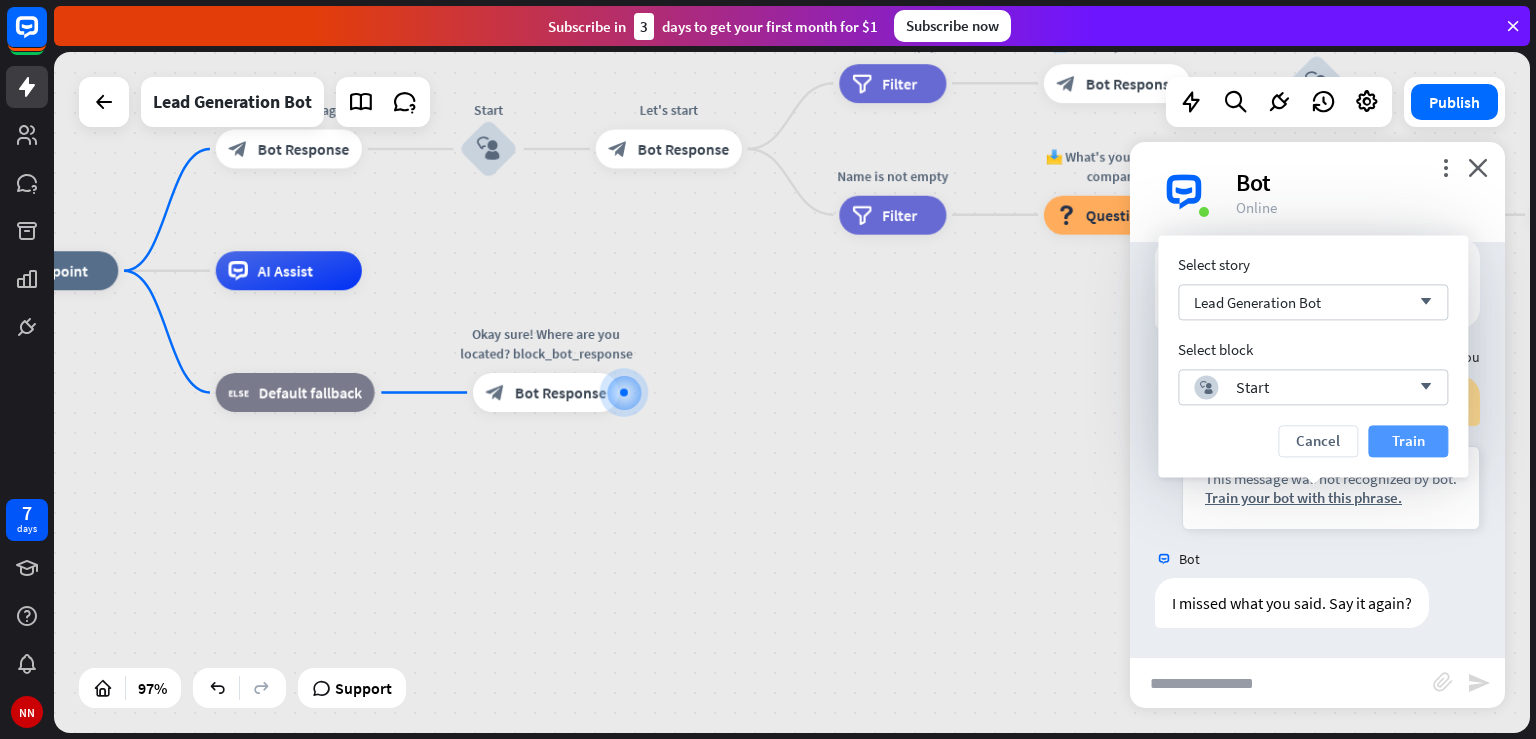 click on "Train" at bounding box center (1408, 441) 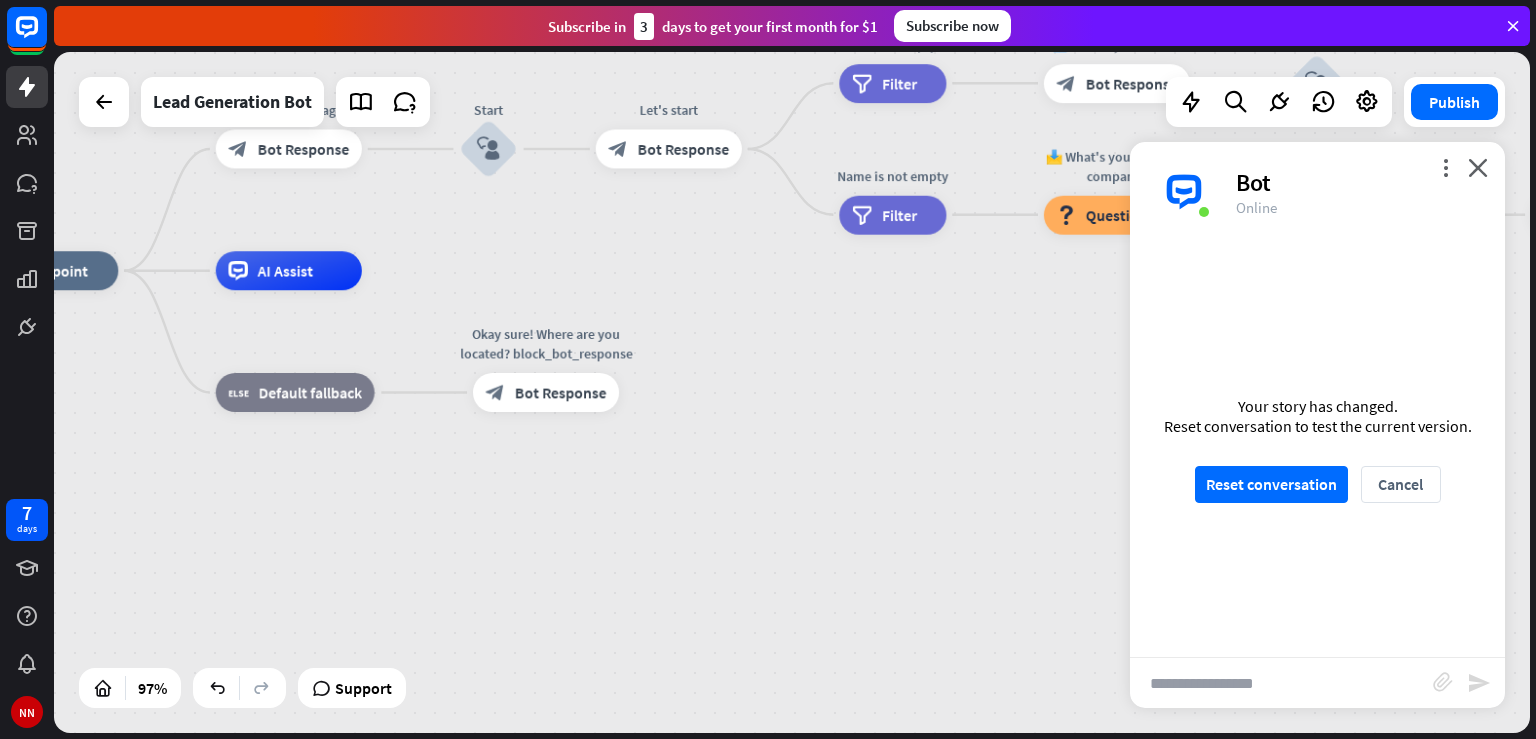 scroll, scrollTop: 43, scrollLeft: 0, axis: vertical 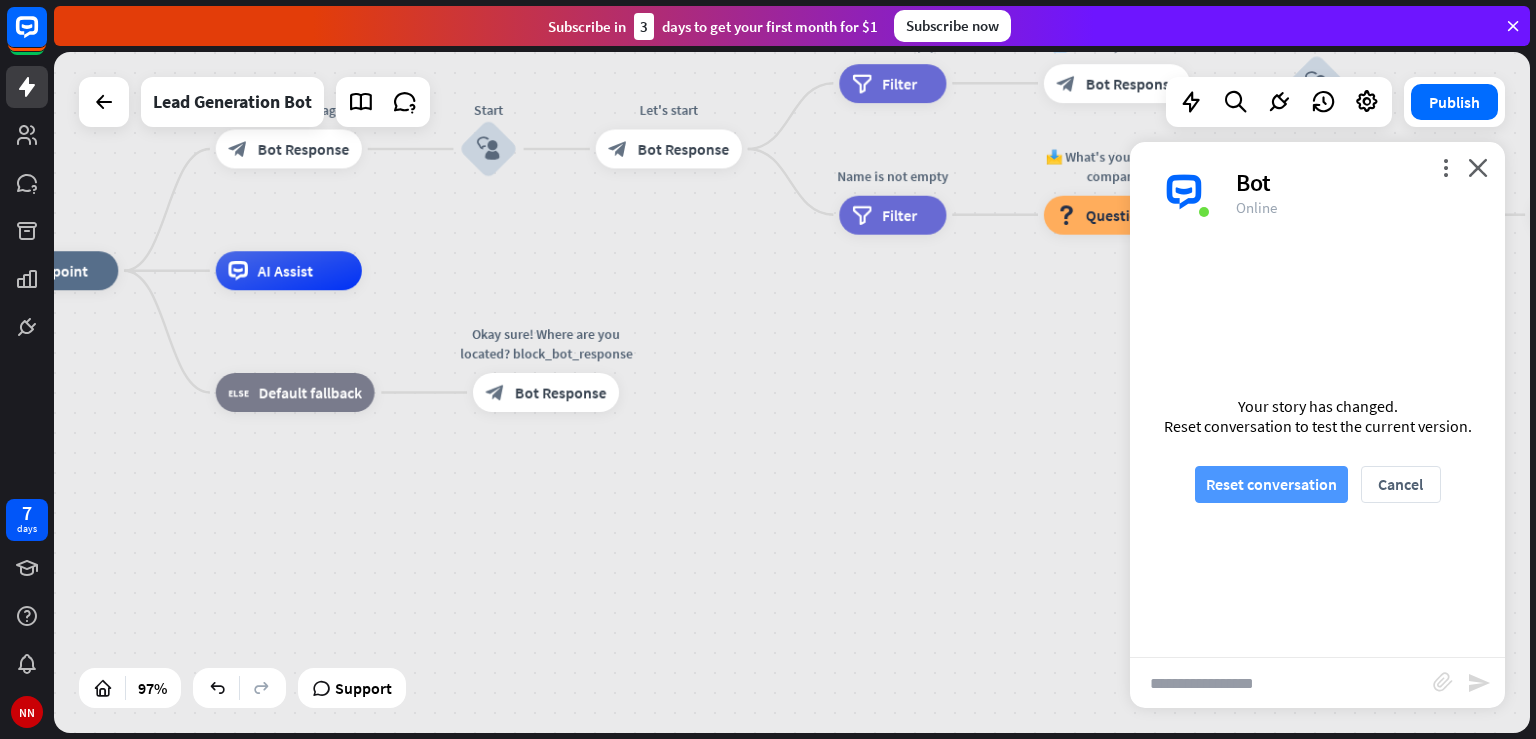 click on "Reset conversation" at bounding box center (1271, 484) 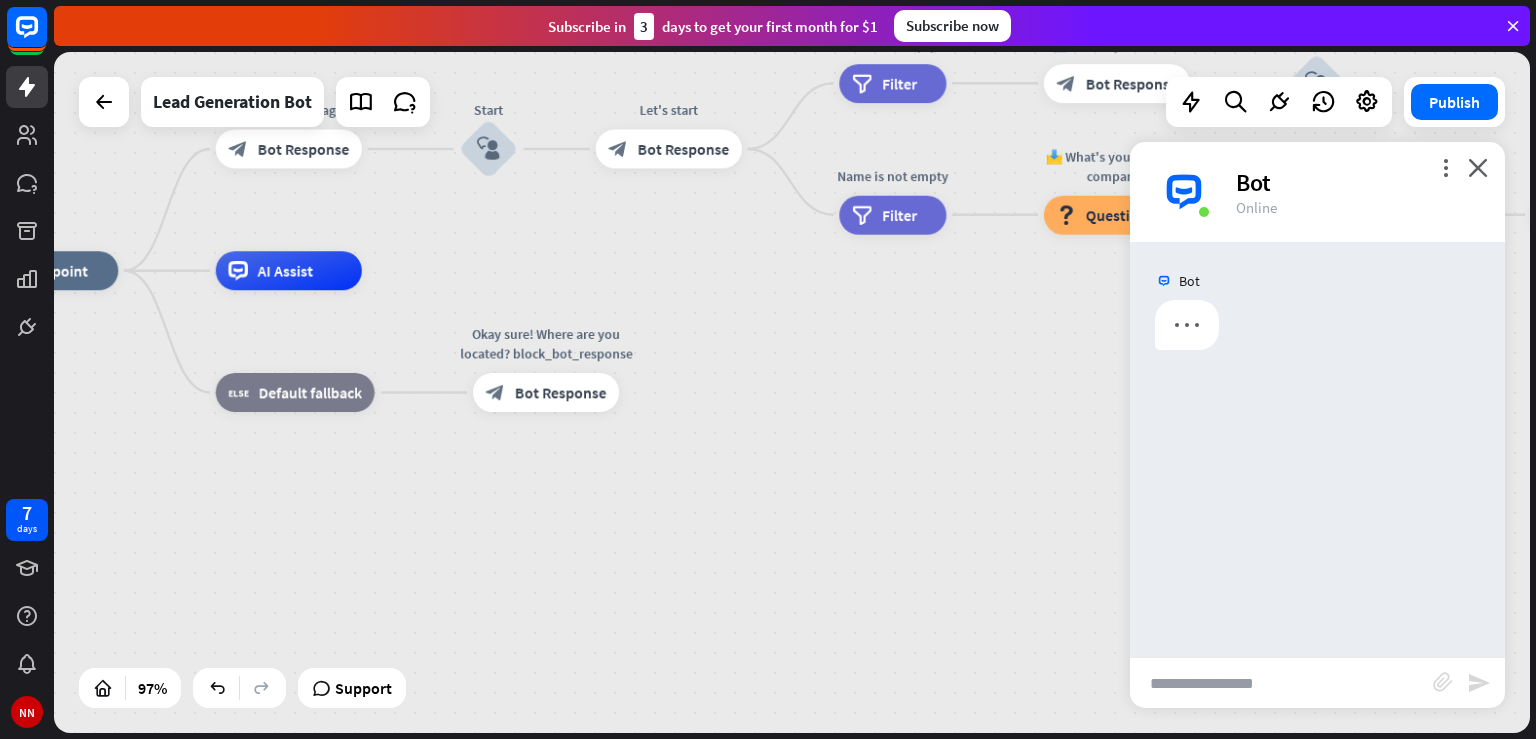 scroll, scrollTop: 0, scrollLeft: 0, axis: both 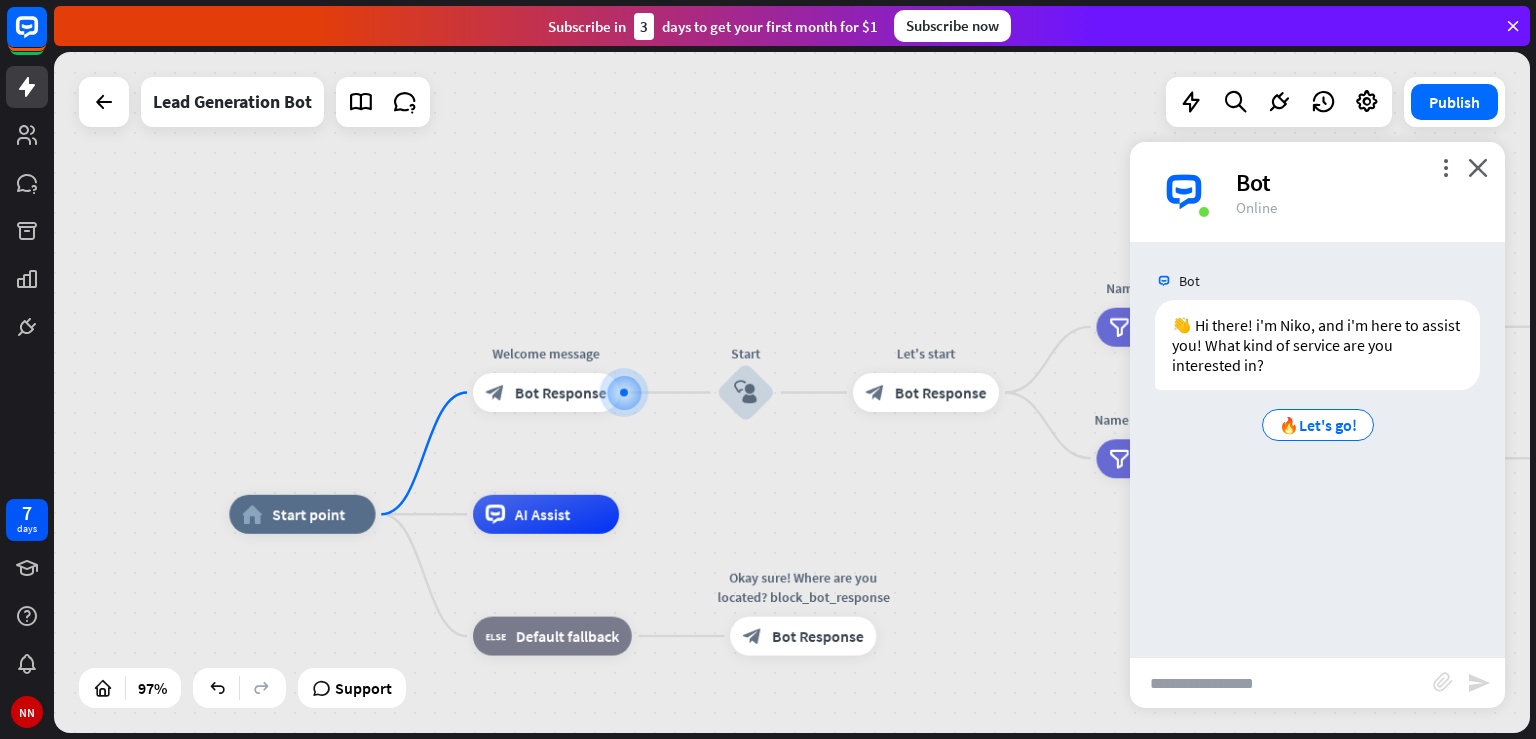 click at bounding box center [1281, 683] 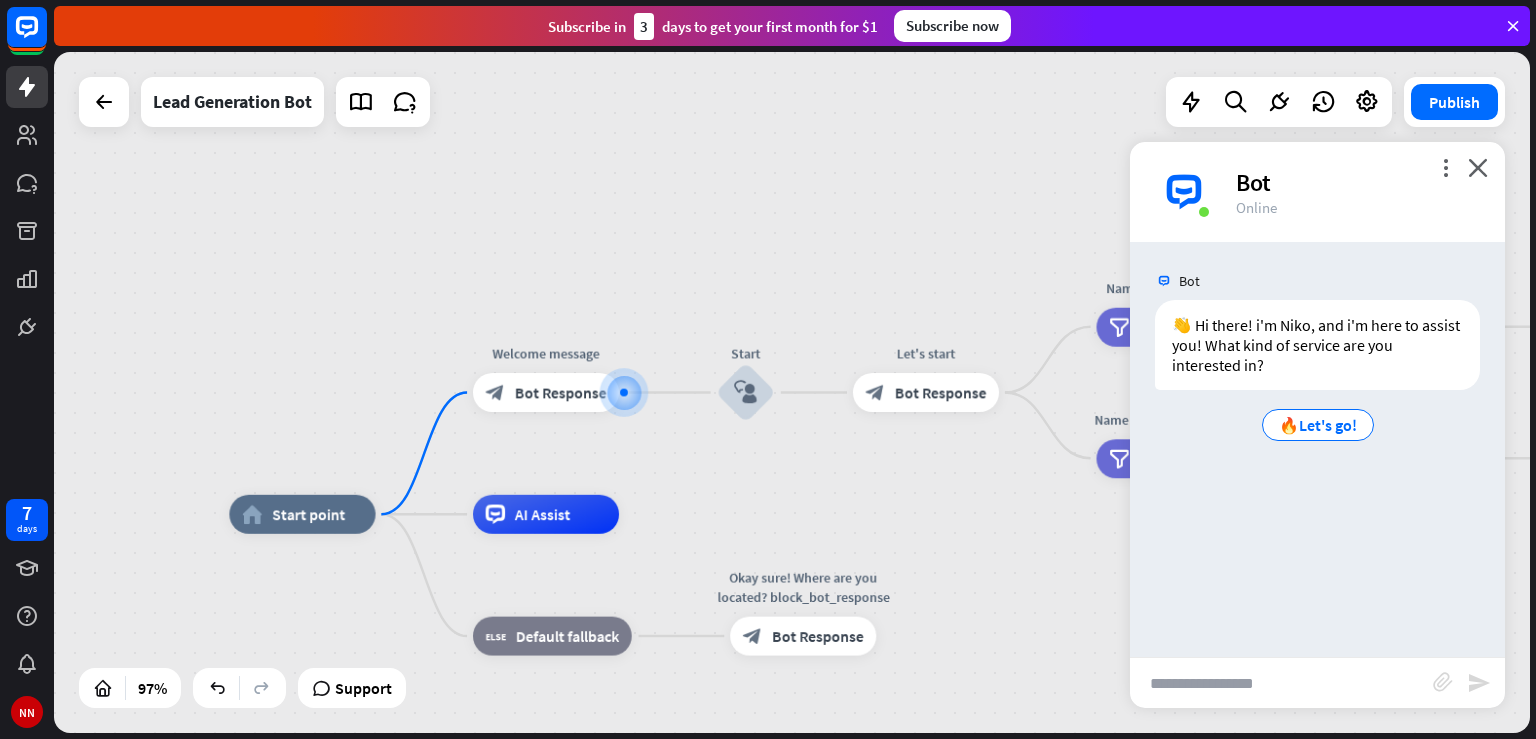 type on "*" 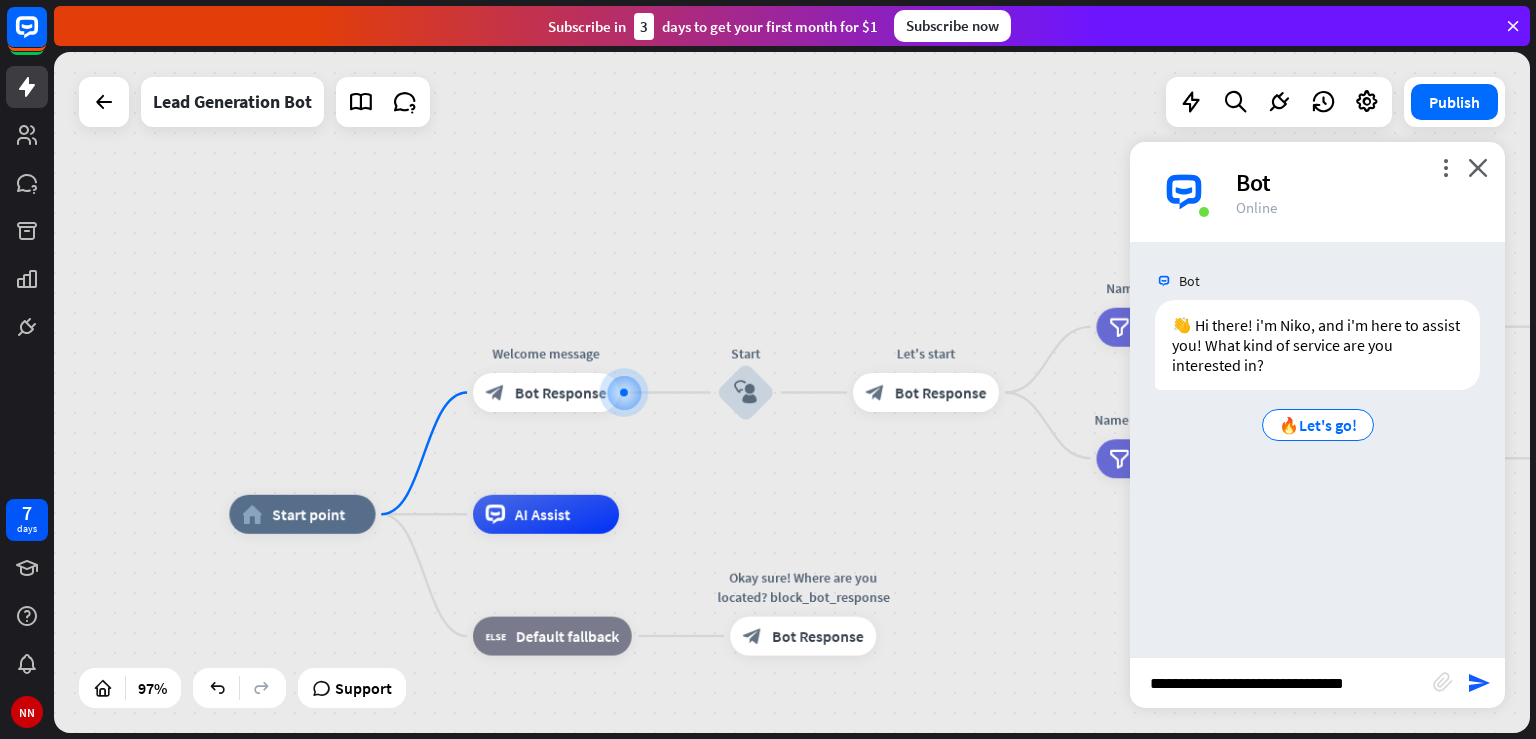 type on "**********" 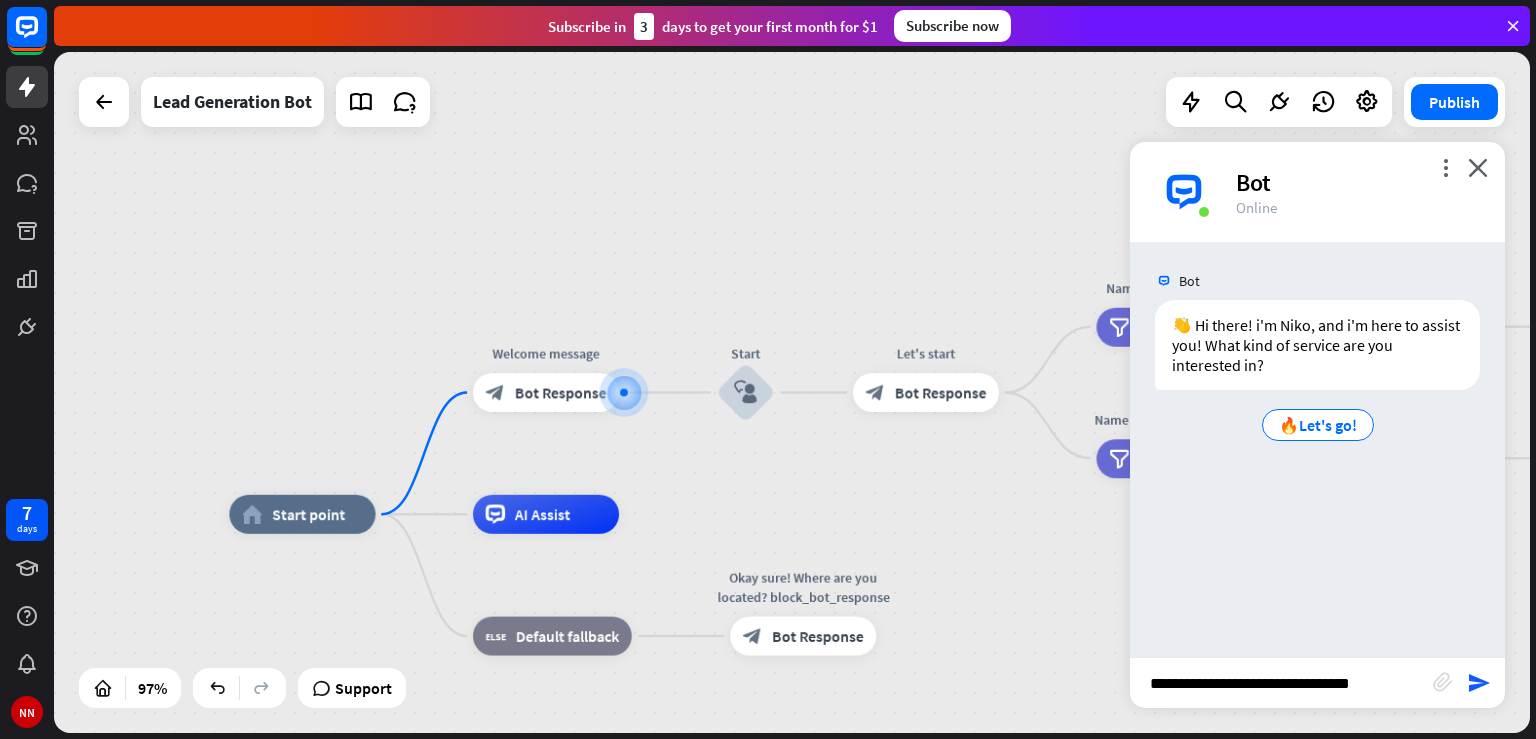 type 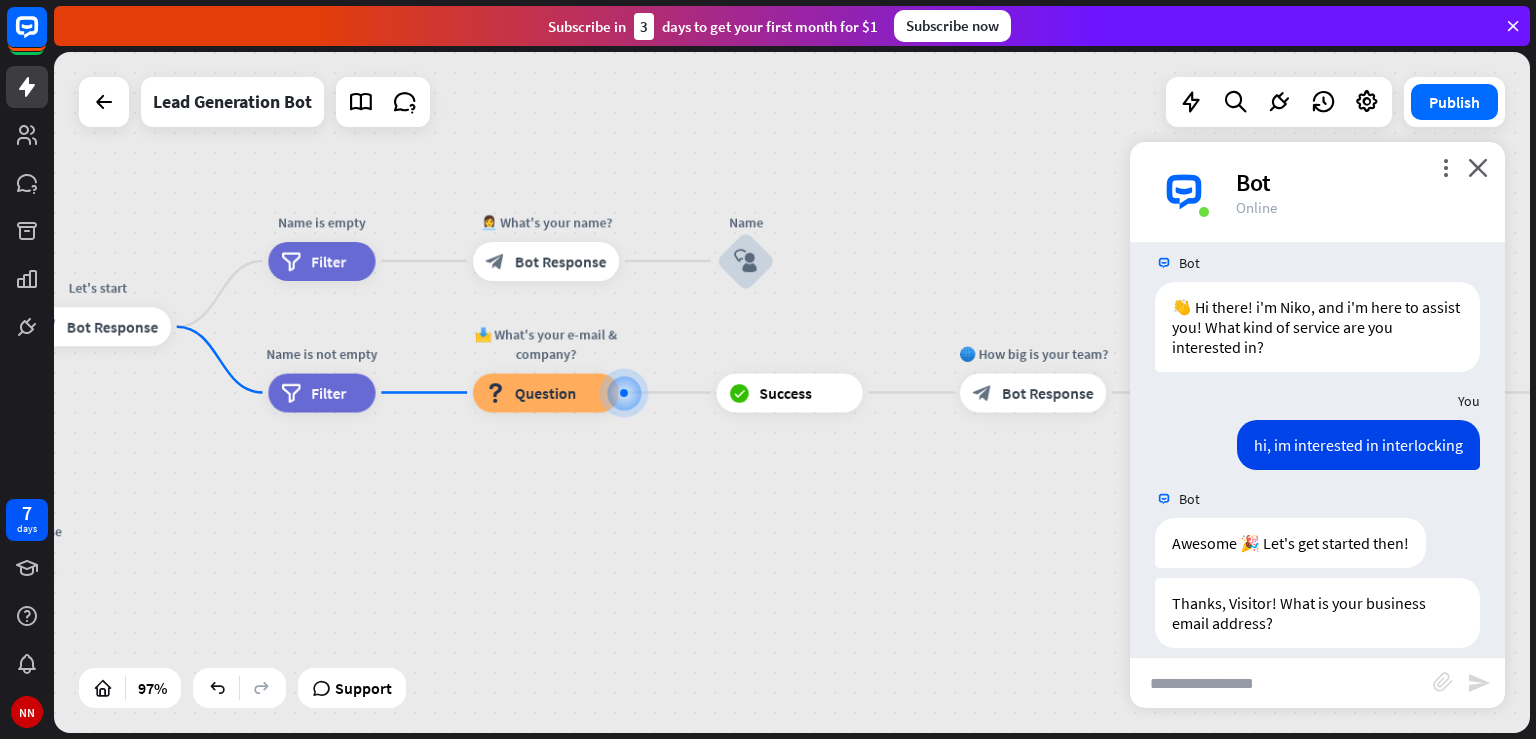 scroll, scrollTop: 38, scrollLeft: 0, axis: vertical 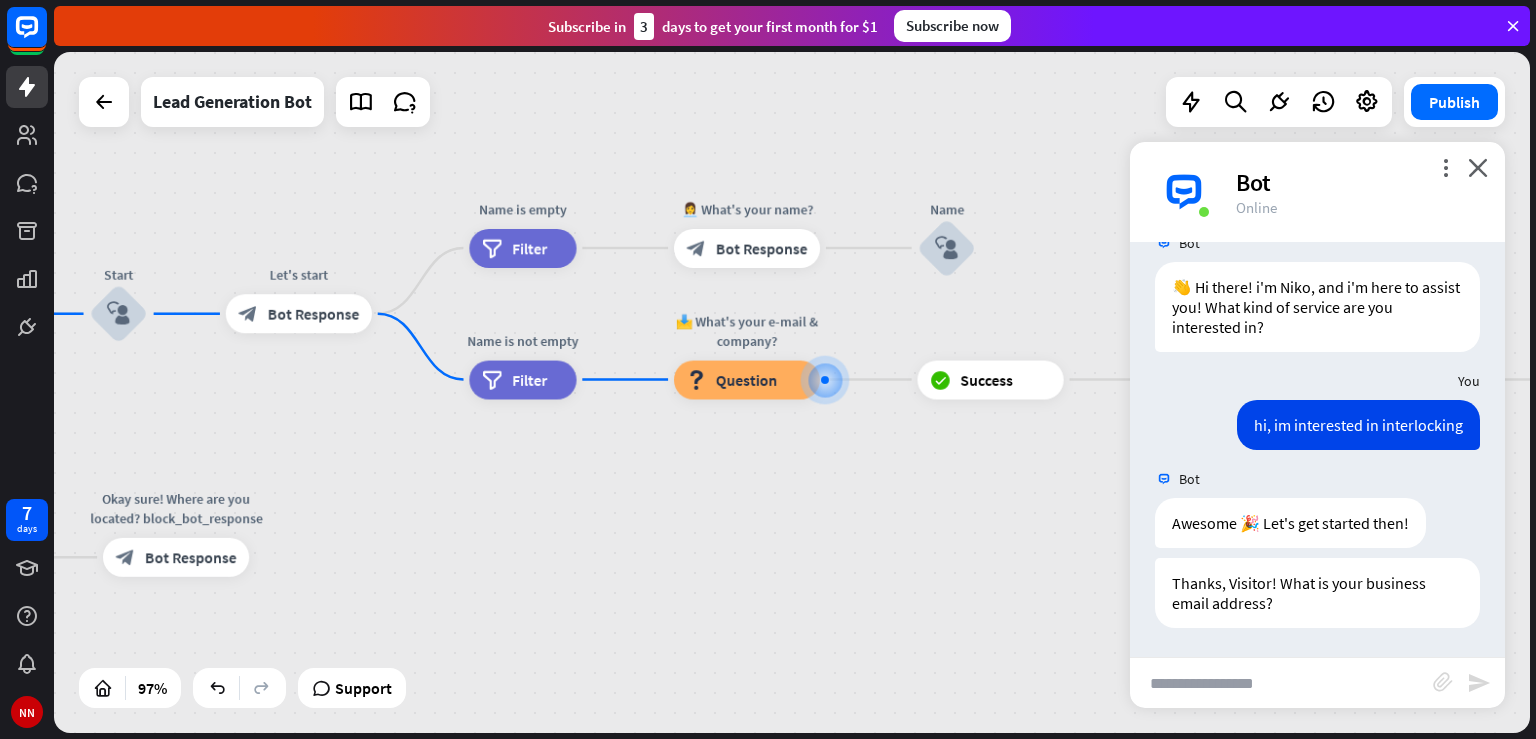 drag, startPoint x: 652, startPoint y: 598, endPoint x: 782, endPoint y: 475, distance: 178.96648 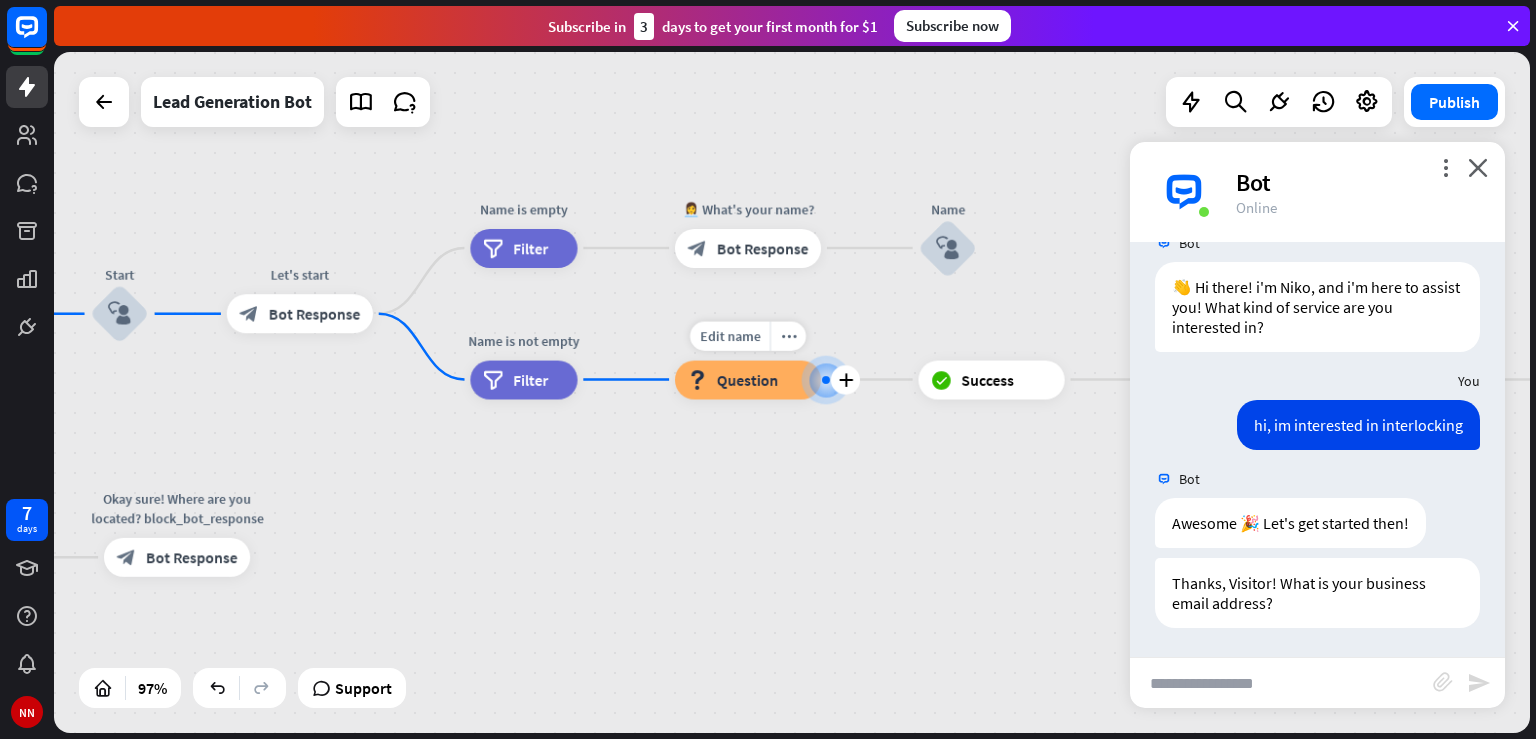 click on "Question" at bounding box center [747, 379] 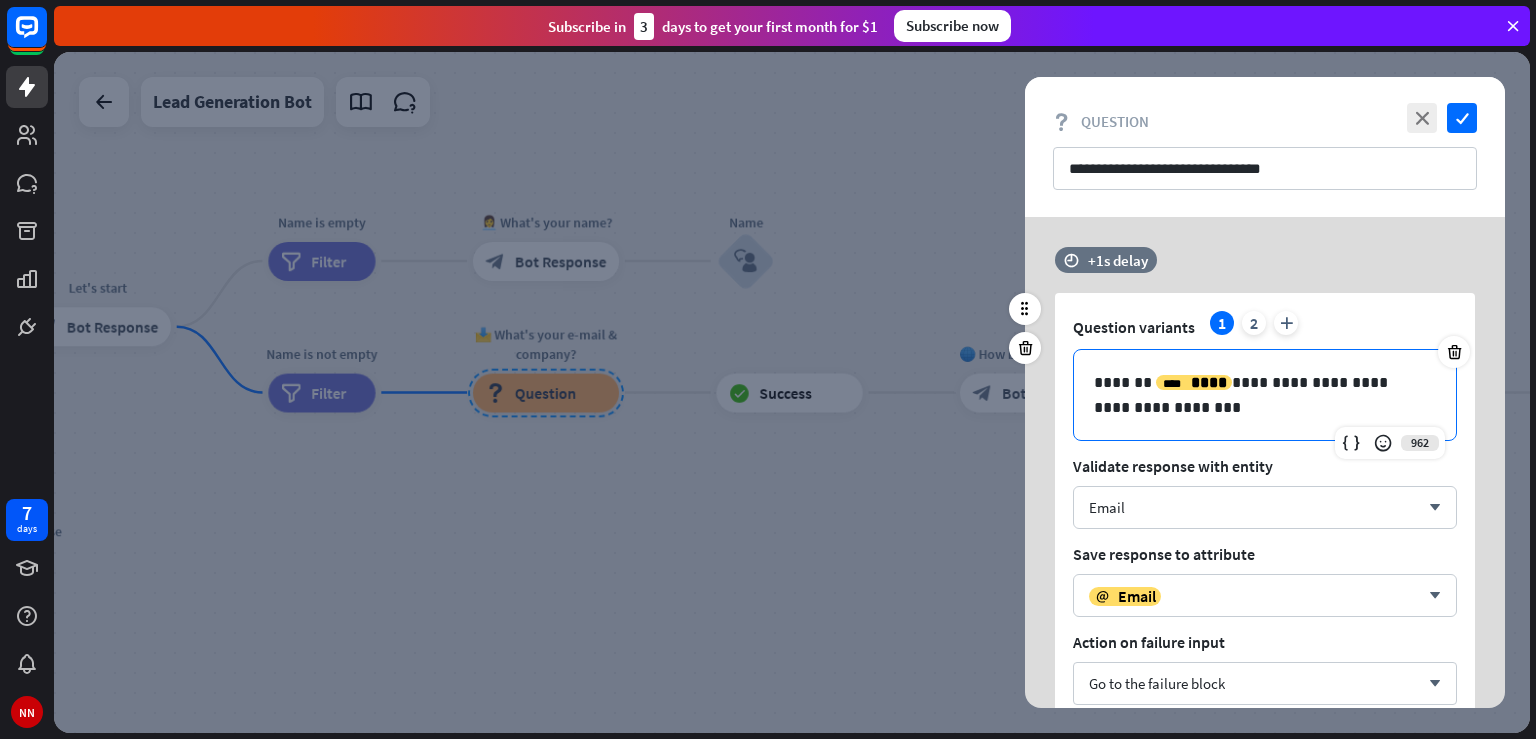 click on "**********" at bounding box center (1257, 395) 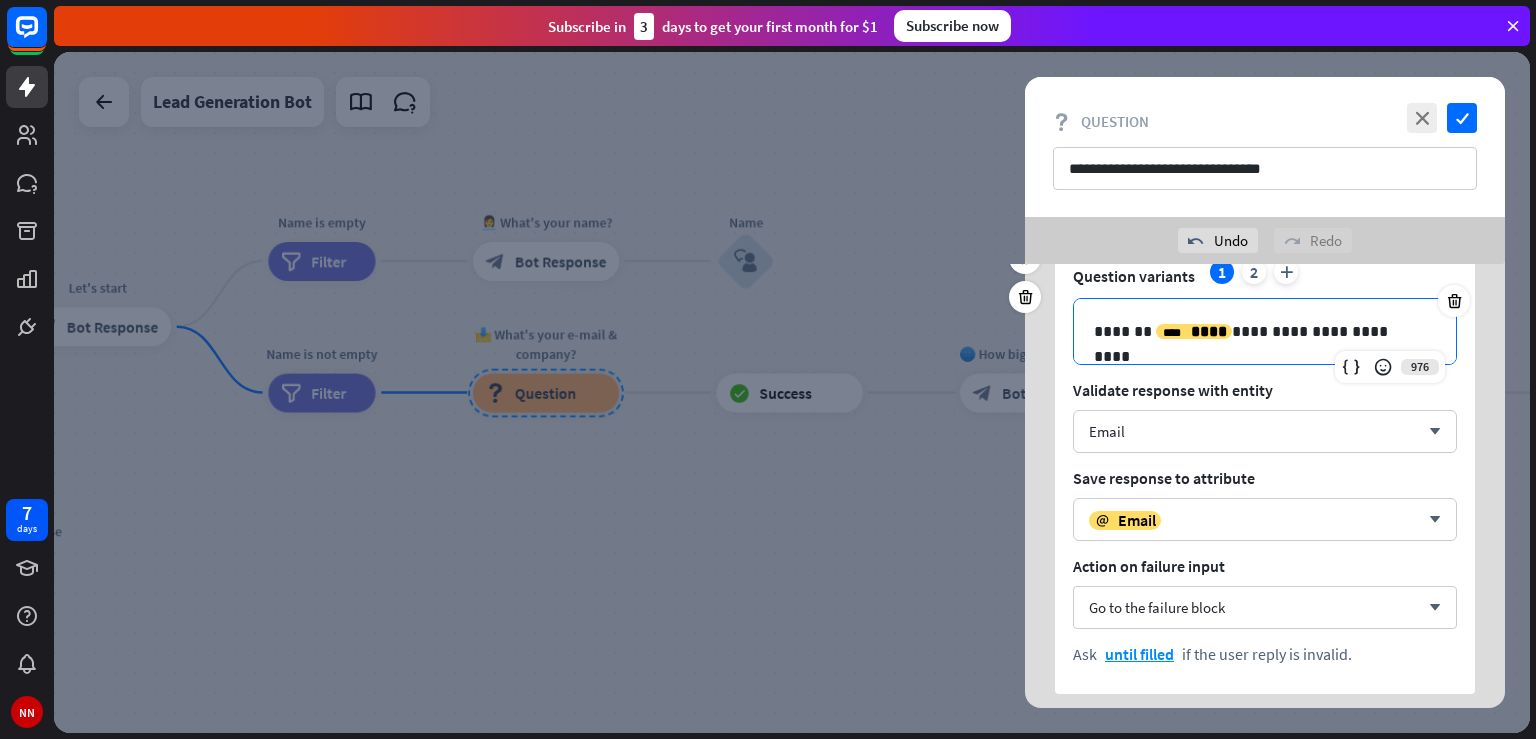 scroll, scrollTop: 85, scrollLeft: 0, axis: vertical 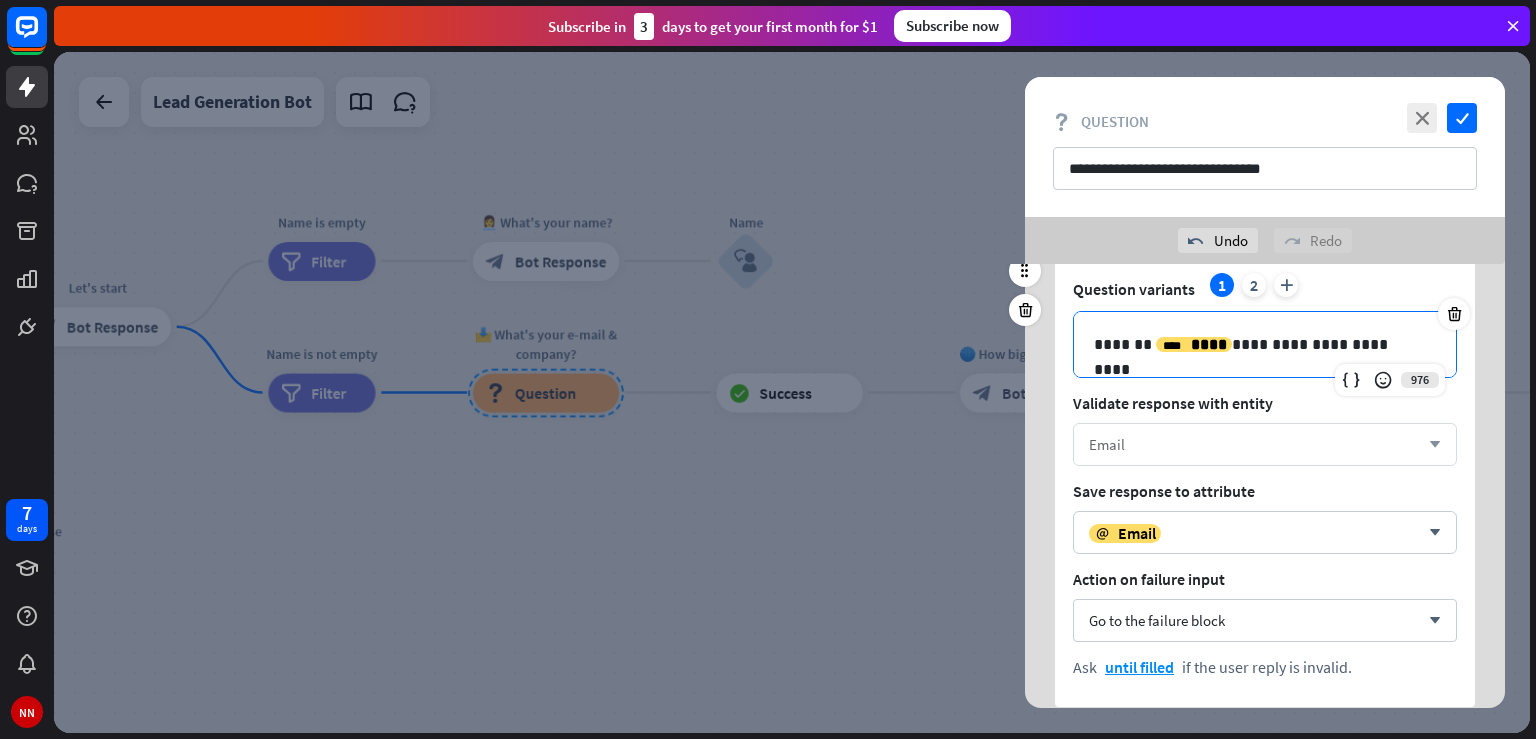 click on "Email
arrow_down" at bounding box center (1265, 444) 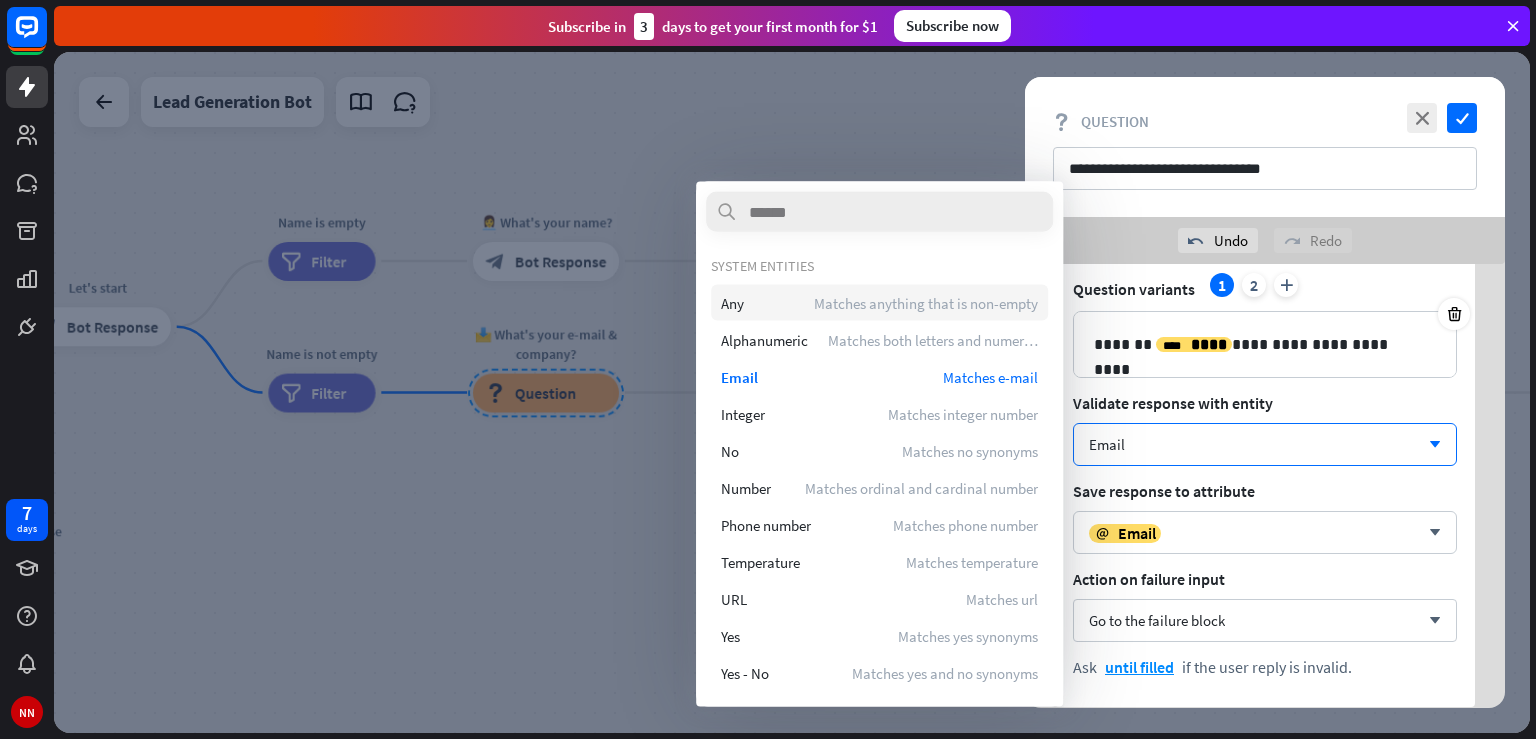 click on "Any
Matches anything that is non-empty" at bounding box center (879, 303) 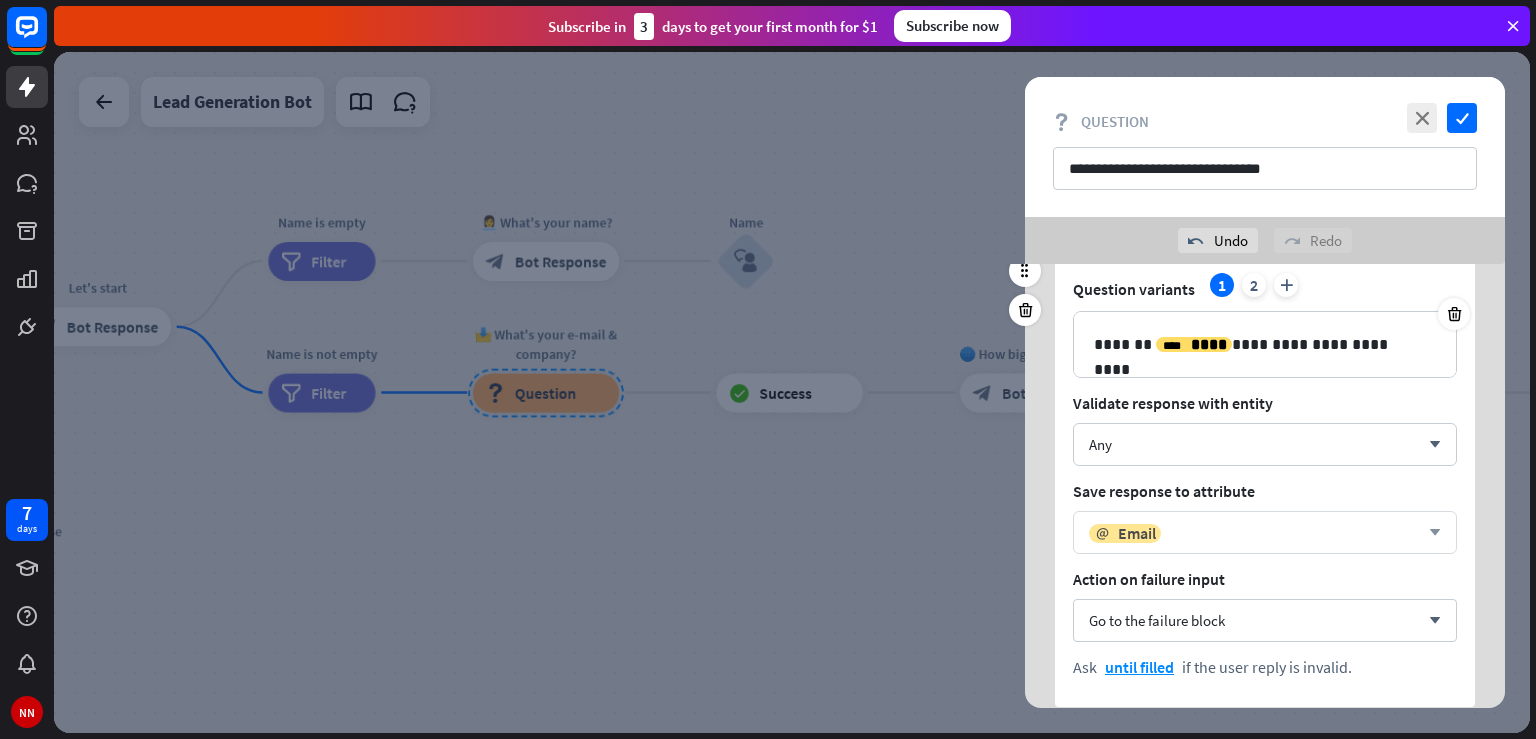 click on "email   Email" at bounding box center [1254, 533] 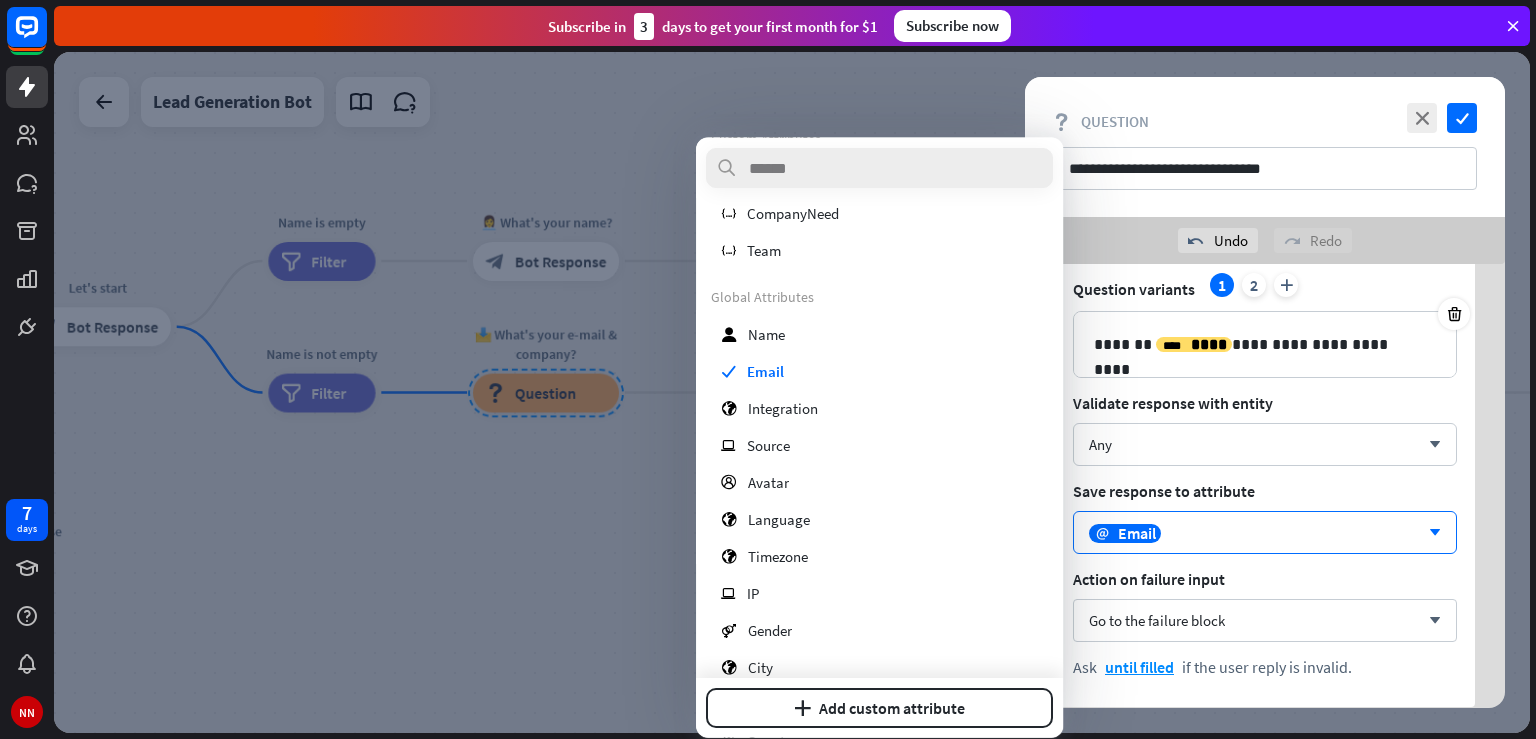 scroll, scrollTop: 0, scrollLeft: 0, axis: both 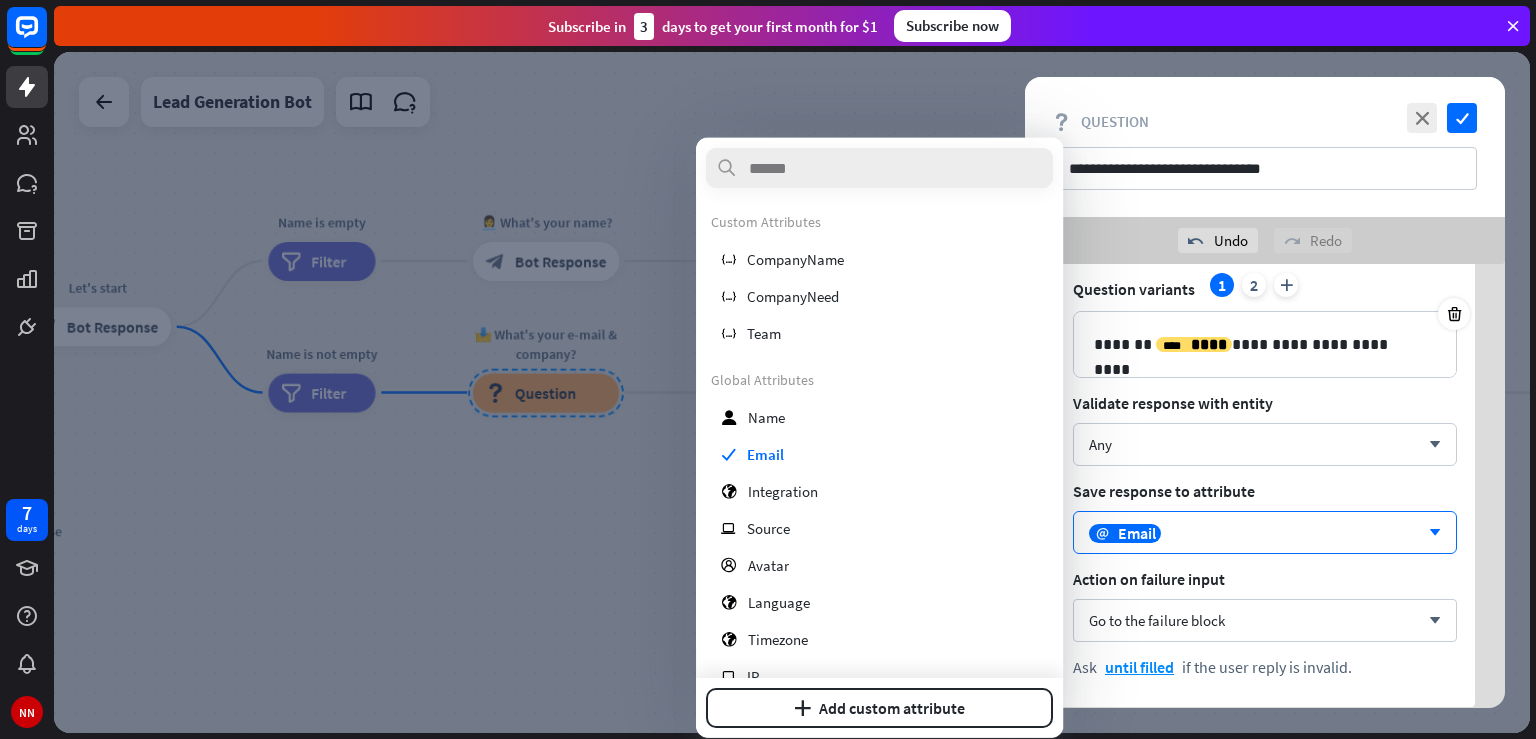 click on "Action on failure input" at bounding box center (1265, 579) 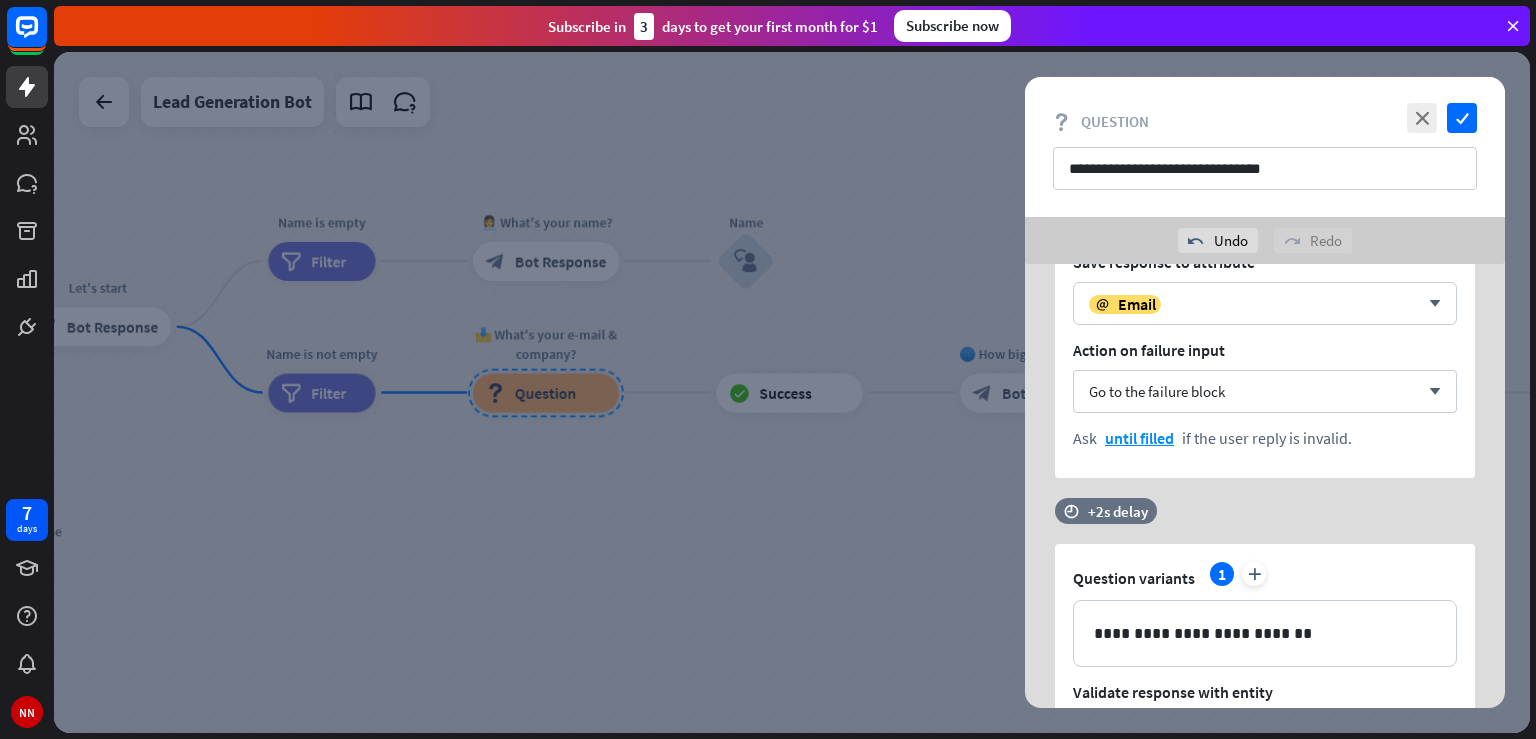 scroll, scrollTop: 333, scrollLeft: 0, axis: vertical 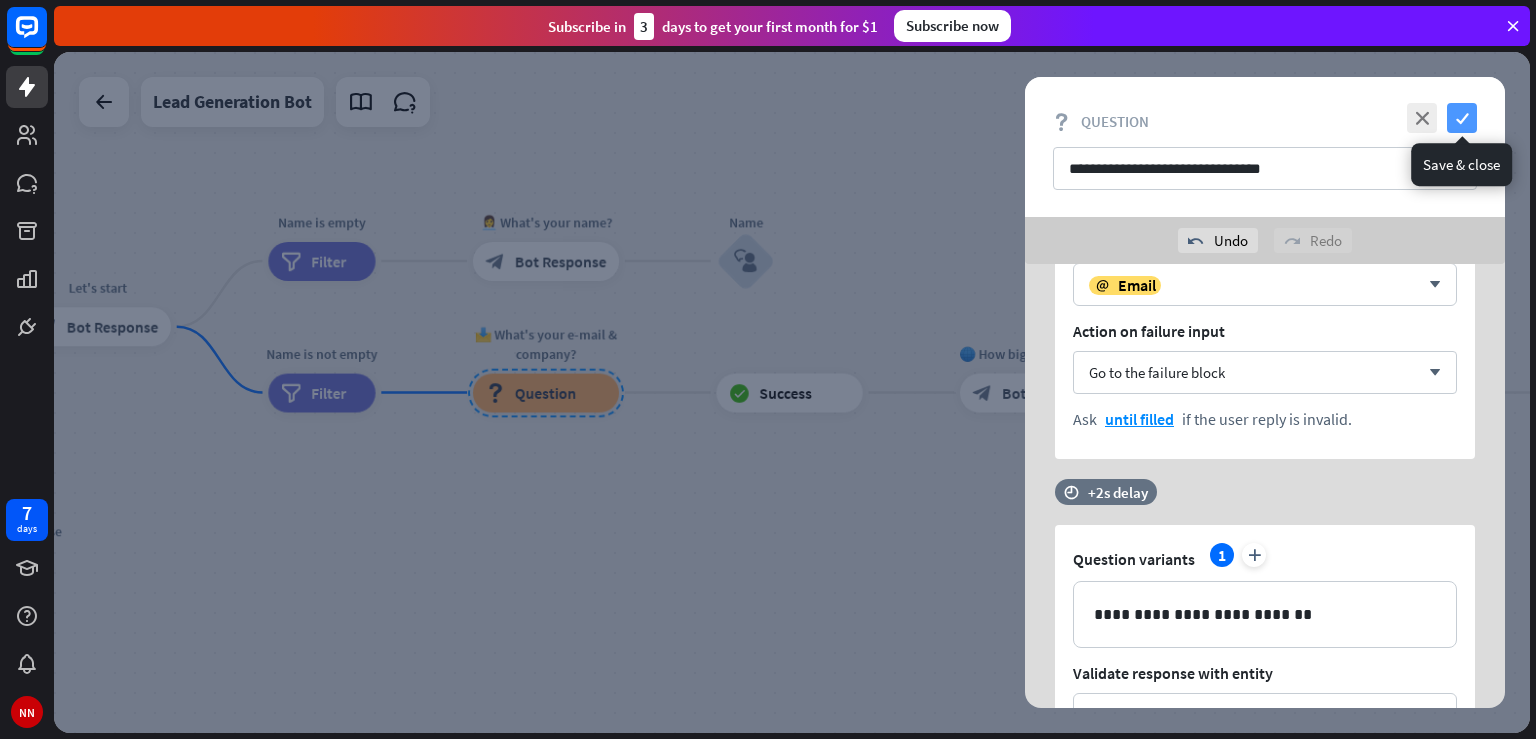 click on "check" at bounding box center (1462, 118) 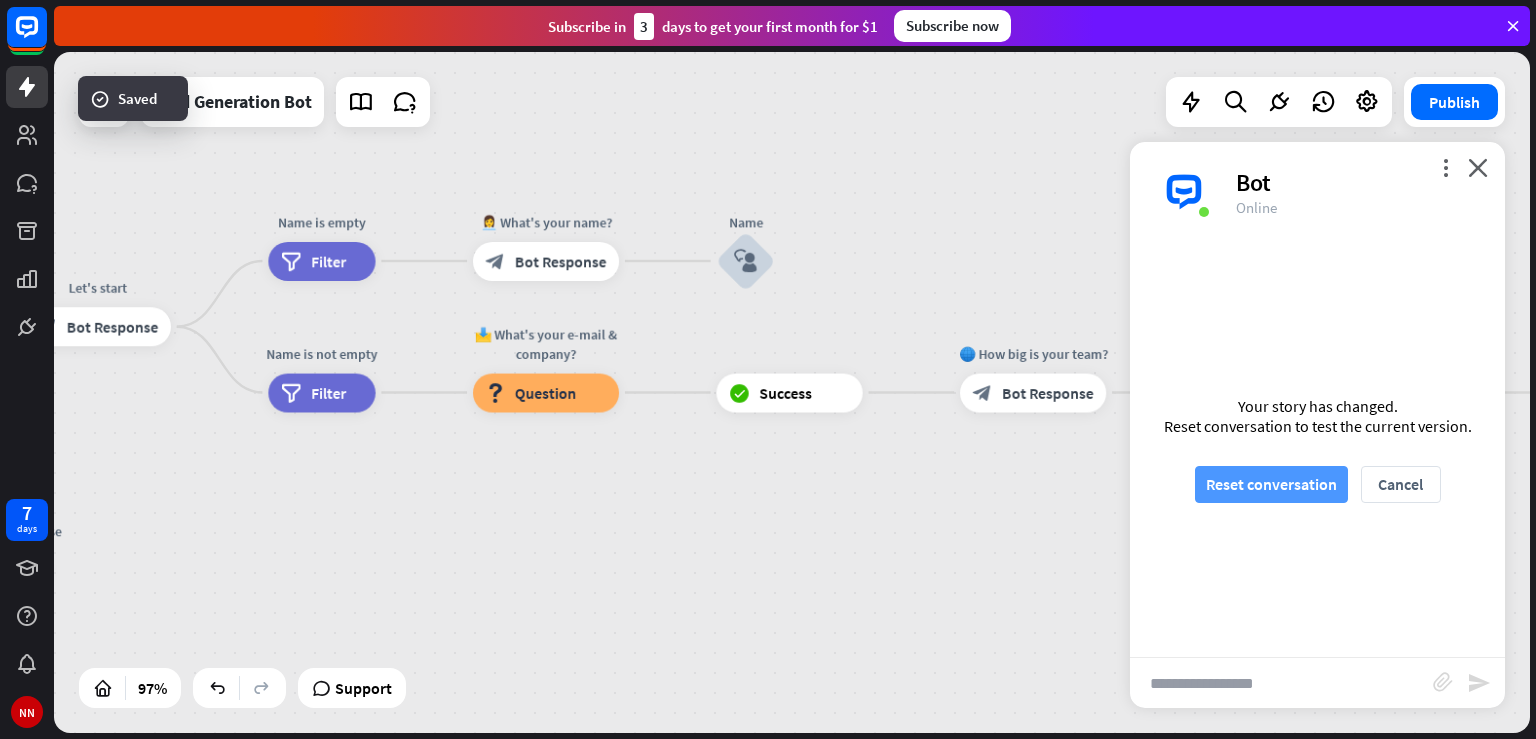 click on "Reset conversation" at bounding box center (1271, 484) 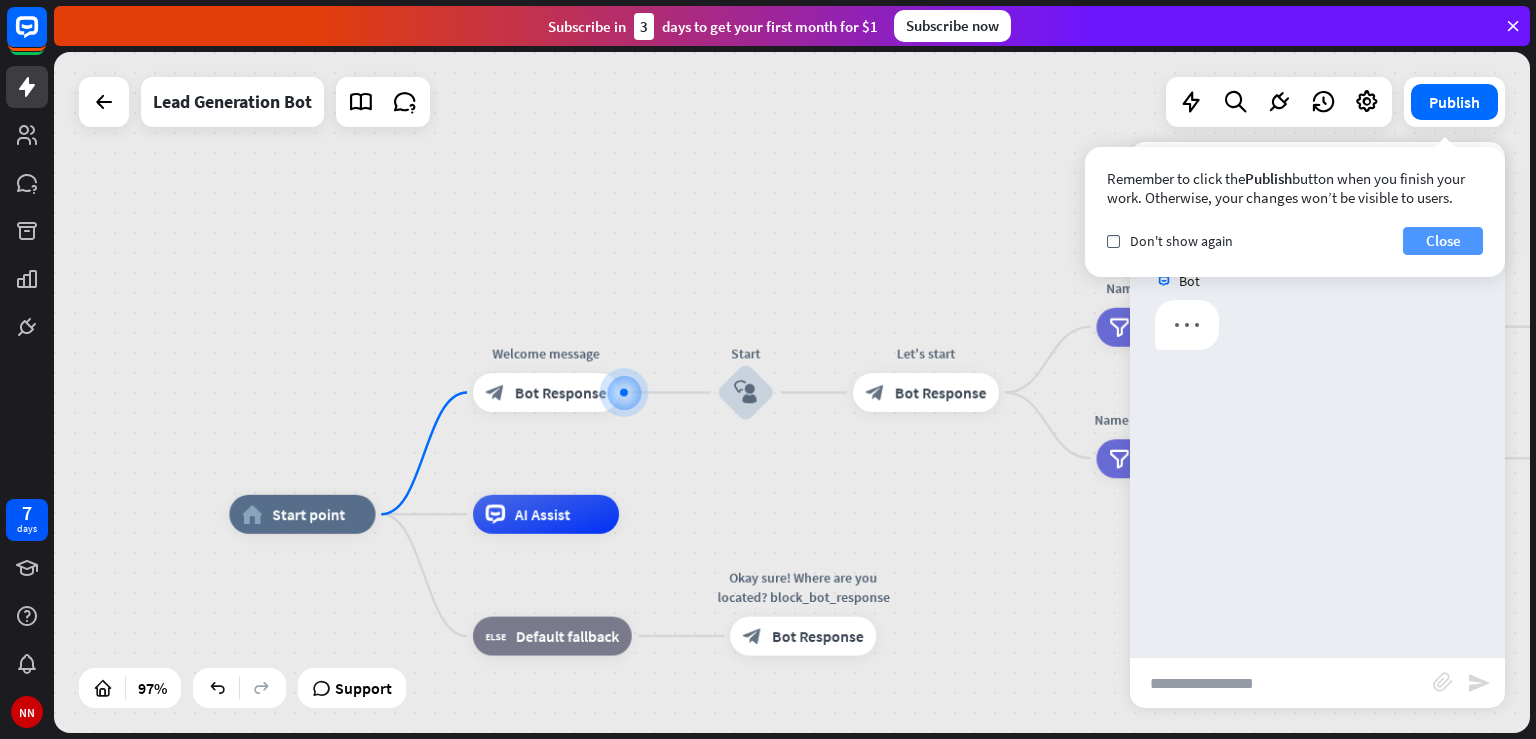 click on "Close" at bounding box center [1443, 241] 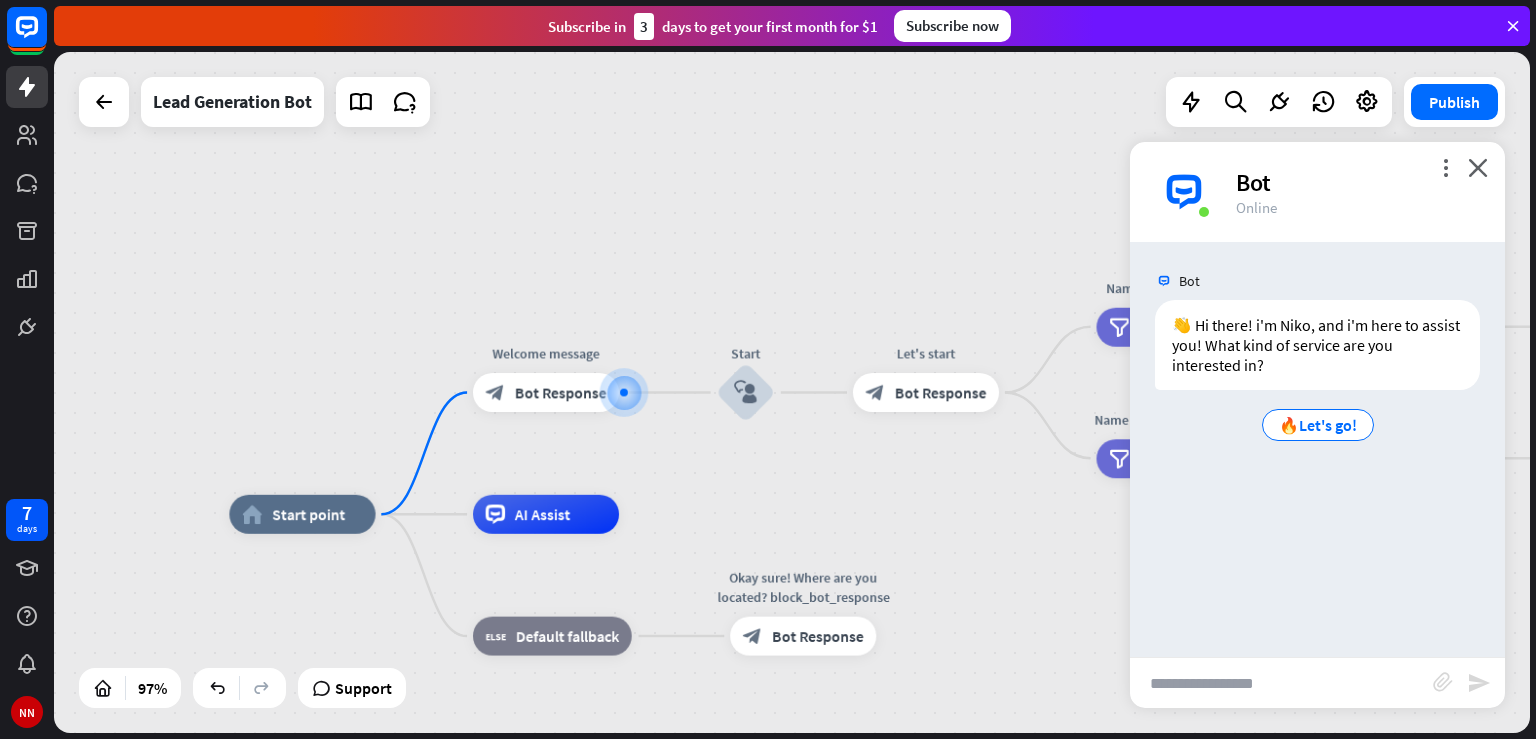 click at bounding box center (1281, 683) 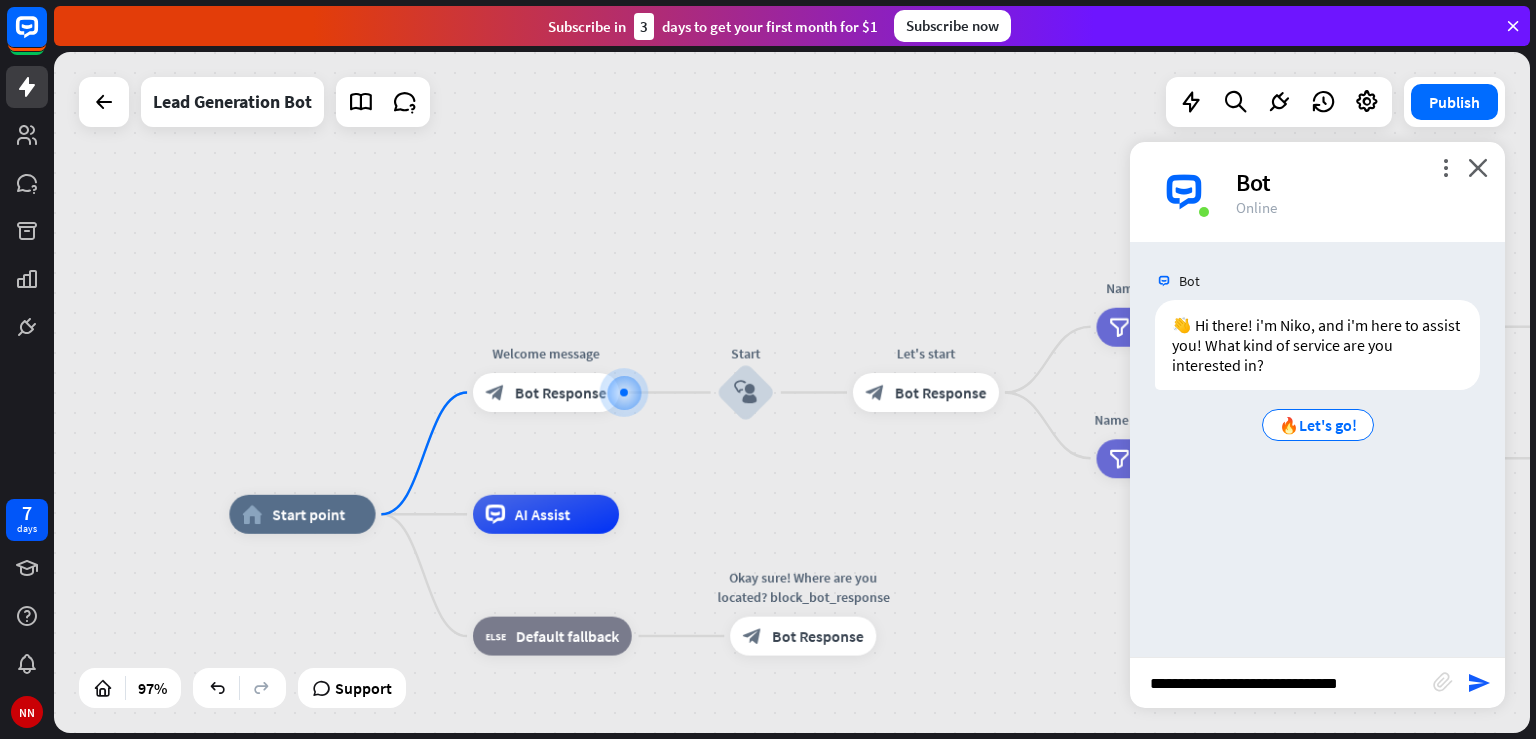 type on "**********" 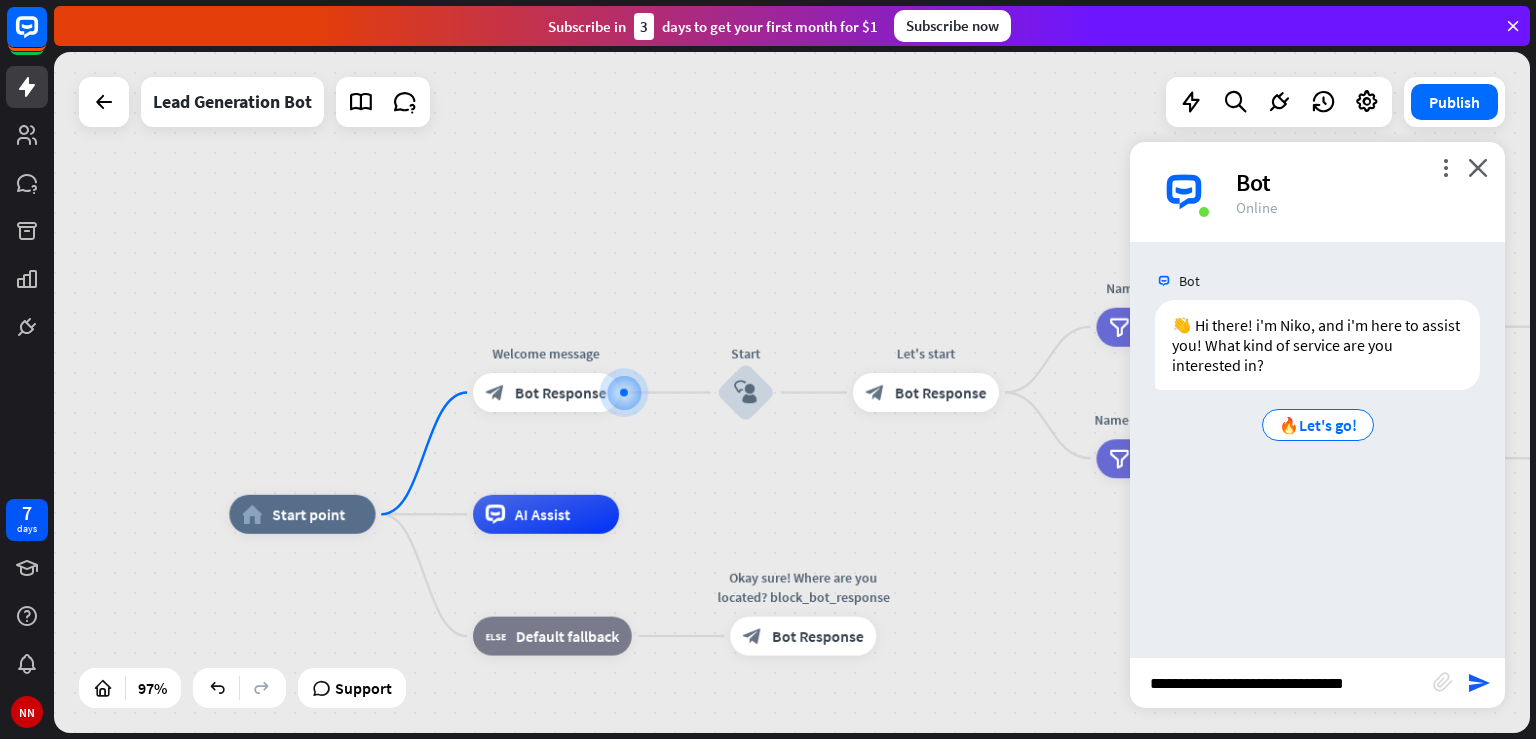 type 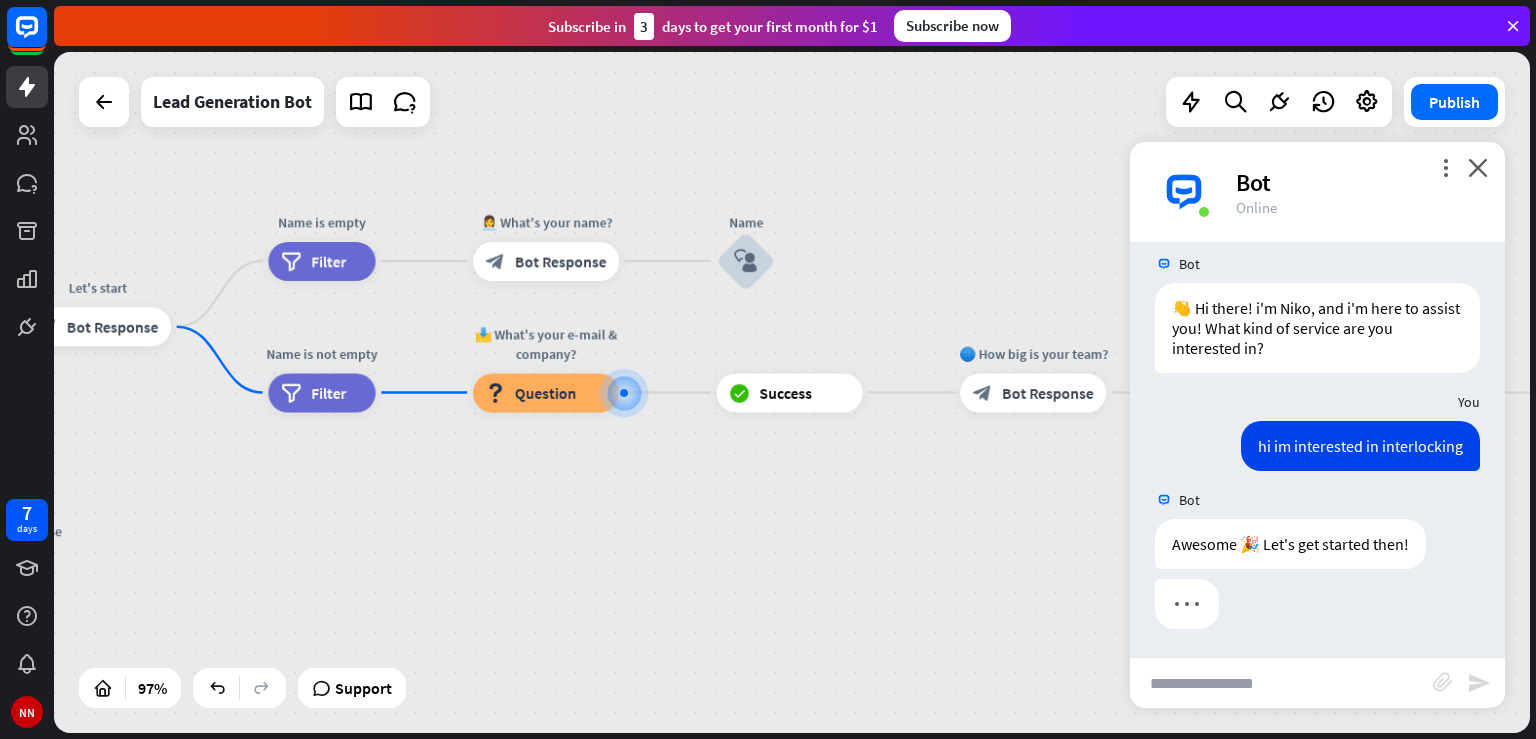 scroll, scrollTop: 18, scrollLeft: 0, axis: vertical 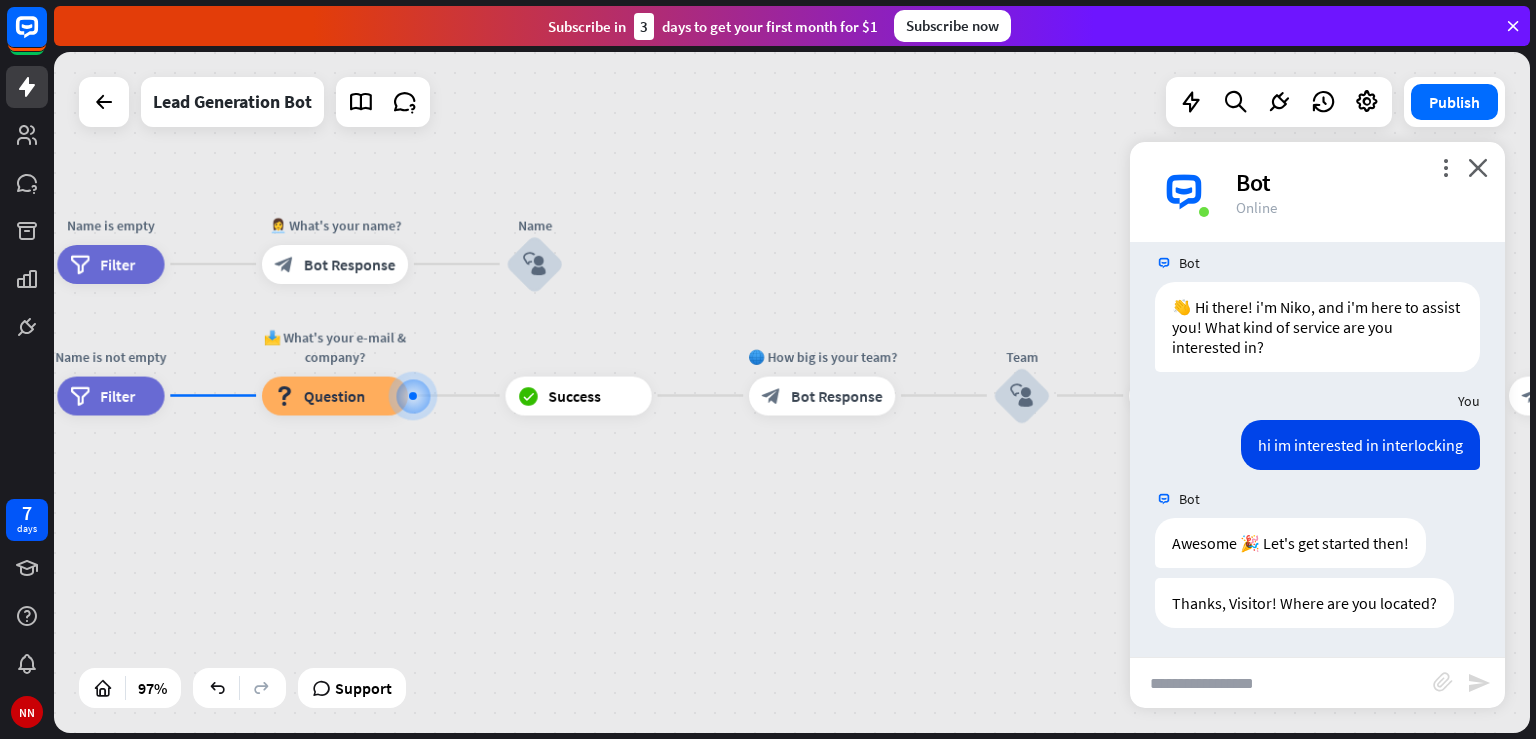 drag, startPoint x: 920, startPoint y: 489, endPoint x: 708, endPoint y: 488, distance: 212.00237 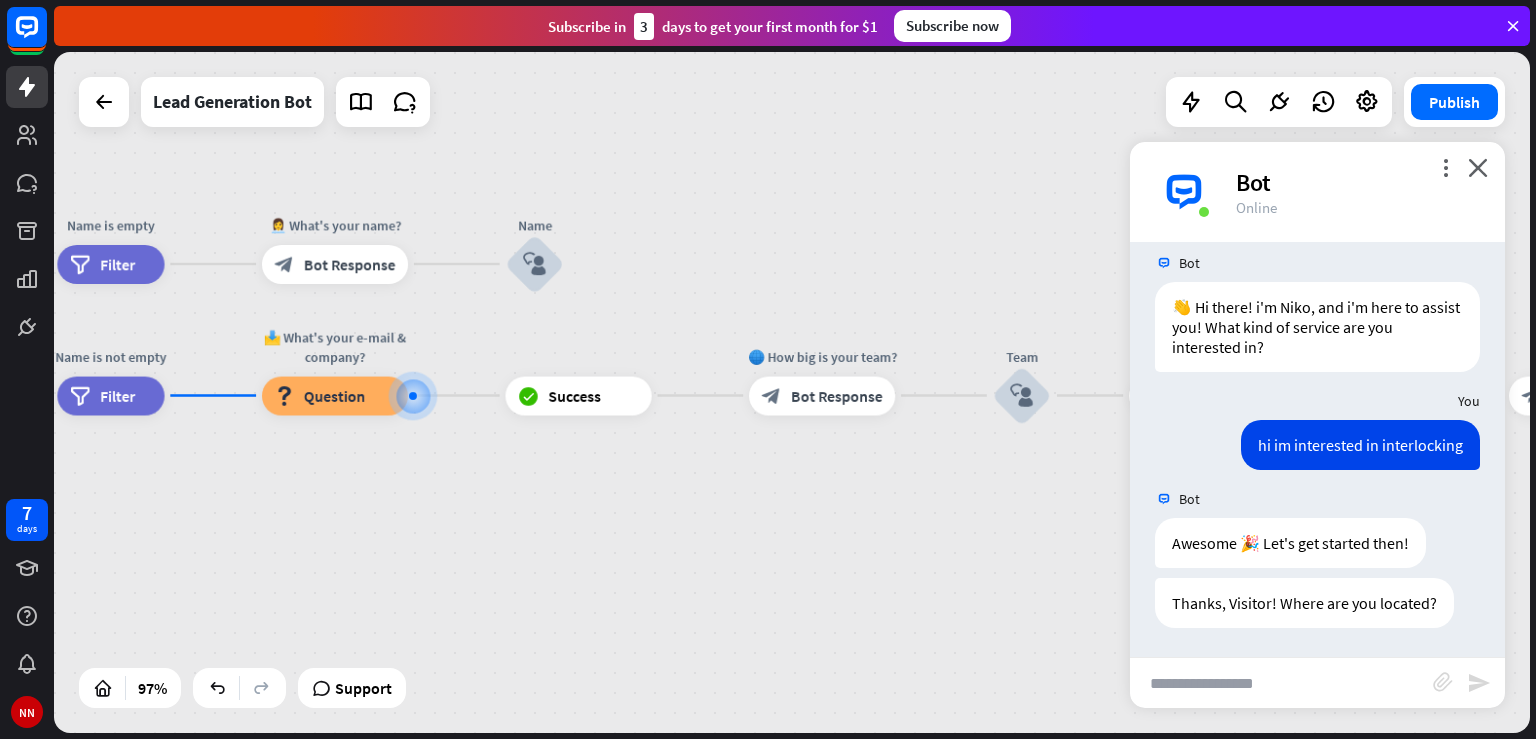 click on "home_2   Start point                 Welcome message   block_bot_response   Bot Response                 Start   block_user_input                 Let's start   block_bot_response   Bot Response                 Name is empty   filter   Filter                 👩‍💼 What's your name?   block_bot_response   Bot Response                 Name   block_user_input                 Name is not empty   filter   Filter                 📩 What's your e-mail & company?   block_question   Question                       block_success   Success                 🌐 How big is your team?   block_bot_response   Bot Response                 Team   block_user_input                 🚀 What's your need?   block_bot_response   Bot Response                 CompanyNeed   block_user_input                 ✅ Thank you!   block_bot_response   Bot Response                   block_close_chat   Close chat                     AI Assist                   block_fallback   Default fallback" at bounding box center [792, 392] 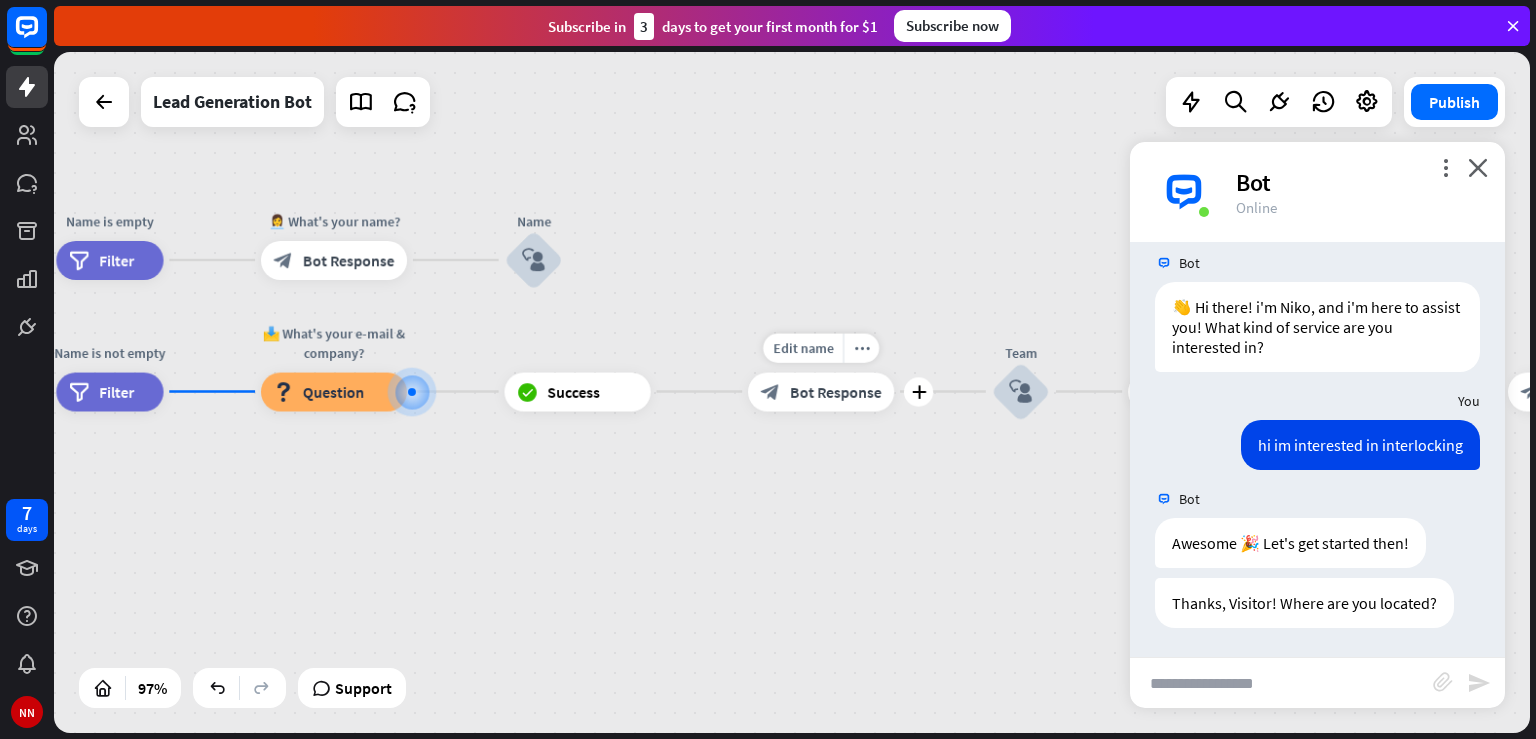 click on "Bot Response" at bounding box center [836, 391] 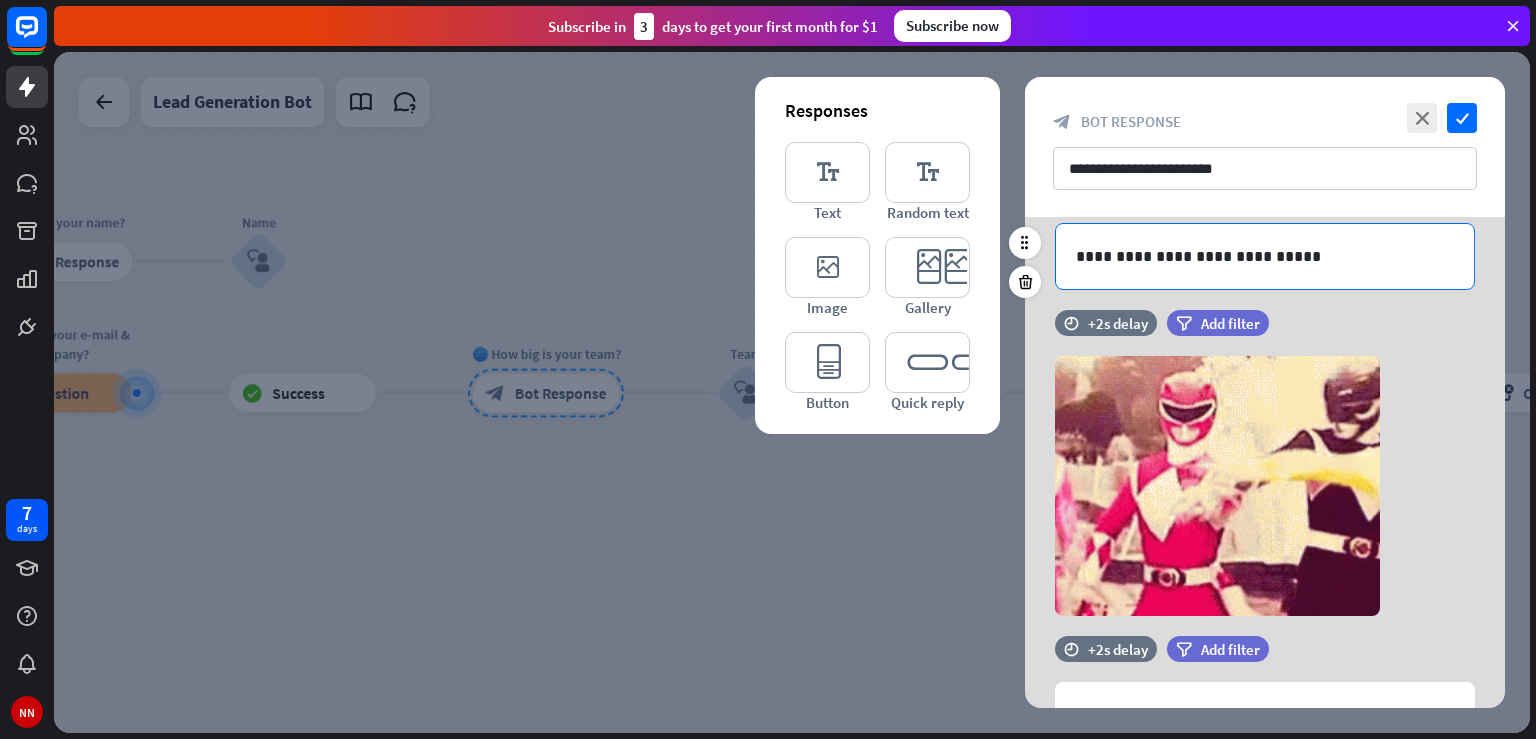 scroll, scrollTop: 0, scrollLeft: 0, axis: both 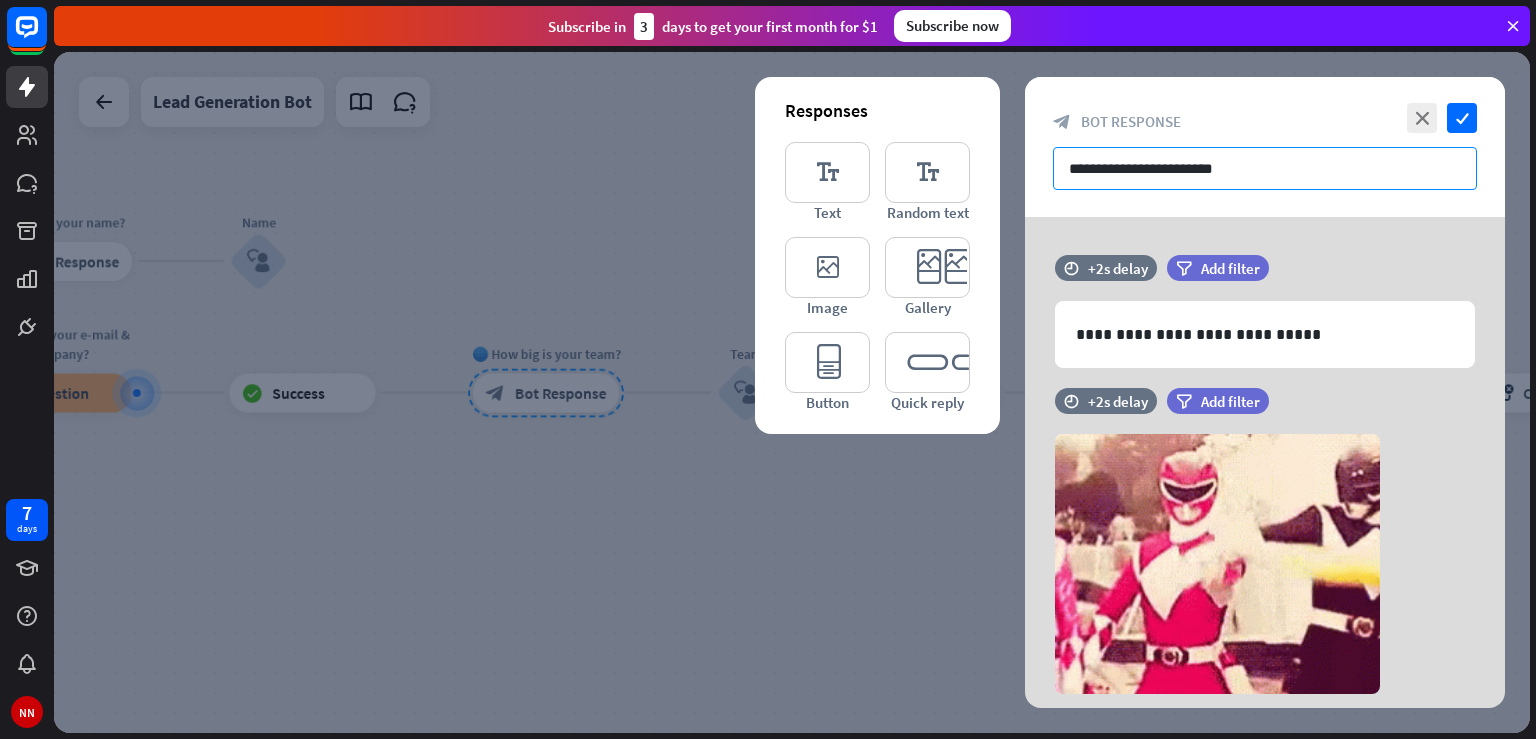drag, startPoint x: 1235, startPoint y: 158, endPoint x: 1034, endPoint y: 159, distance: 201.00249 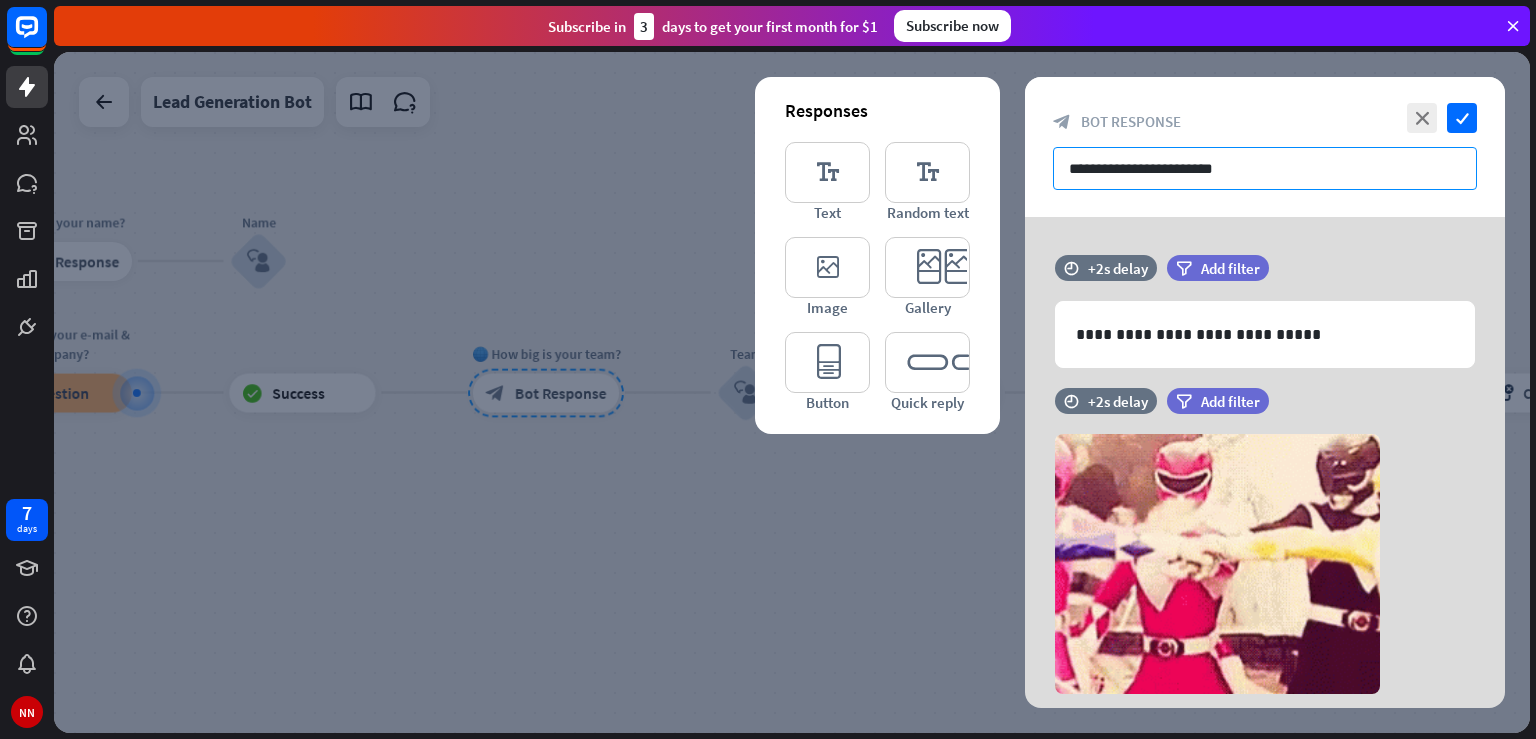 click on "**********" at bounding box center [1265, 168] 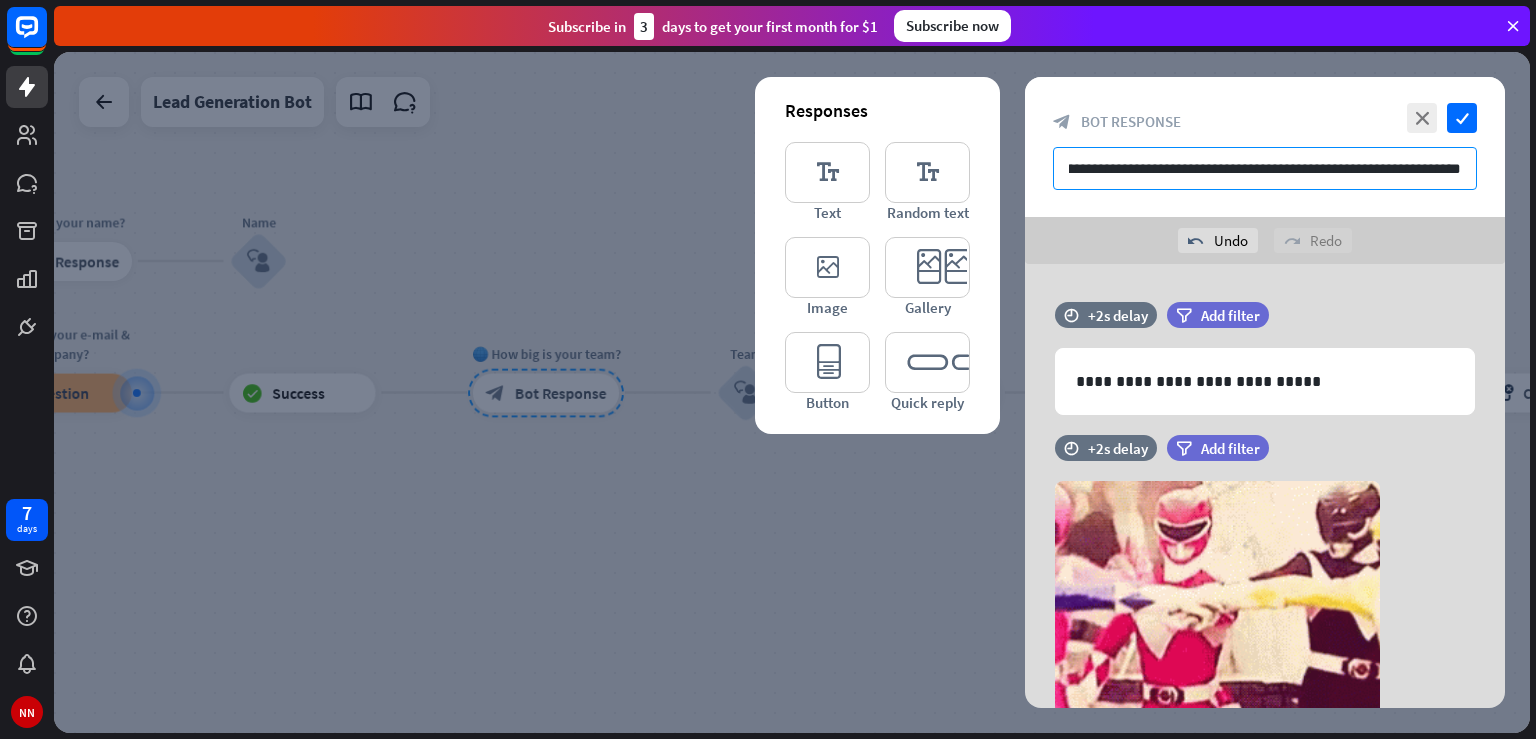 scroll, scrollTop: 0, scrollLeft: 47, axis: horizontal 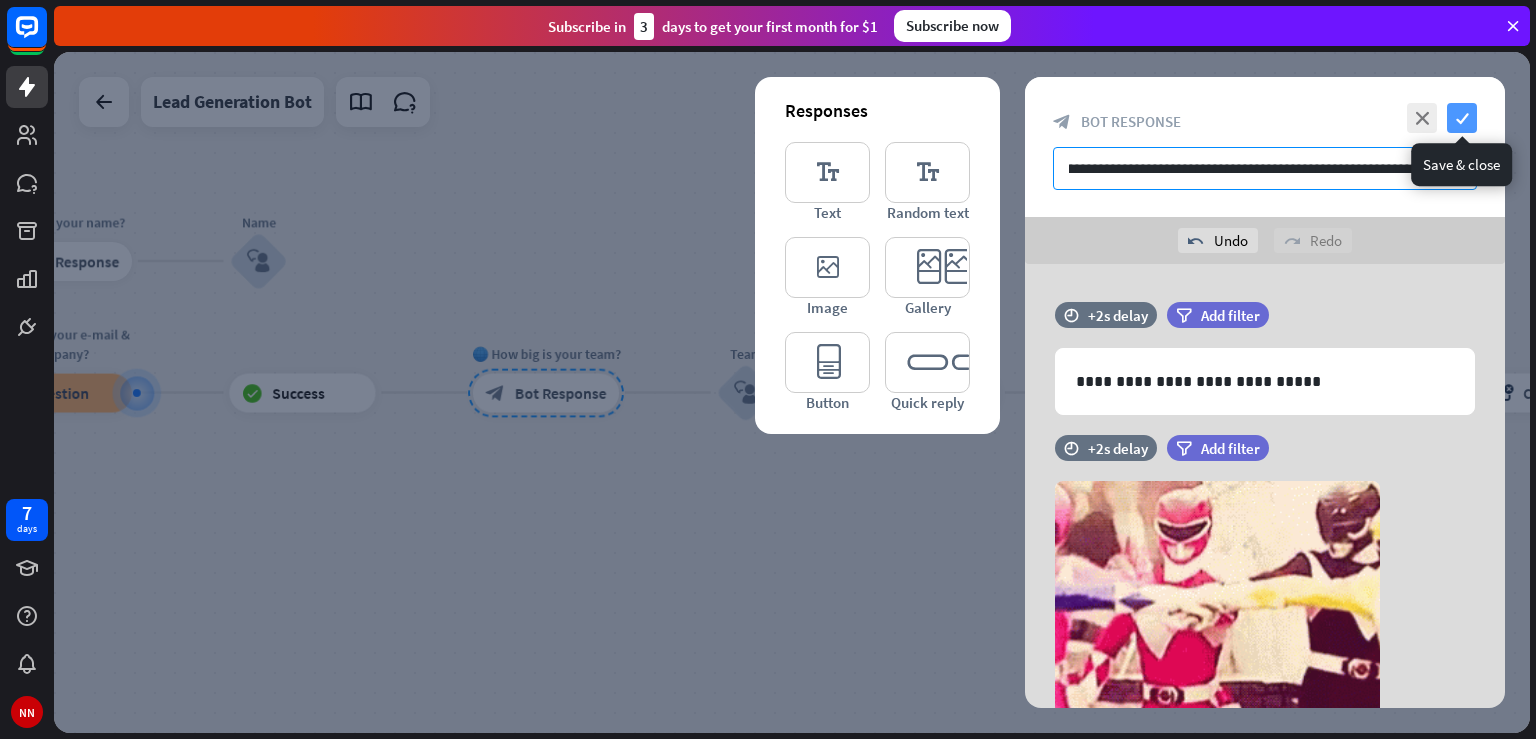 type on "**********" 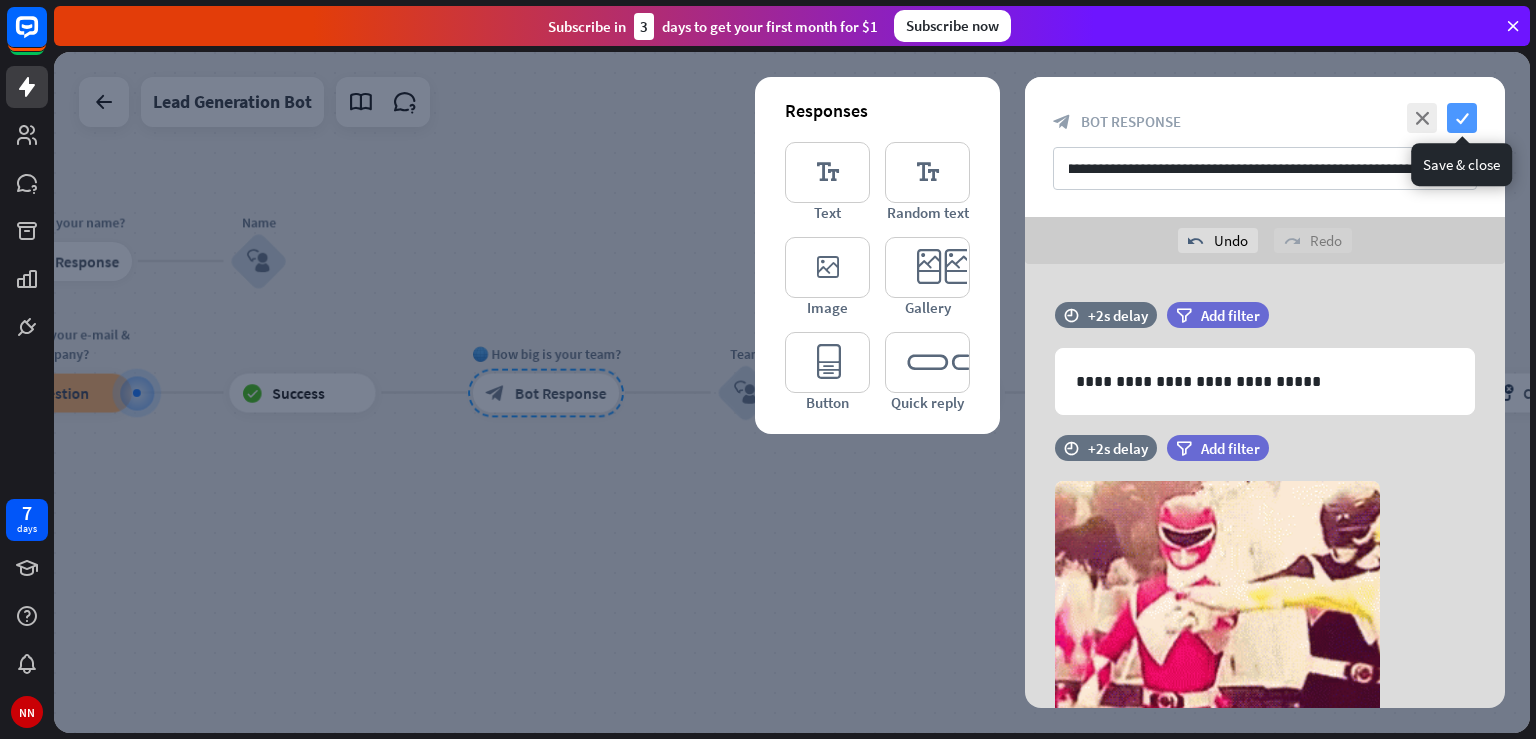 click on "check" at bounding box center (1462, 118) 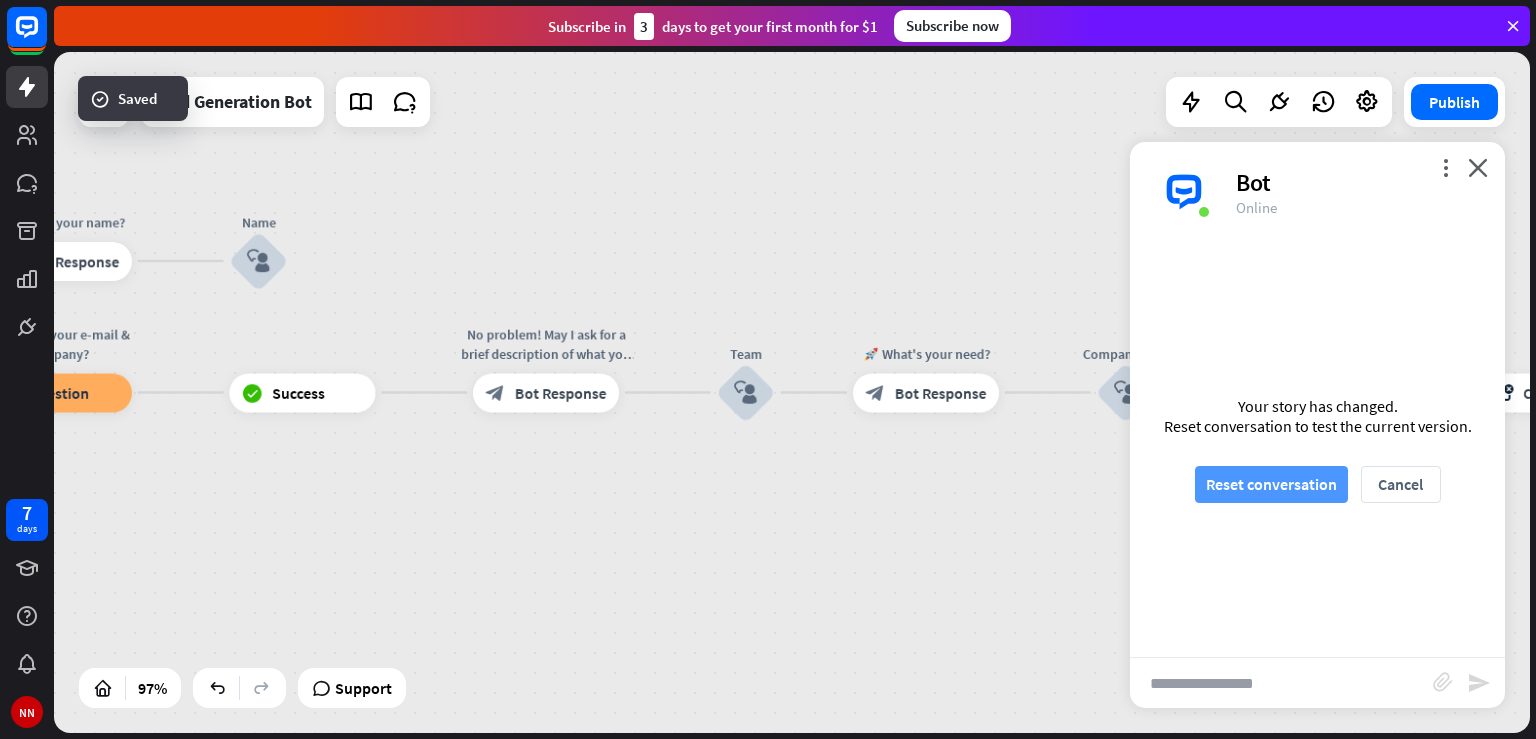 click on "Reset conversation" at bounding box center [1271, 484] 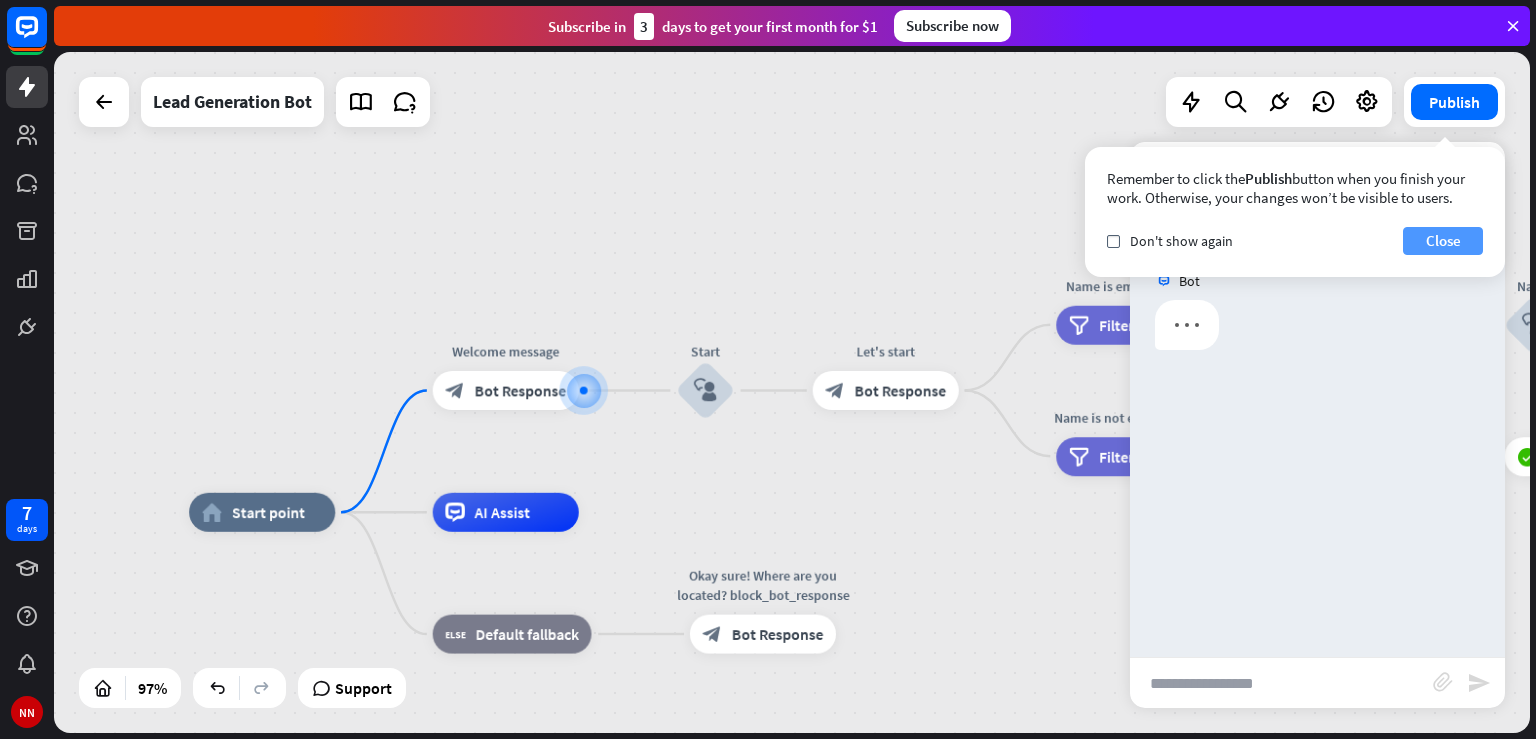 click on "Close" at bounding box center [1443, 241] 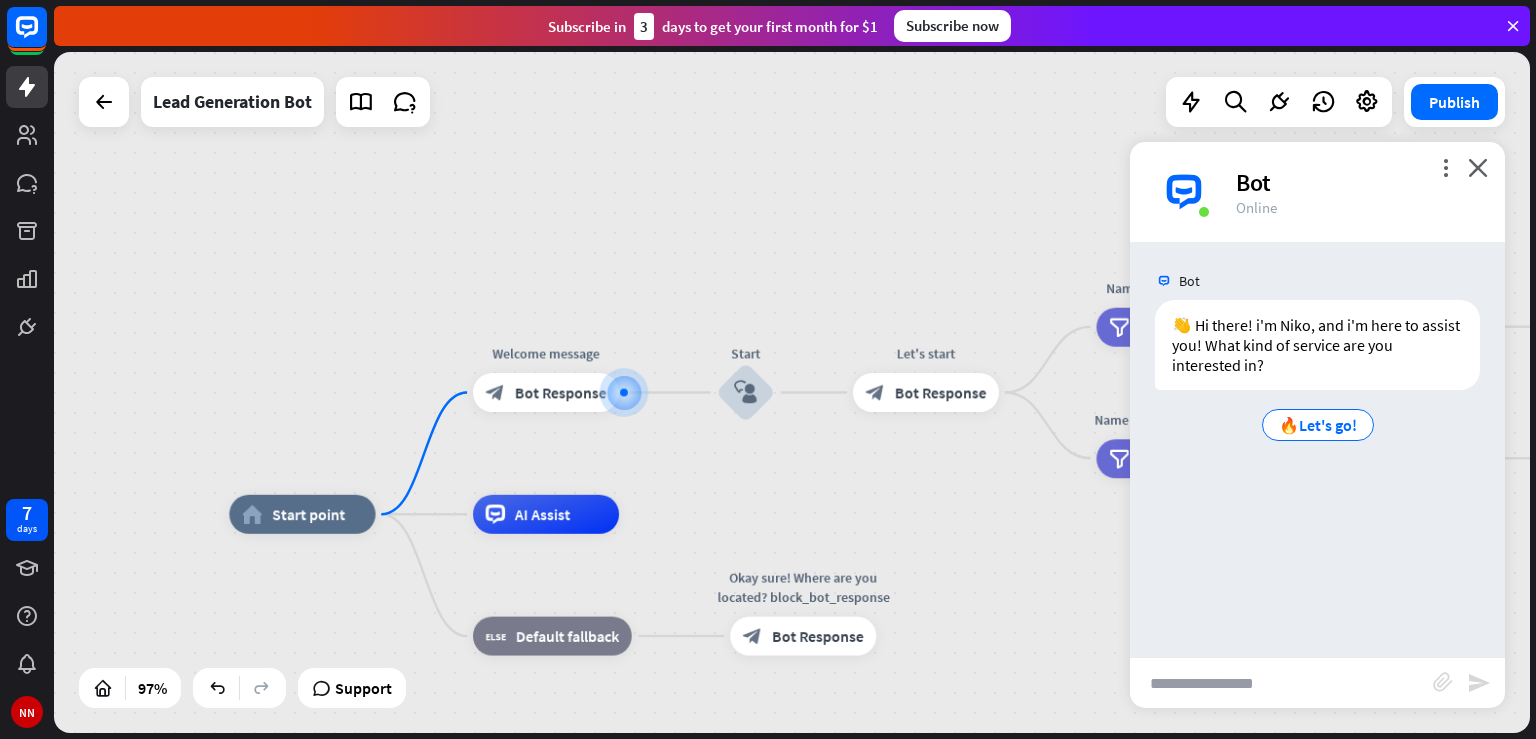 click at bounding box center (1281, 683) 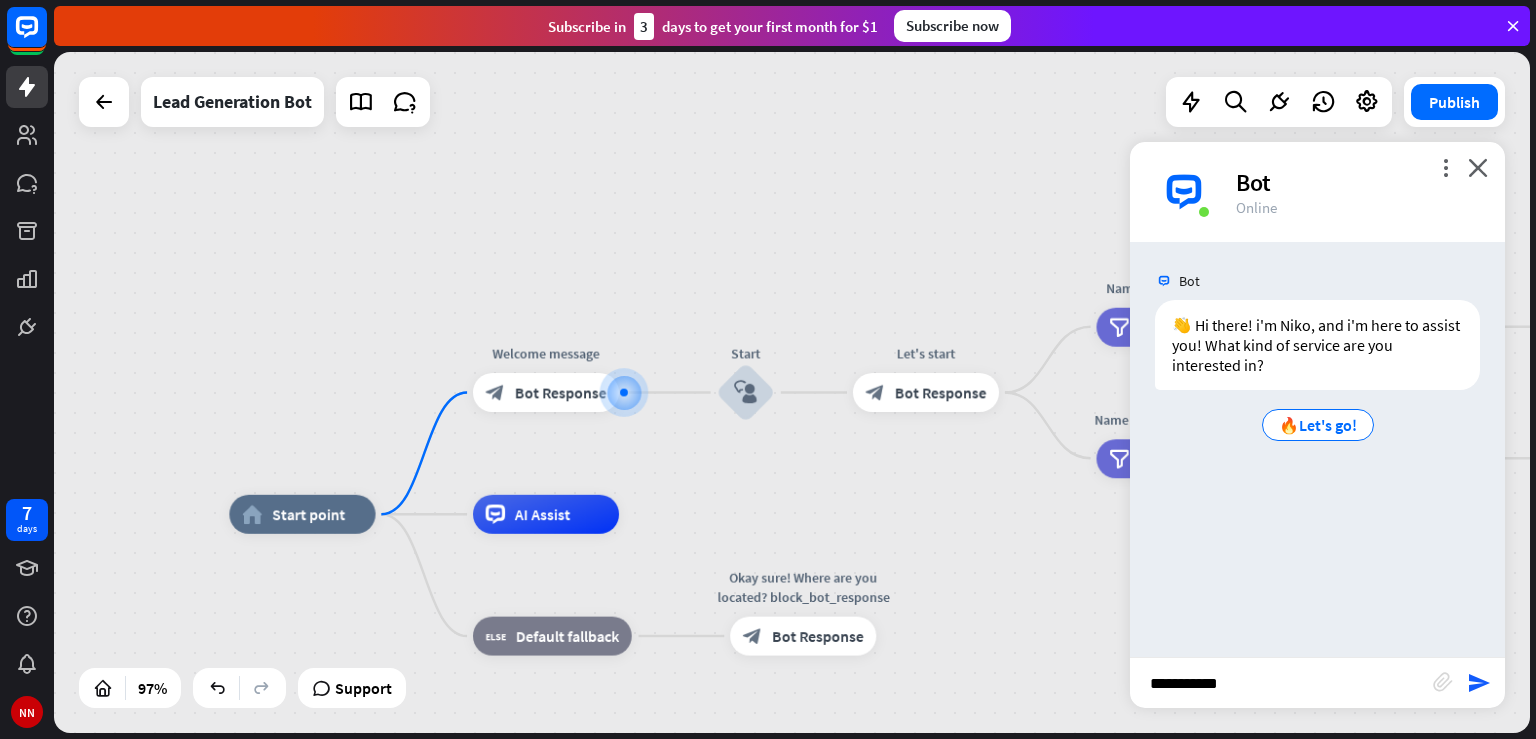 type on "**********" 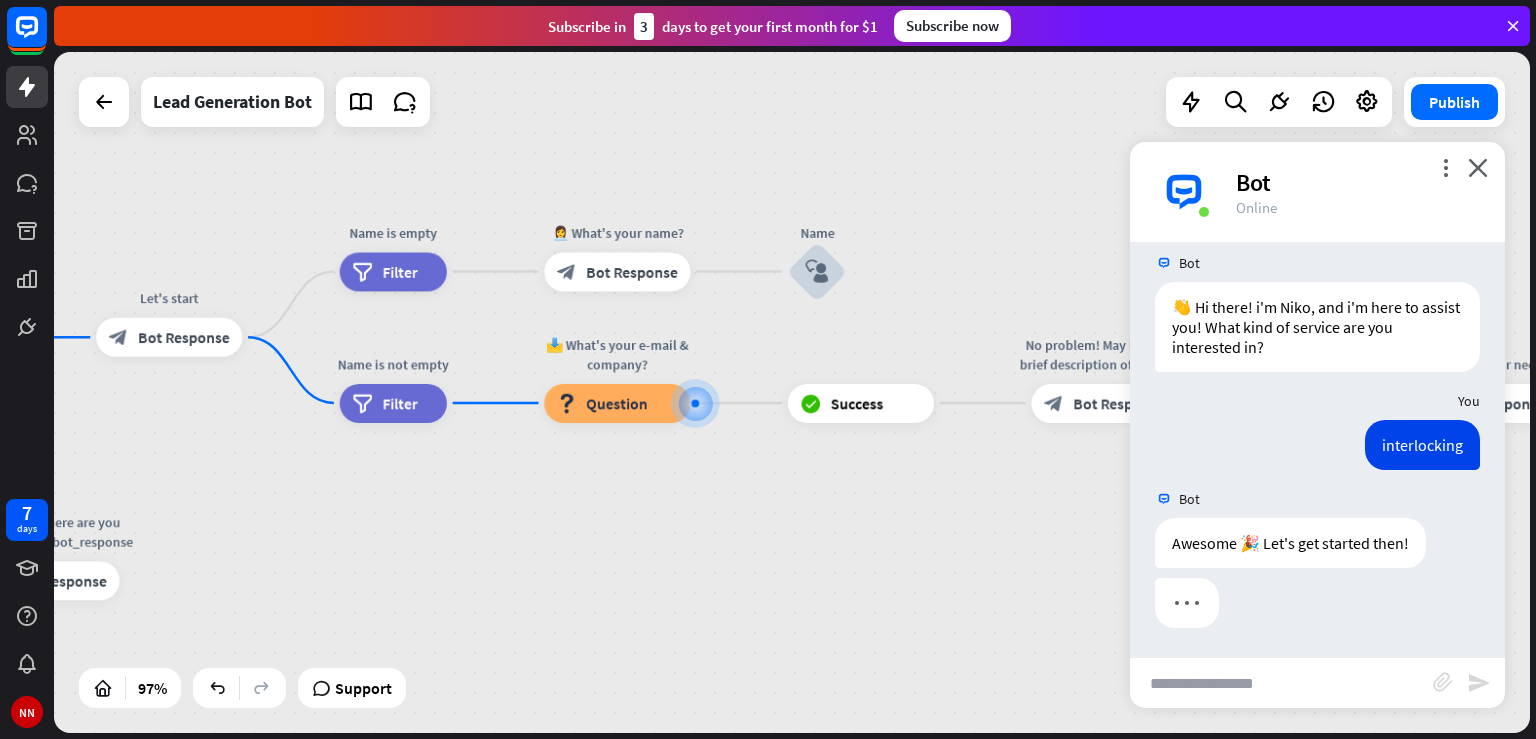 scroll, scrollTop: 18, scrollLeft: 0, axis: vertical 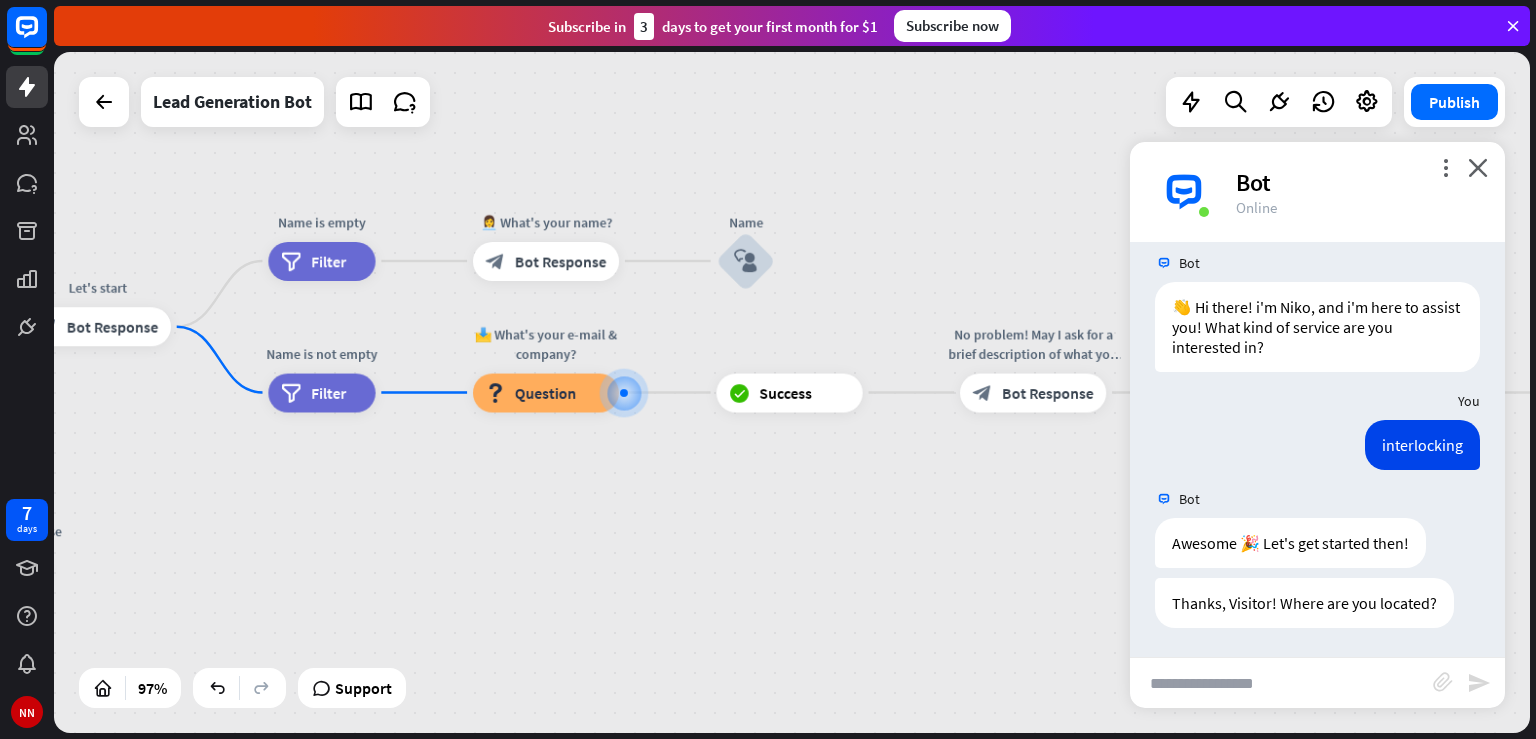 click at bounding box center [1281, 683] 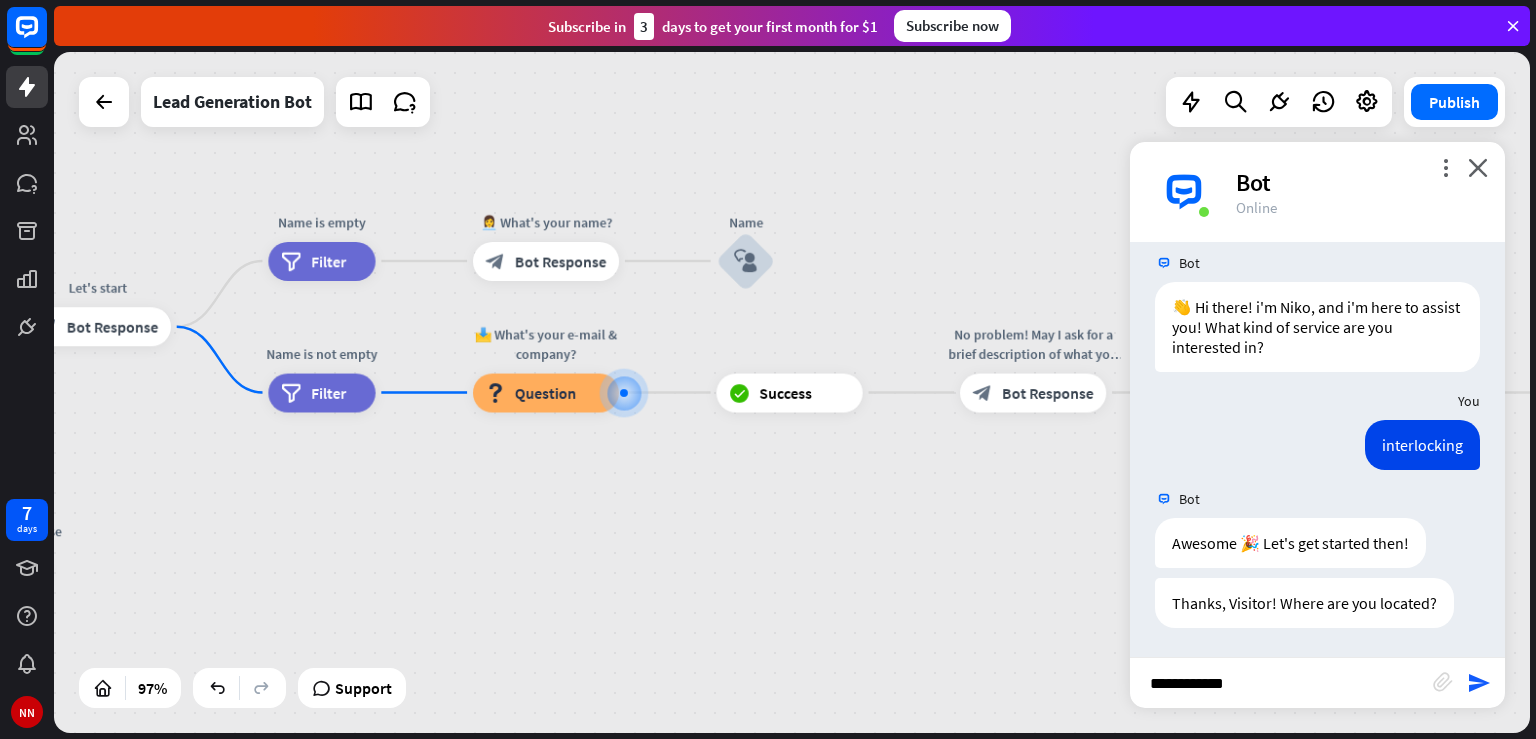 type on "**********" 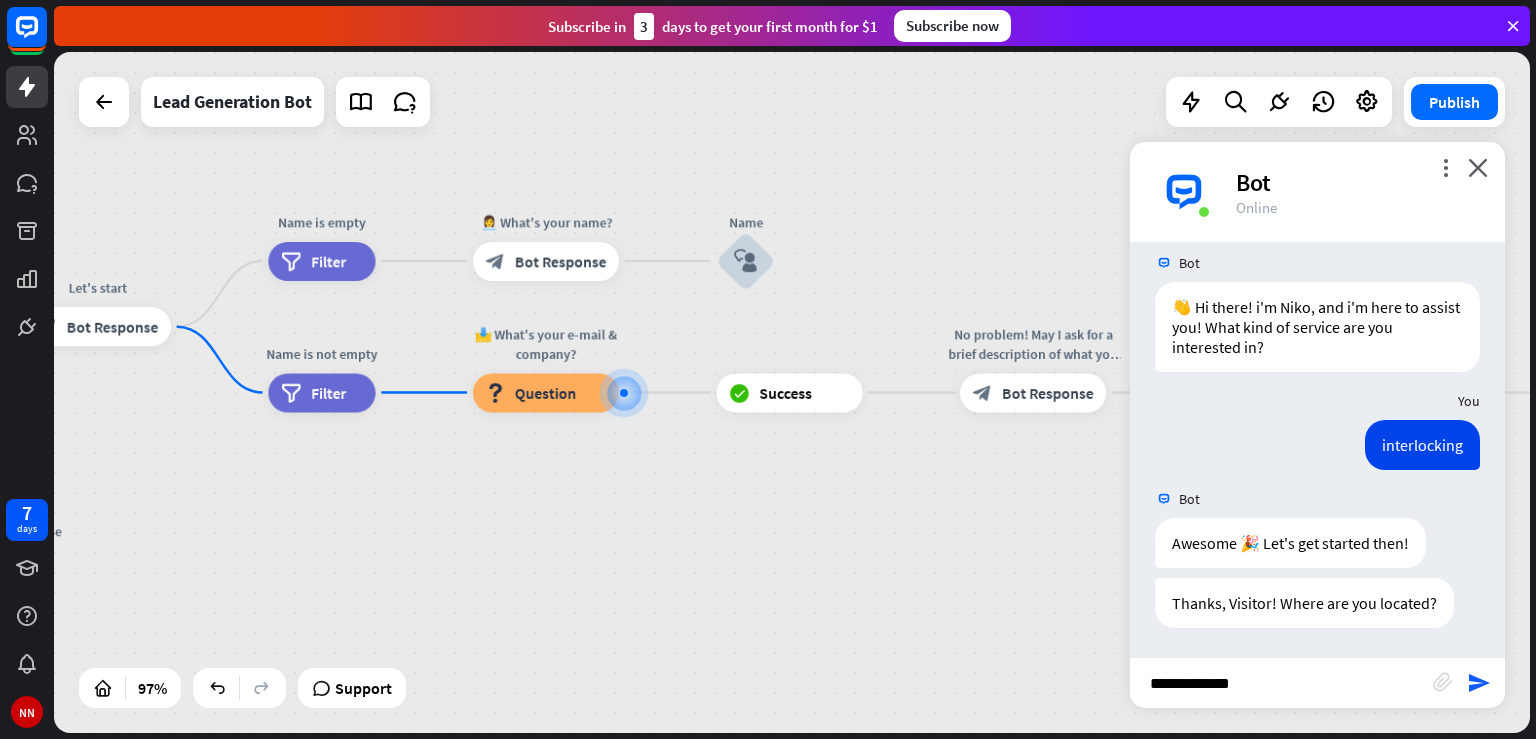 type 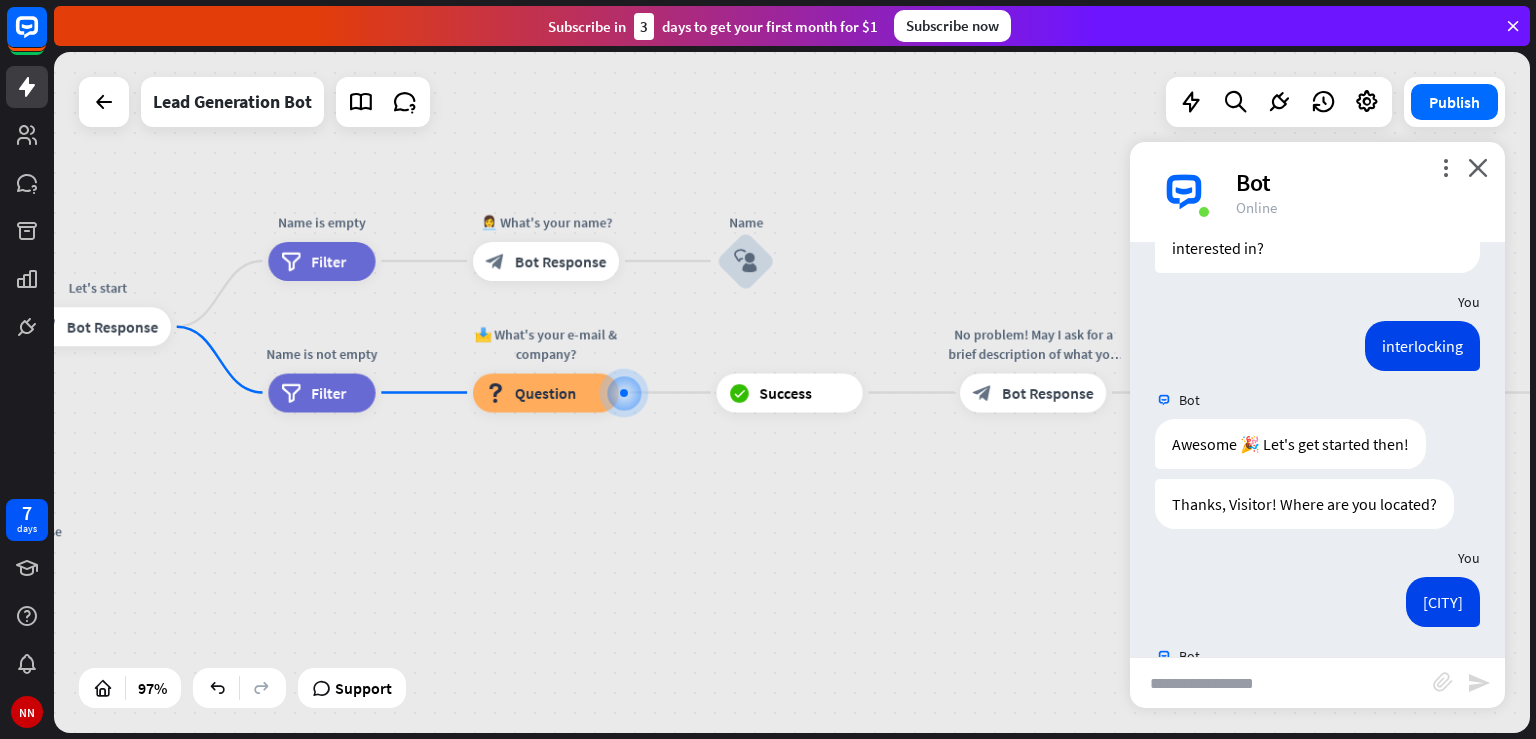 scroll, scrollTop: 214, scrollLeft: 0, axis: vertical 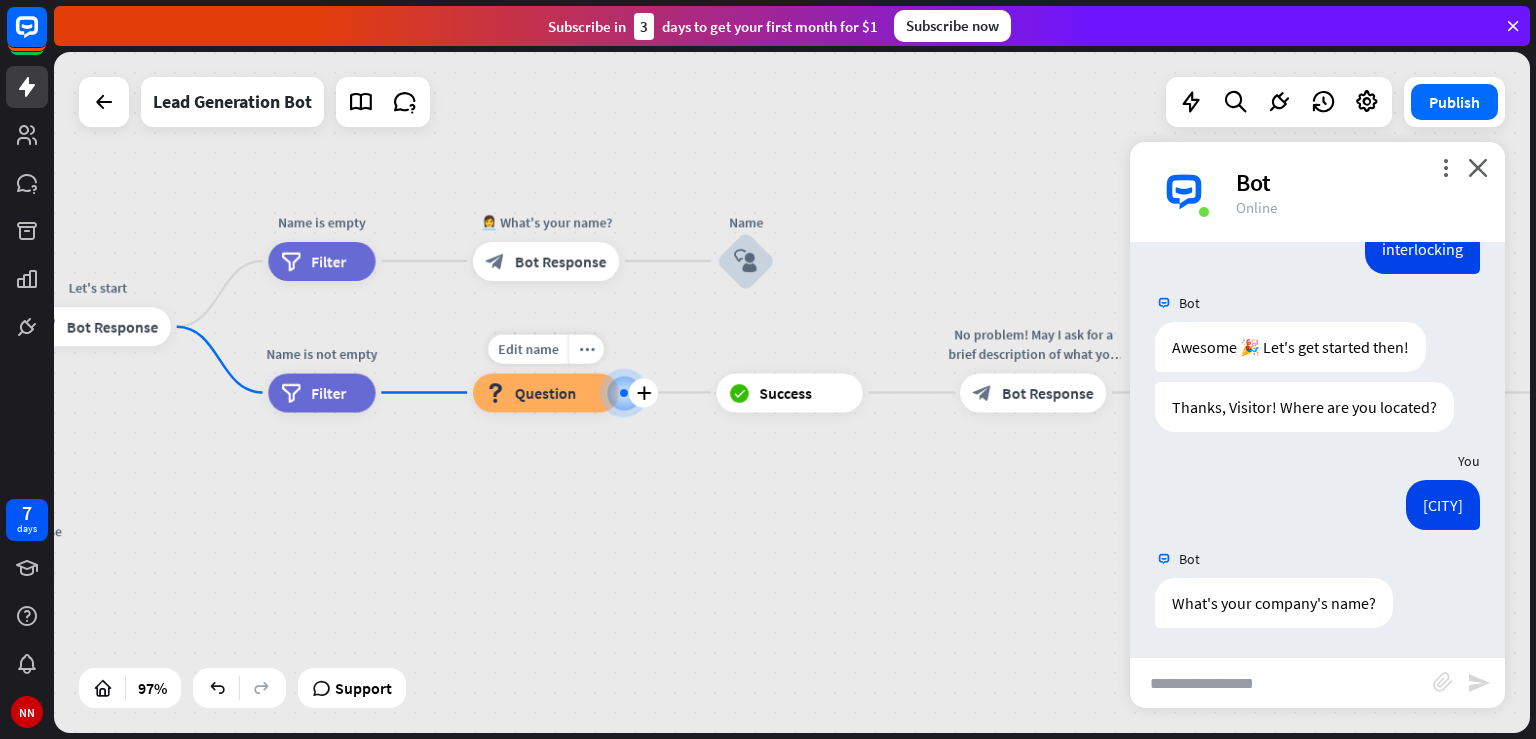 click on "Question" at bounding box center (545, 392) 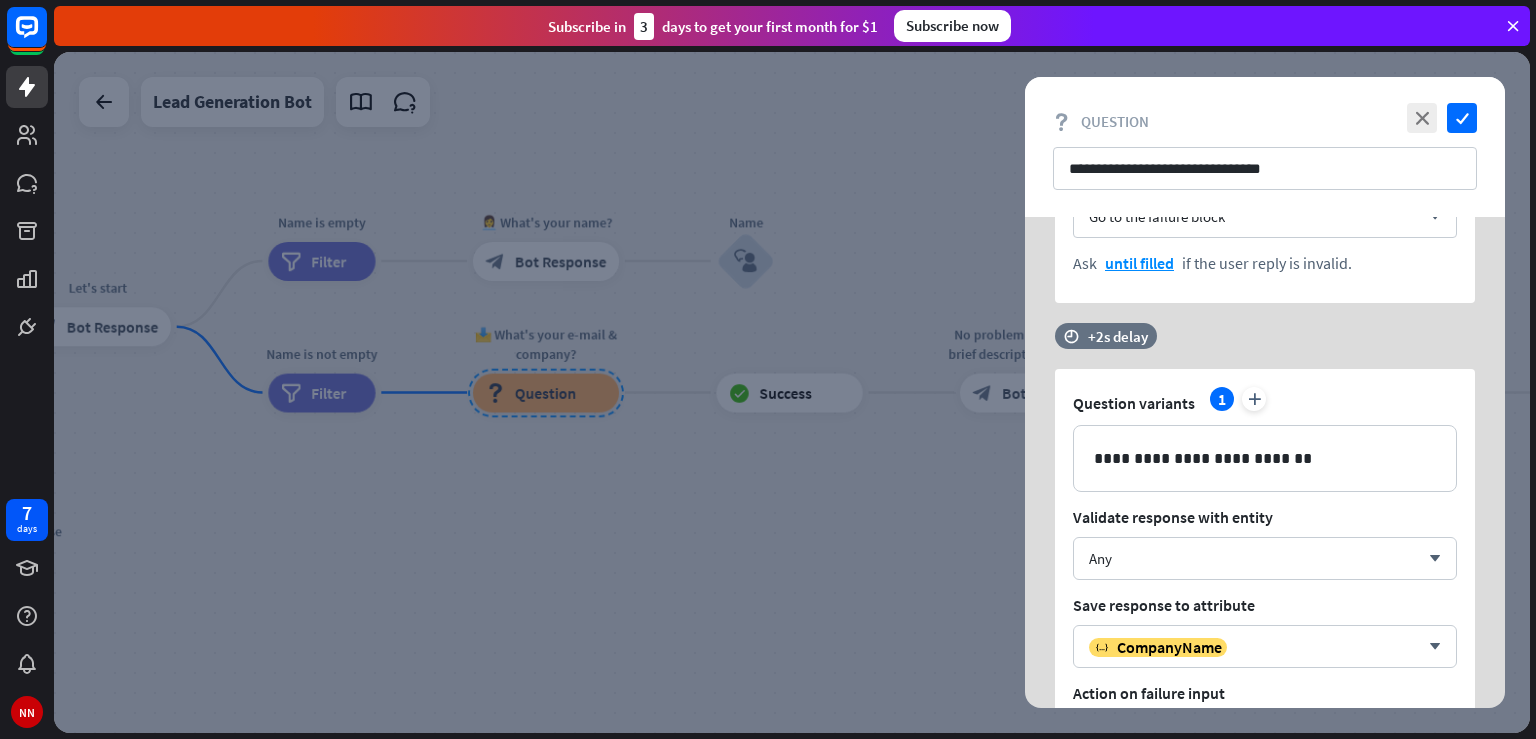 scroll, scrollTop: 442, scrollLeft: 0, axis: vertical 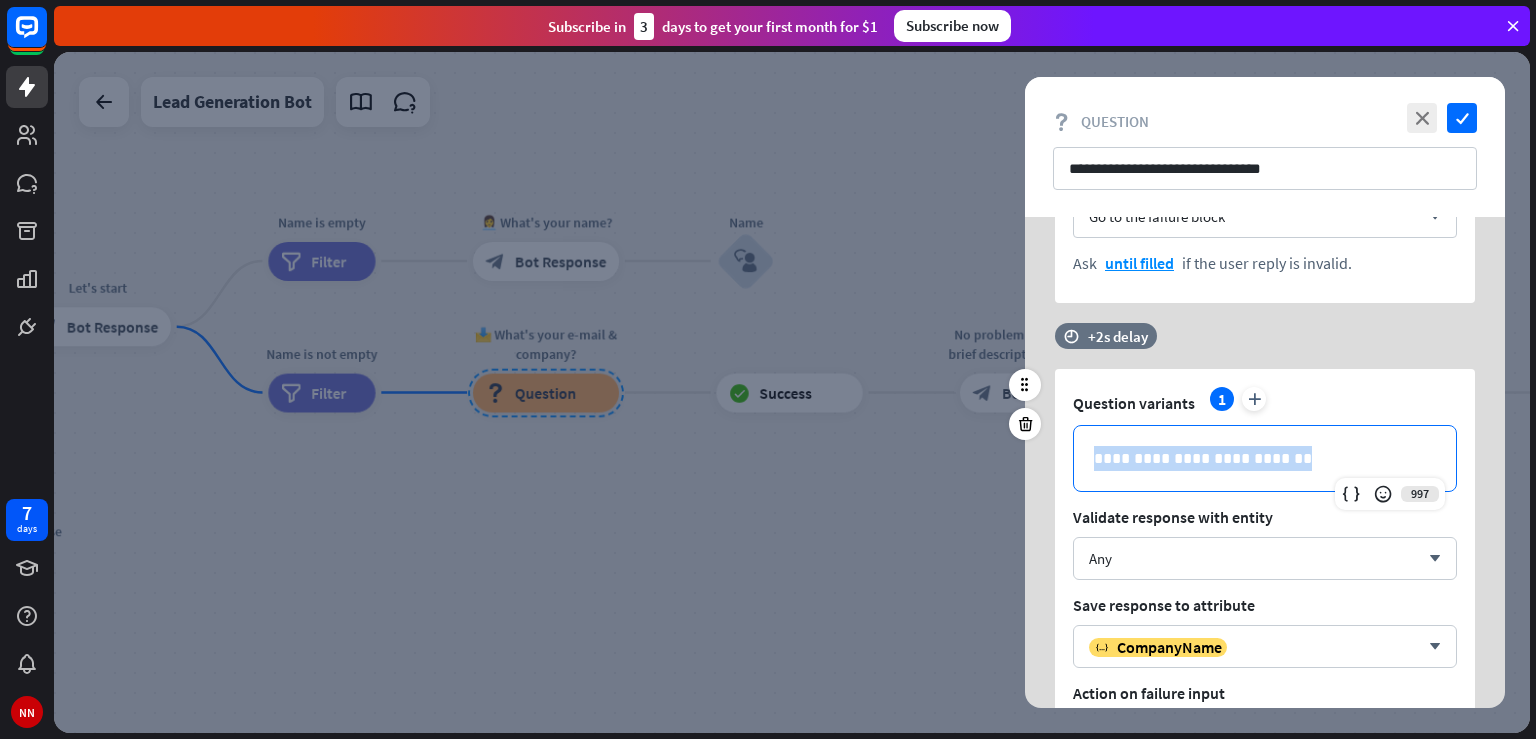 drag, startPoint x: 1314, startPoint y: 448, endPoint x: 1014, endPoint y: 438, distance: 300.16663 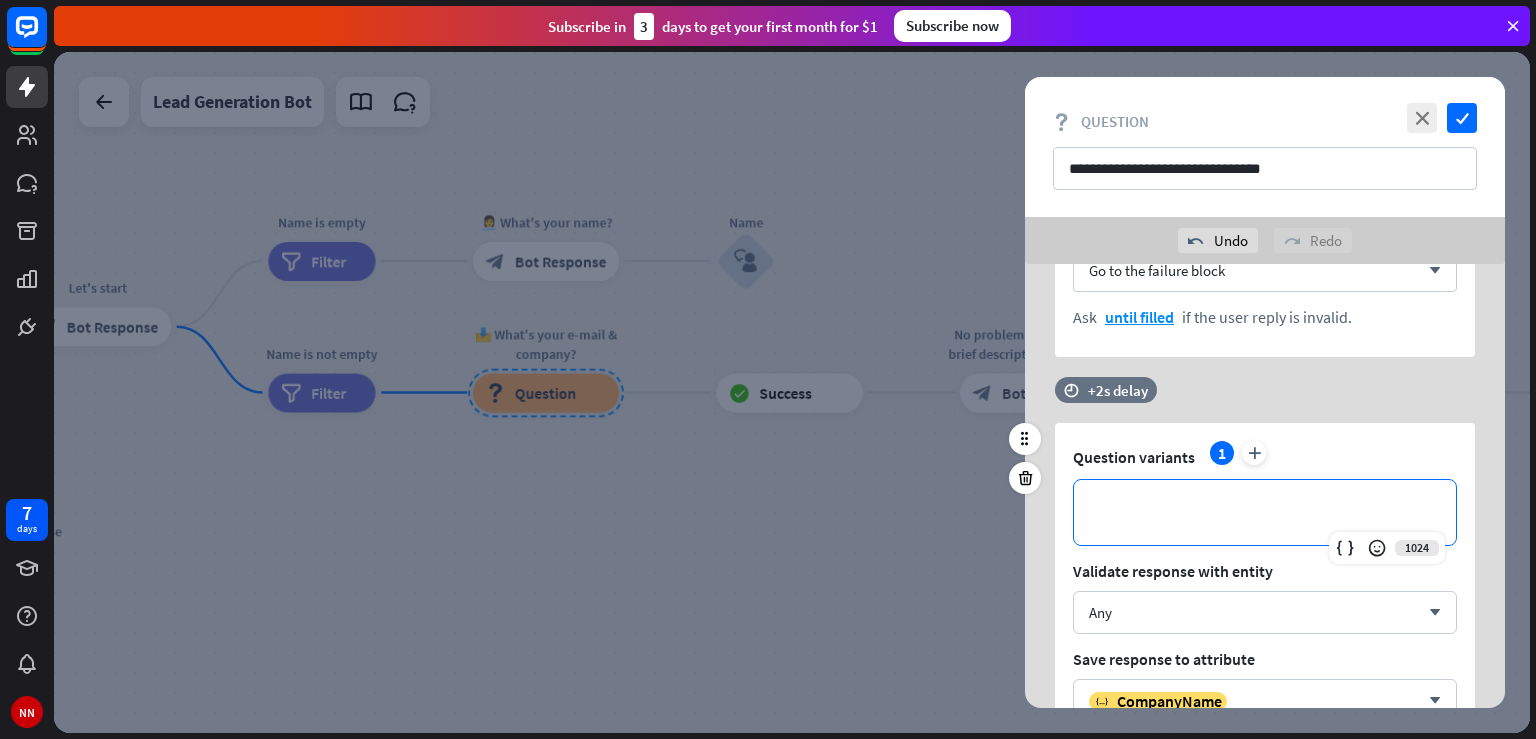 scroll, scrollTop: 437, scrollLeft: 0, axis: vertical 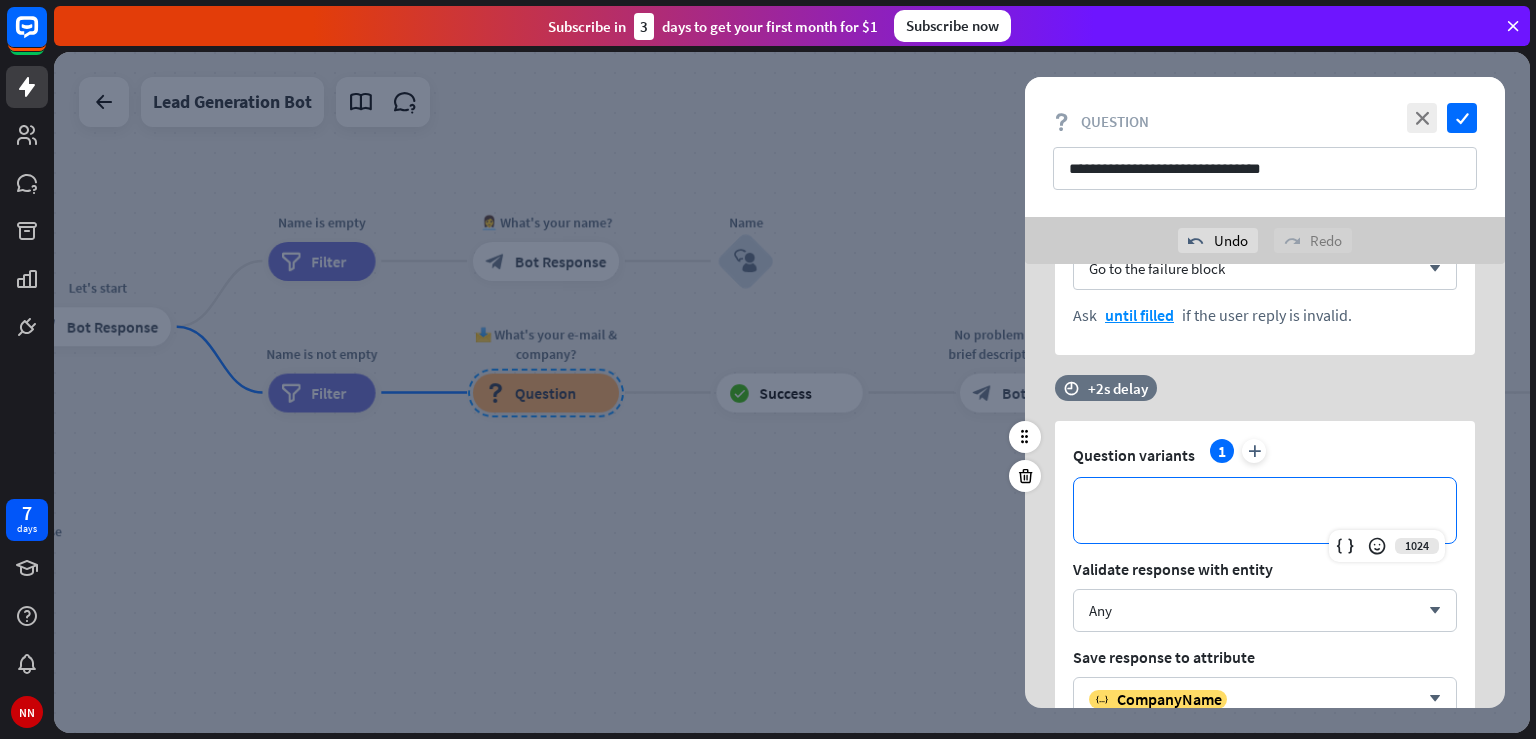 type 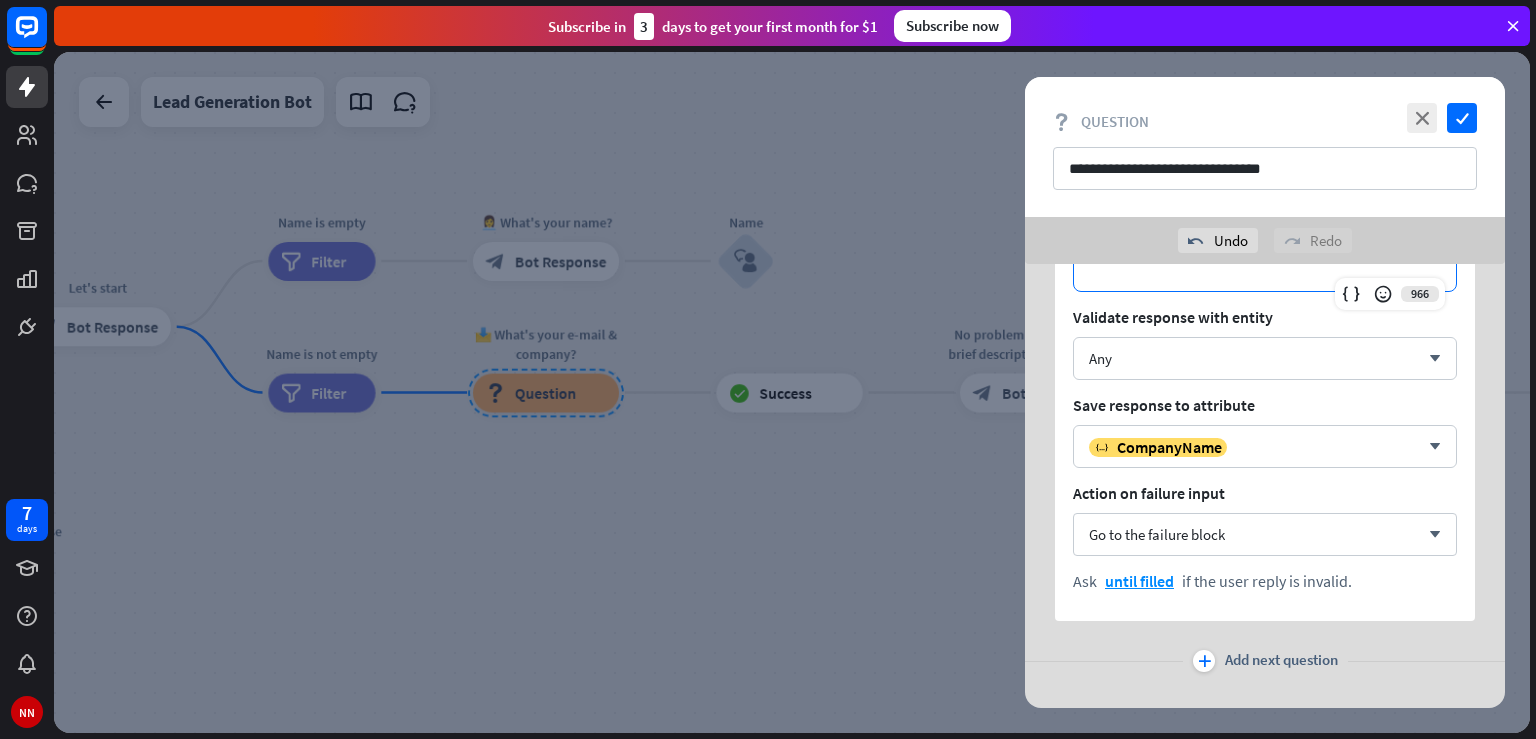 scroll, scrollTop: 715, scrollLeft: 0, axis: vertical 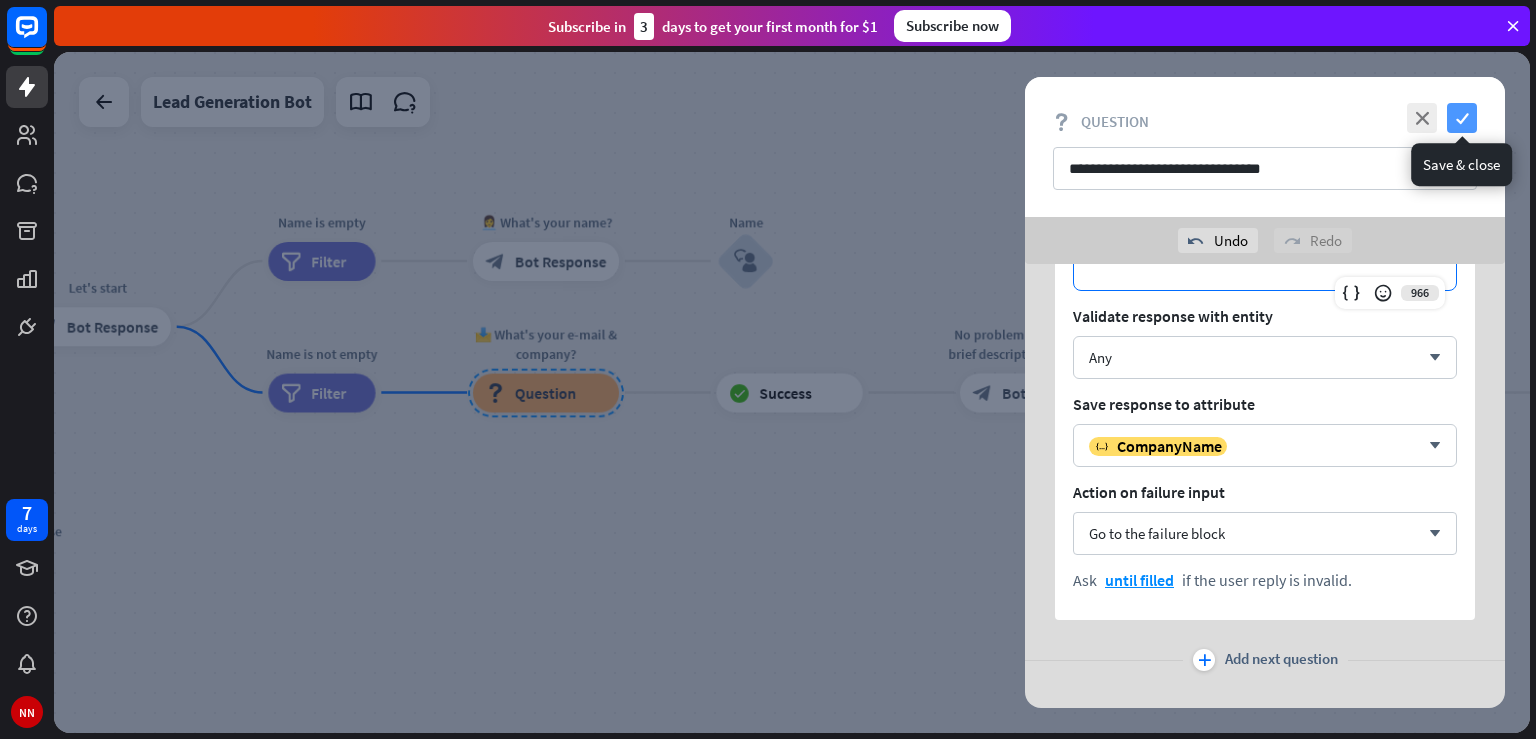 click on "check" at bounding box center [1462, 118] 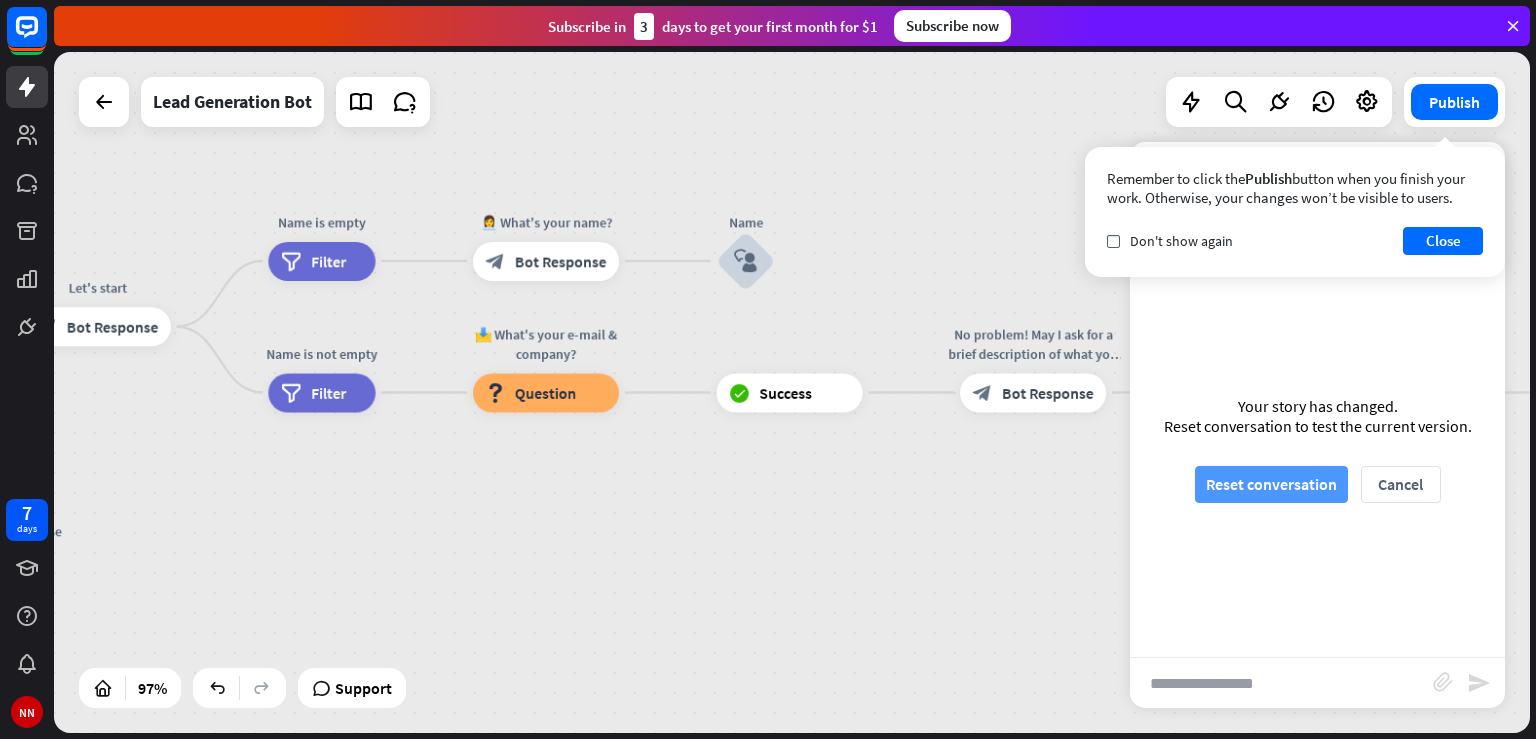 click on "Reset conversation" at bounding box center (1271, 484) 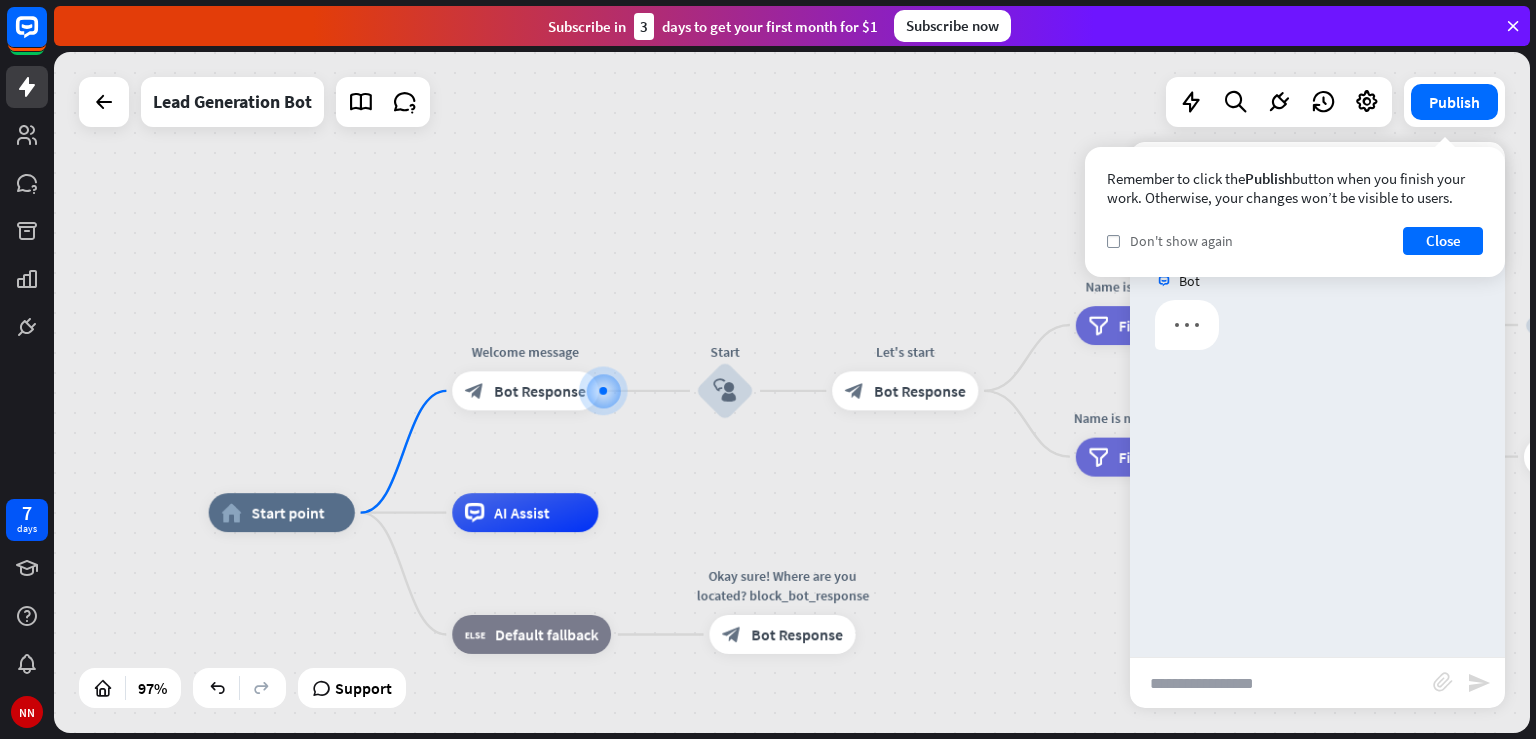 click on "Don't show again" at bounding box center (1181, 241) 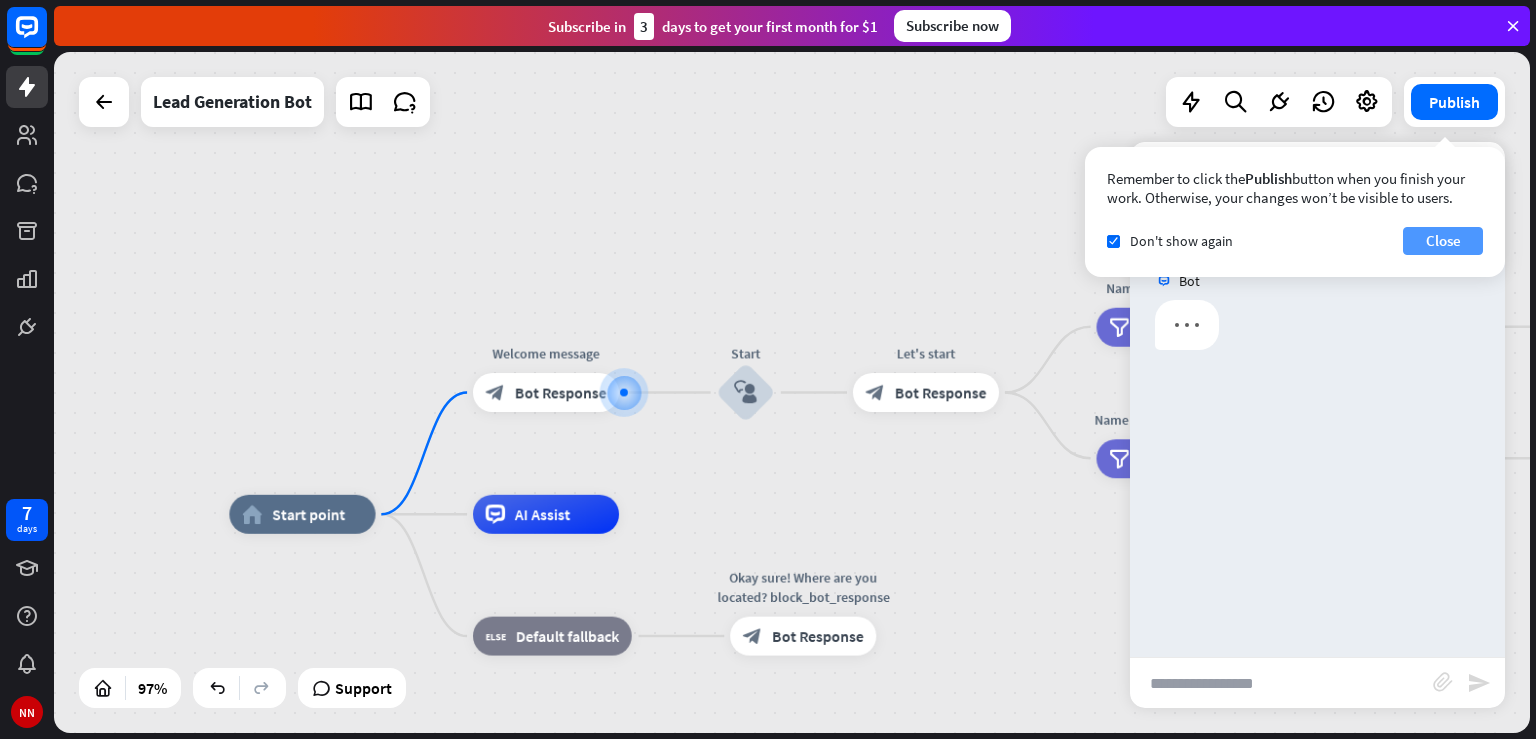 click on "Close" at bounding box center (1443, 241) 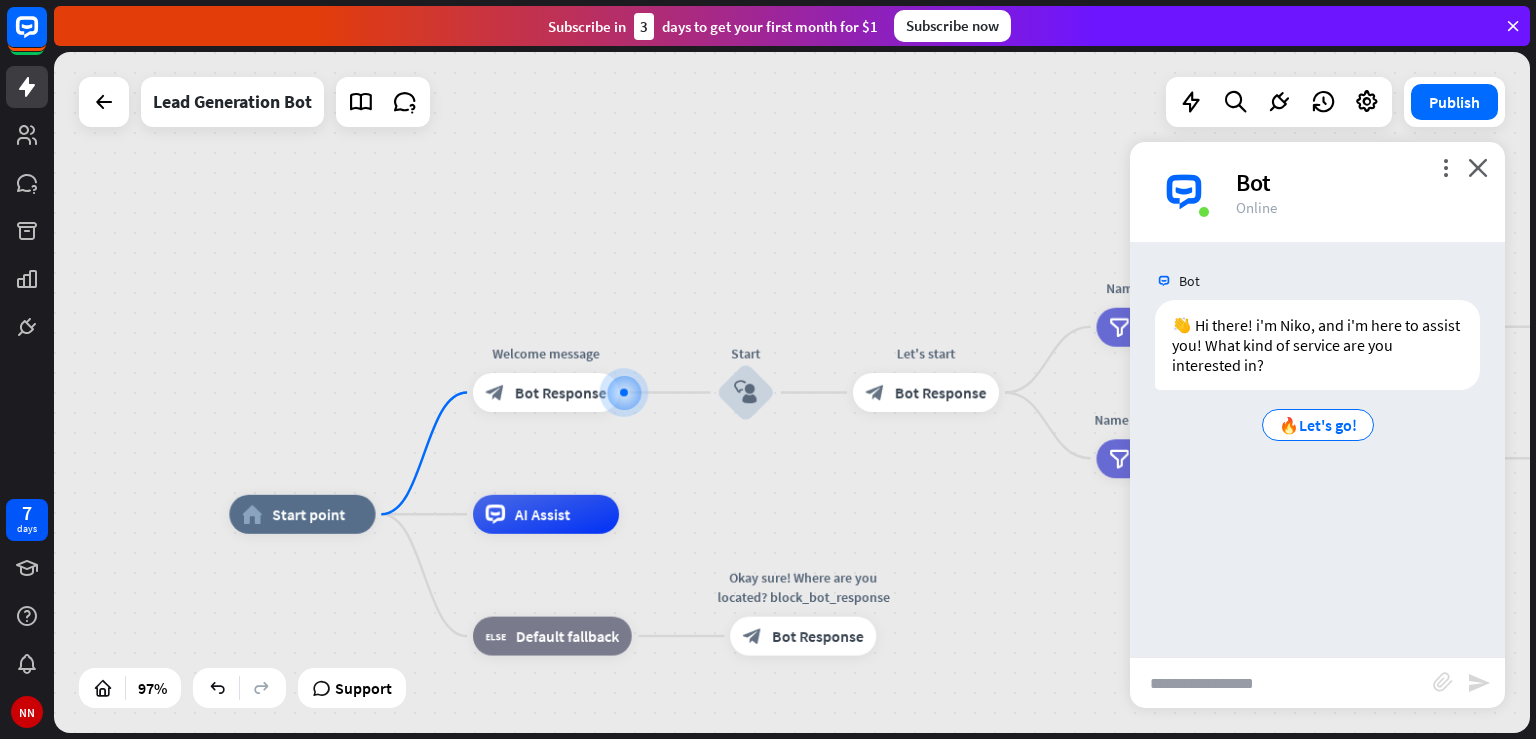 click on "Bot
👋 Hi there! i'm Niko, and i'm here to assist you! What kind of service are you interested in?   🔥Let's go!
Today 12:16 PM
Show JSON" at bounding box center [1317, 449] 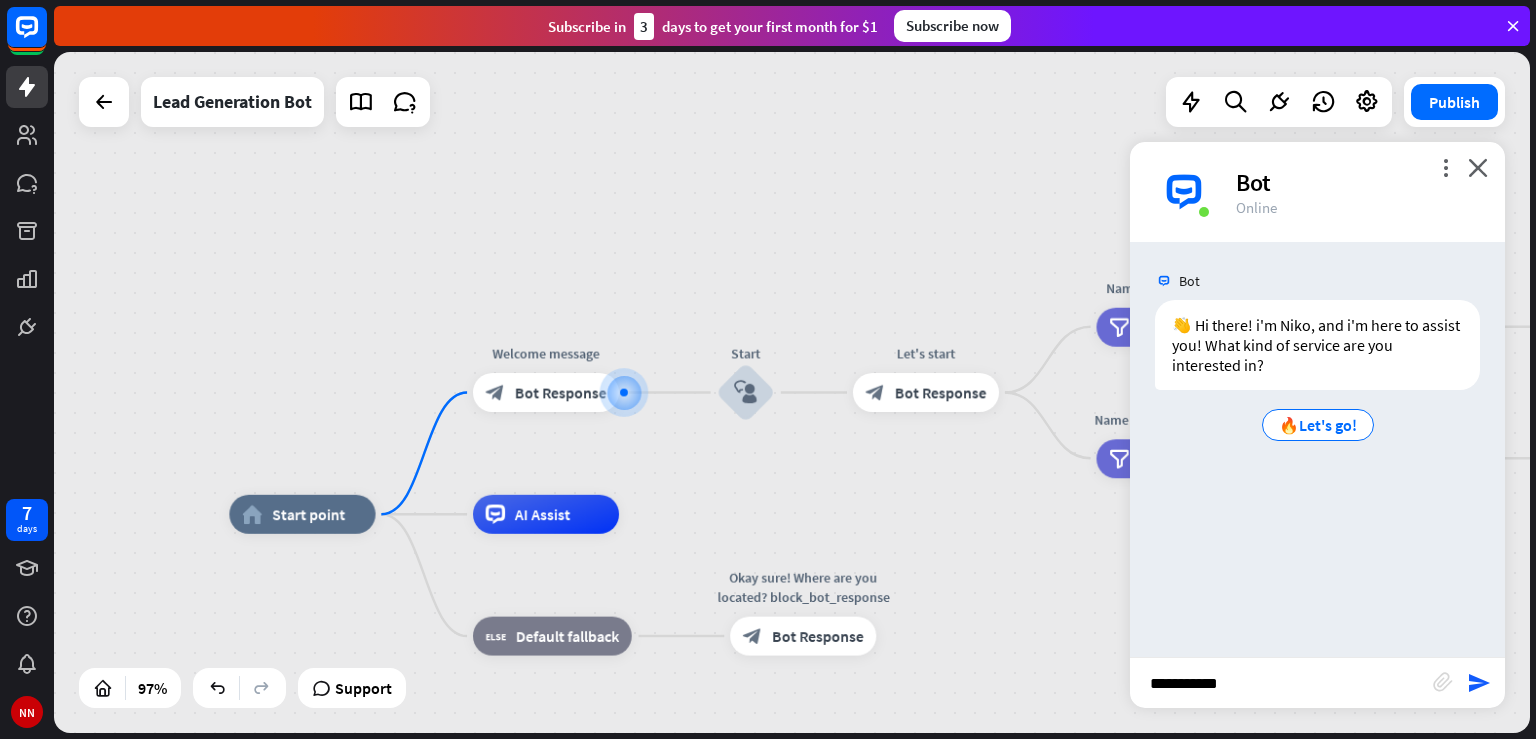 type on "**********" 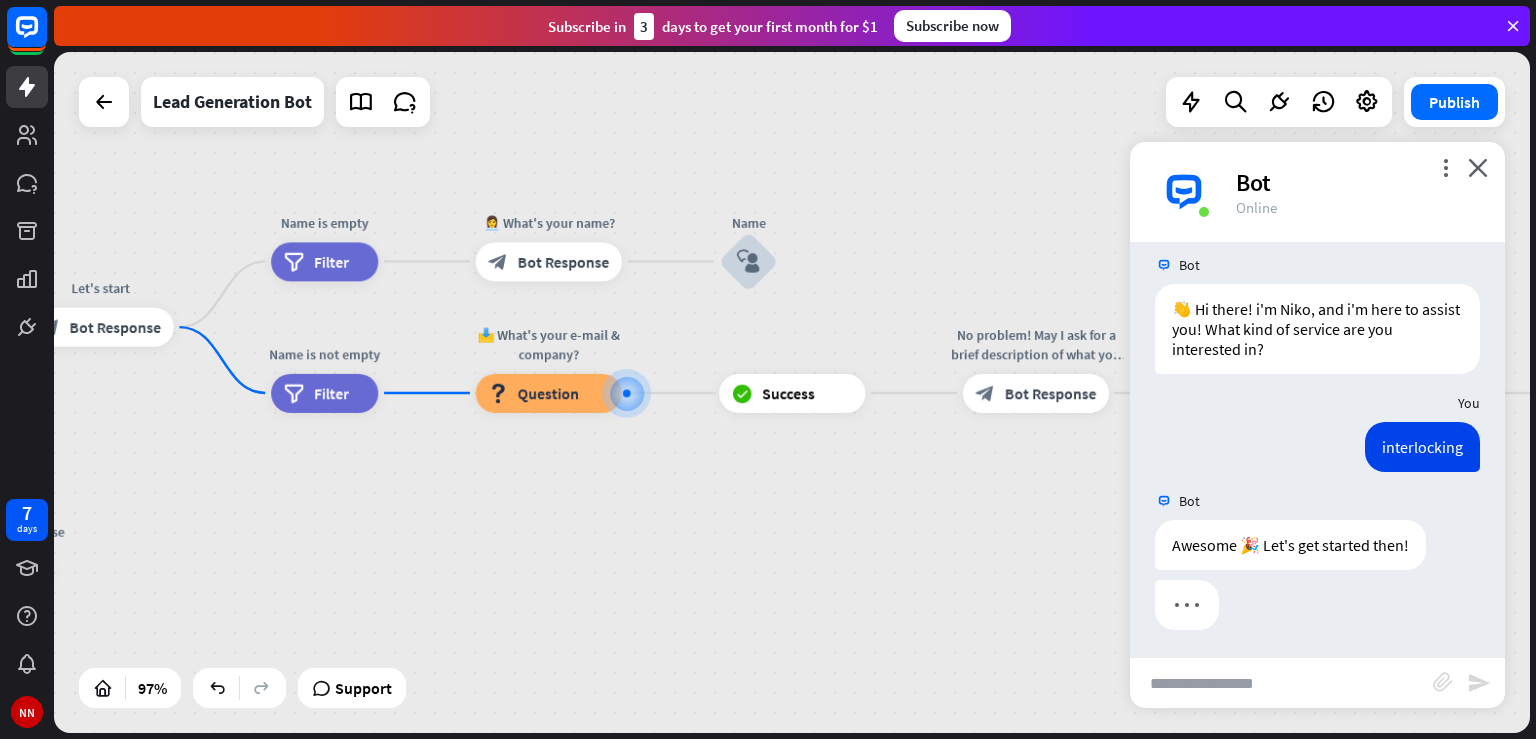 scroll, scrollTop: 18, scrollLeft: 0, axis: vertical 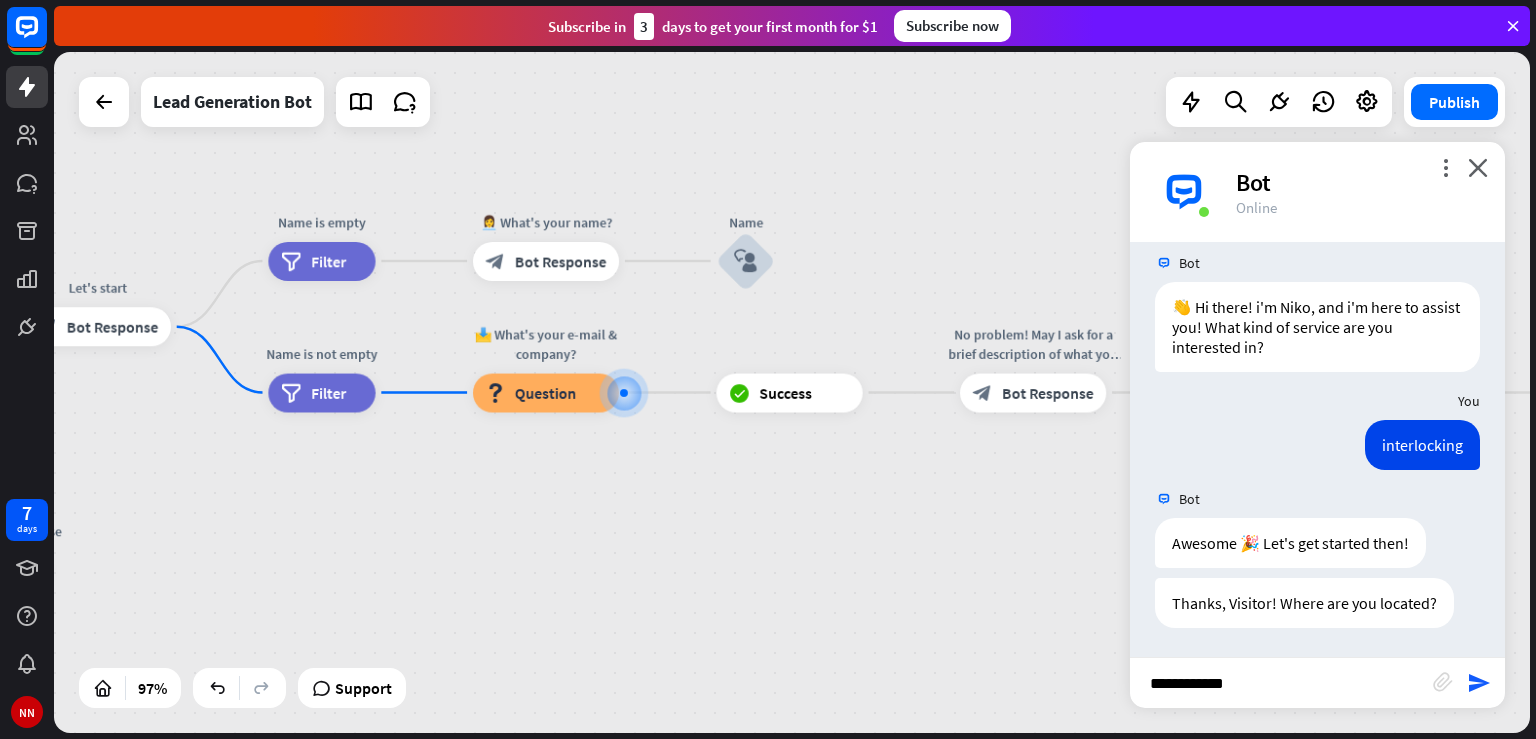 type on "**********" 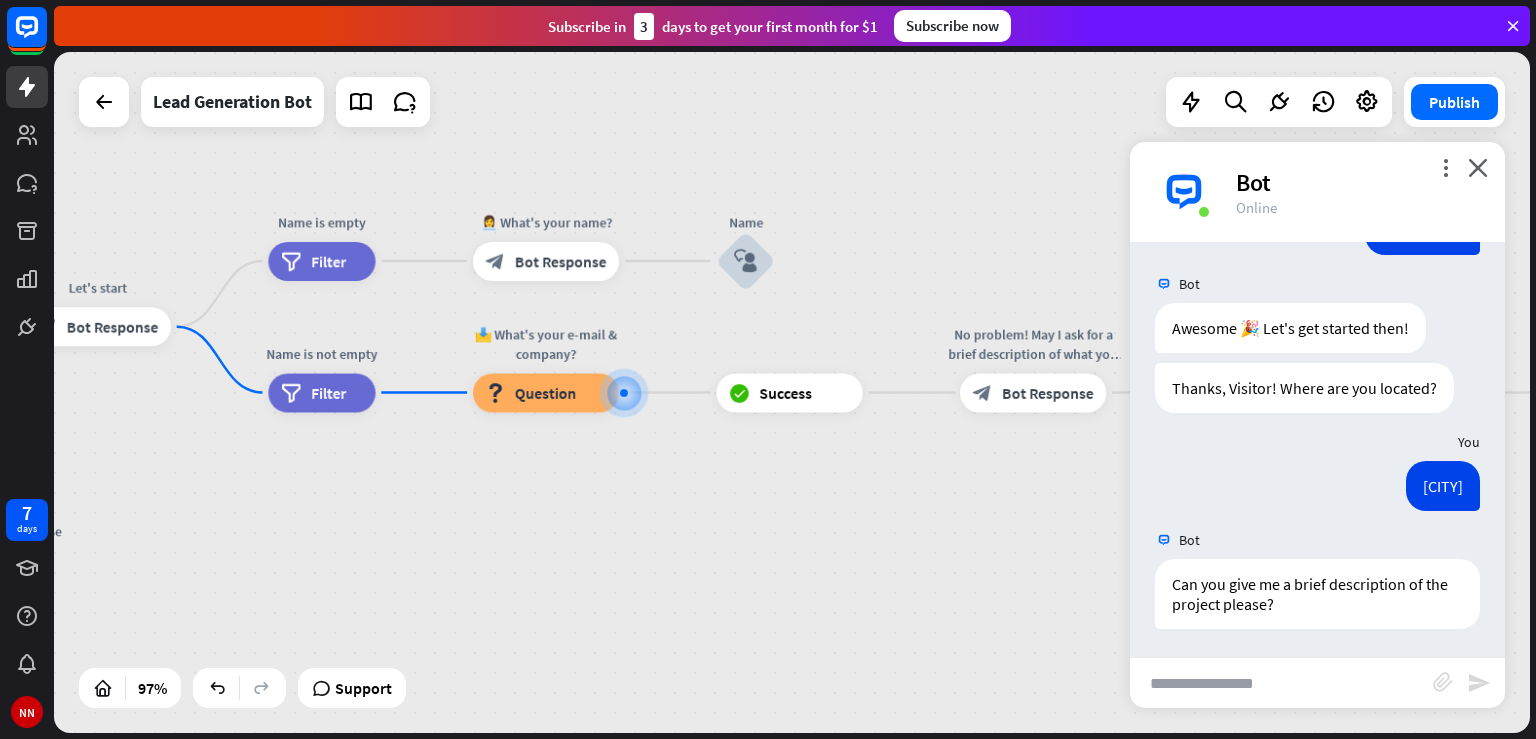 scroll, scrollTop: 234, scrollLeft: 0, axis: vertical 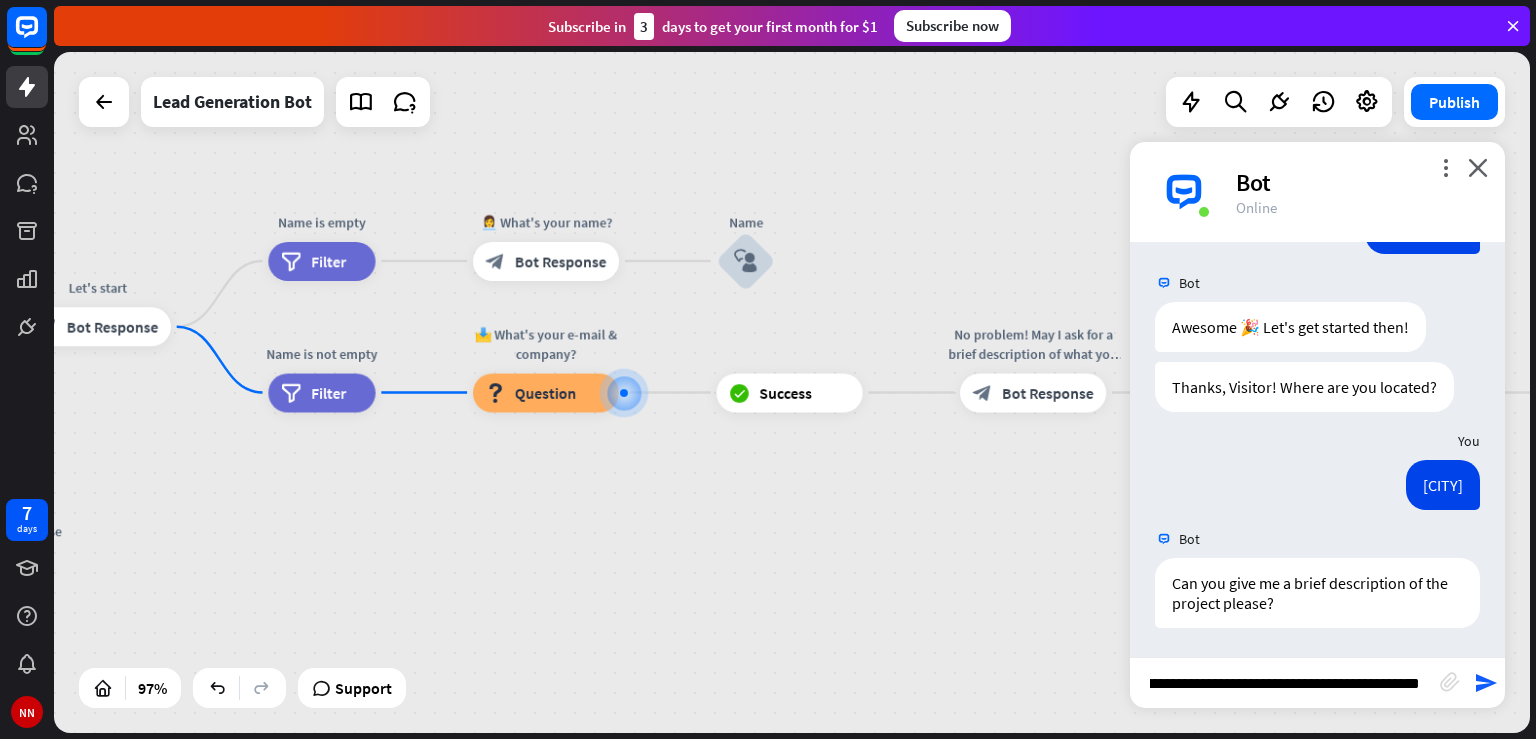type on "**********" 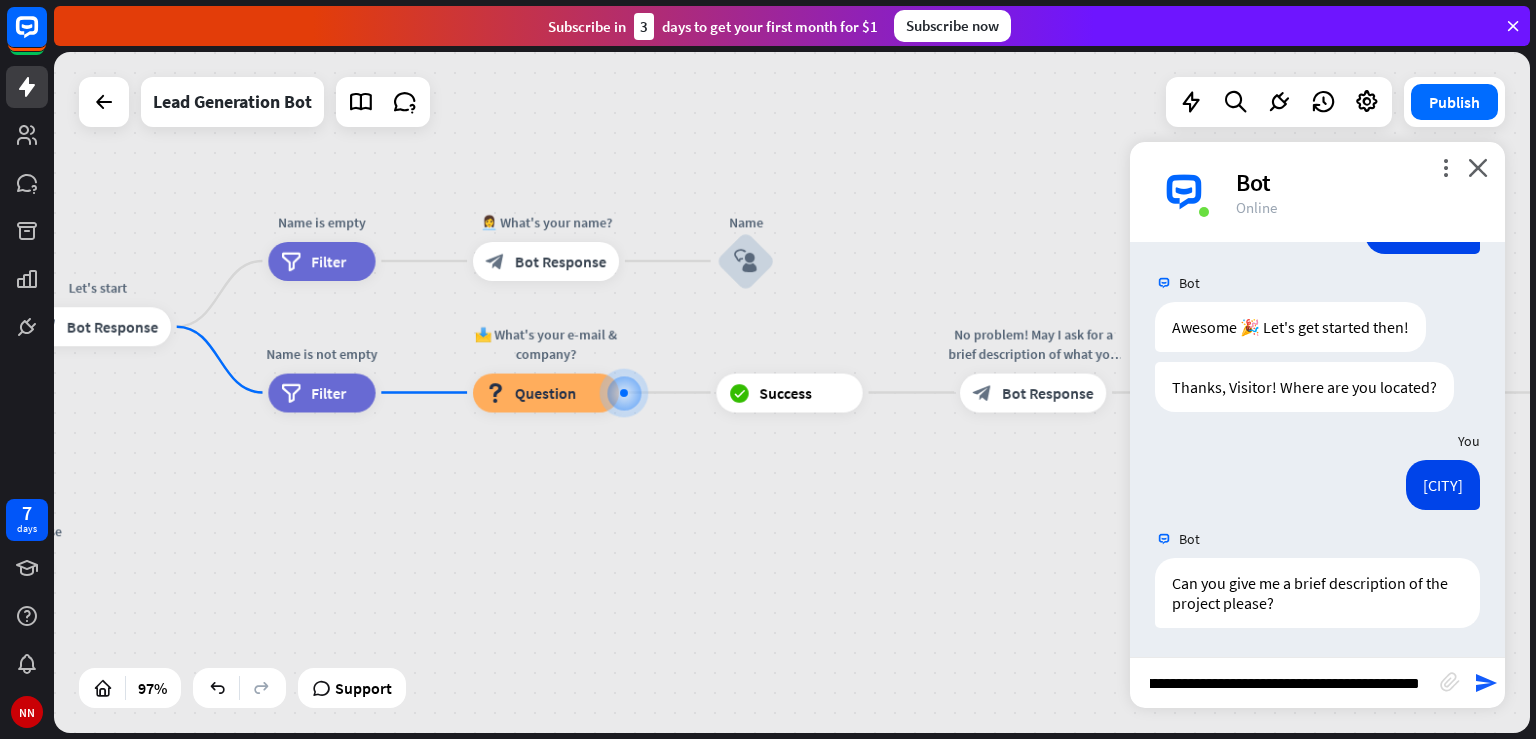 scroll, scrollTop: 0, scrollLeft: 64, axis: horizontal 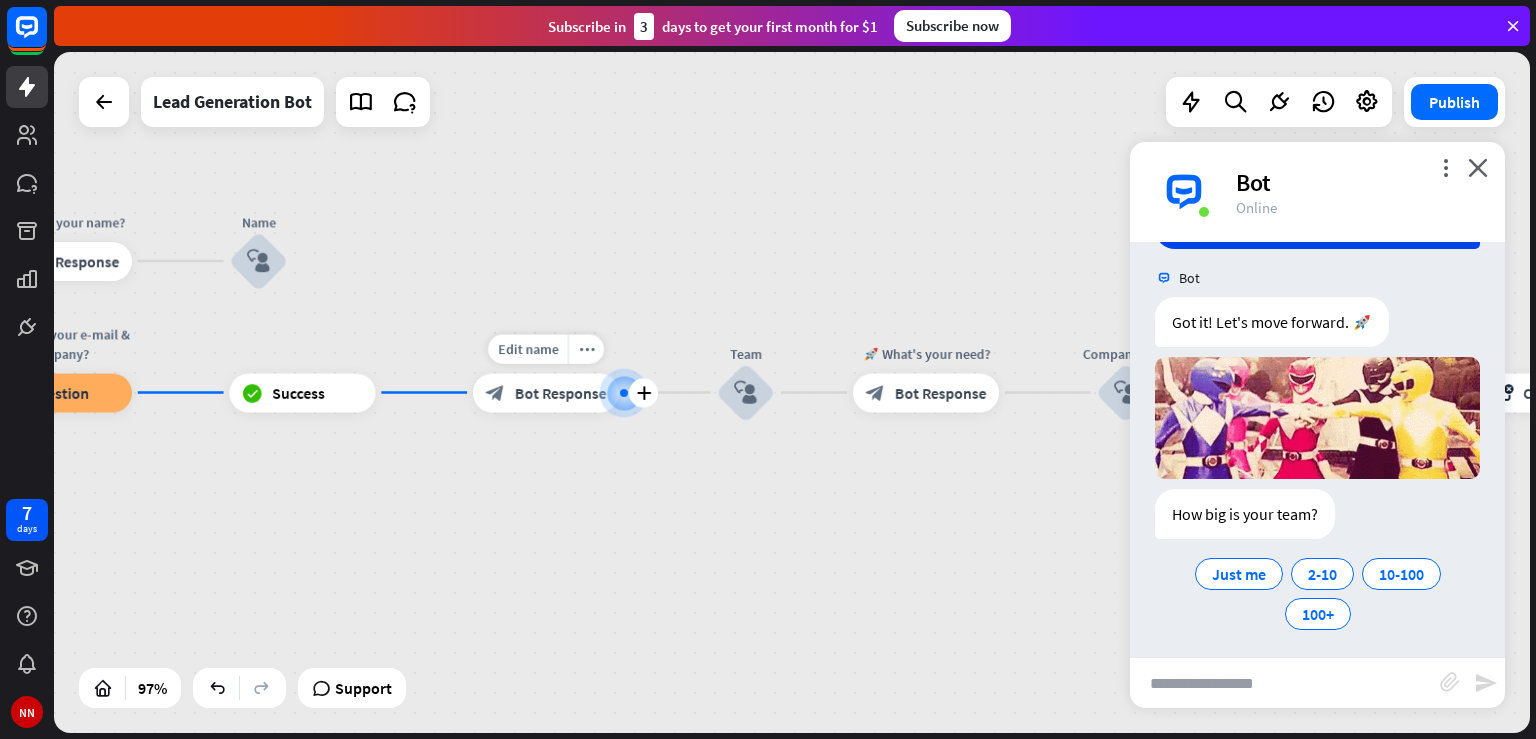 click on "Bot Response" at bounding box center [561, 392] 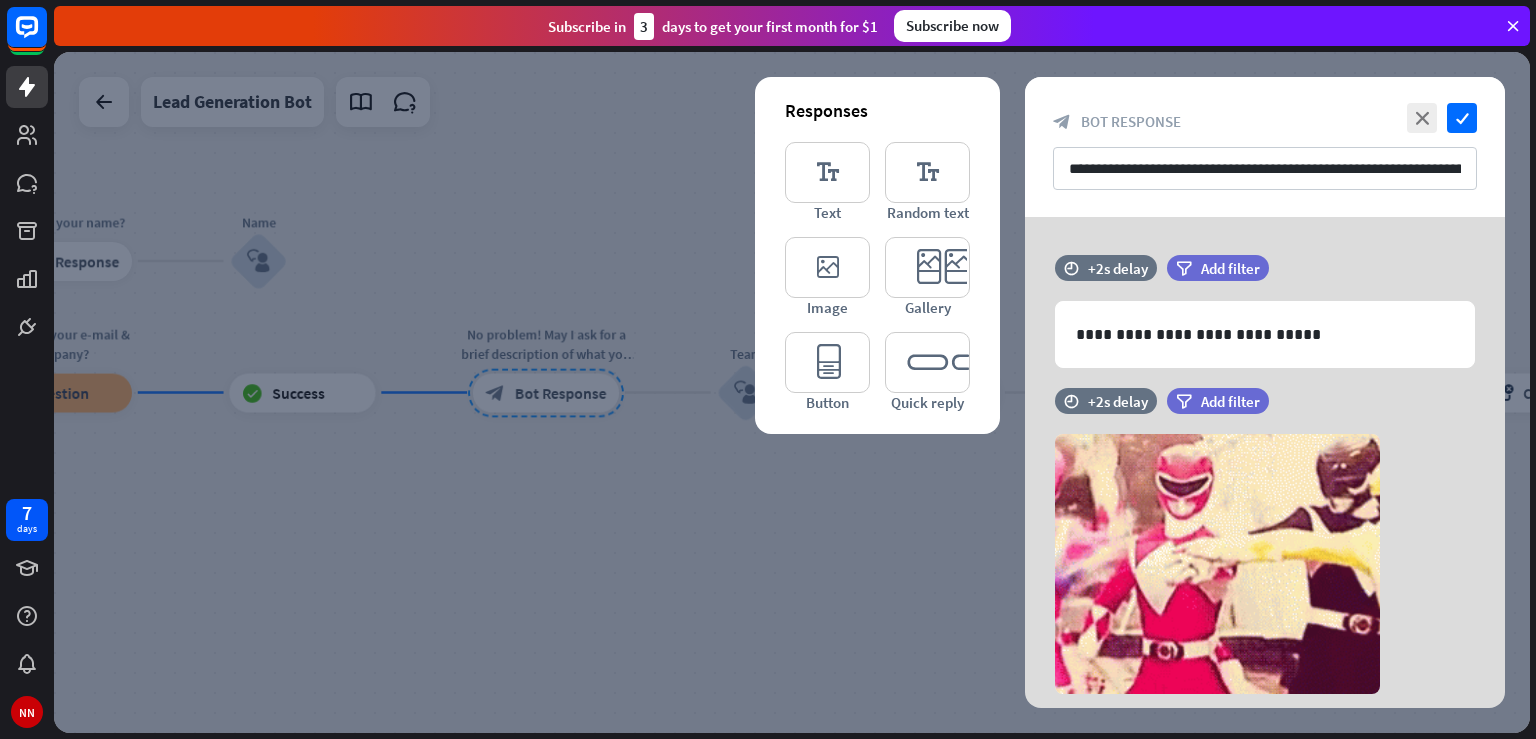 scroll, scrollTop: 278, scrollLeft: 0, axis: vertical 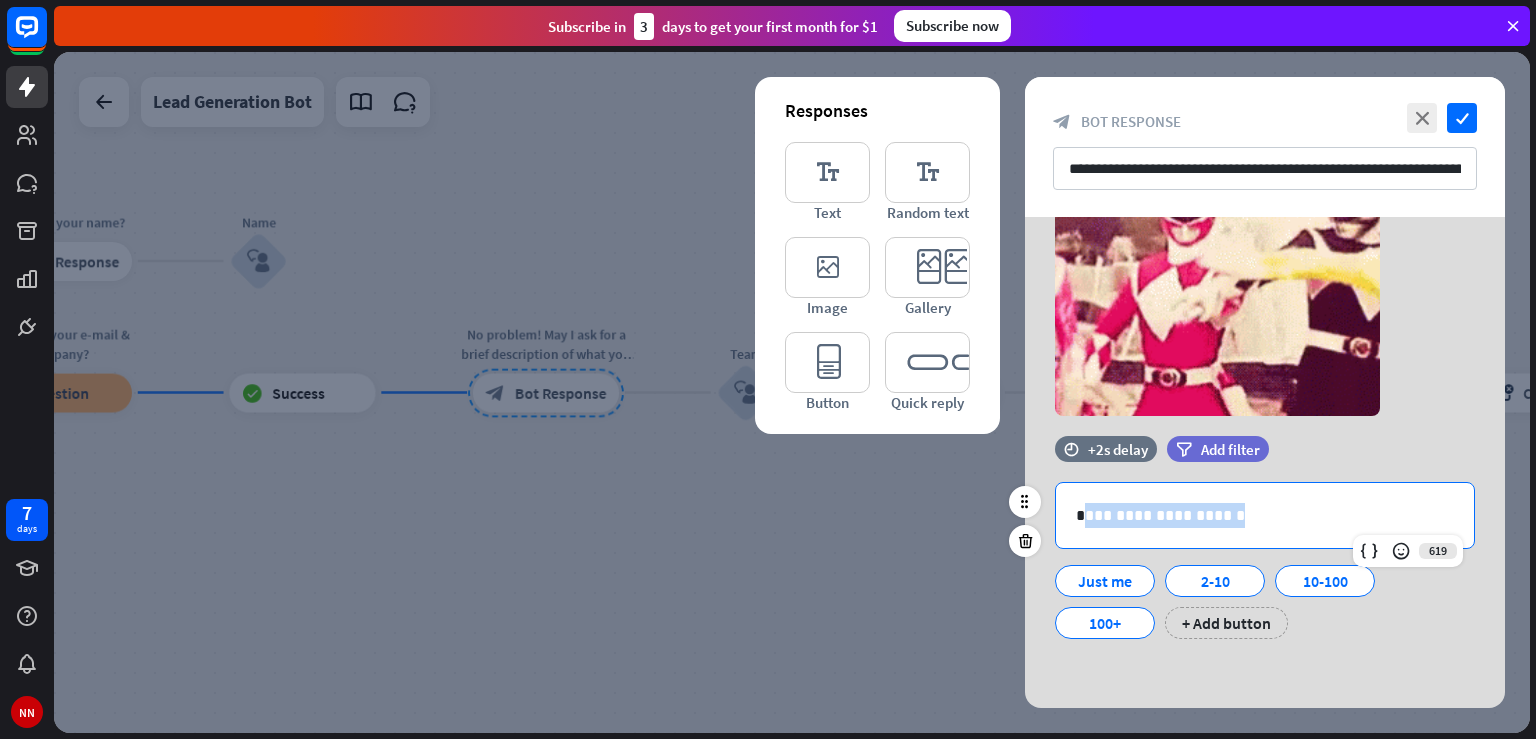 drag, startPoint x: 1236, startPoint y: 516, endPoint x: 1086, endPoint y: 514, distance: 150.01334 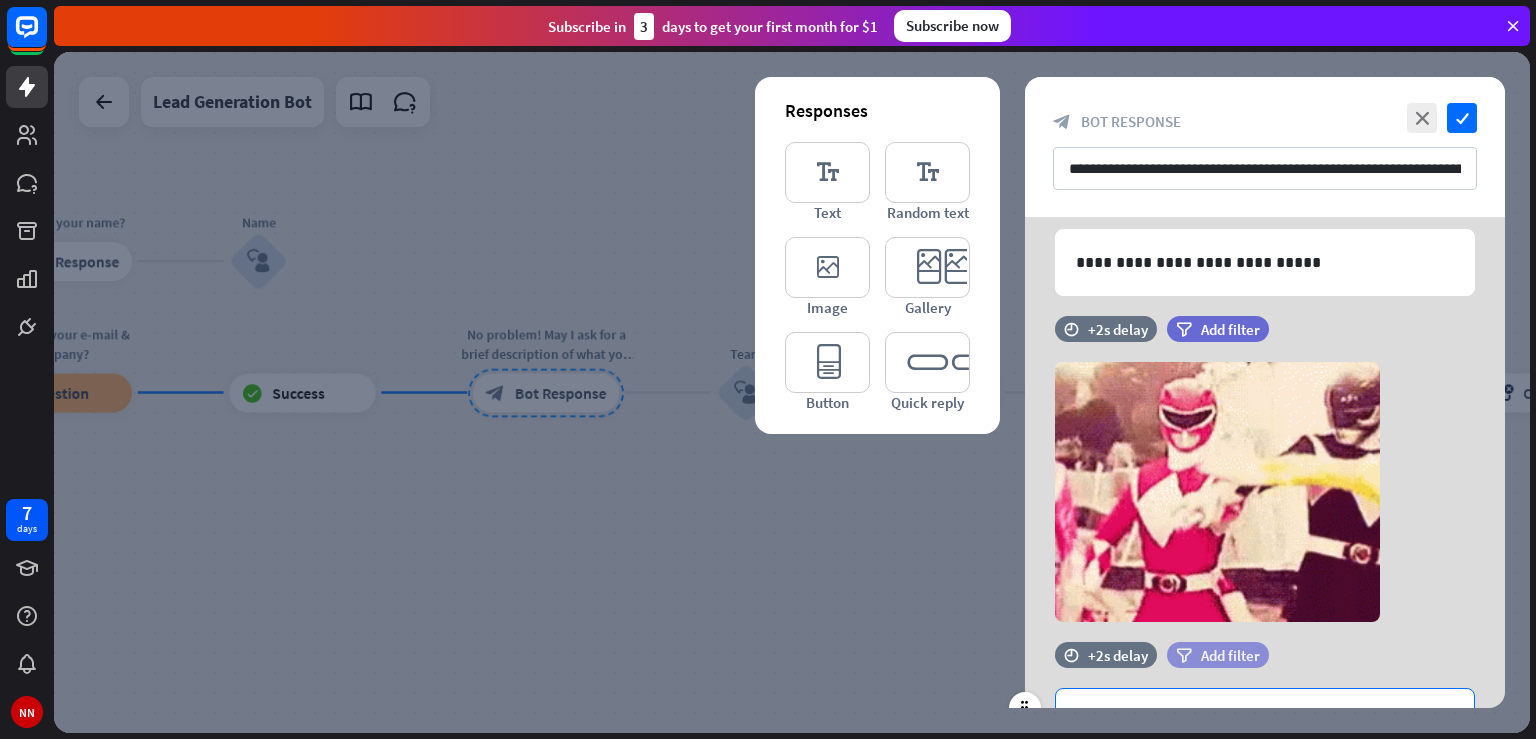 scroll, scrollTop: 74, scrollLeft: 0, axis: vertical 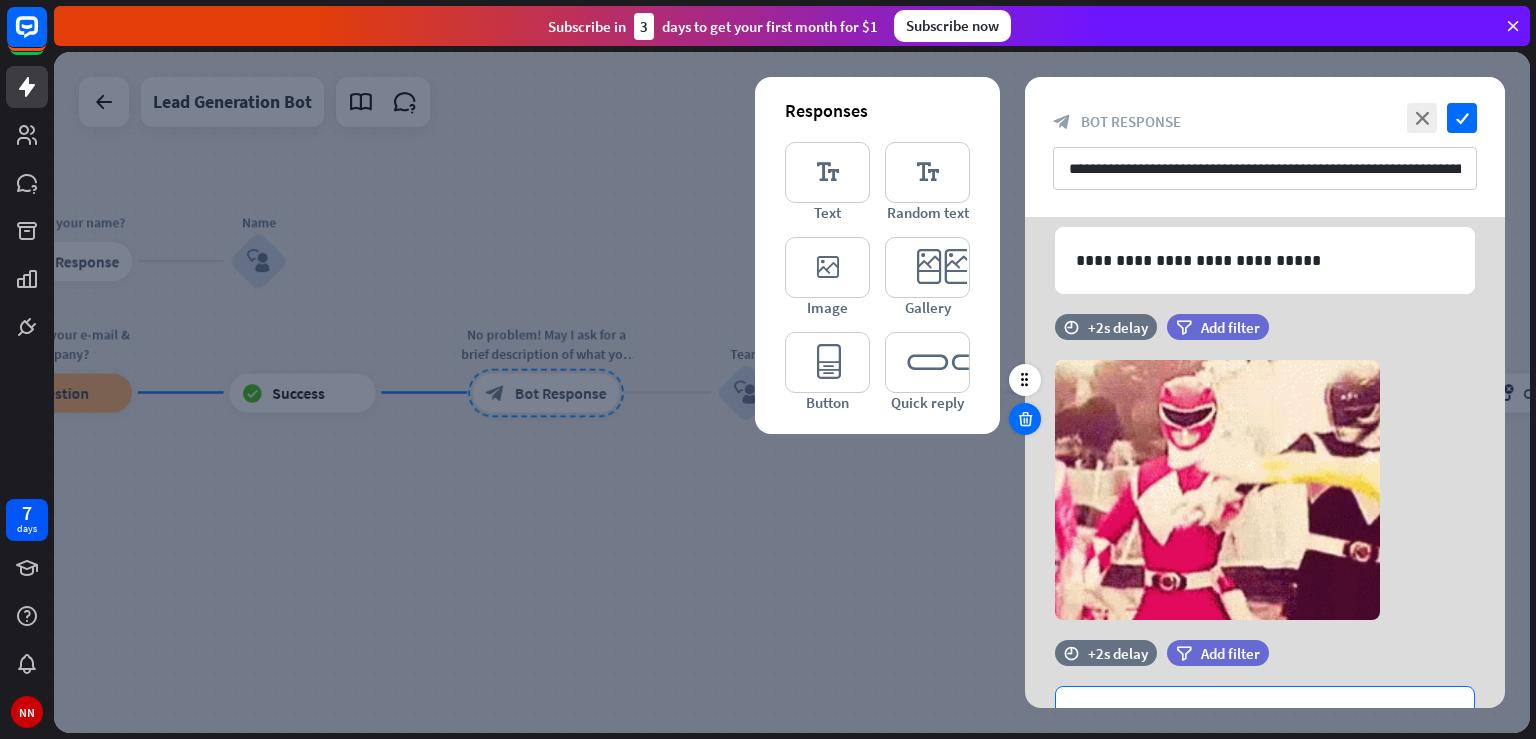 click at bounding box center (1025, 419) 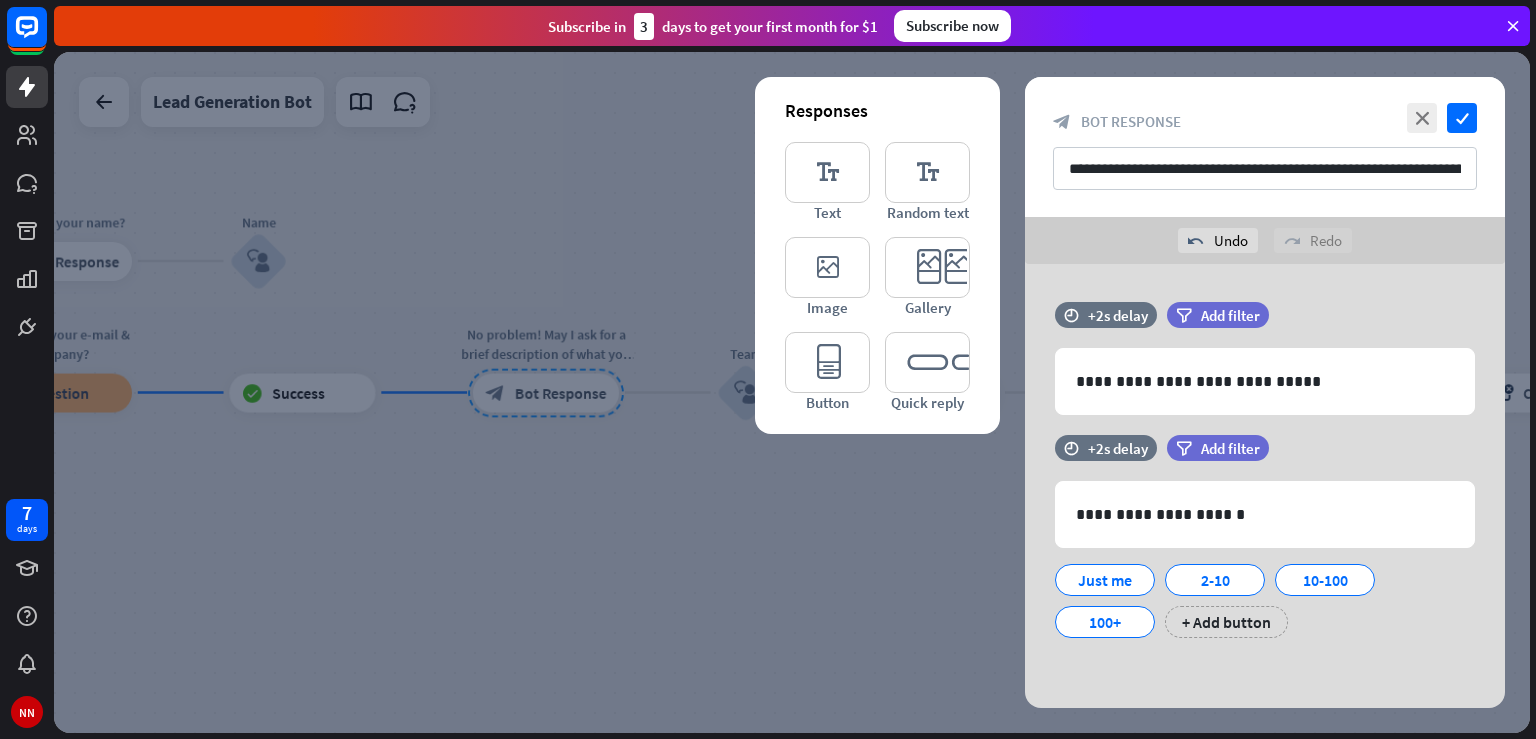 scroll, scrollTop: 0, scrollLeft: 0, axis: both 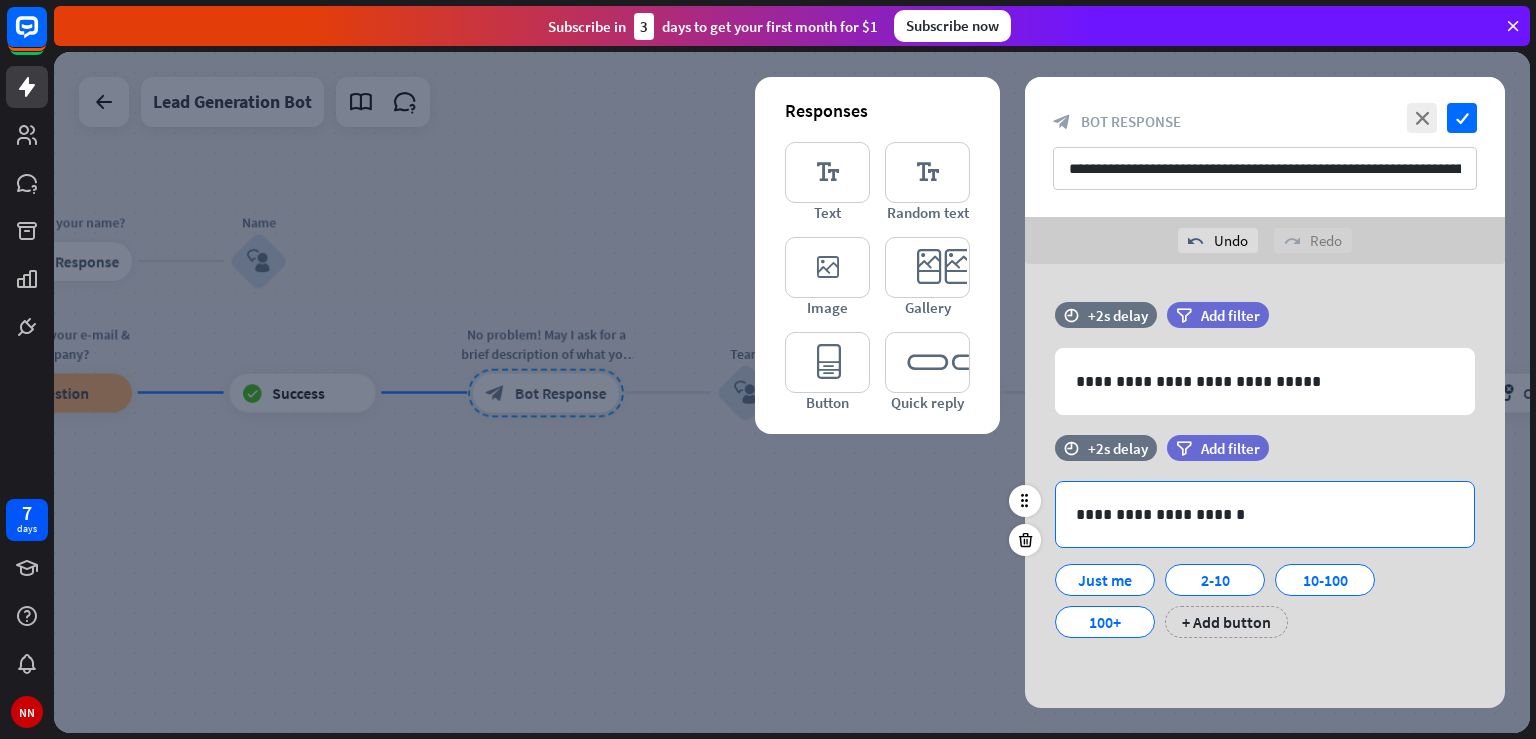 click on "**********" at bounding box center (1265, 514) 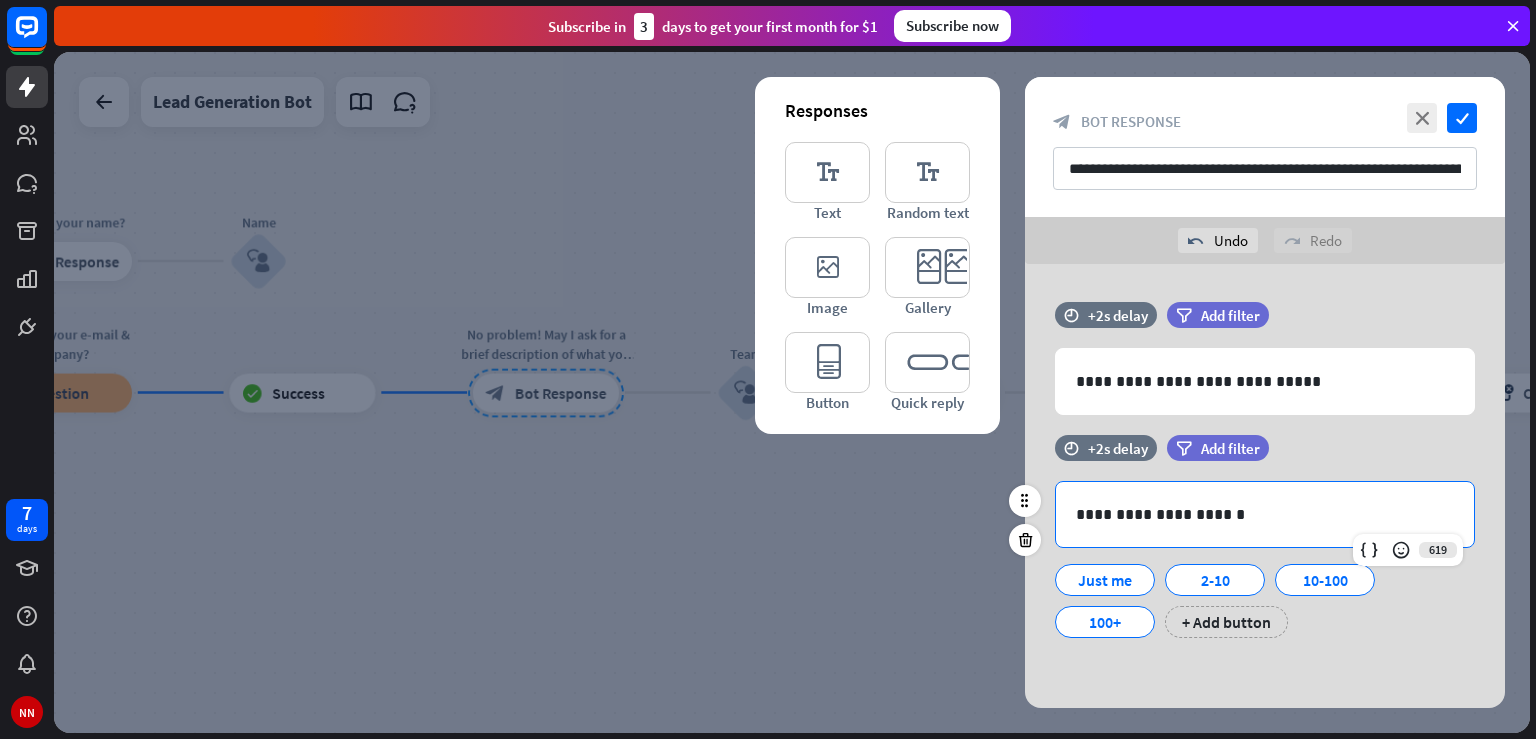 type 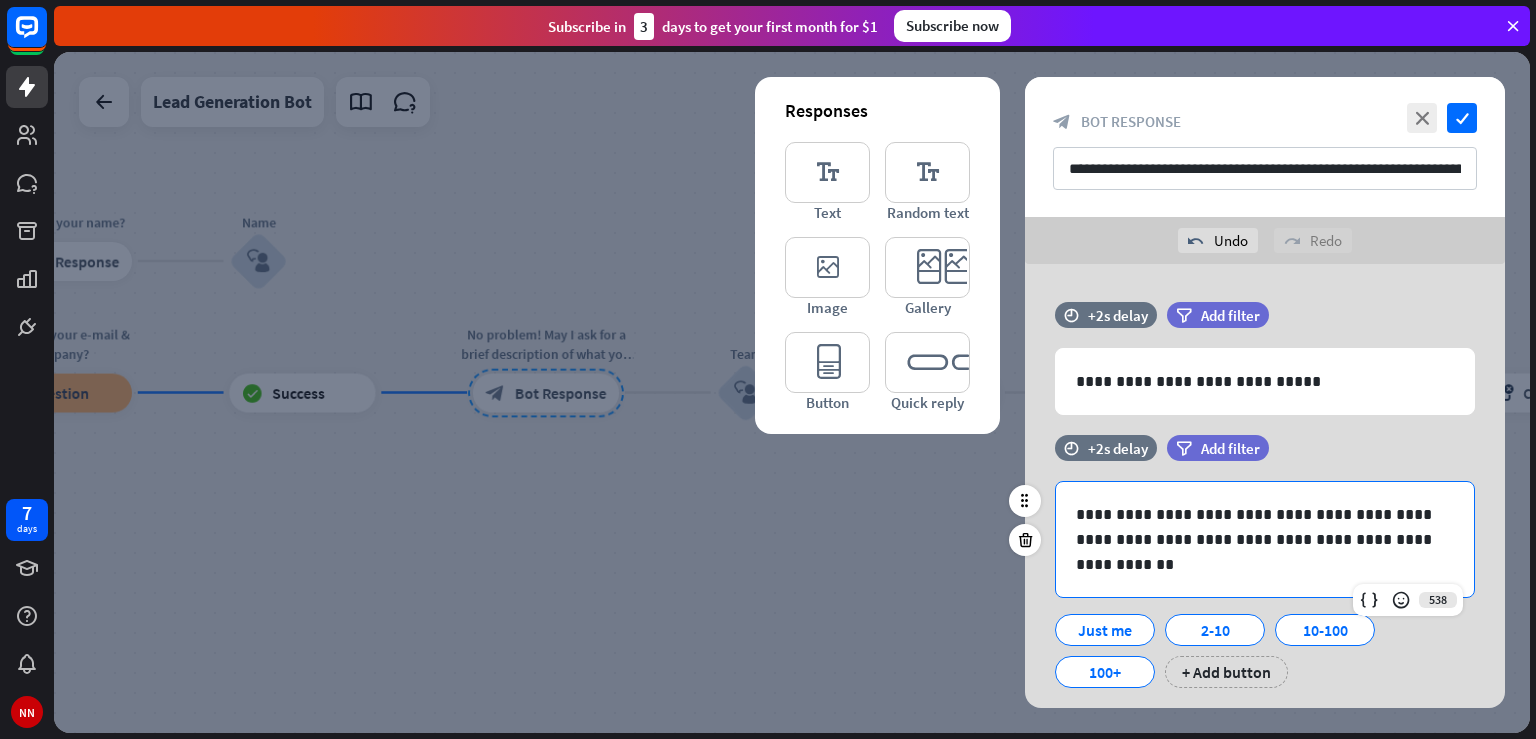 scroll, scrollTop: 50, scrollLeft: 0, axis: vertical 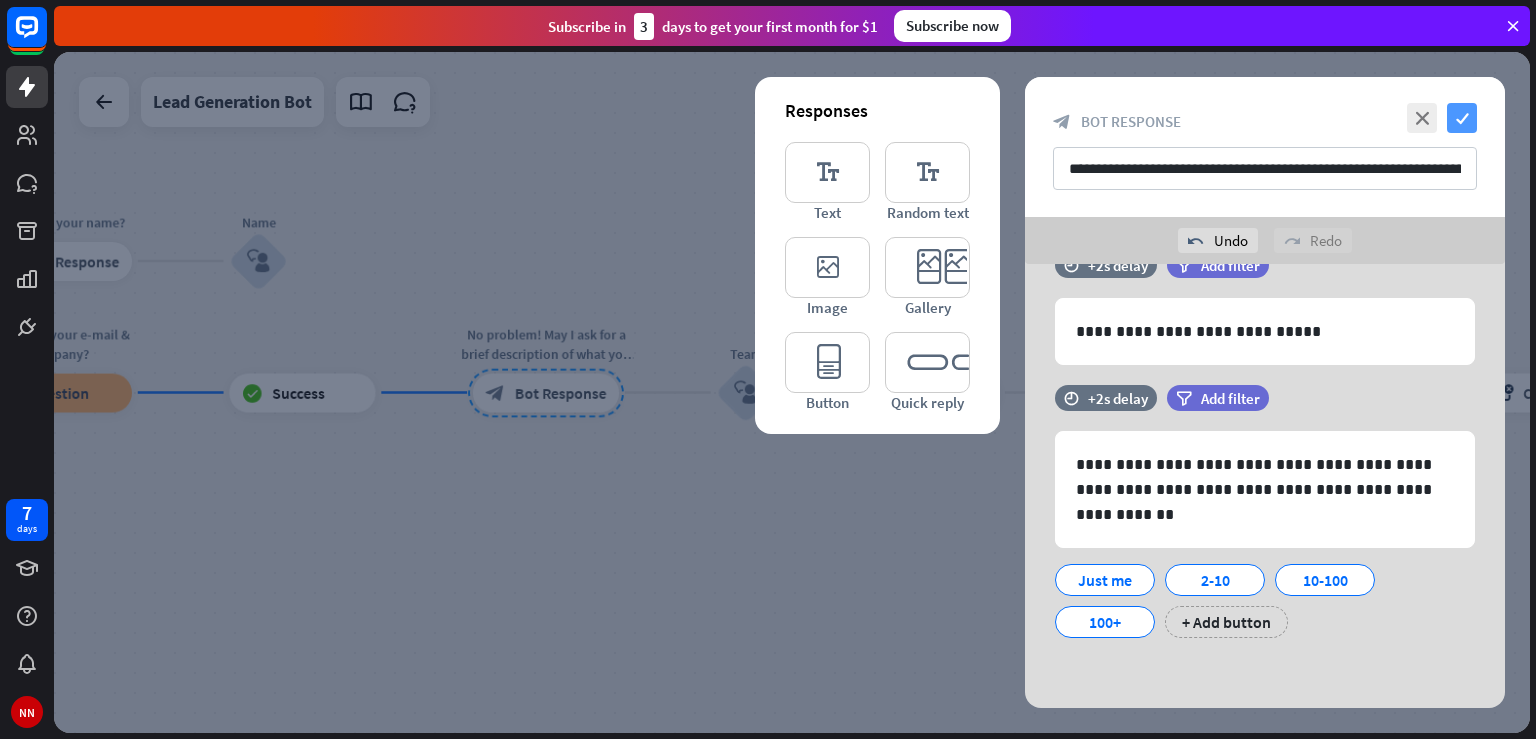click on "check" at bounding box center (1462, 118) 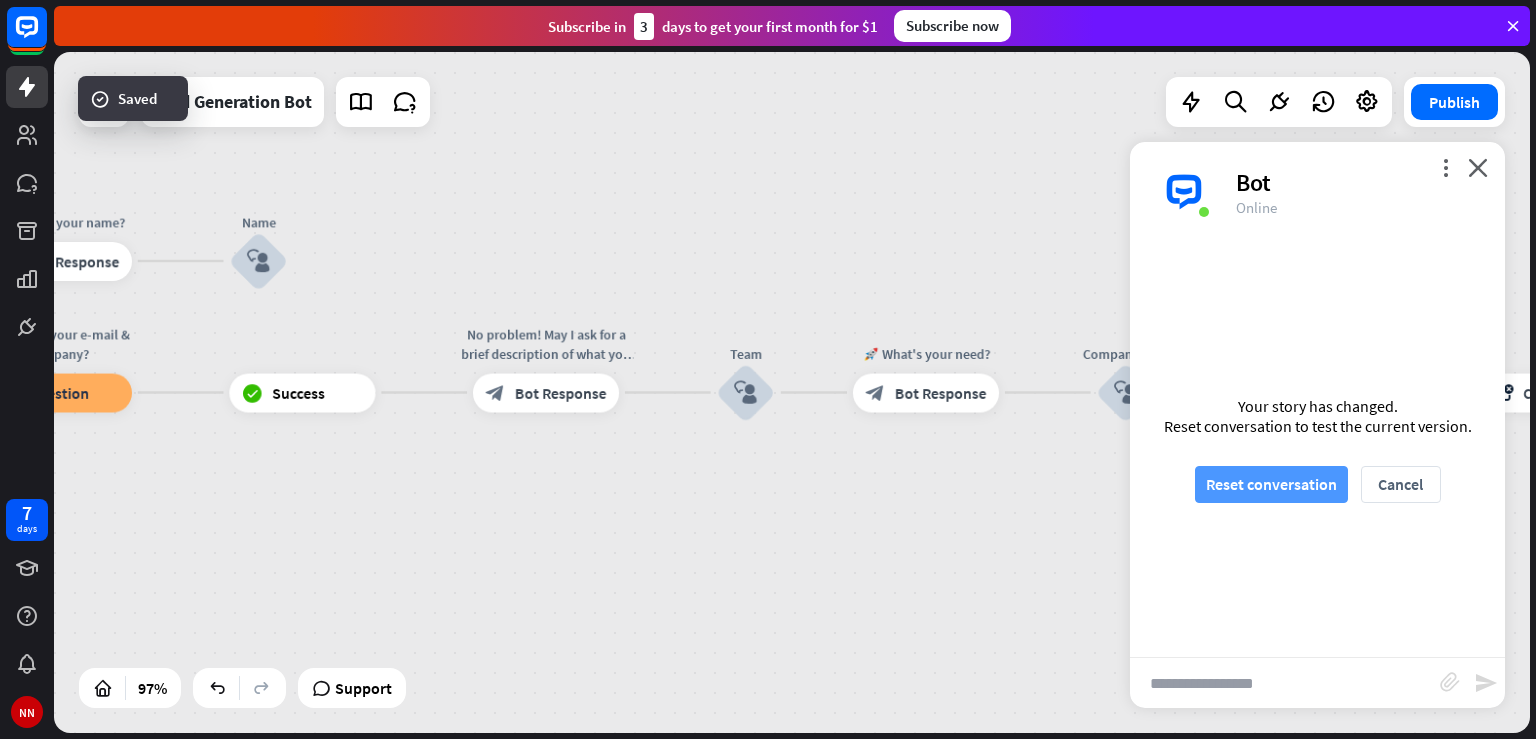 click on "Reset conversation" at bounding box center [1271, 484] 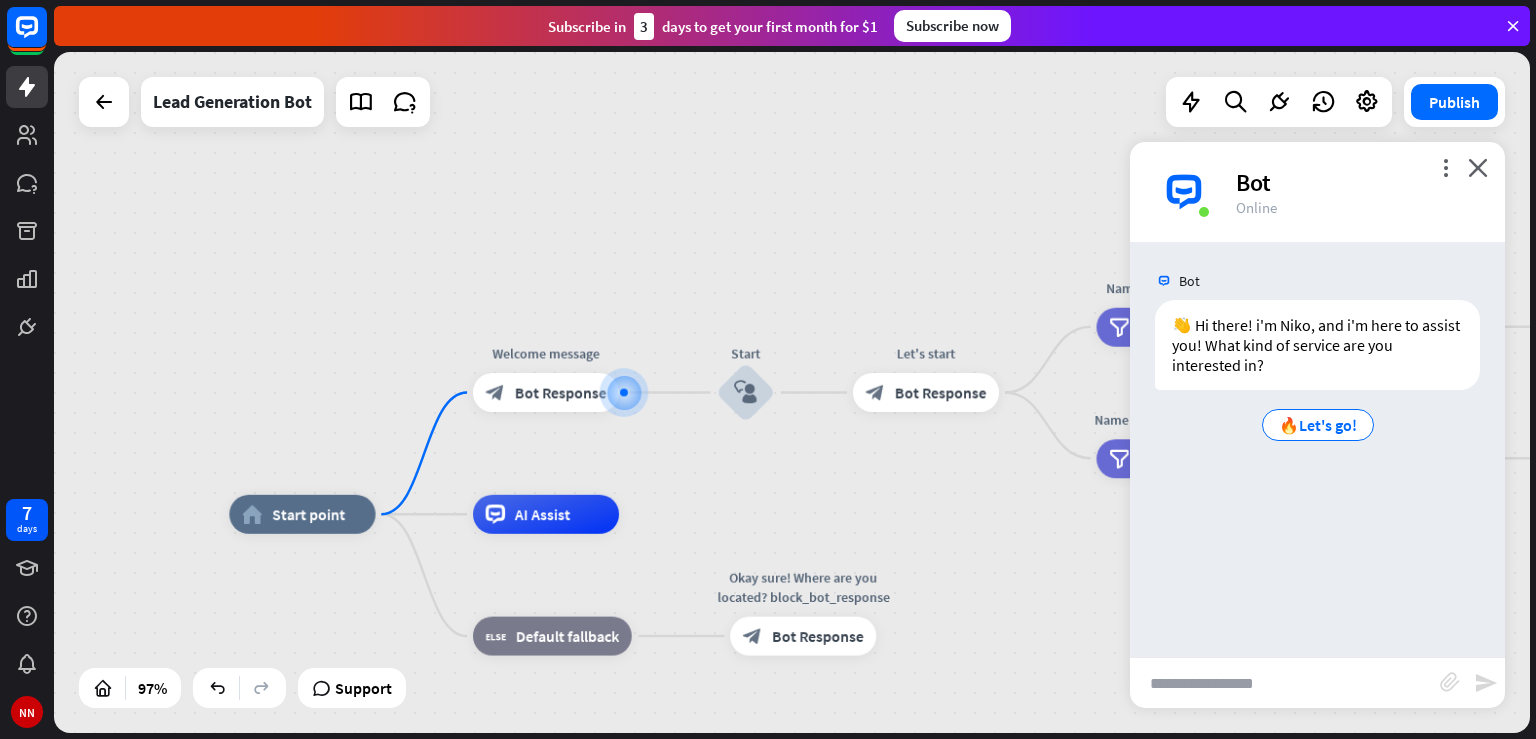 click at bounding box center [1285, 683] 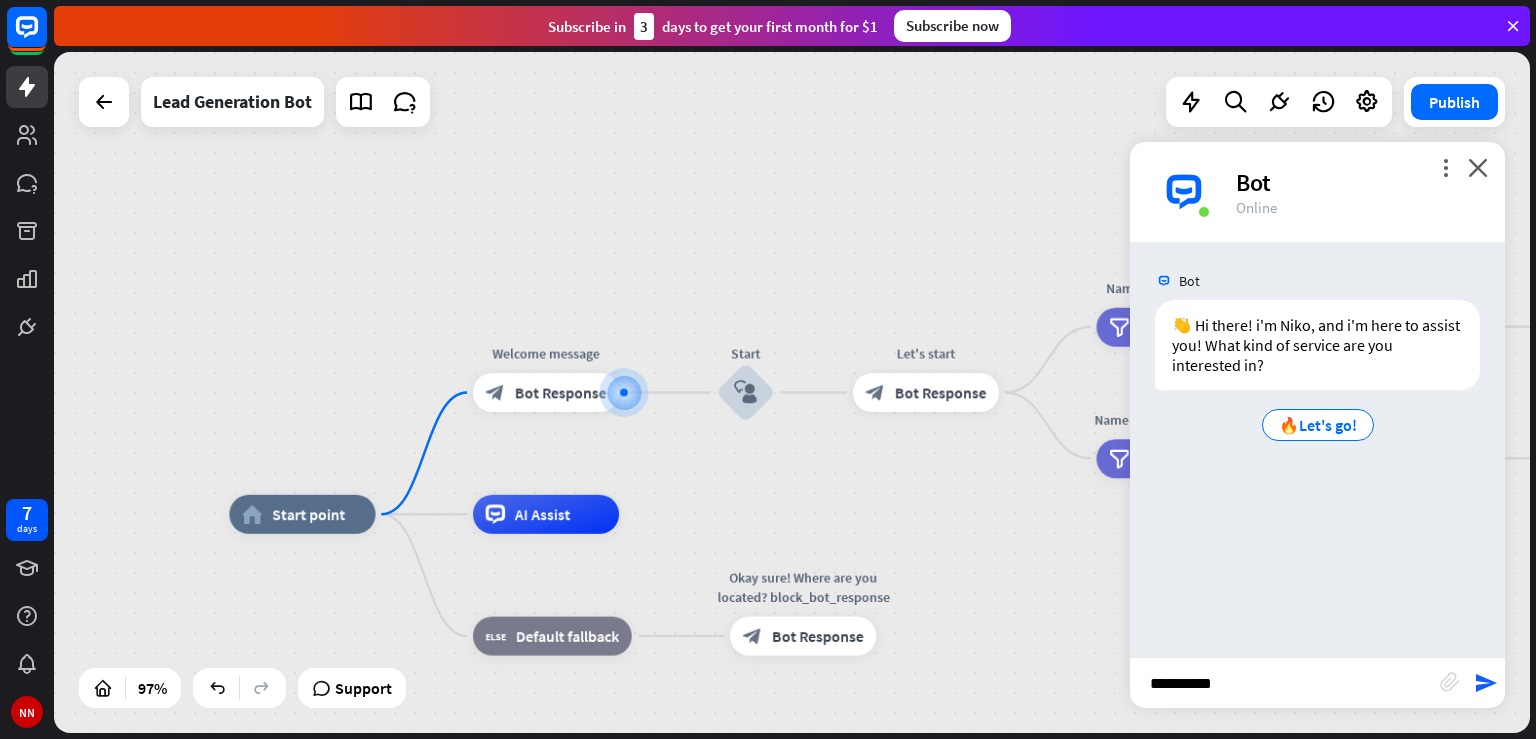 type on "**********" 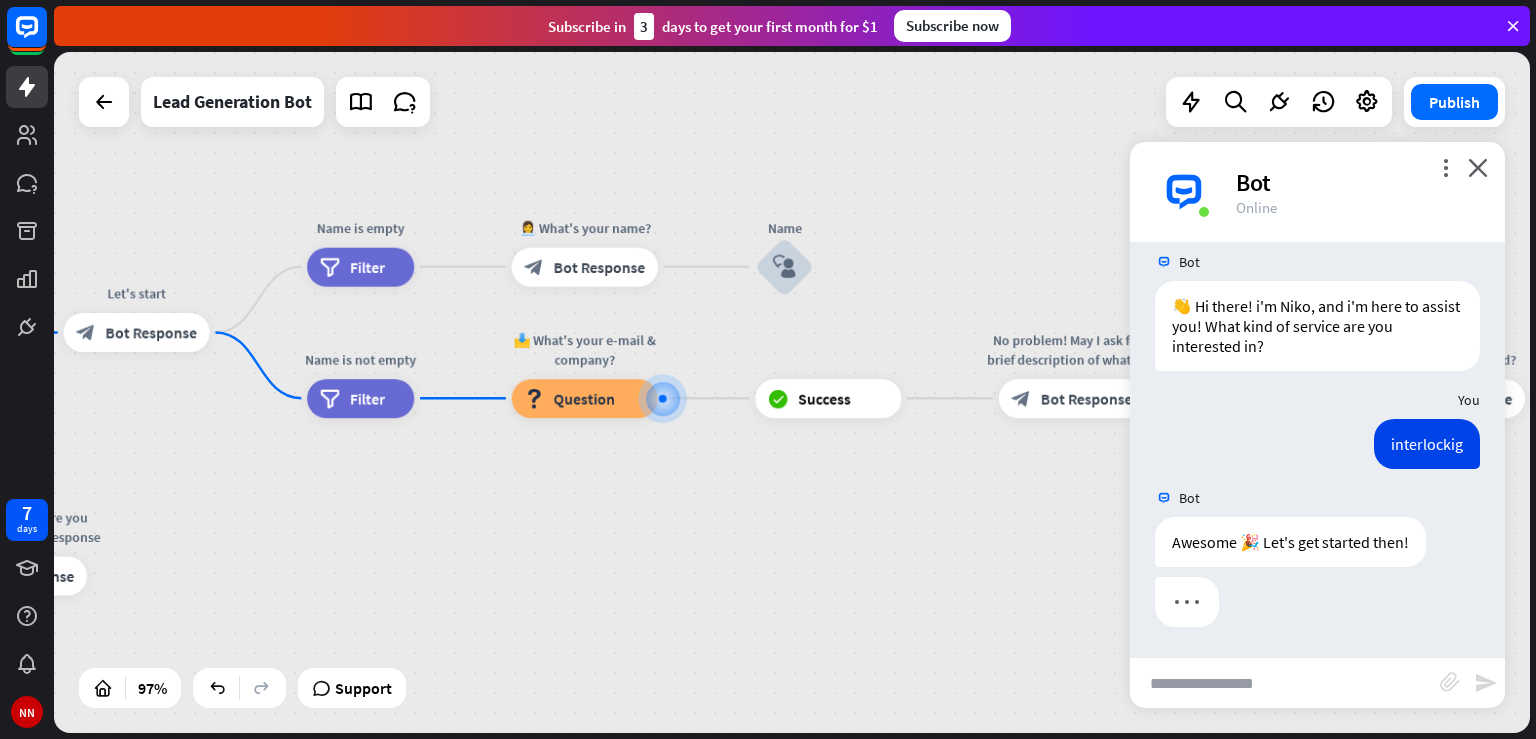 scroll, scrollTop: 18, scrollLeft: 0, axis: vertical 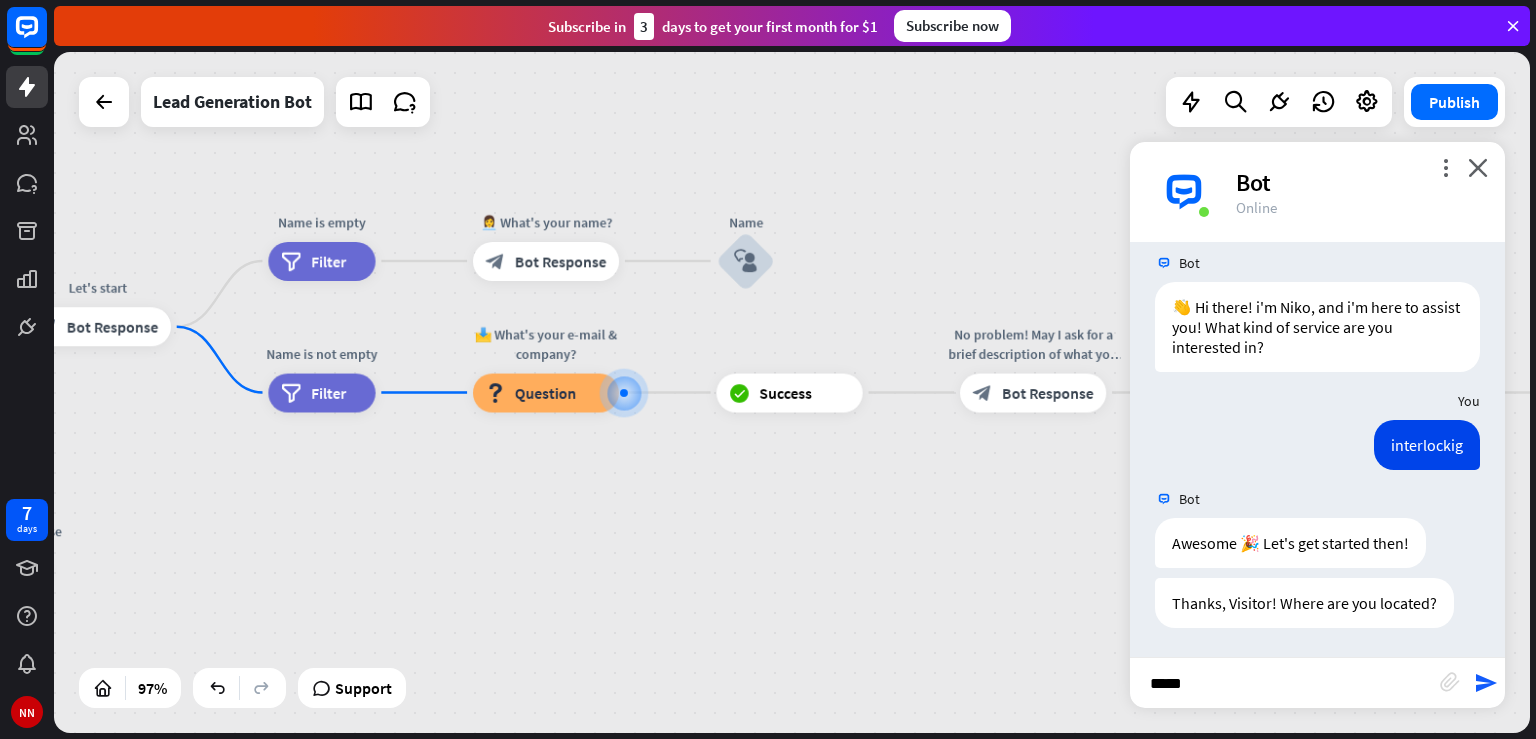 type on "******" 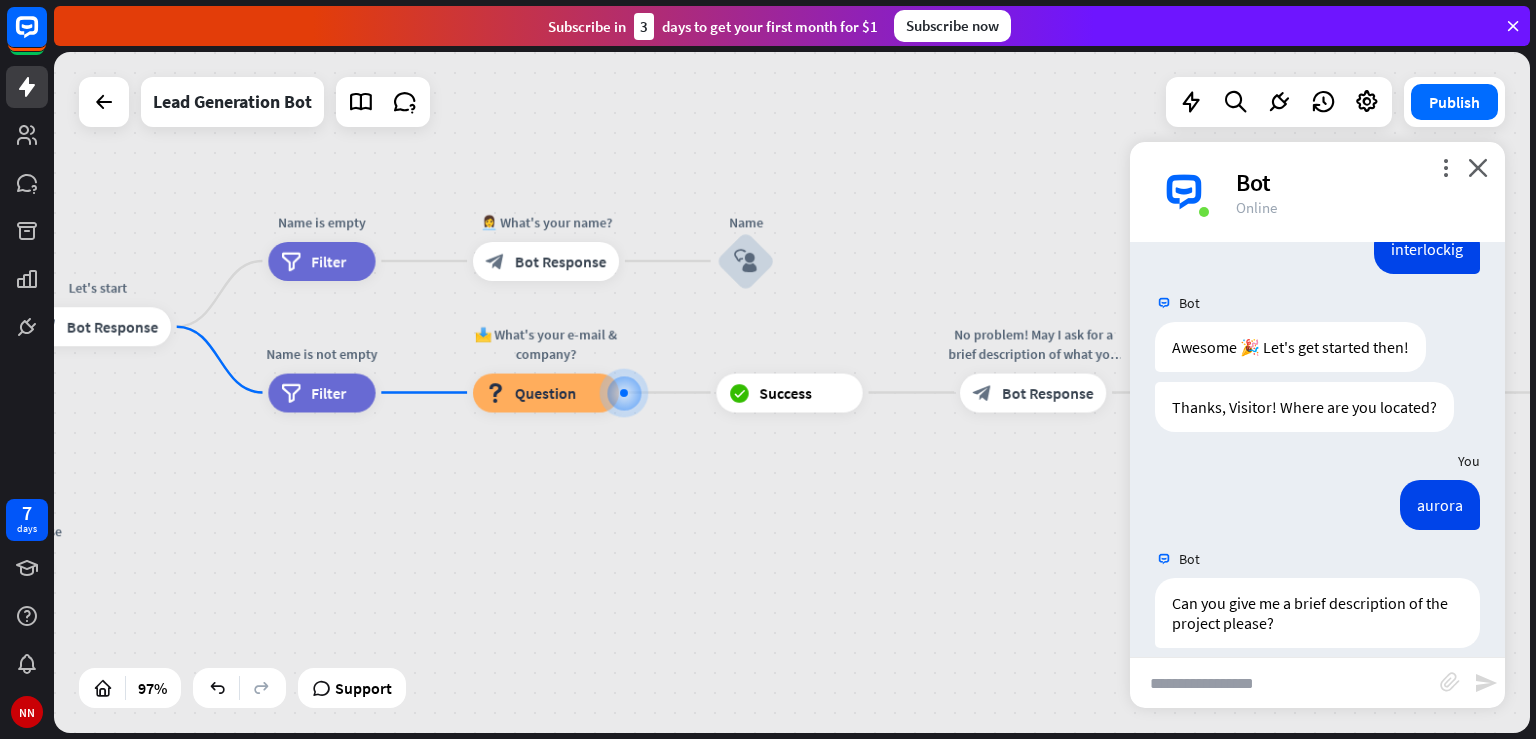 scroll, scrollTop: 234, scrollLeft: 0, axis: vertical 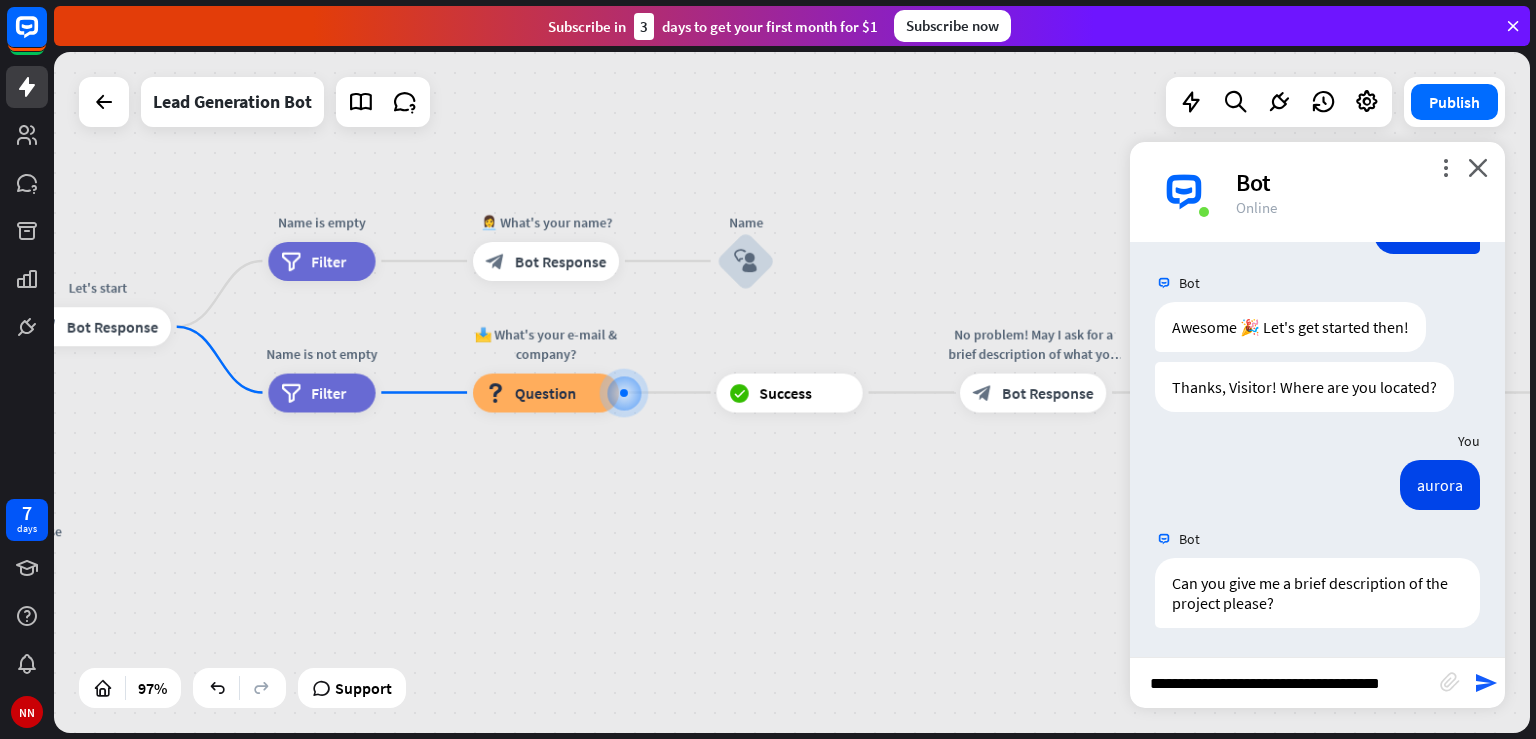 type on "**********" 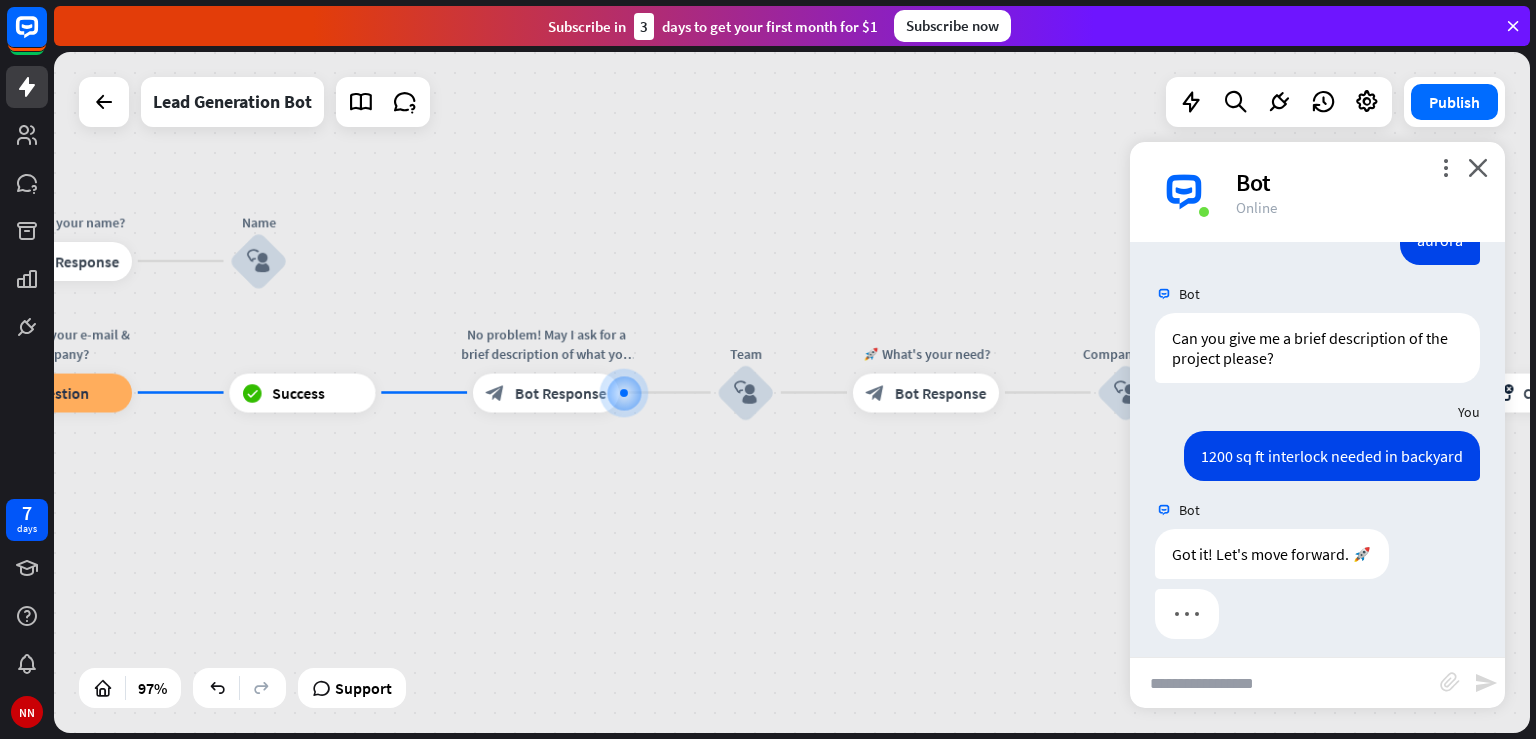 scroll, scrollTop: 490, scrollLeft: 0, axis: vertical 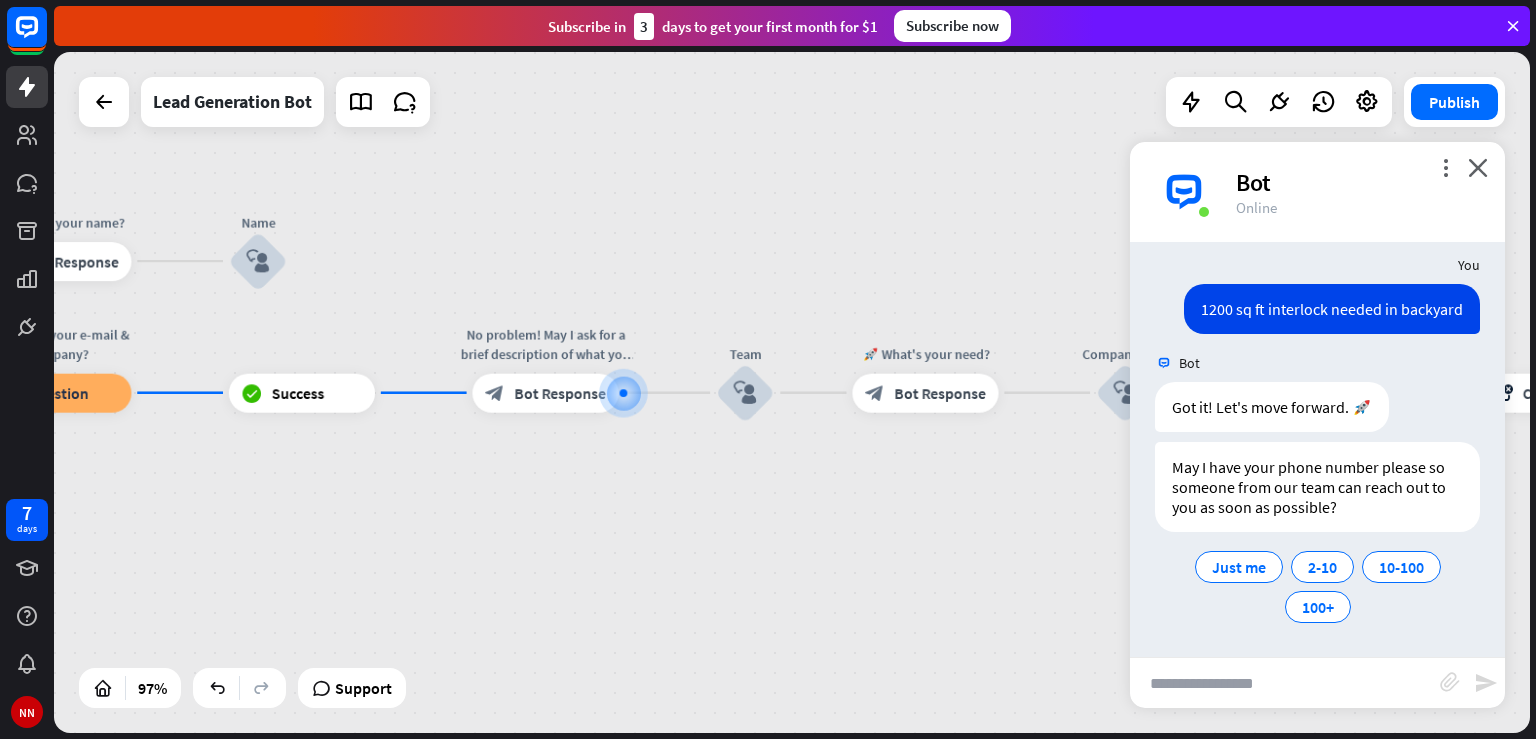 drag, startPoint x: 944, startPoint y: 232, endPoint x: 752, endPoint y: 192, distance: 196.1224 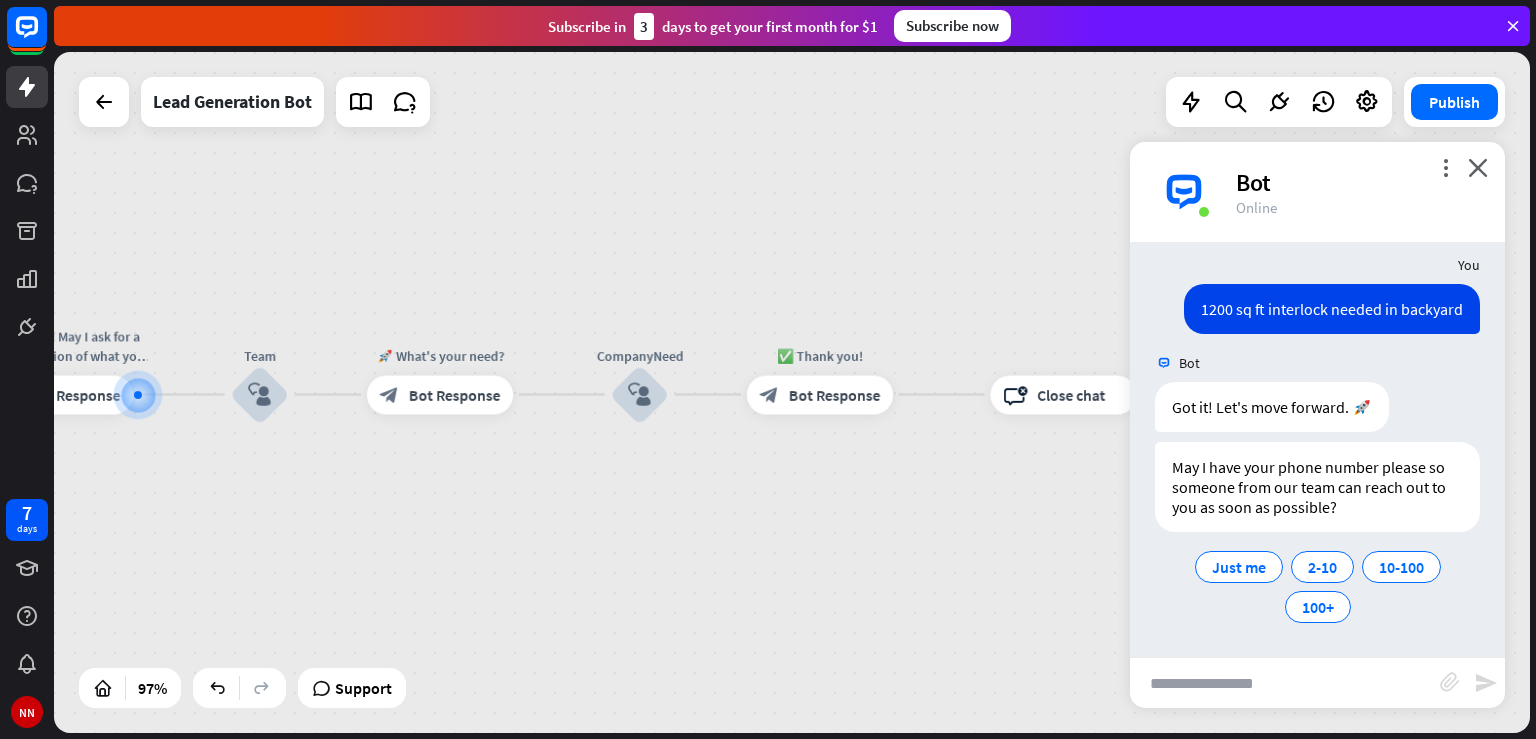 drag, startPoint x: 1050, startPoint y: 552, endPoint x: 545, endPoint y: 555, distance: 505.0089 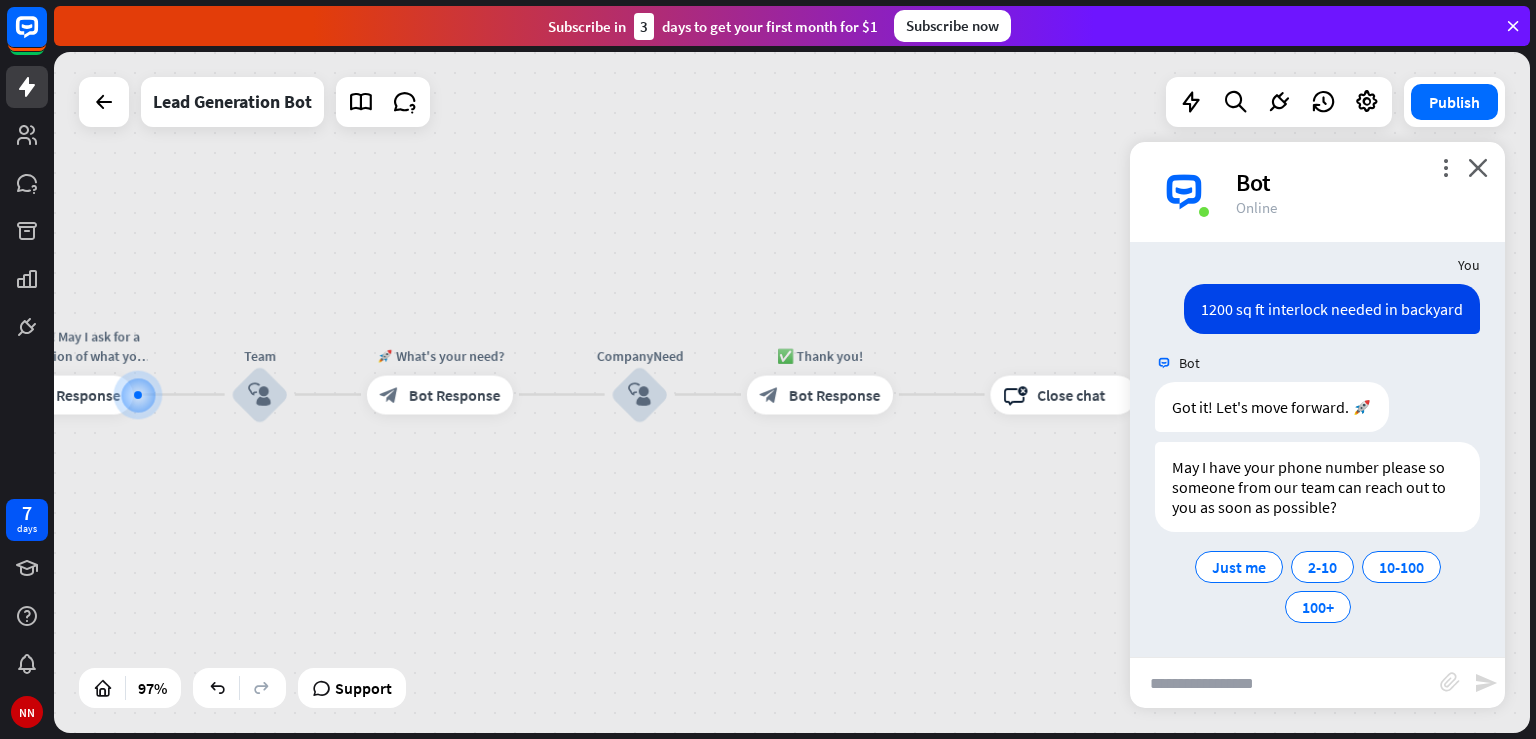 click on "home_2   Start point                 Welcome message   block_bot_response   Bot Response                 Start   block_user_input                 Let's start   block_bot_response   Bot Response                 Name is empty   filter   Filter                 👩‍💼 What's your name?   block_bot_response   Bot Response                 Name   block_user_input                 Name is not empty   filter   Filter                 📩 What's your e-mail & company?   block_question   Question                   block_success   Success                 No problem! May I ask for a brief description of what you need exactly?   block_bot_response   Bot Response                     Team   block_user_input                 🚀 What's your need?   block_bot_response   Bot Response                 CompanyNeed   block_user_input                 ✅ Thank you!   block_bot_response   Bot Response                   block_close_chat   Close chat                     AI Assist                   block_fallback" at bounding box center [792, 392] 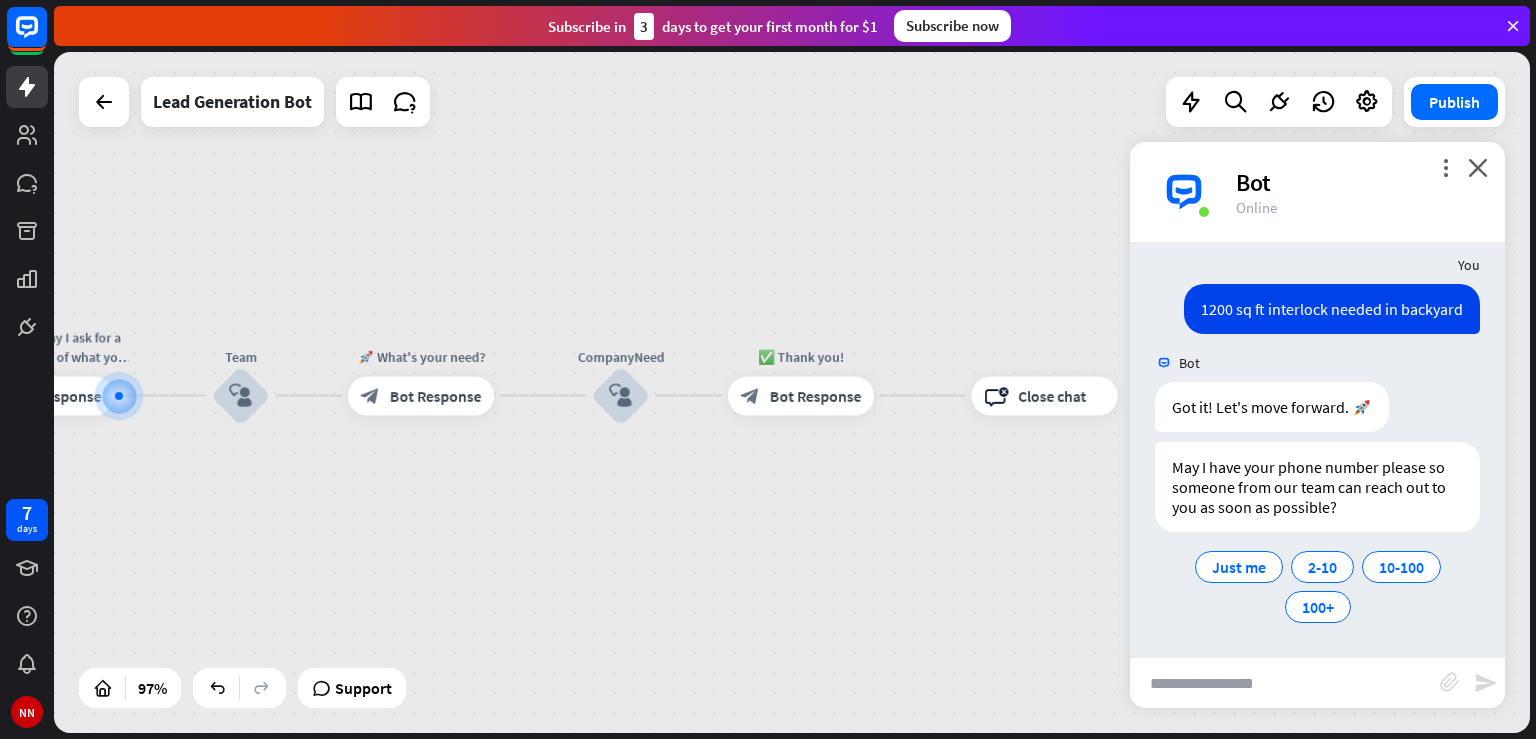 click on "home_2   Start point                 Welcome message   block_bot_response   Bot Response                 Start   block_user_input                 Let's start   block_bot_response   Bot Response                 Name is empty   filter   Filter                 👩‍💼 What's your name?   block_bot_response   Bot Response                 Name   block_user_input                 Name is not empty   filter   Filter                 📩 What's your e-mail & company?   block_question   Question                   block_success   Success                 No problem! May I ask for a brief description of what you need exactly?   block_bot_response   Bot Response                     Team   block_user_input                 🚀 What's your need?   block_bot_response   Bot Response                 CompanyNeed   block_user_input                 ✅ Thank you!   block_bot_response   Bot Response                   block_close_chat   Close chat                     AI Assist                   block_fallback" at bounding box center (792, 392) 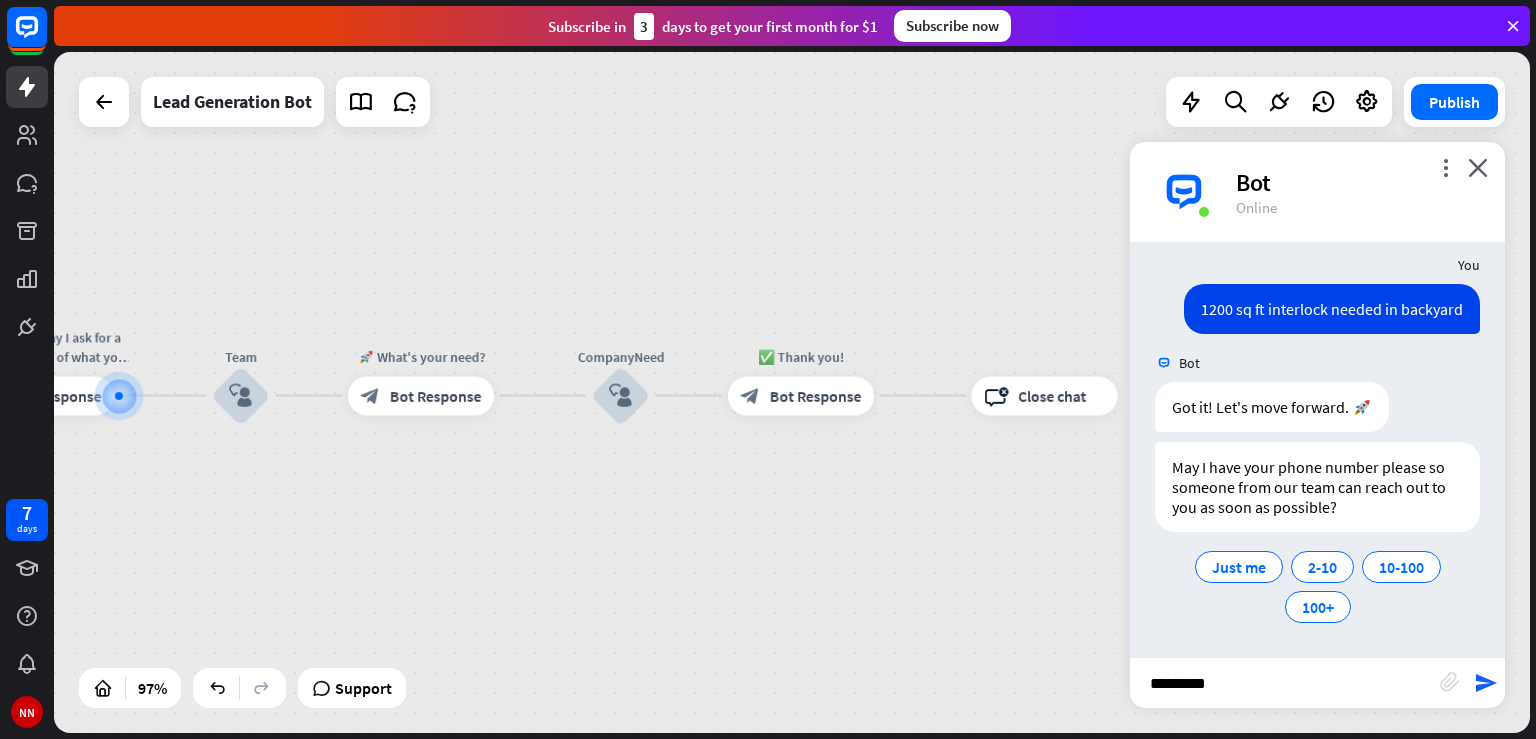 type on "**********" 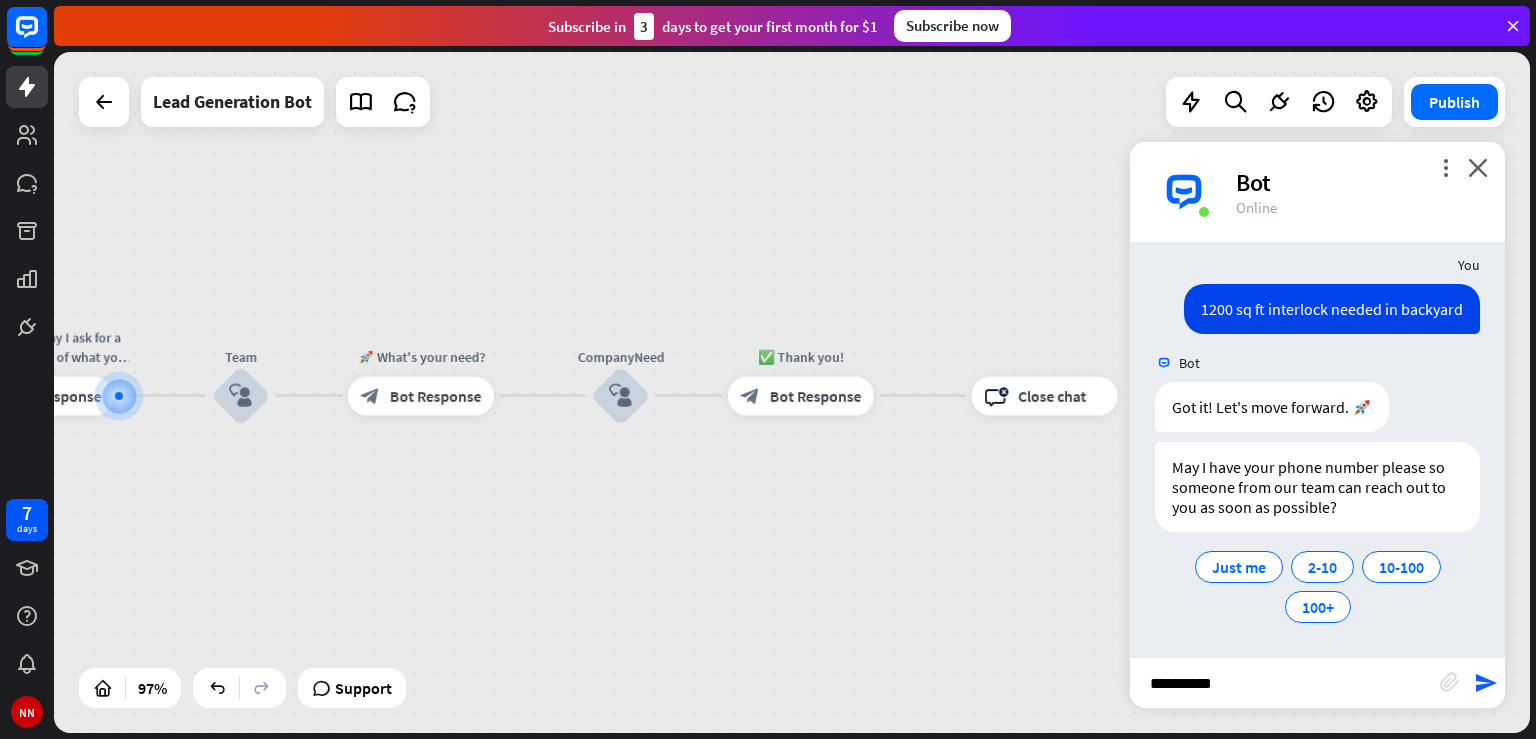 type 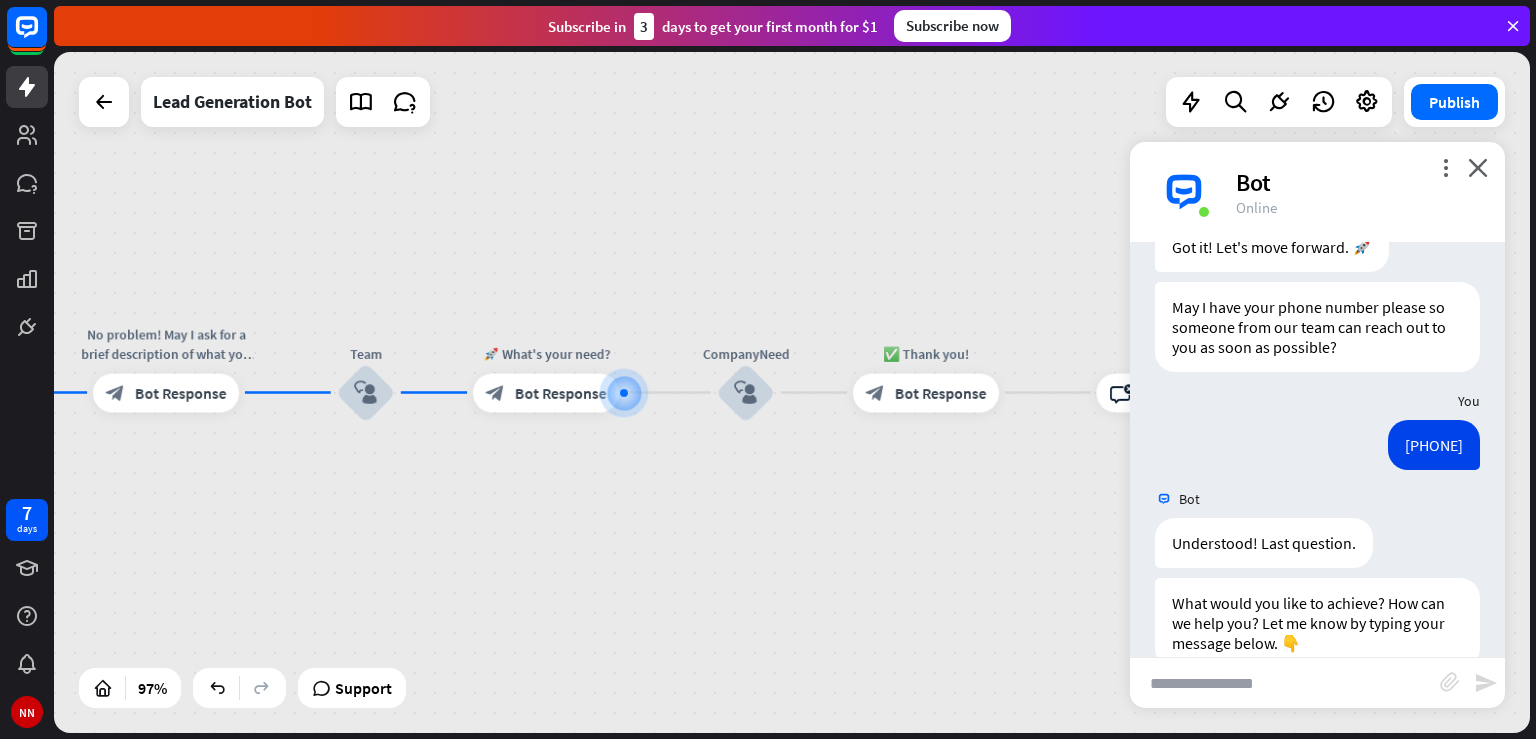 scroll, scrollTop: 826, scrollLeft: 0, axis: vertical 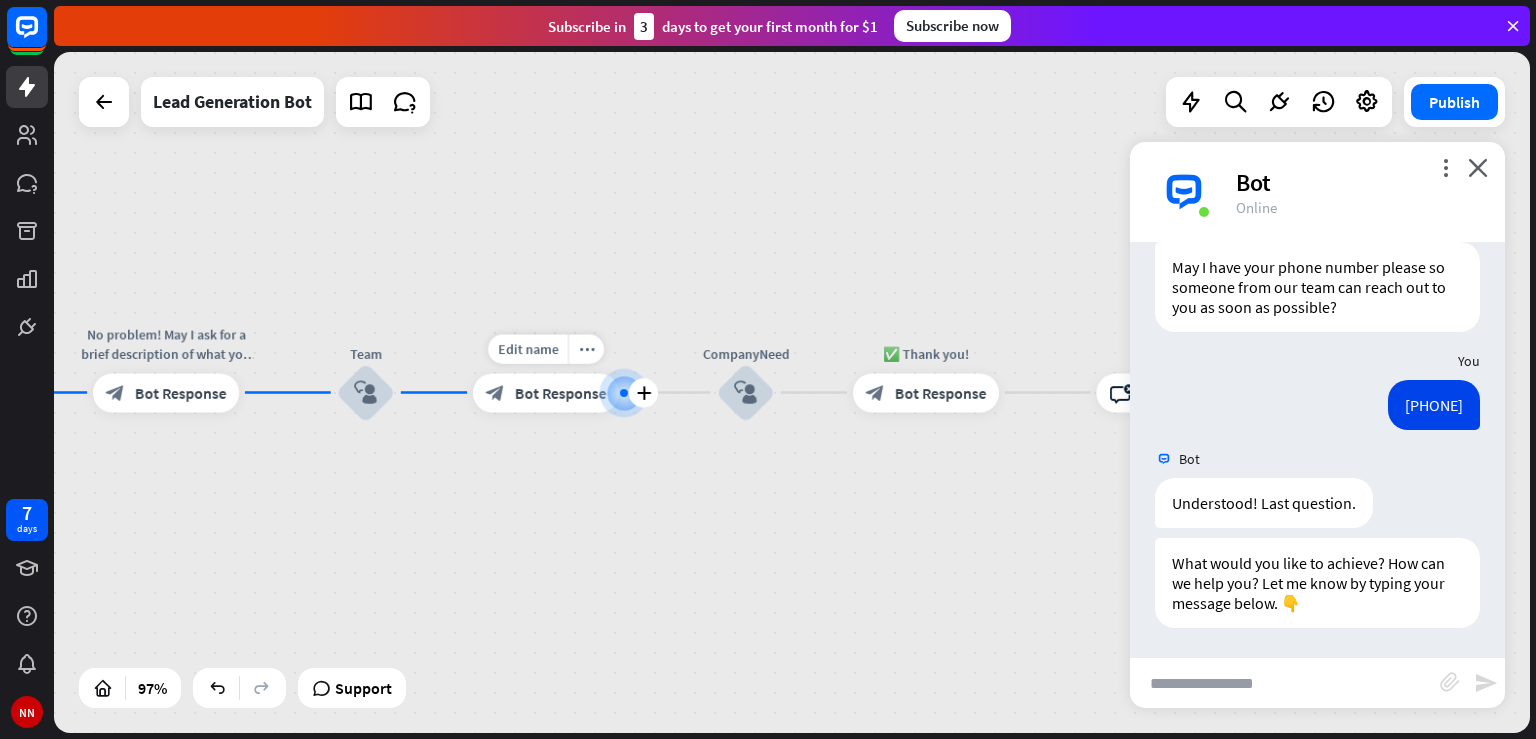 click on "Bot Response" at bounding box center (561, 392) 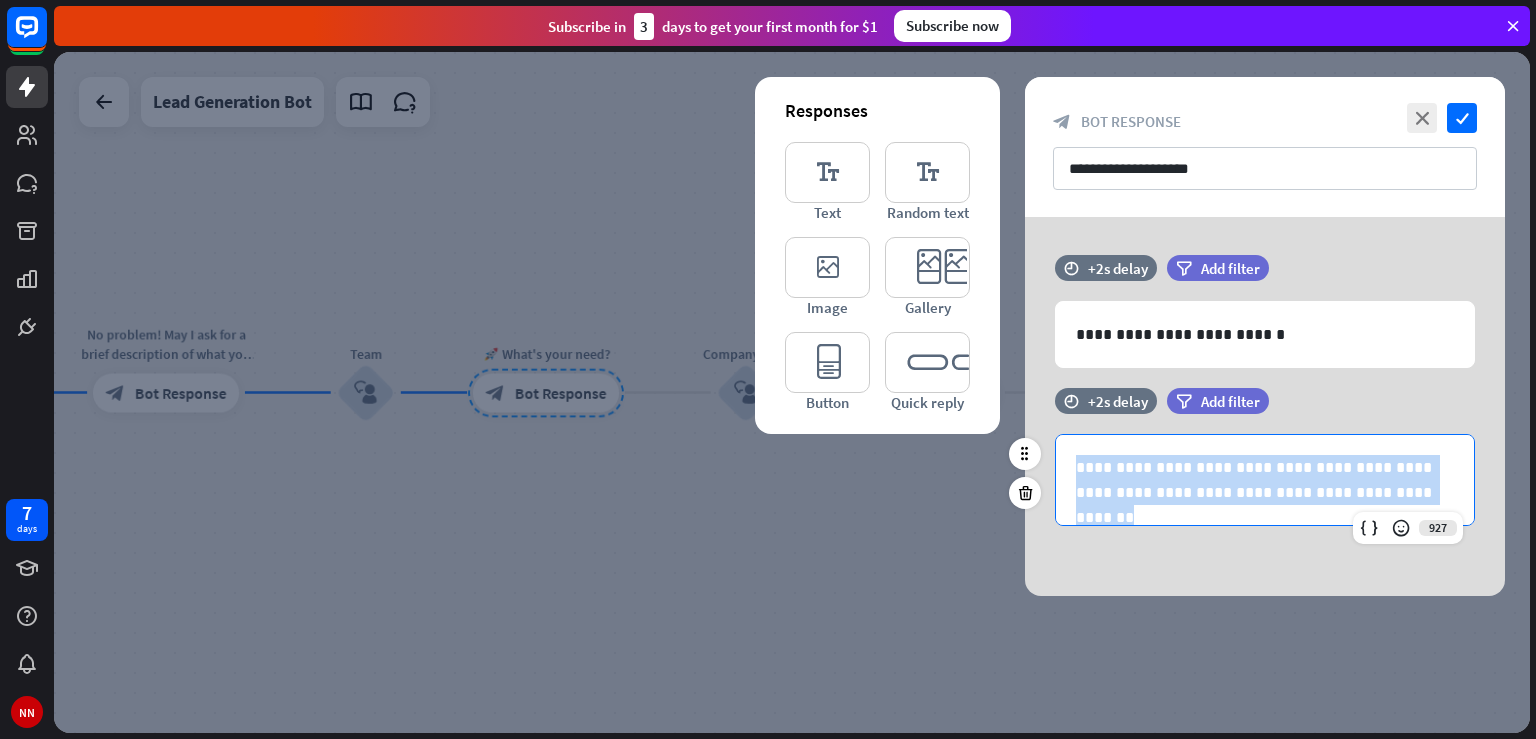 drag, startPoint x: 1394, startPoint y: 490, endPoint x: 1003, endPoint y: 418, distance: 397.57388 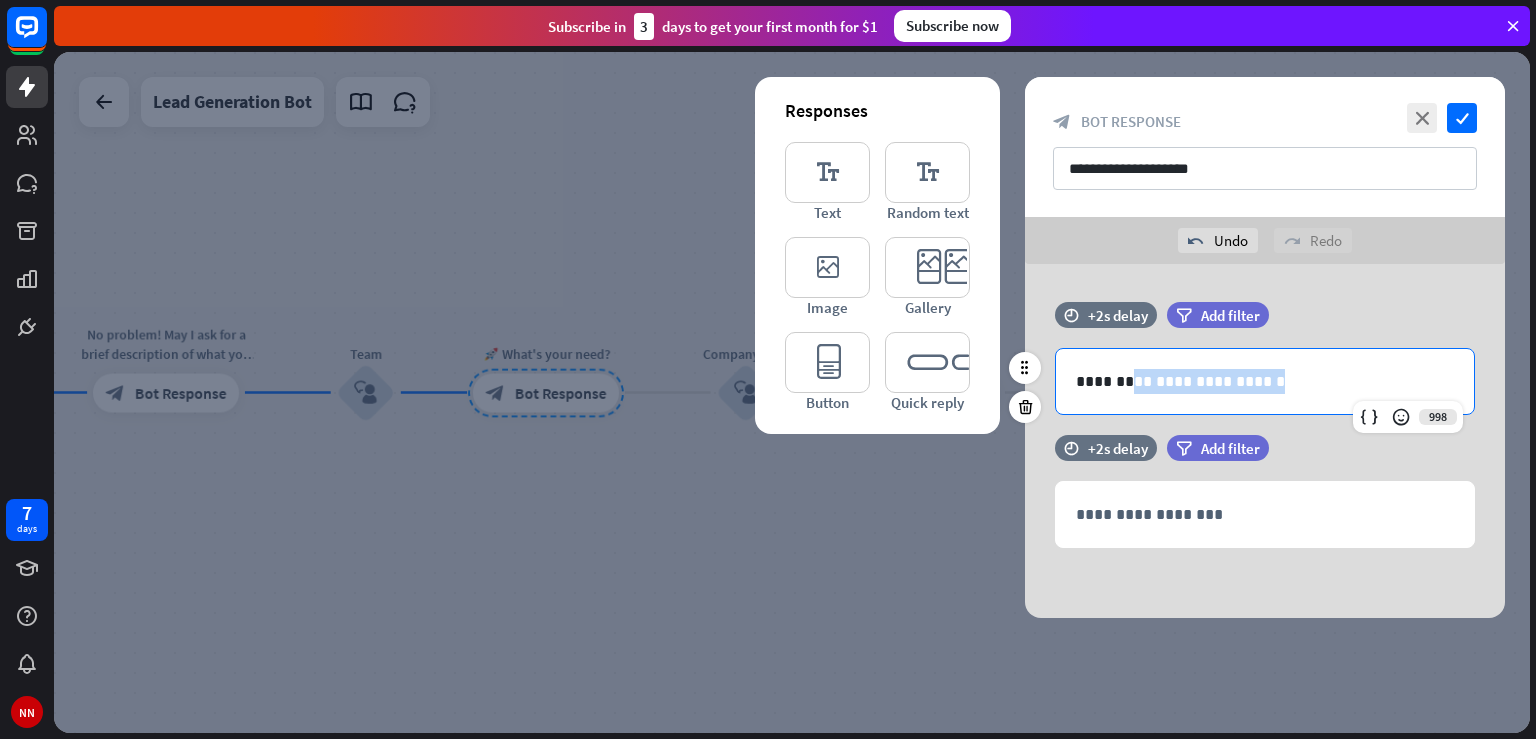 drag, startPoint x: 1286, startPoint y: 374, endPoint x: 1043, endPoint y: 383, distance: 243.16661 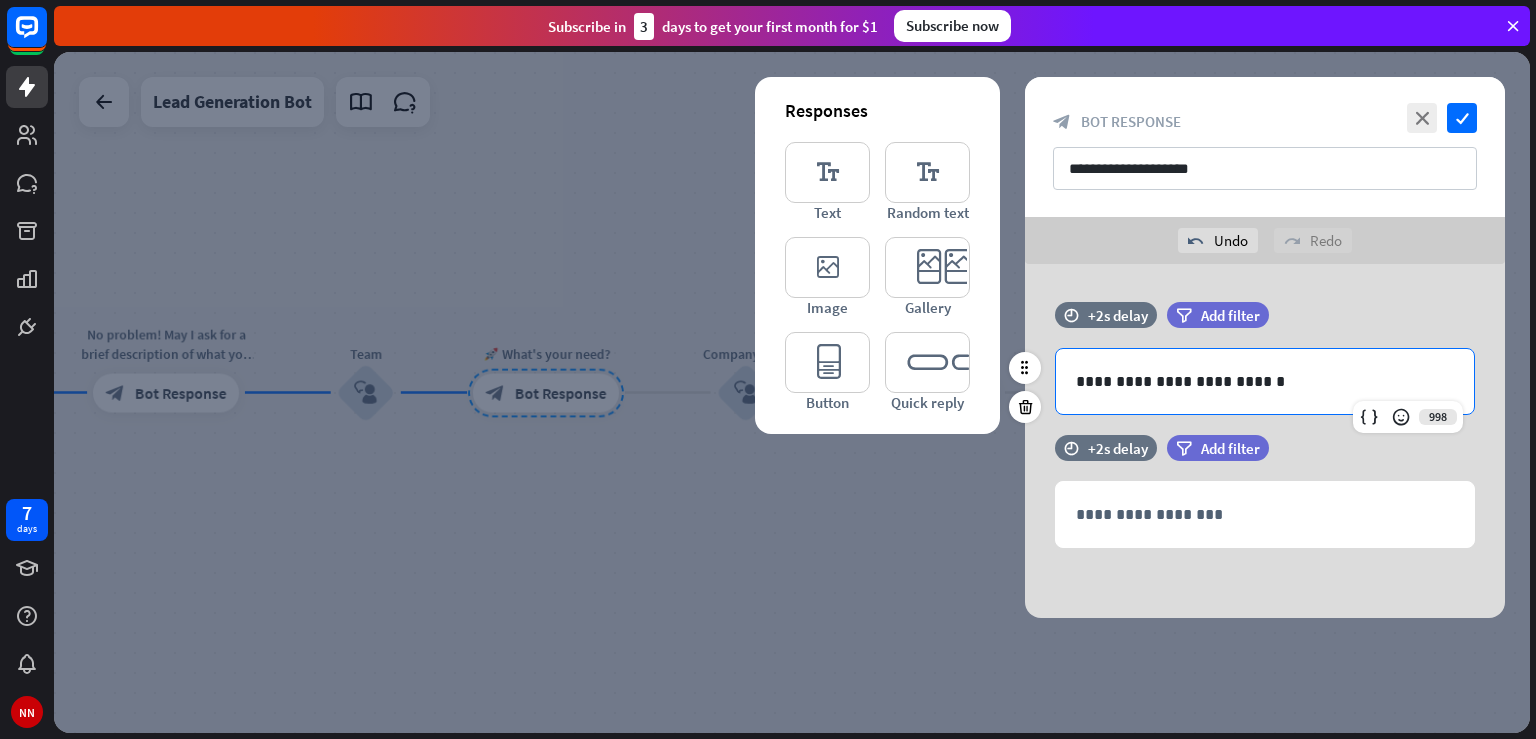 click on "**********" at bounding box center [1265, 381] 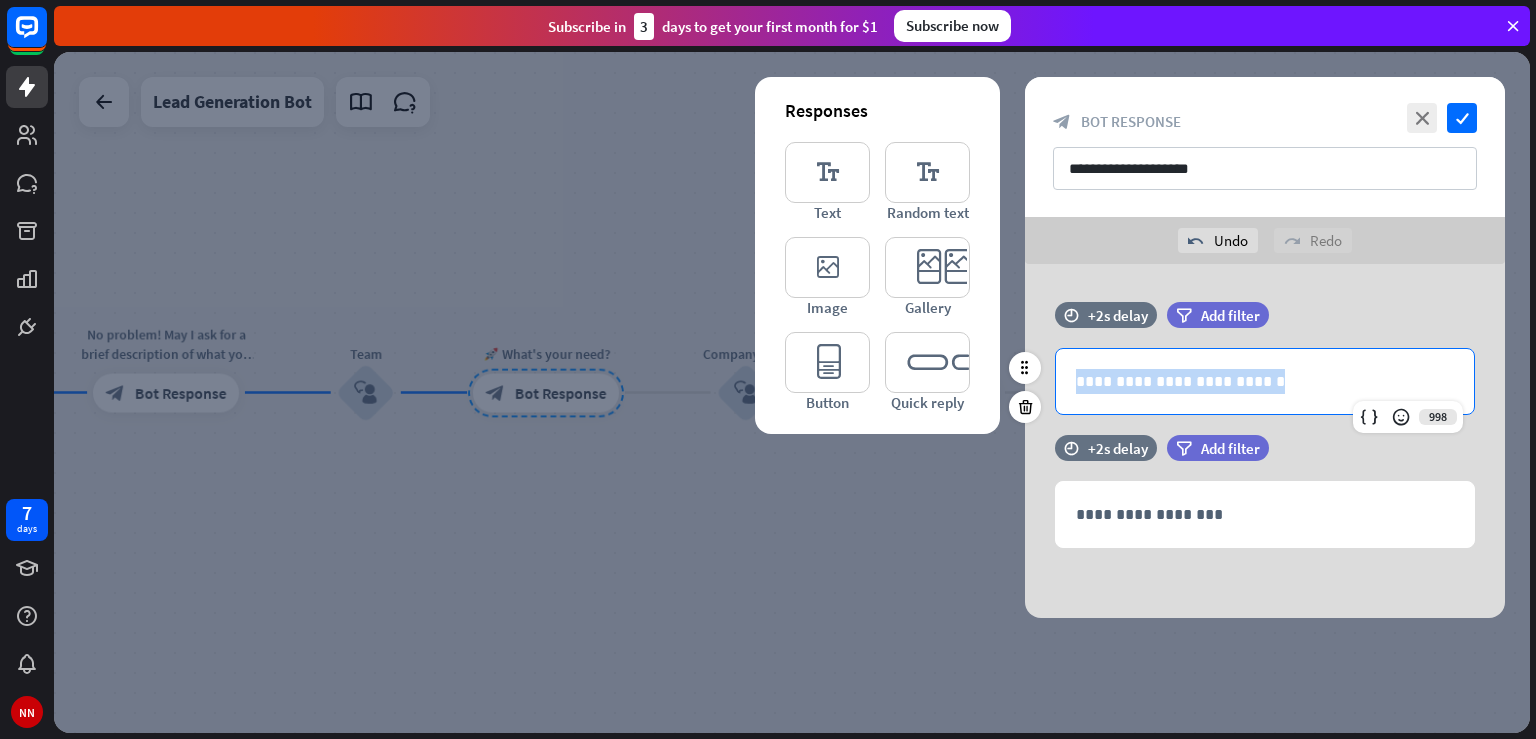 click on "**********" at bounding box center (1265, 381) 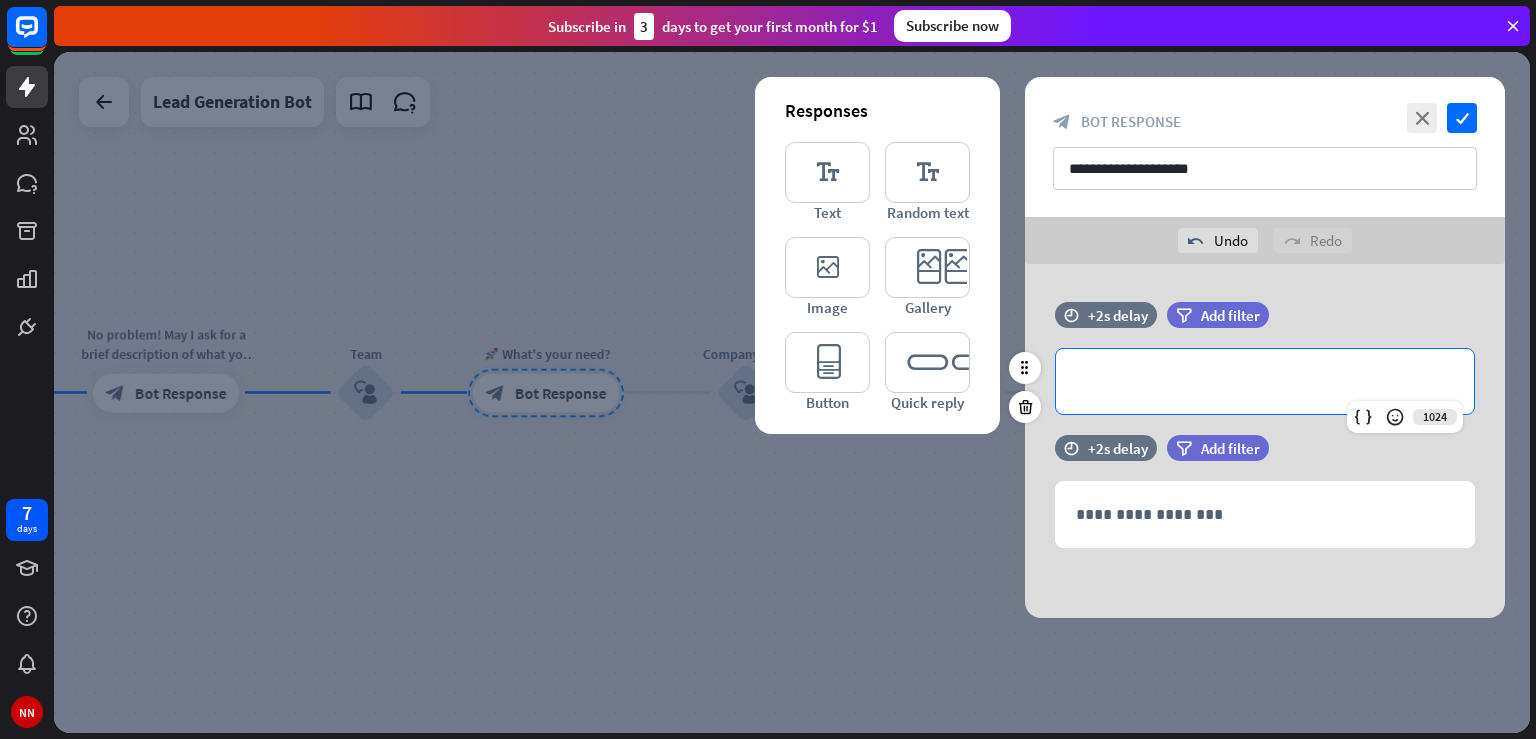 type 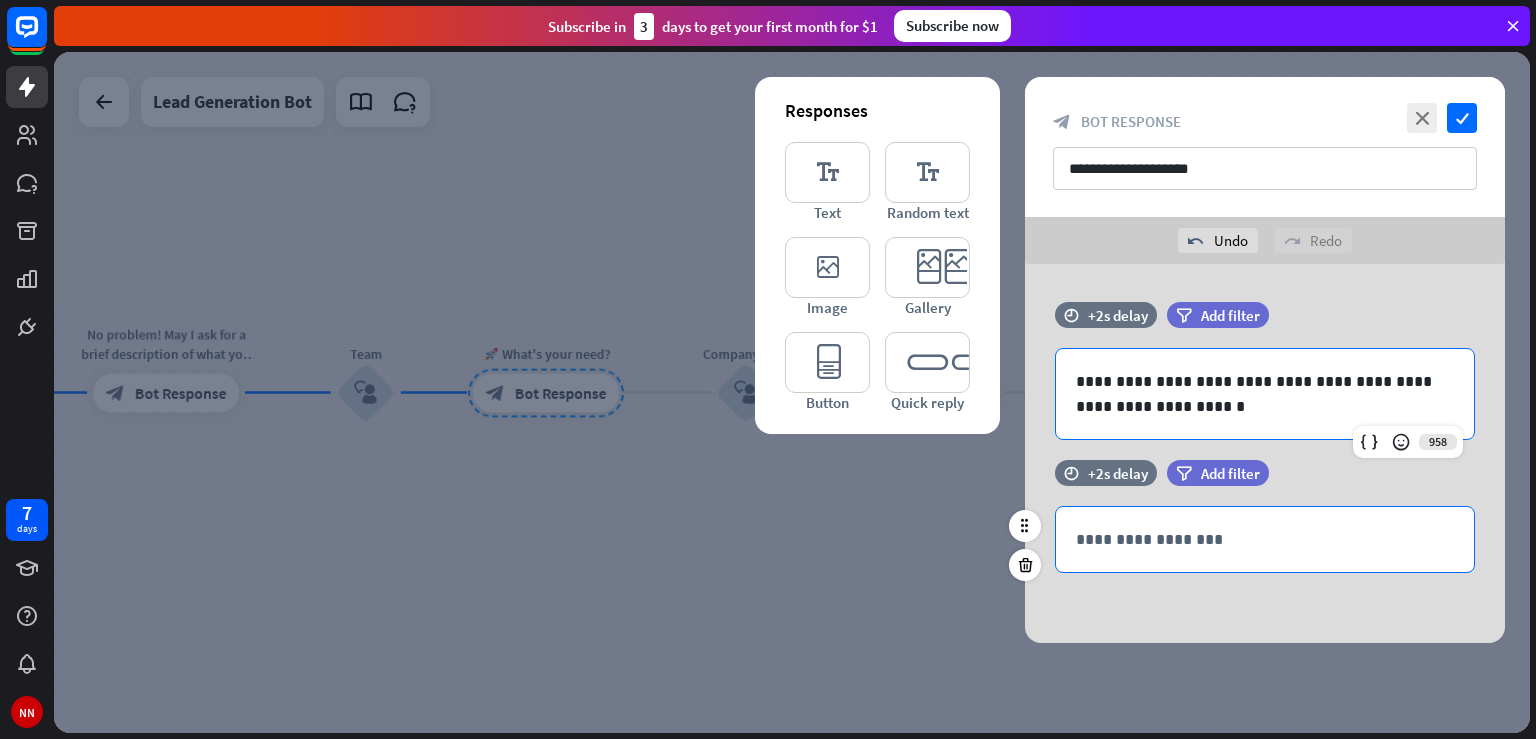 click on "**********" at bounding box center [1265, 539] 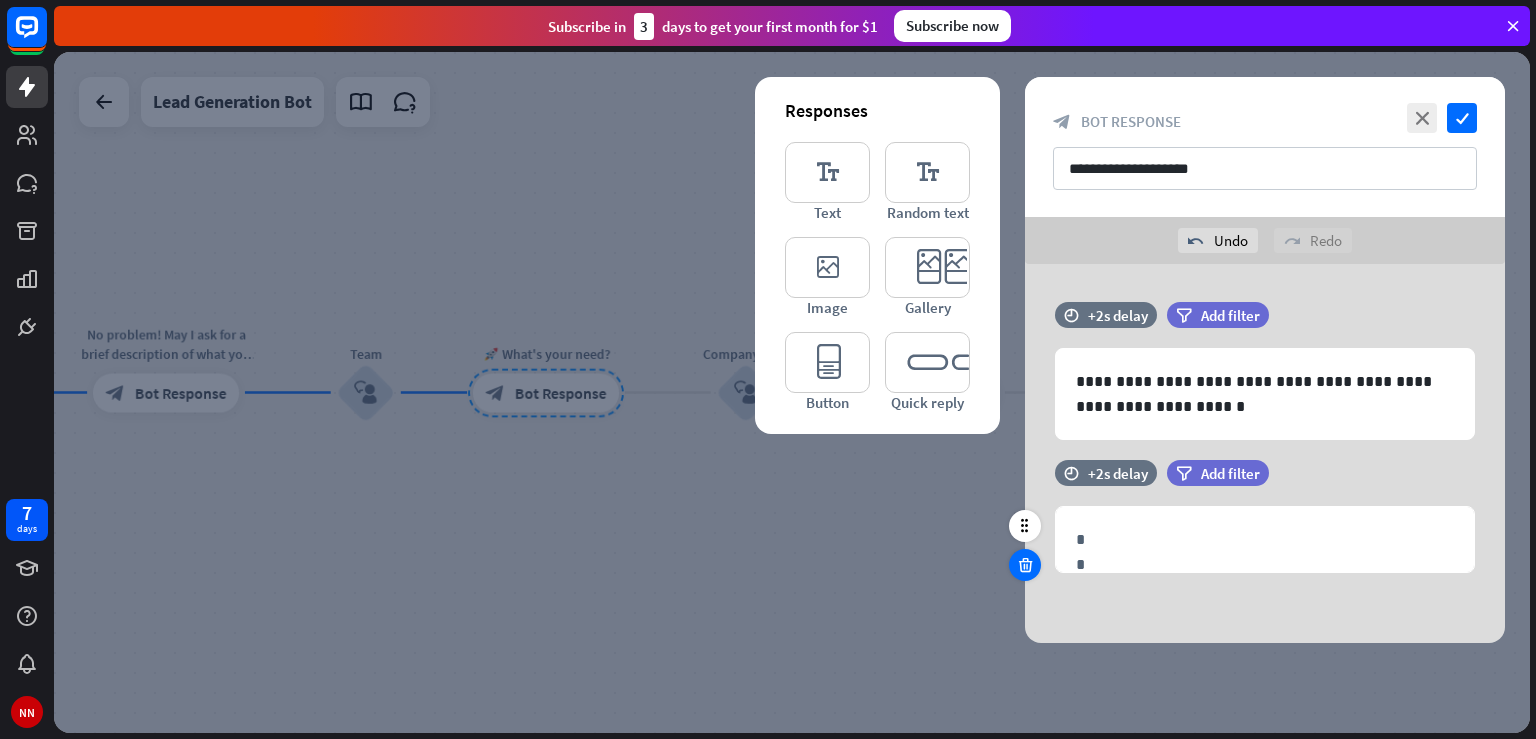 click at bounding box center [1025, 565] 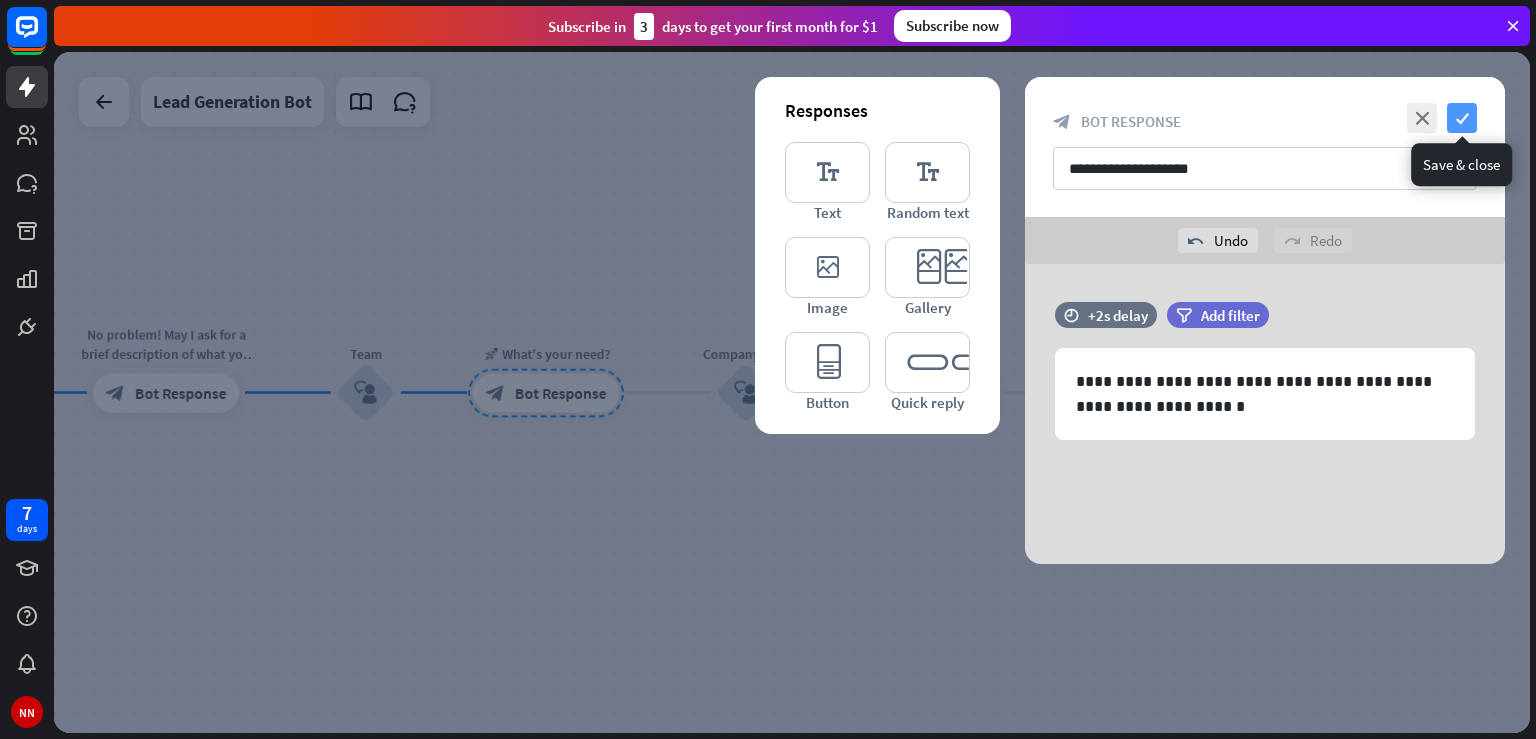 click on "check" at bounding box center (1462, 118) 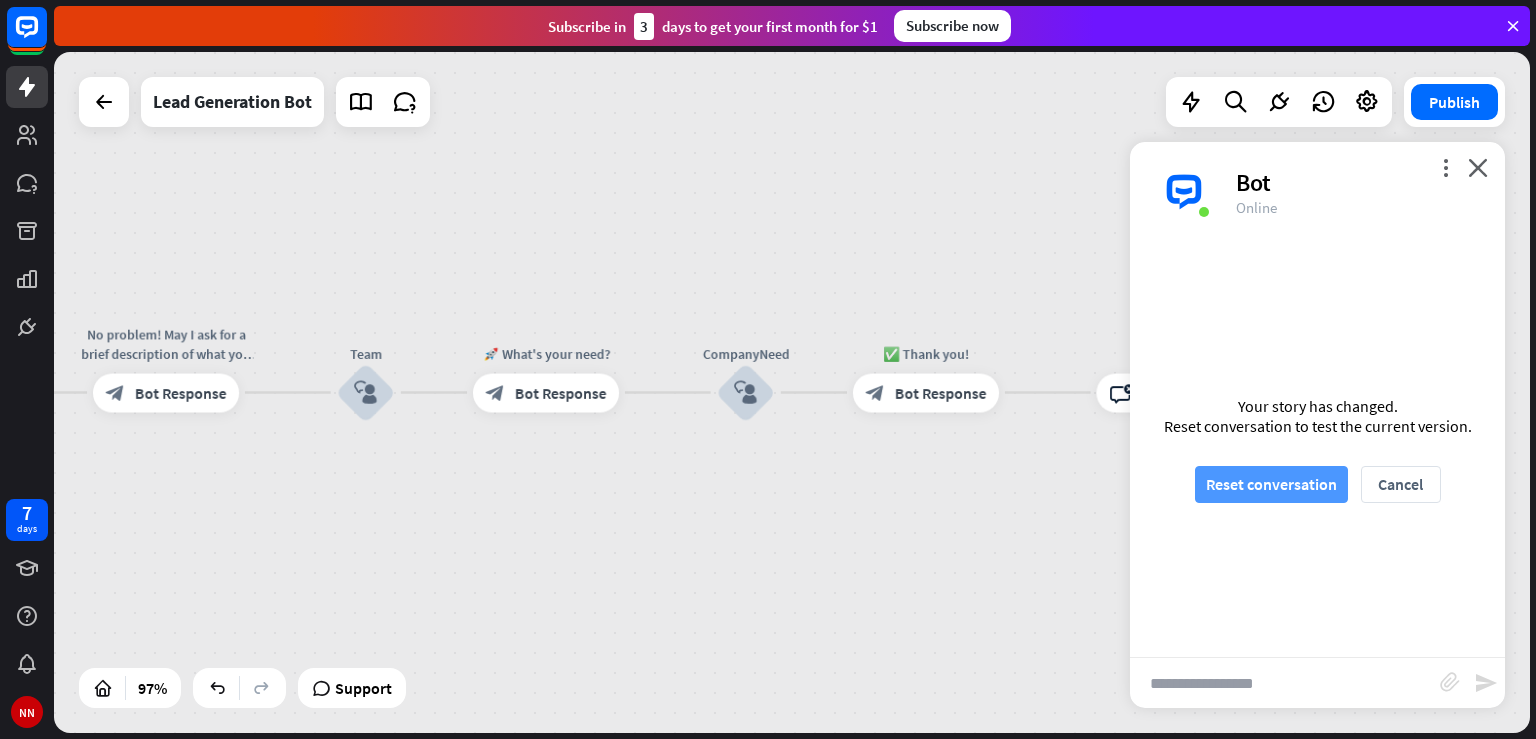 click on "Reset conversation" at bounding box center (1271, 484) 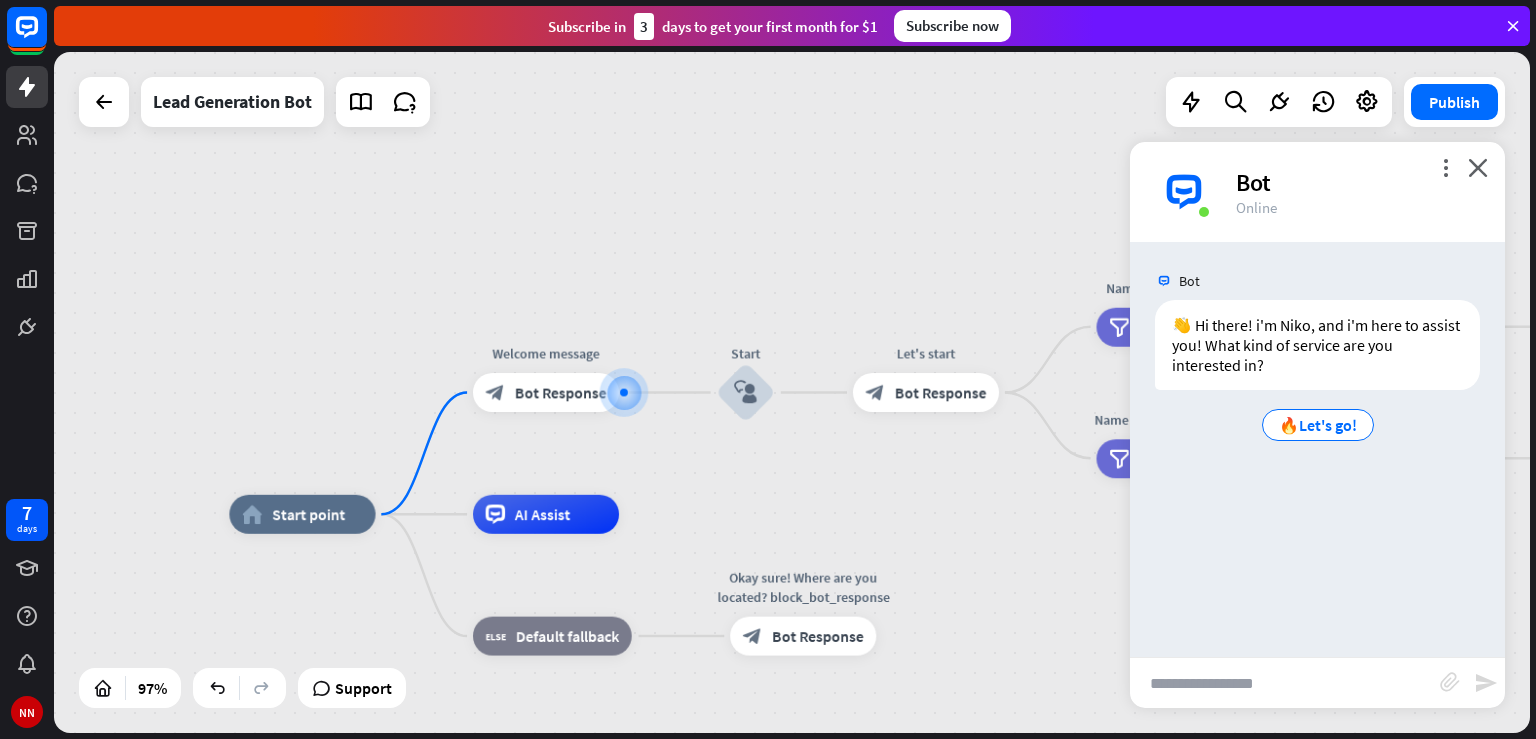click at bounding box center (1285, 683) 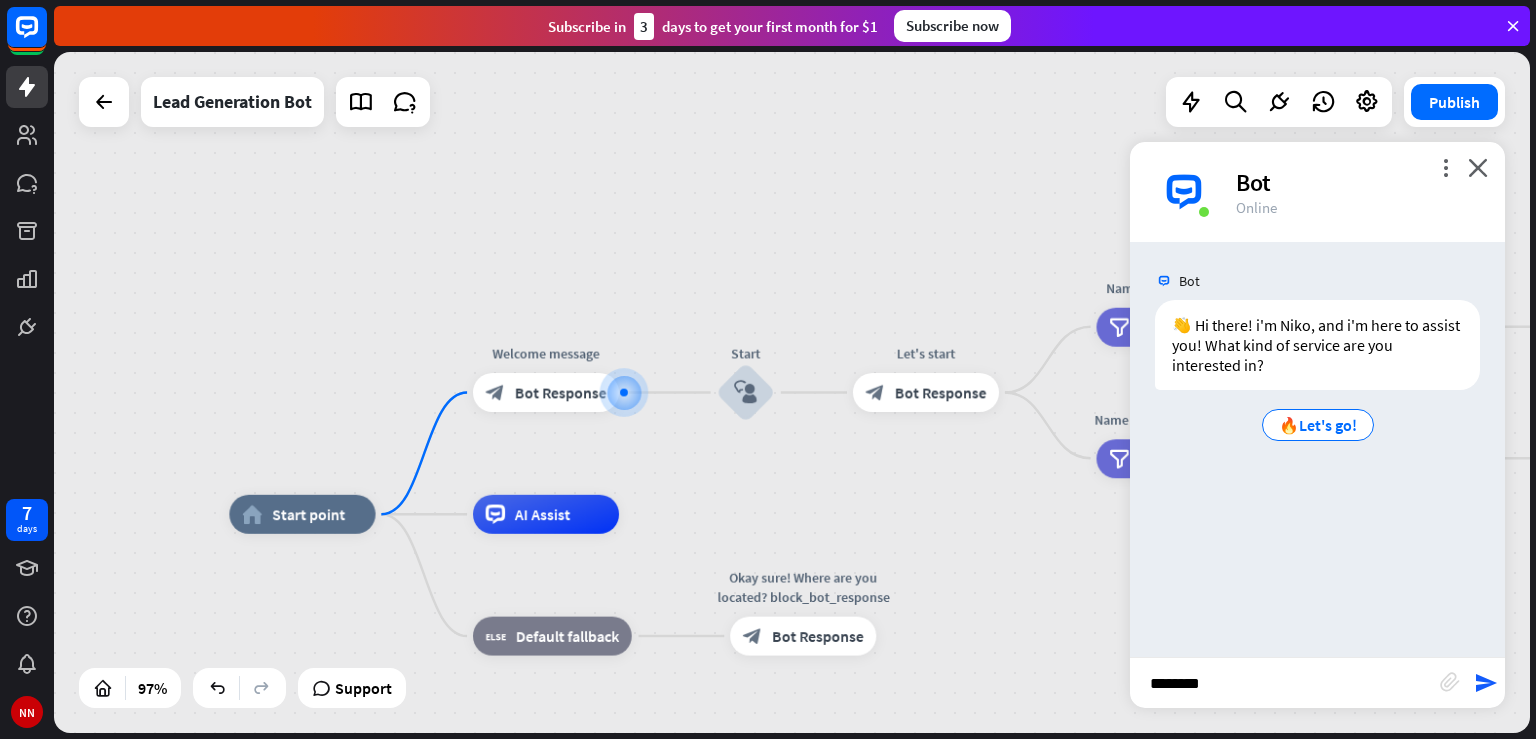type on "*********" 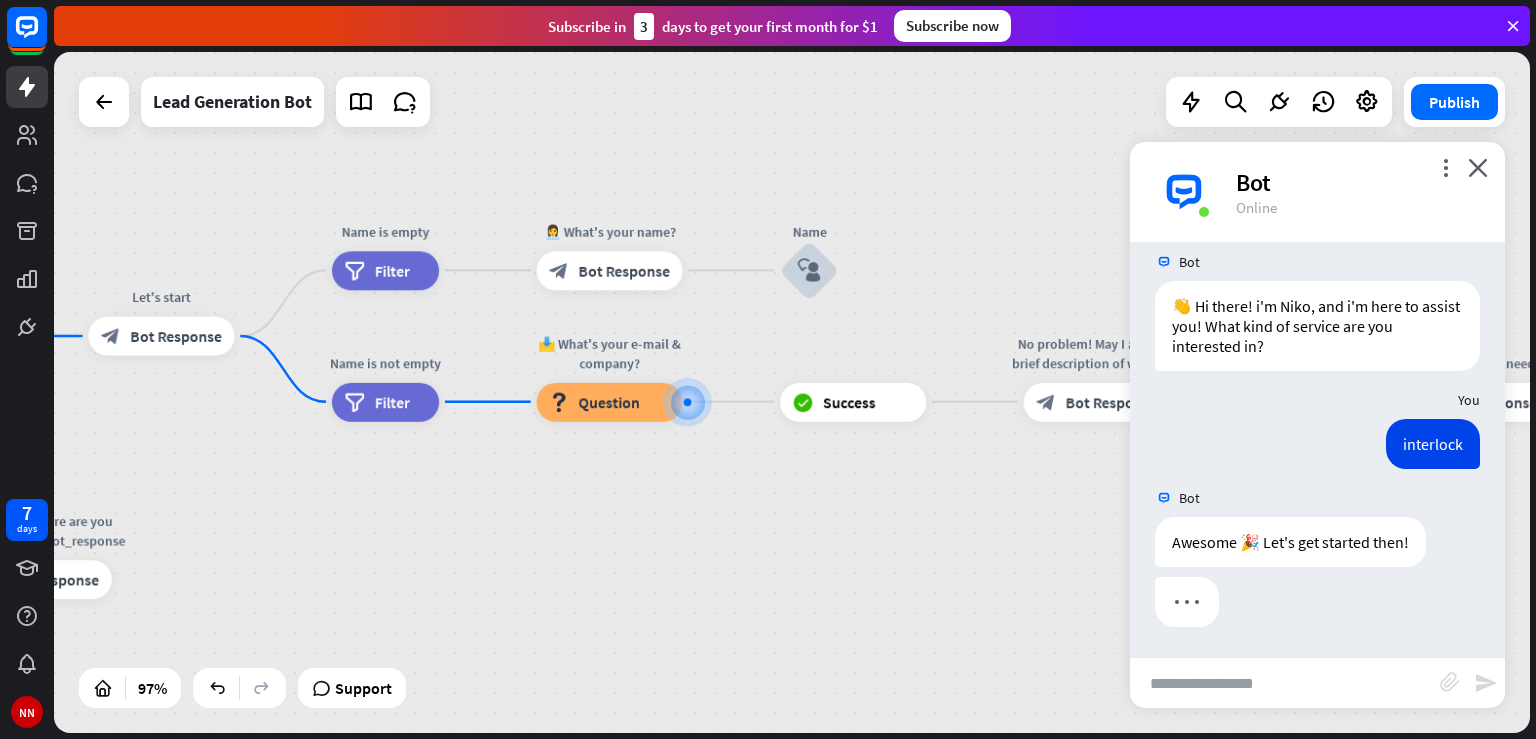 scroll, scrollTop: 18, scrollLeft: 0, axis: vertical 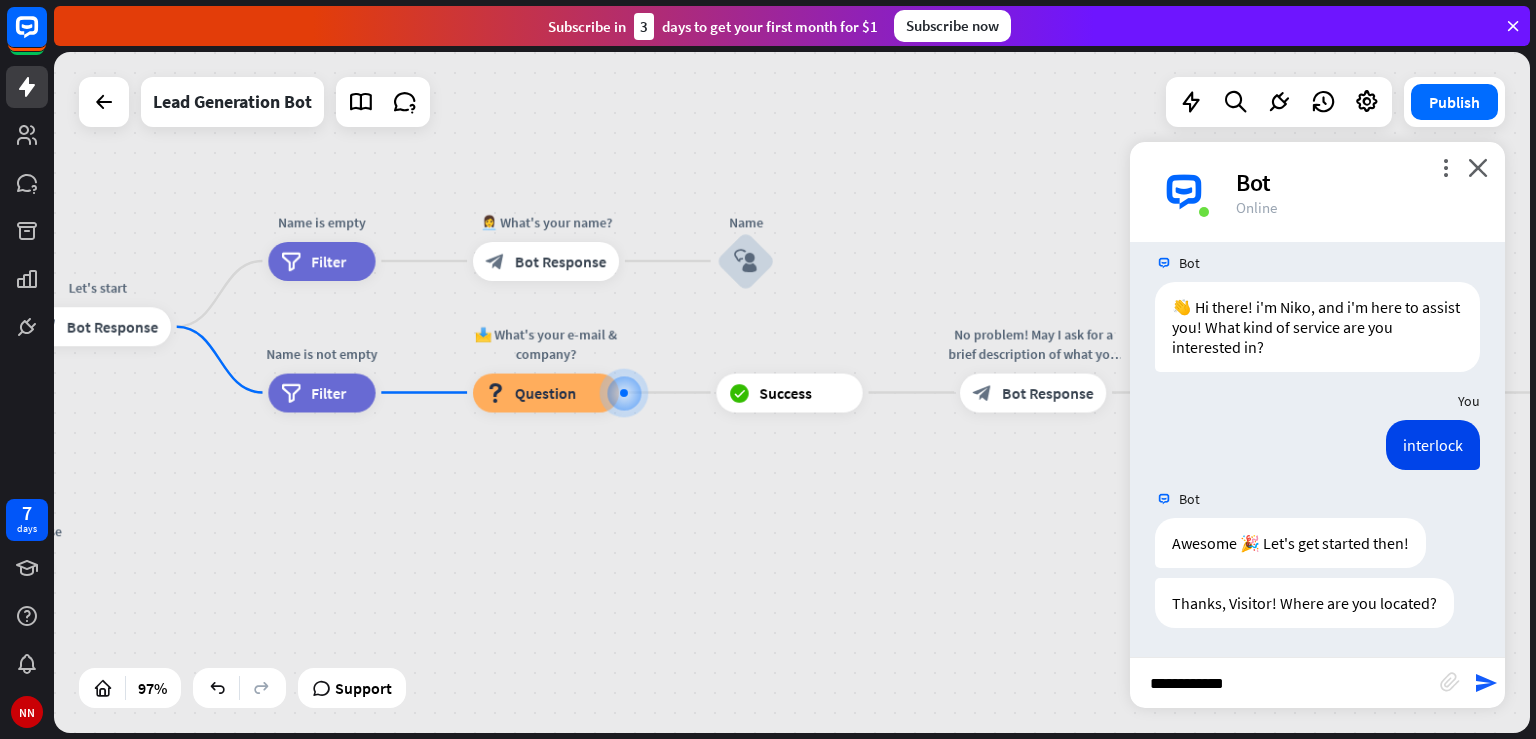 type on "**********" 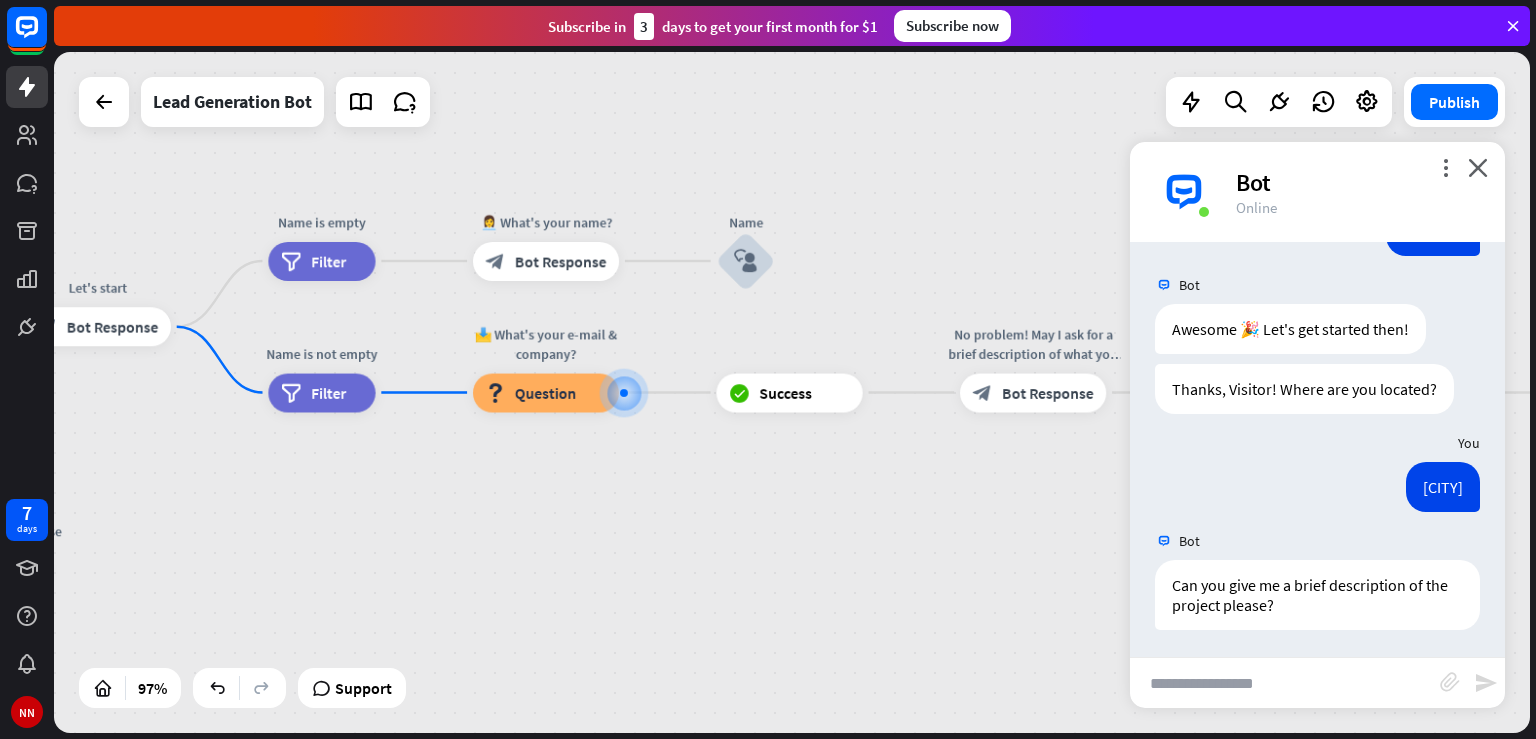 scroll, scrollTop: 234, scrollLeft: 0, axis: vertical 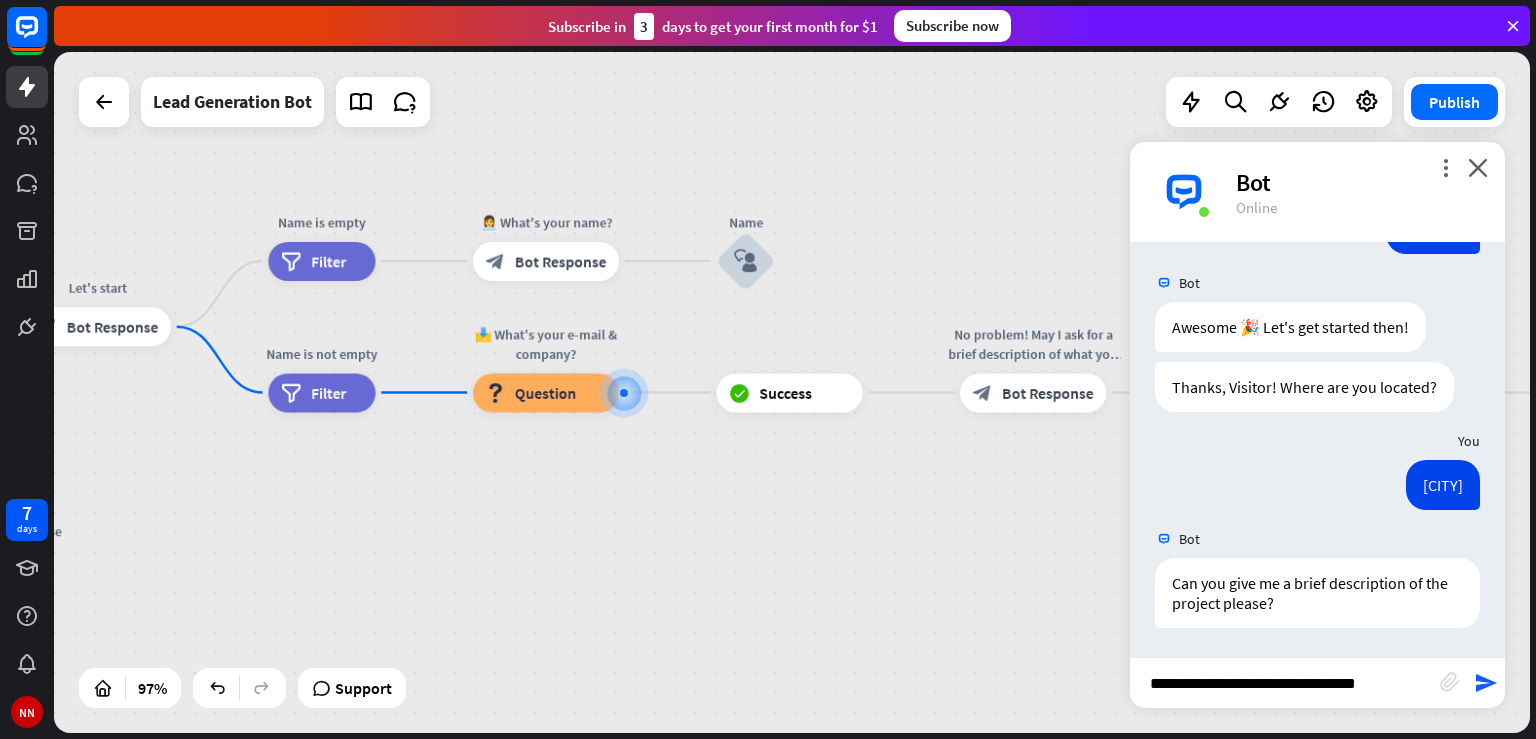 type on "**********" 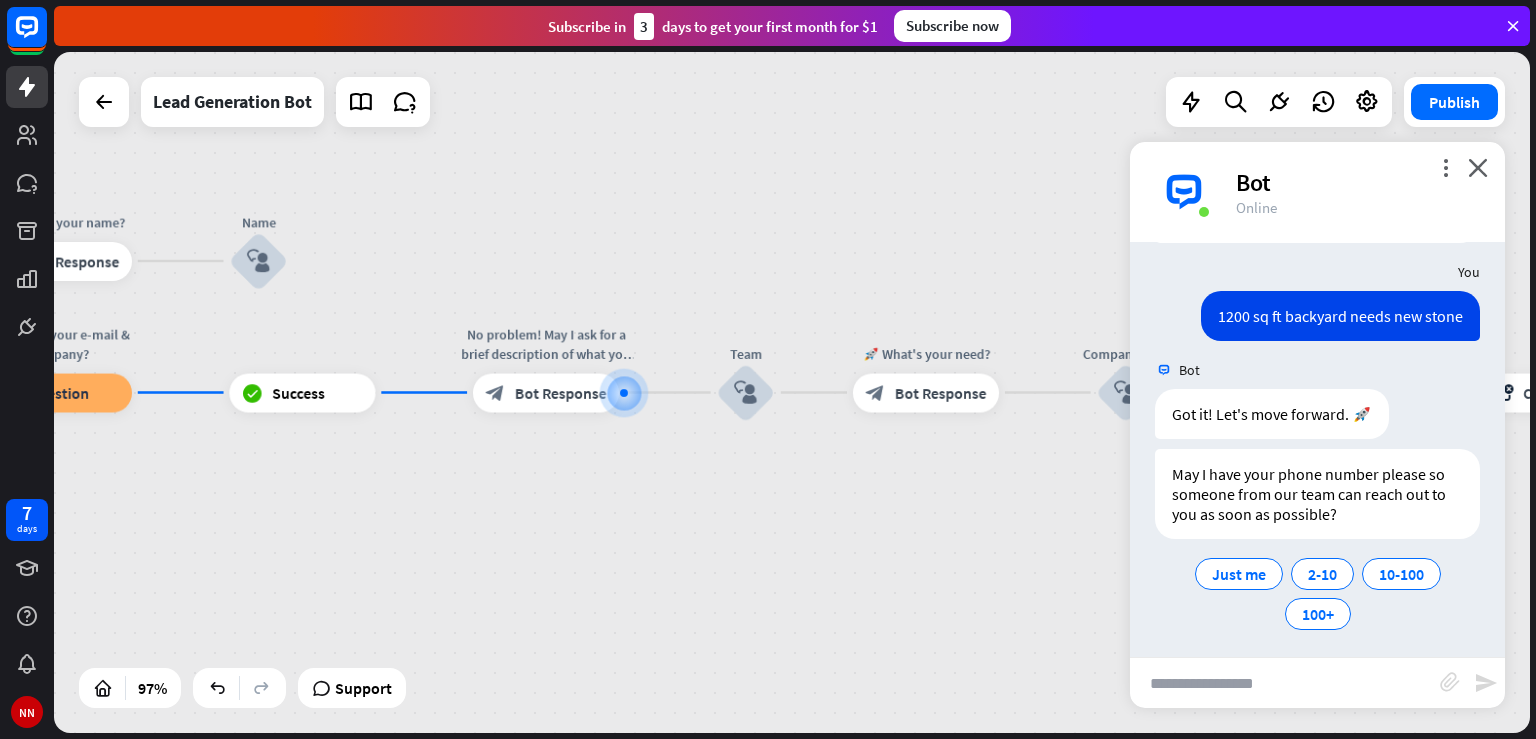 scroll, scrollTop: 626, scrollLeft: 0, axis: vertical 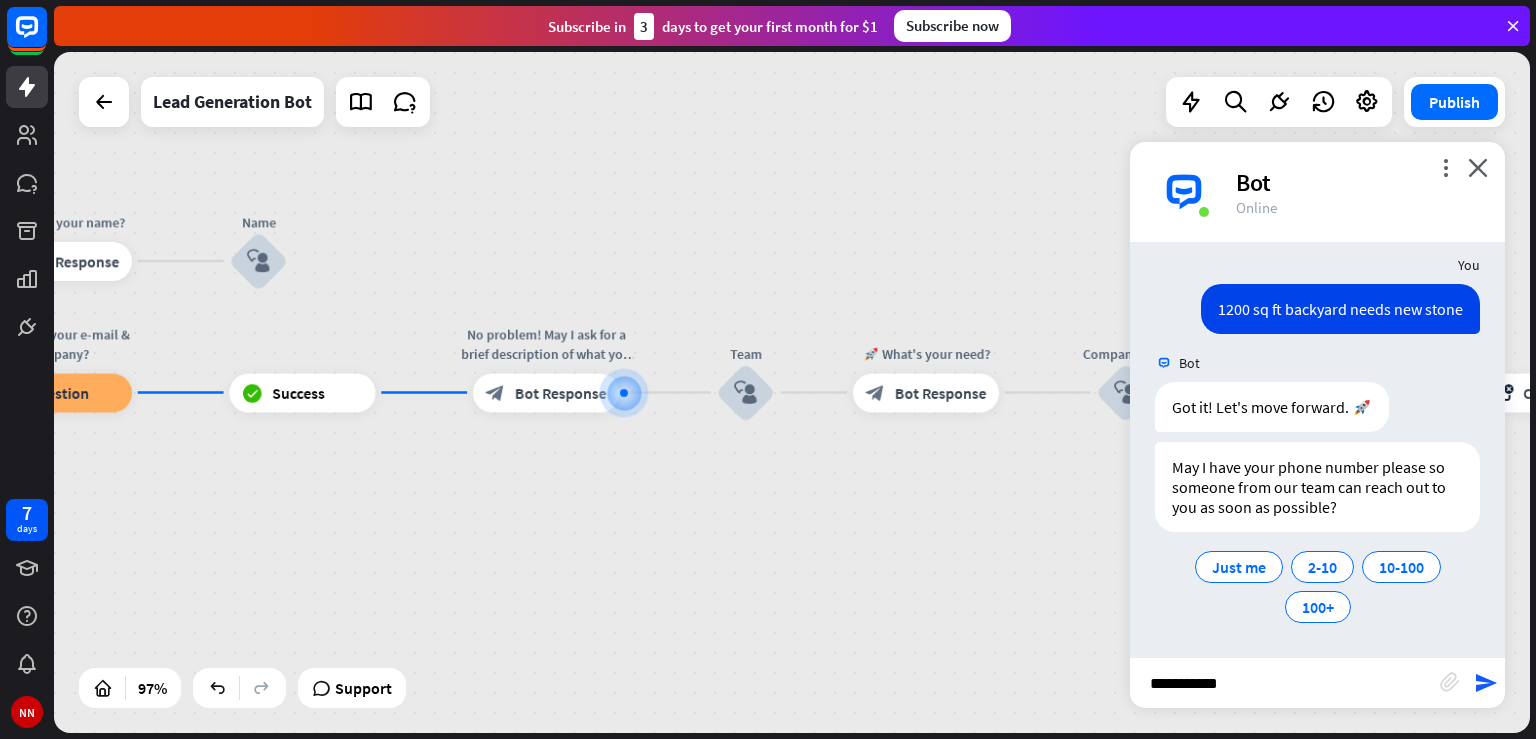 type on "**********" 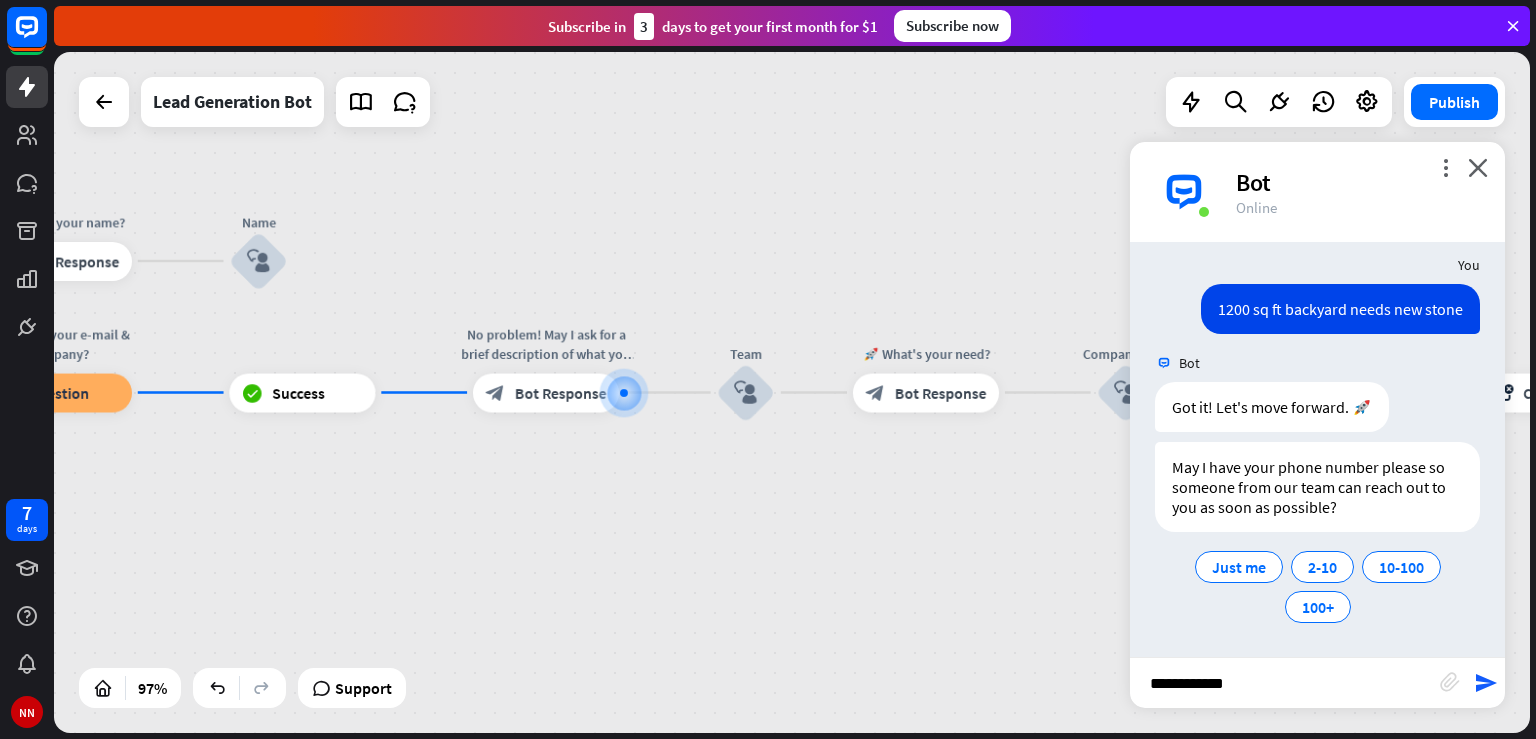 type 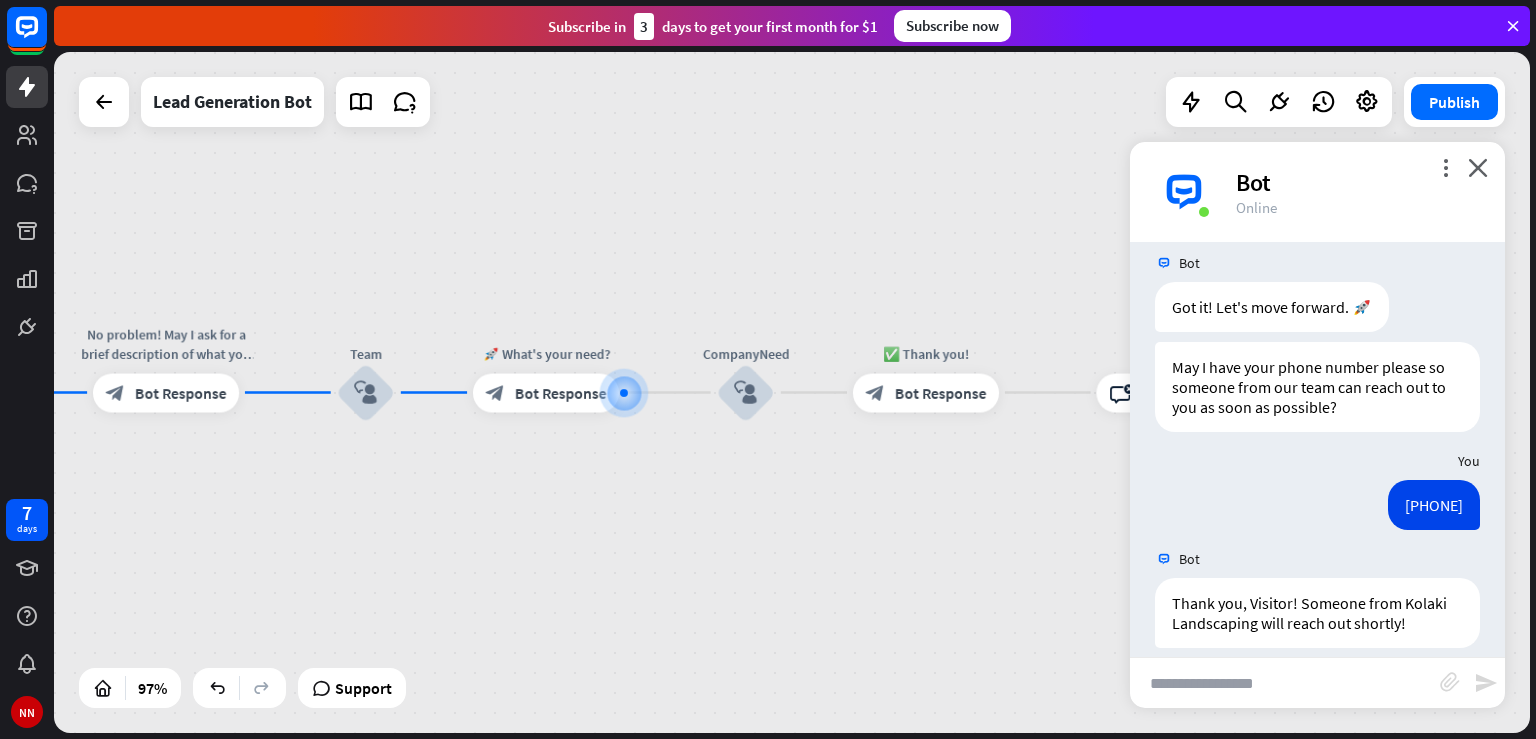 scroll, scrollTop: 746, scrollLeft: 0, axis: vertical 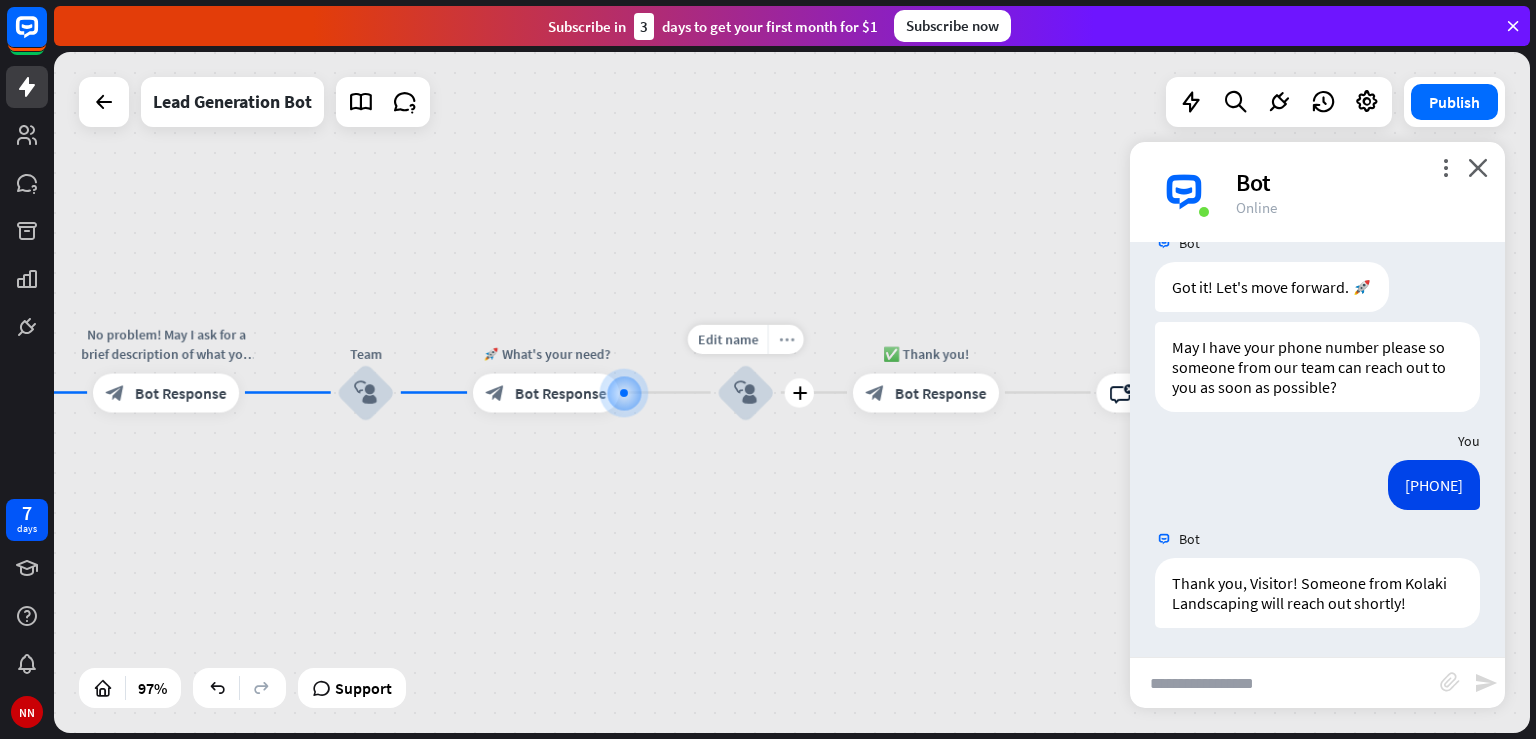 click on "more_horiz" at bounding box center (786, 339) 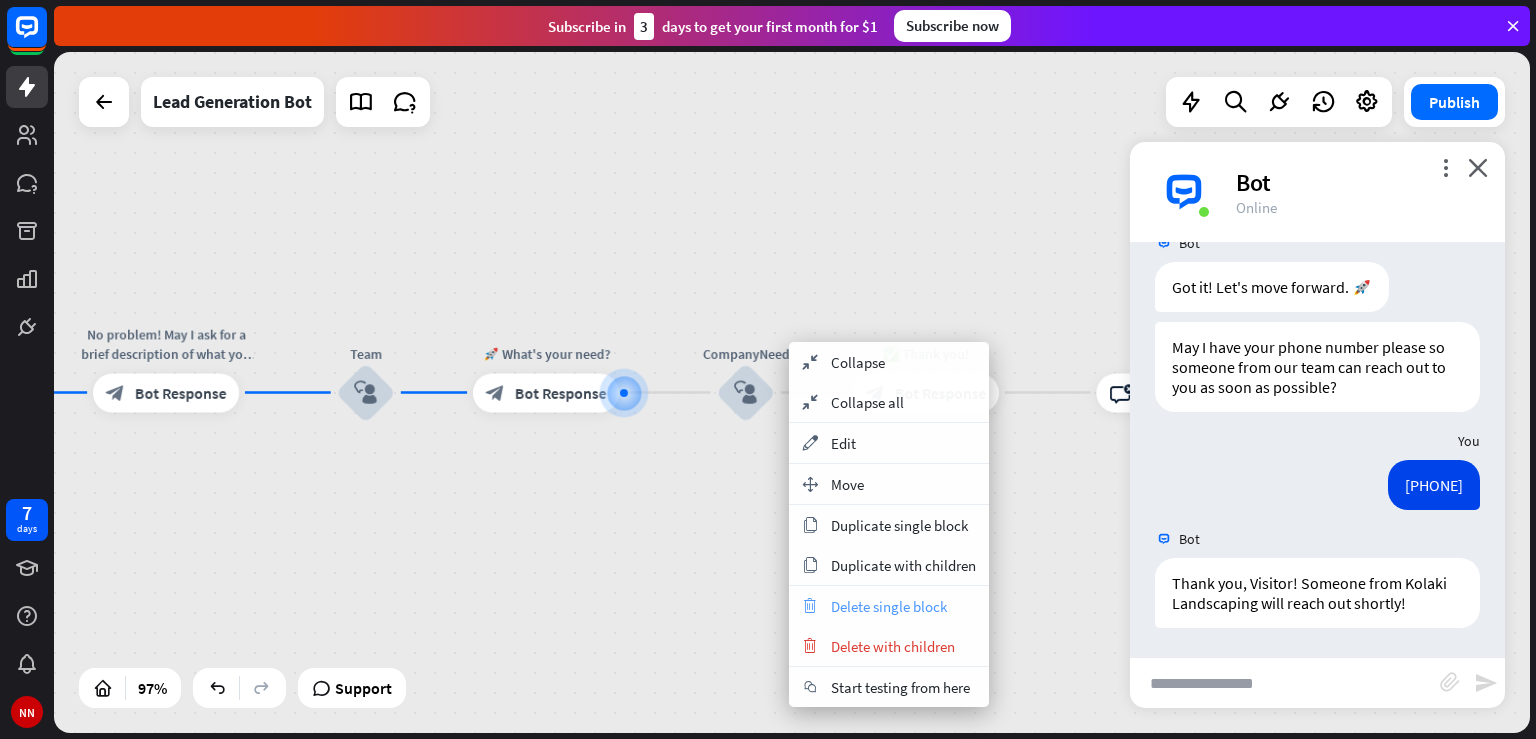 click on "Delete single block" at bounding box center (889, 606) 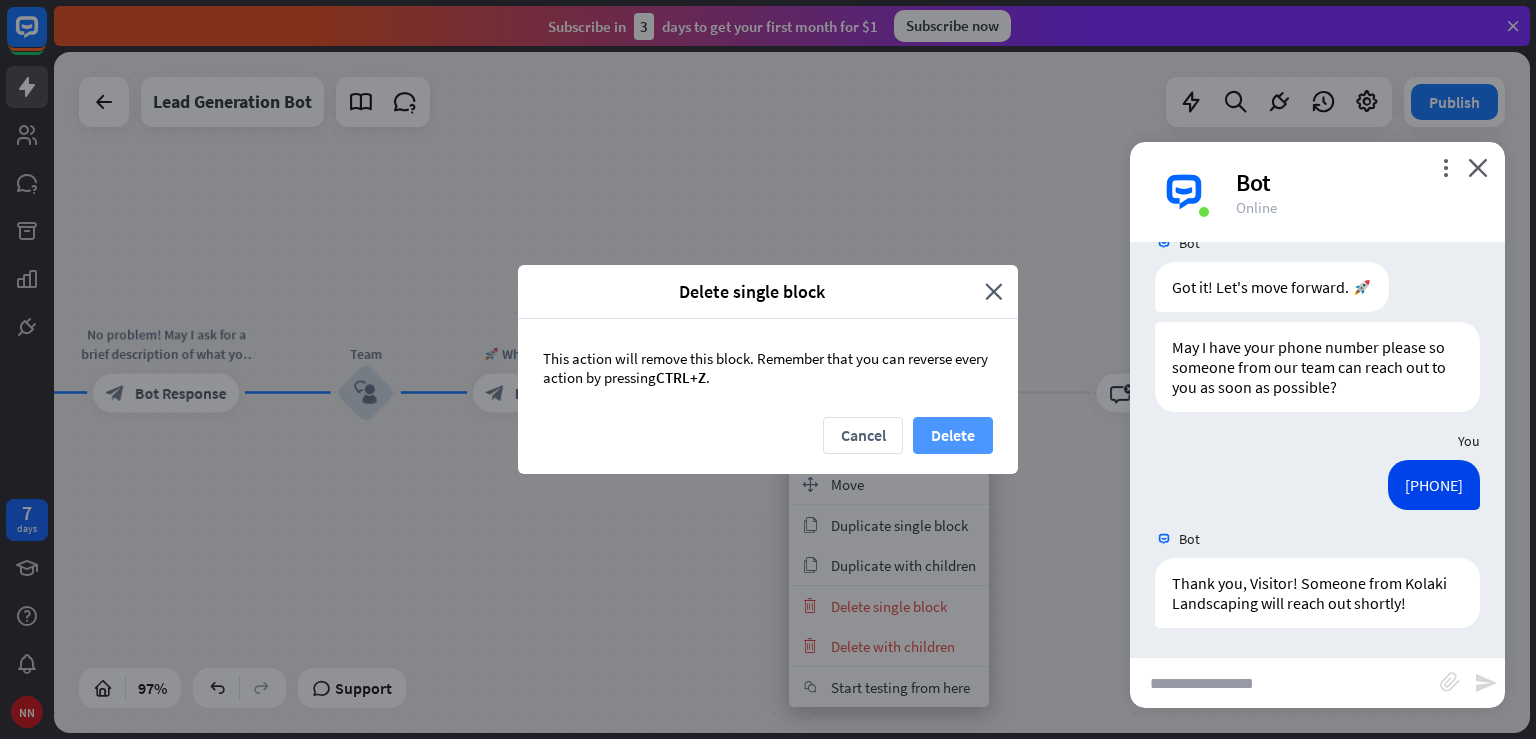 click on "Delete" at bounding box center [953, 435] 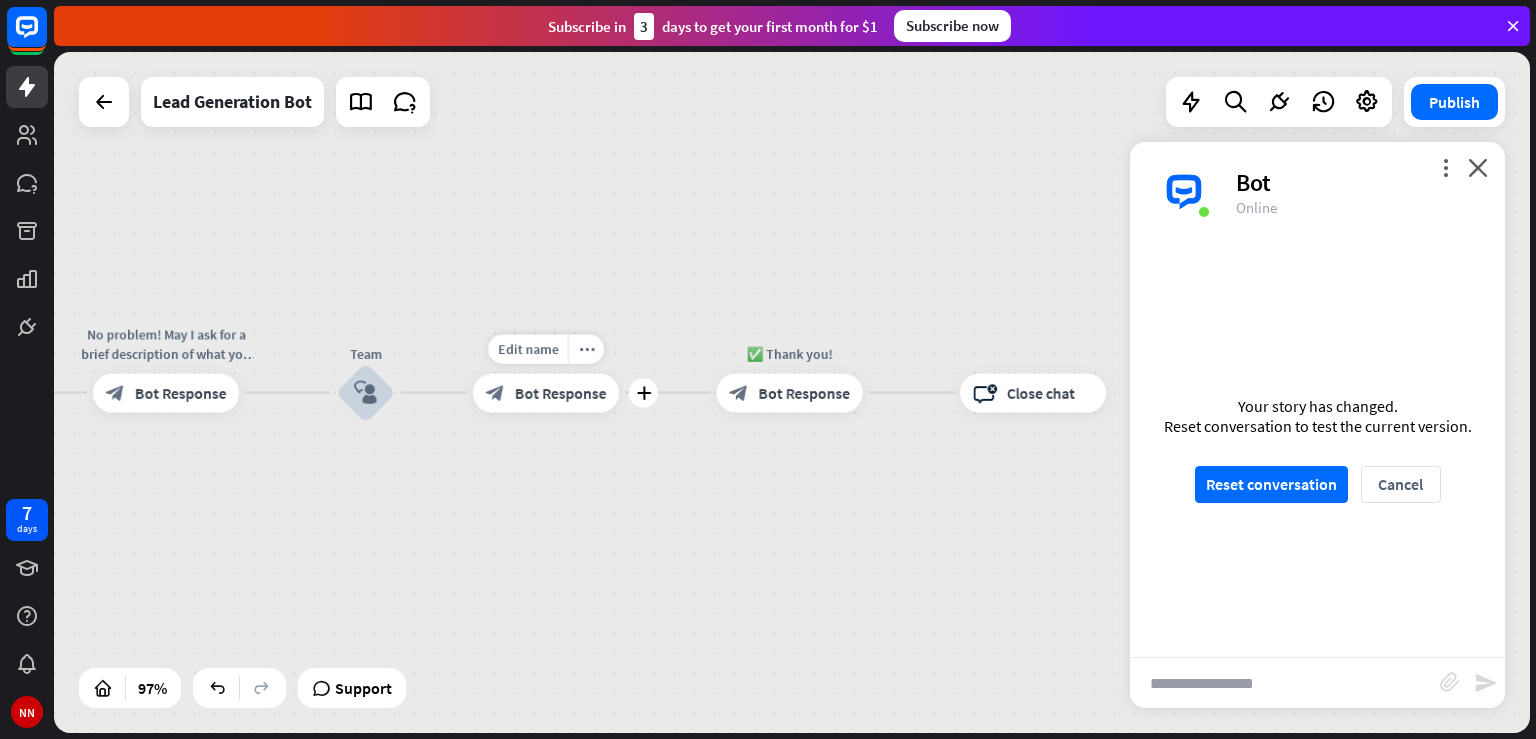 click on "Bot Response" at bounding box center [561, 392] 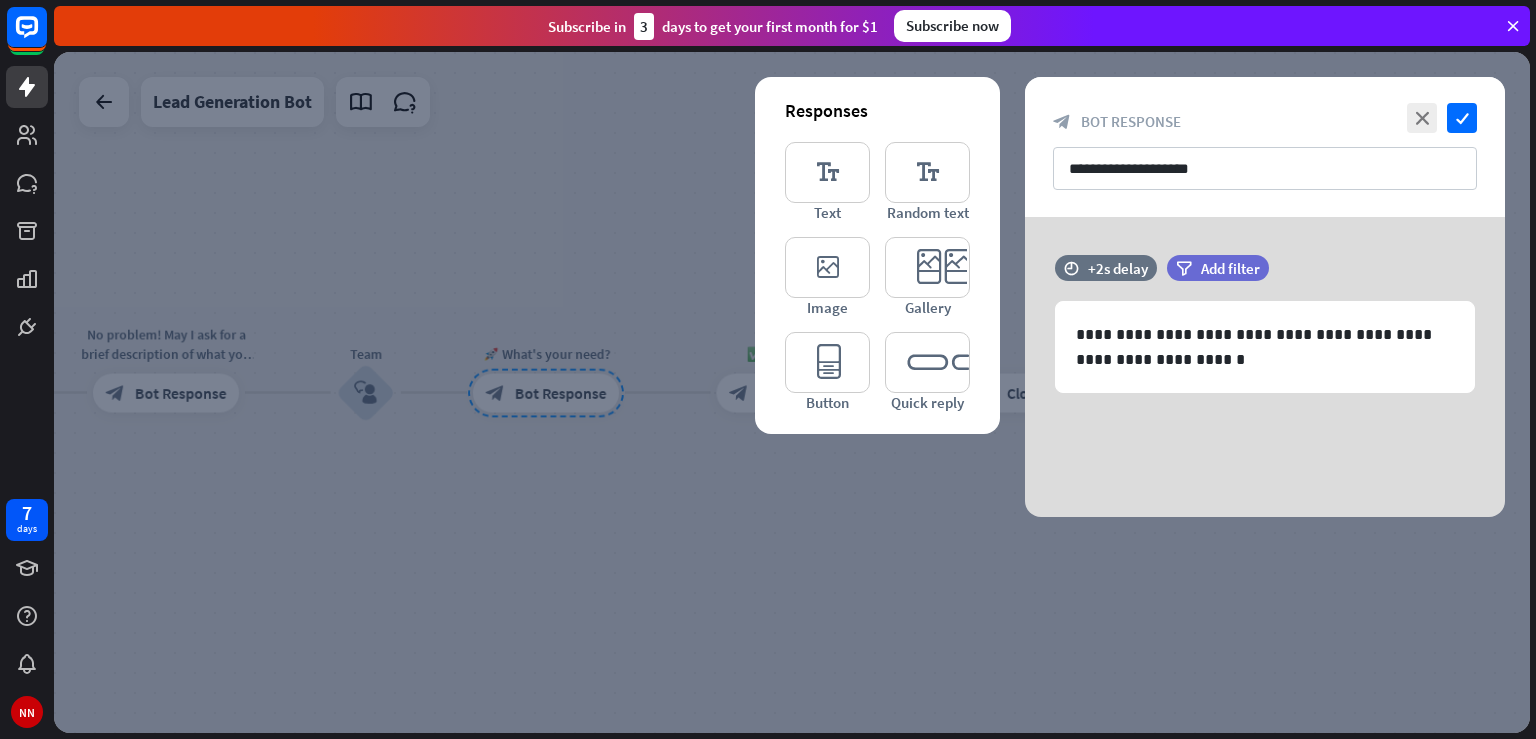 click at bounding box center [792, 392] 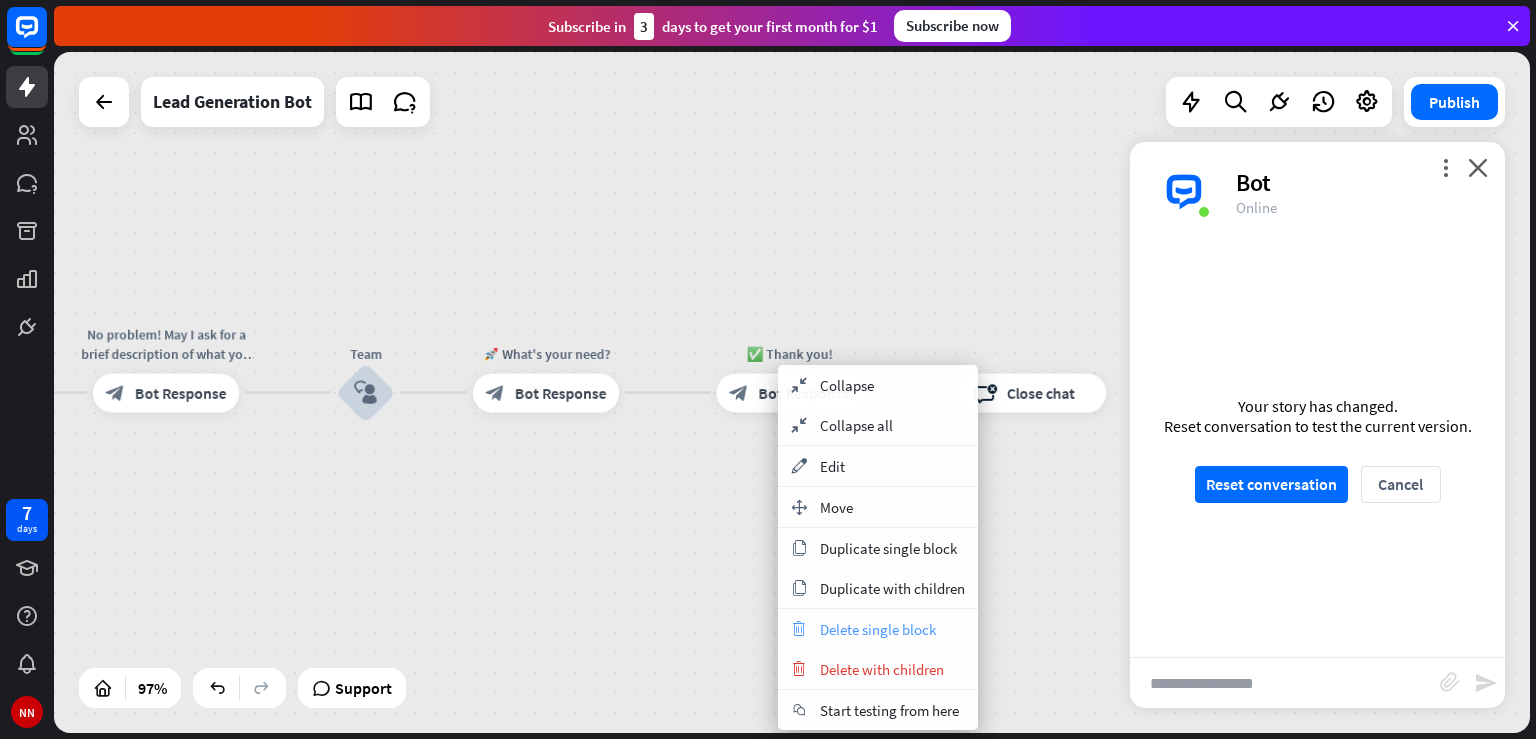 click on "Delete single block" at bounding box center [878, 629] 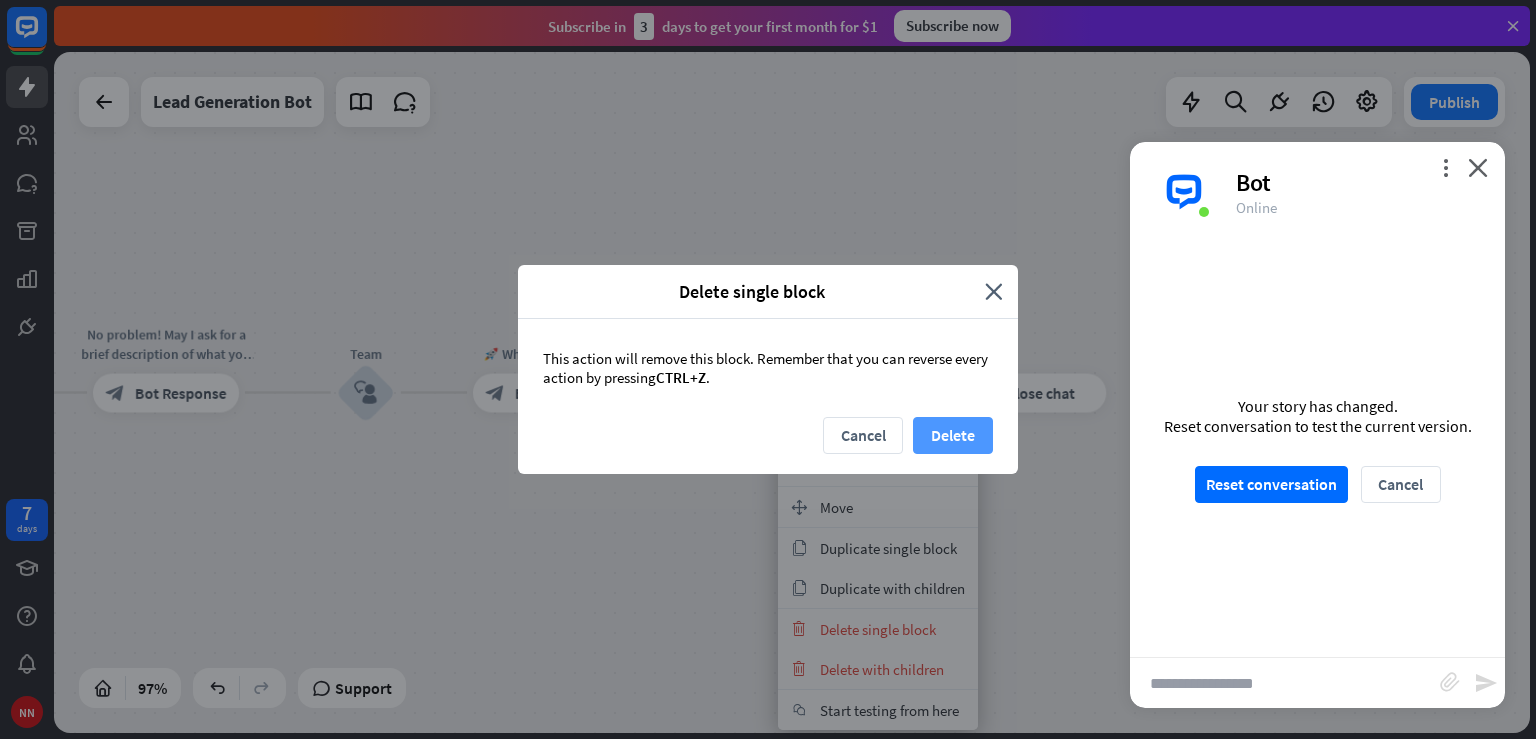 click on "Delete" at bounding box center (953, 435) 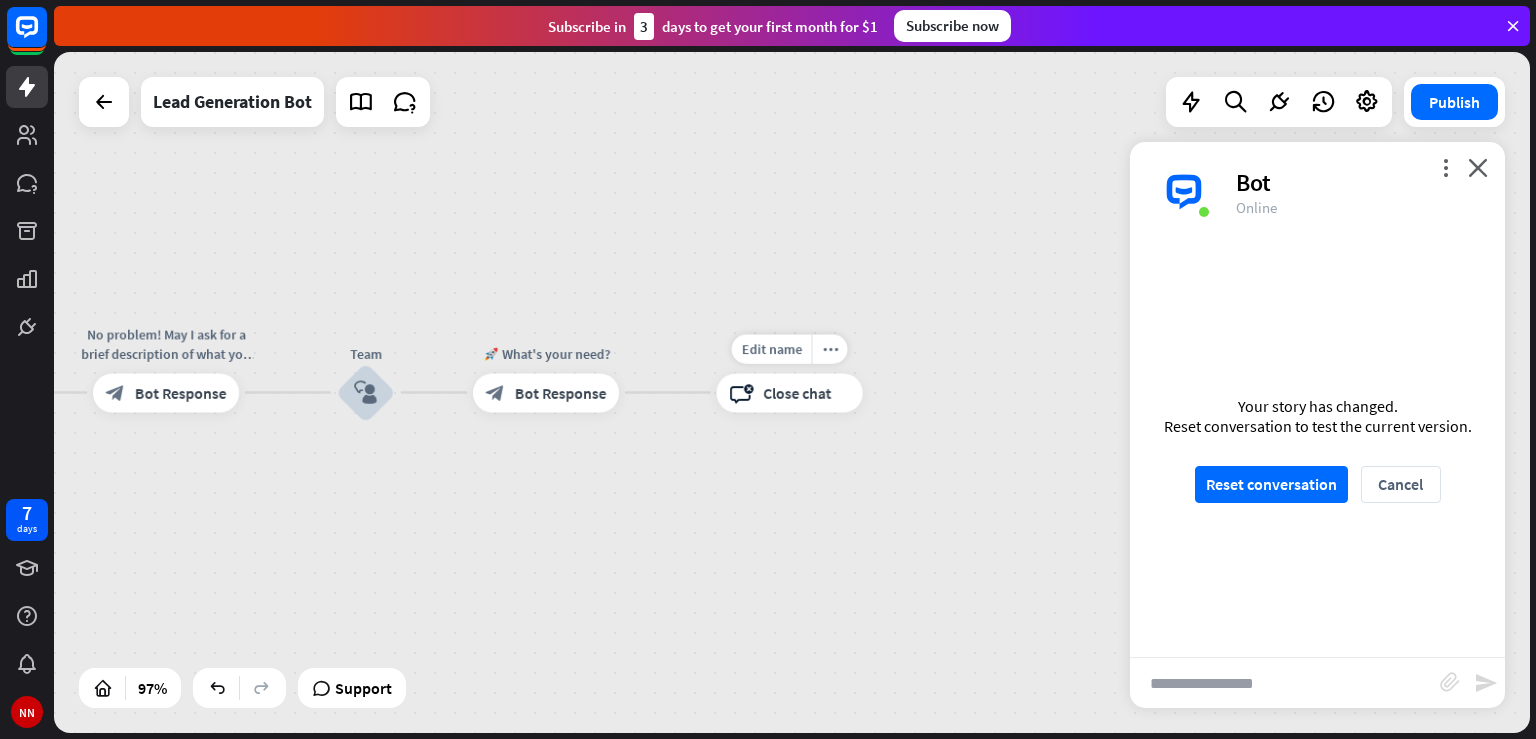 click on "Close chat" at bounding box center (797, 392) 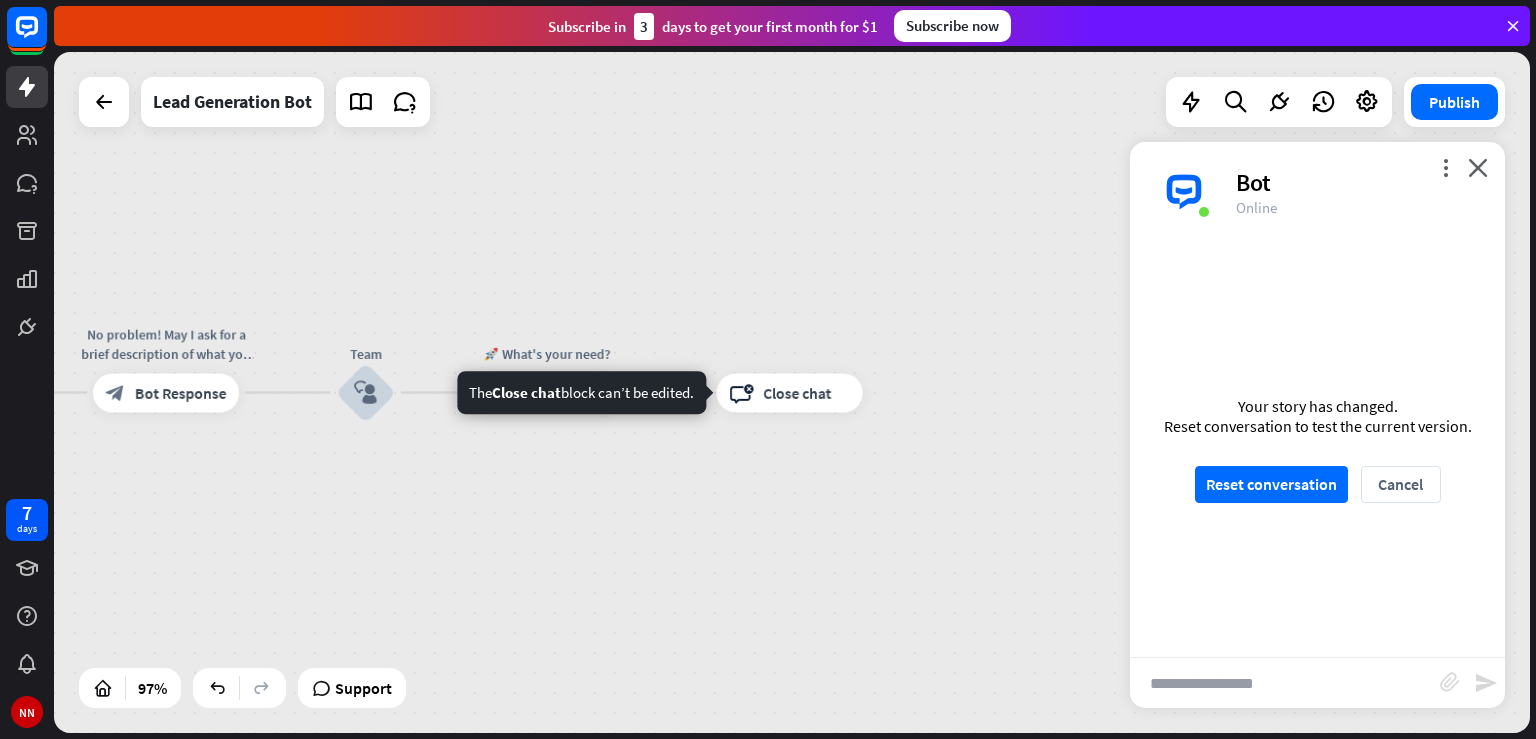 click on "home_2   Start point                 Welcome message   block_bot_response   Bot Response                 Start   block_user_input                 Let's start   block_bot_response   Bot Response                 Name is empty   filter   Filter                 👩‍💼 What's your name?   block_bot_response   Bot Response                 Name   block_user_input                 Name is not empty   filter   Filter                 📩 What's your e-mail & company?   block_question   Question                   block_success   Success                 No problem! May I ask for a brief description of what you need exactly?   block_bot_response   Bot Response                 Team   block_user_input                 🚀 What's your need?   block_bot_response   Bot Response       Edit name   more_horiz             block_close_chat   Close chat                     AI Assist                   block_fallback   Default fallback                 Okay sure! Where are you located?   block_bot_response" at bounding box center [792, 392] 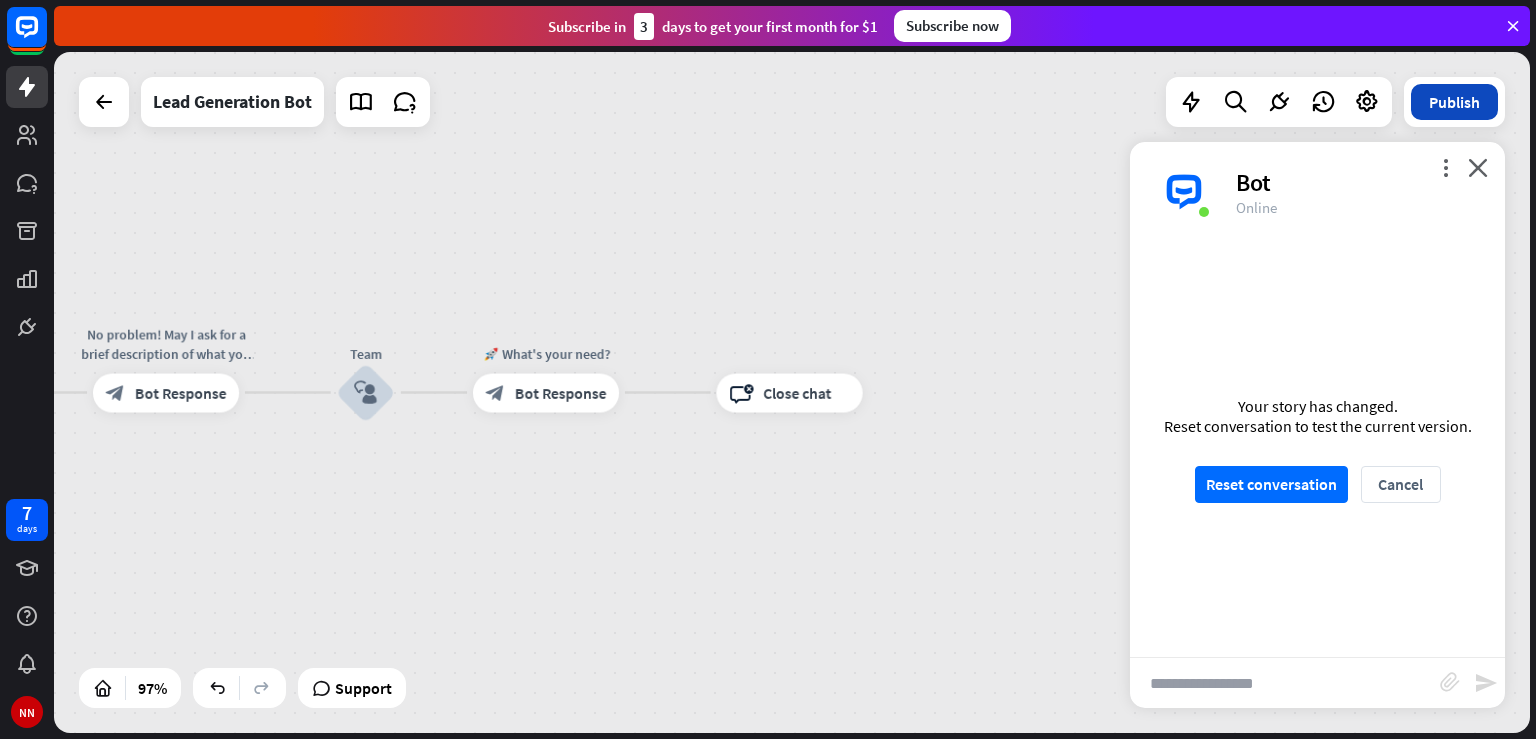 click on "Publish" at bounding box center [1454, 102] 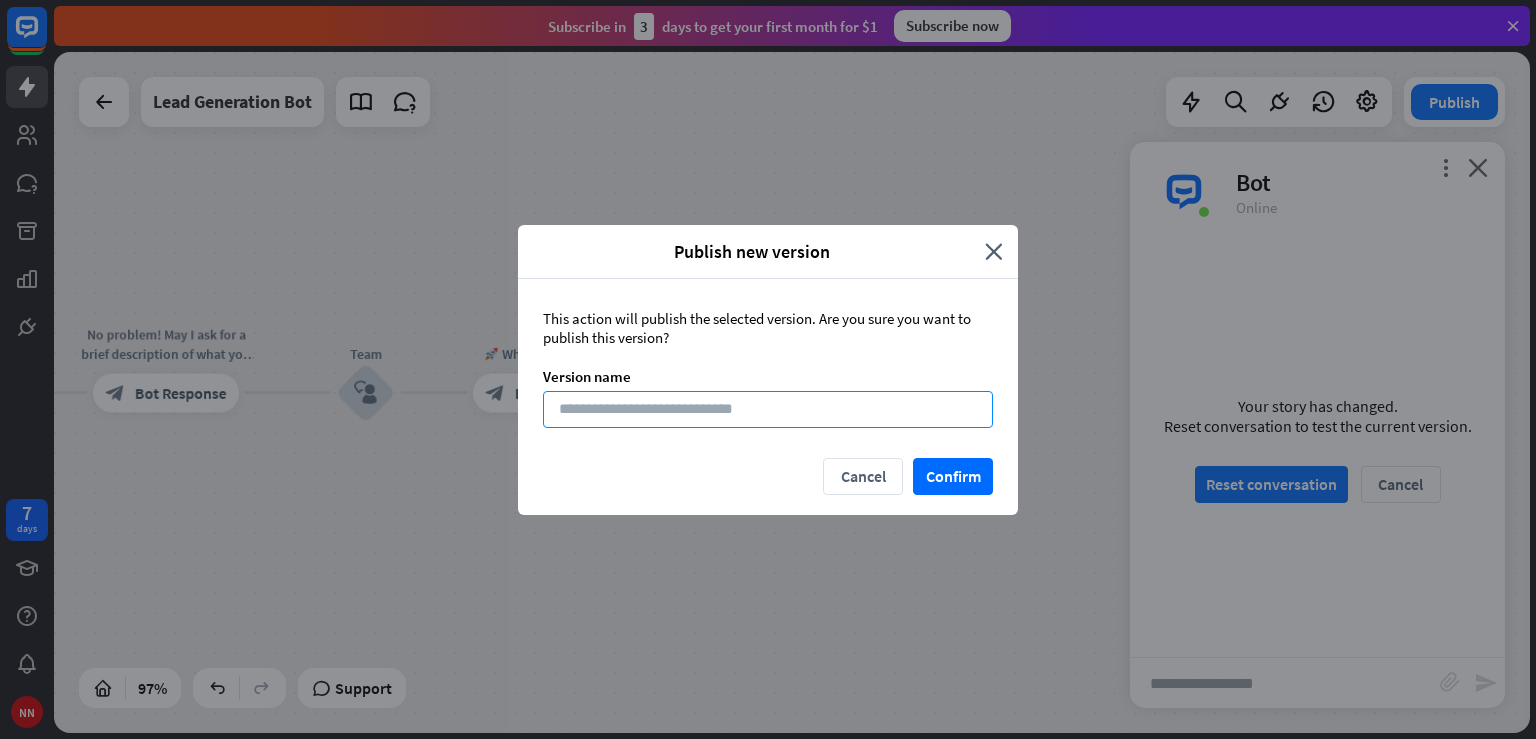 click at bounding box center (768, 409) 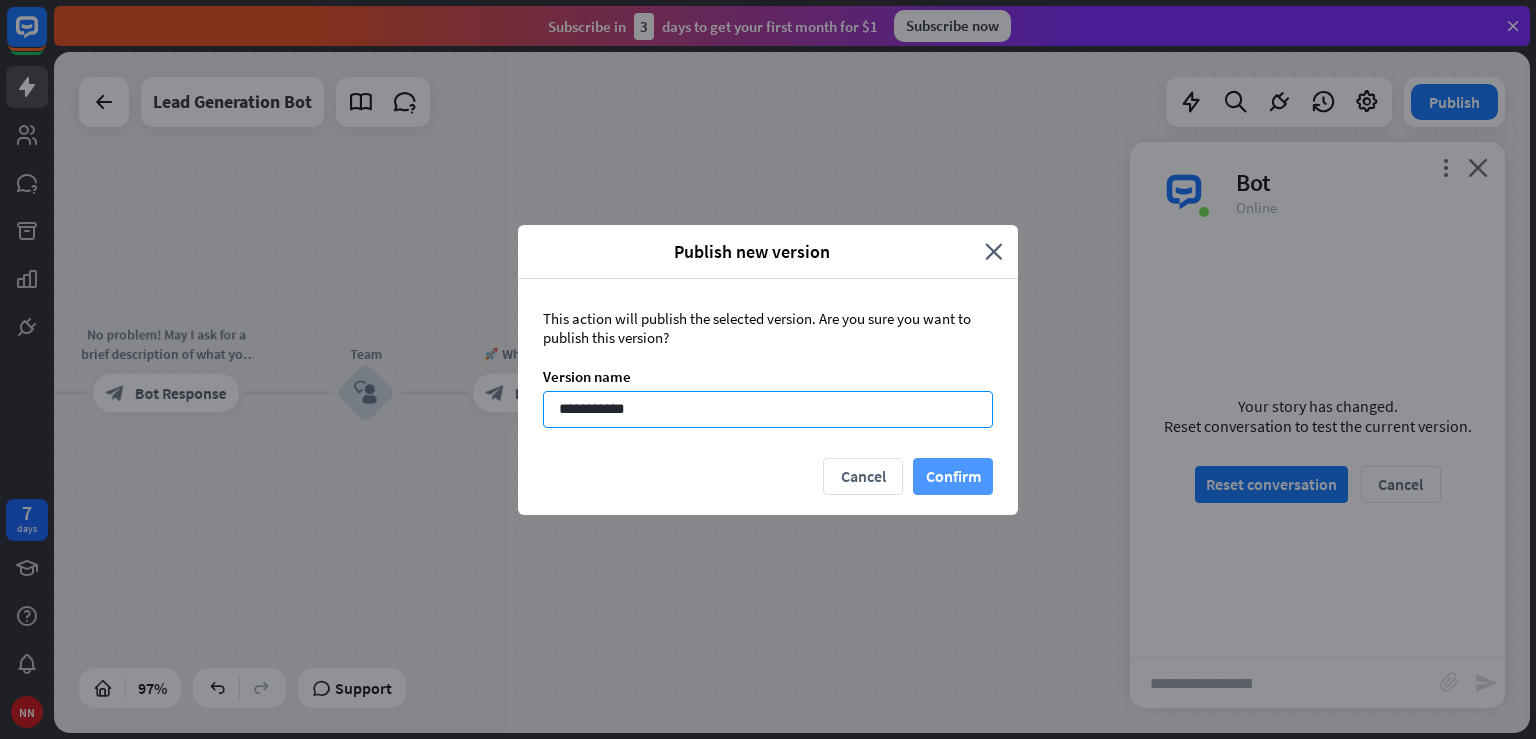 type on "**********" 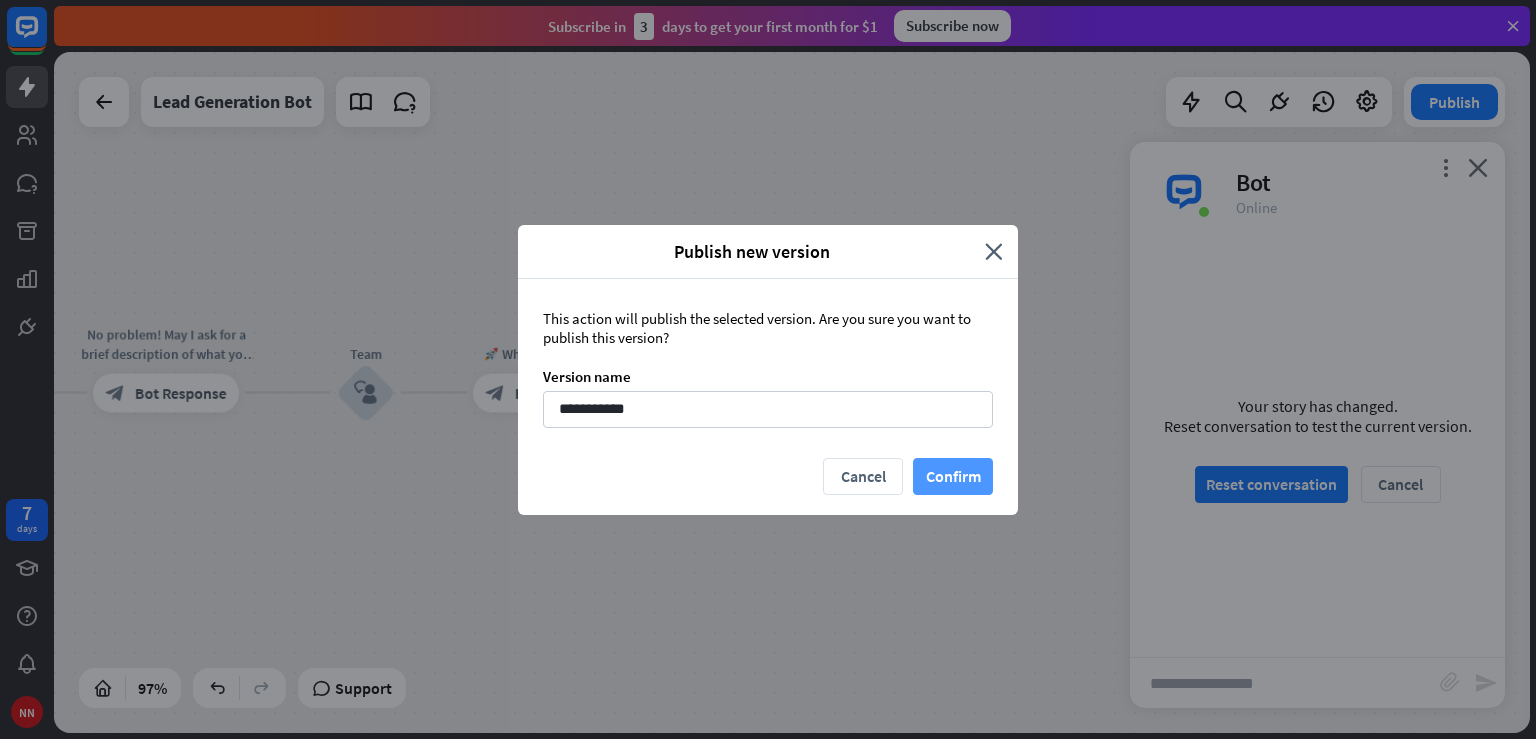 click on "Confirm" at bounding box center (953, 476) 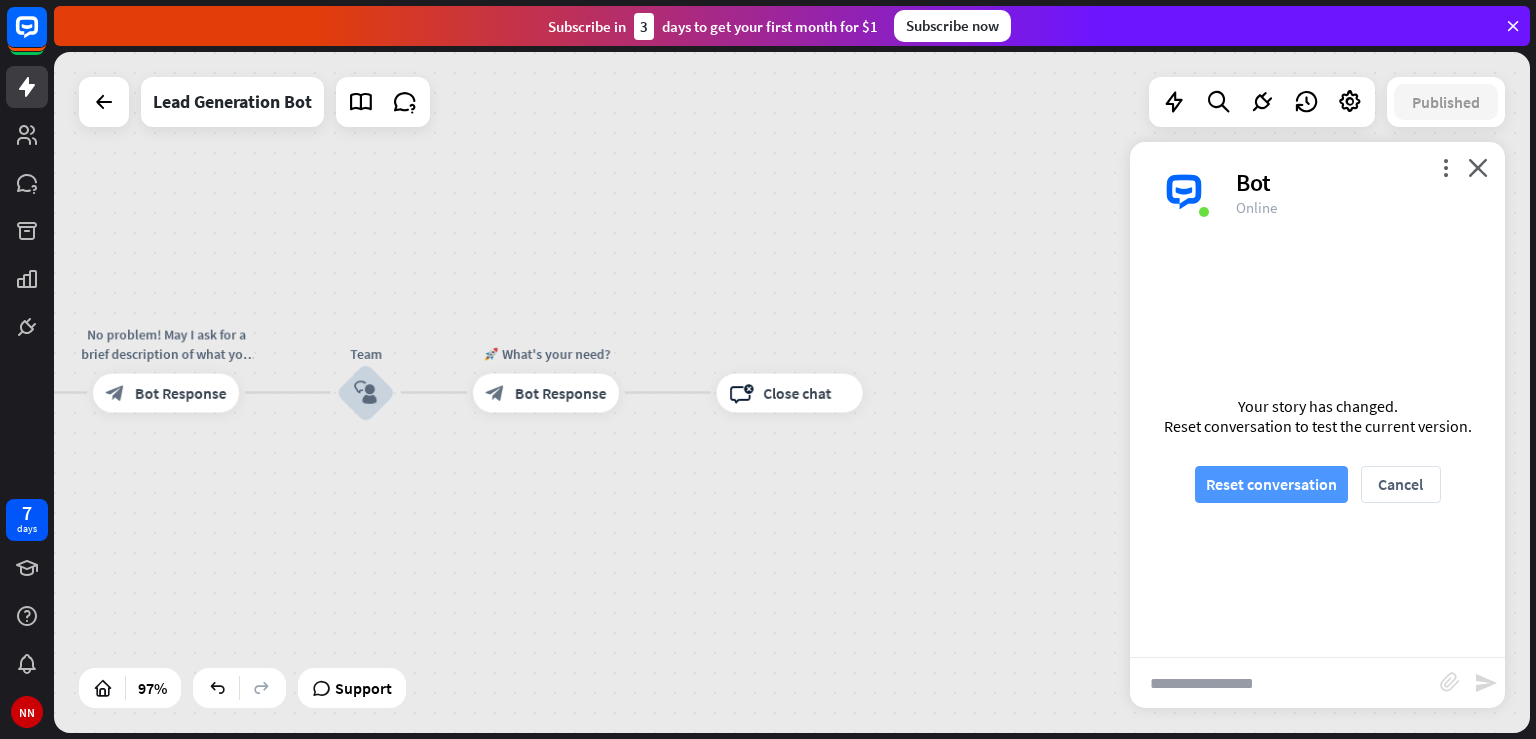 click on "Reset conversation" at bounding box center [1271, 484] 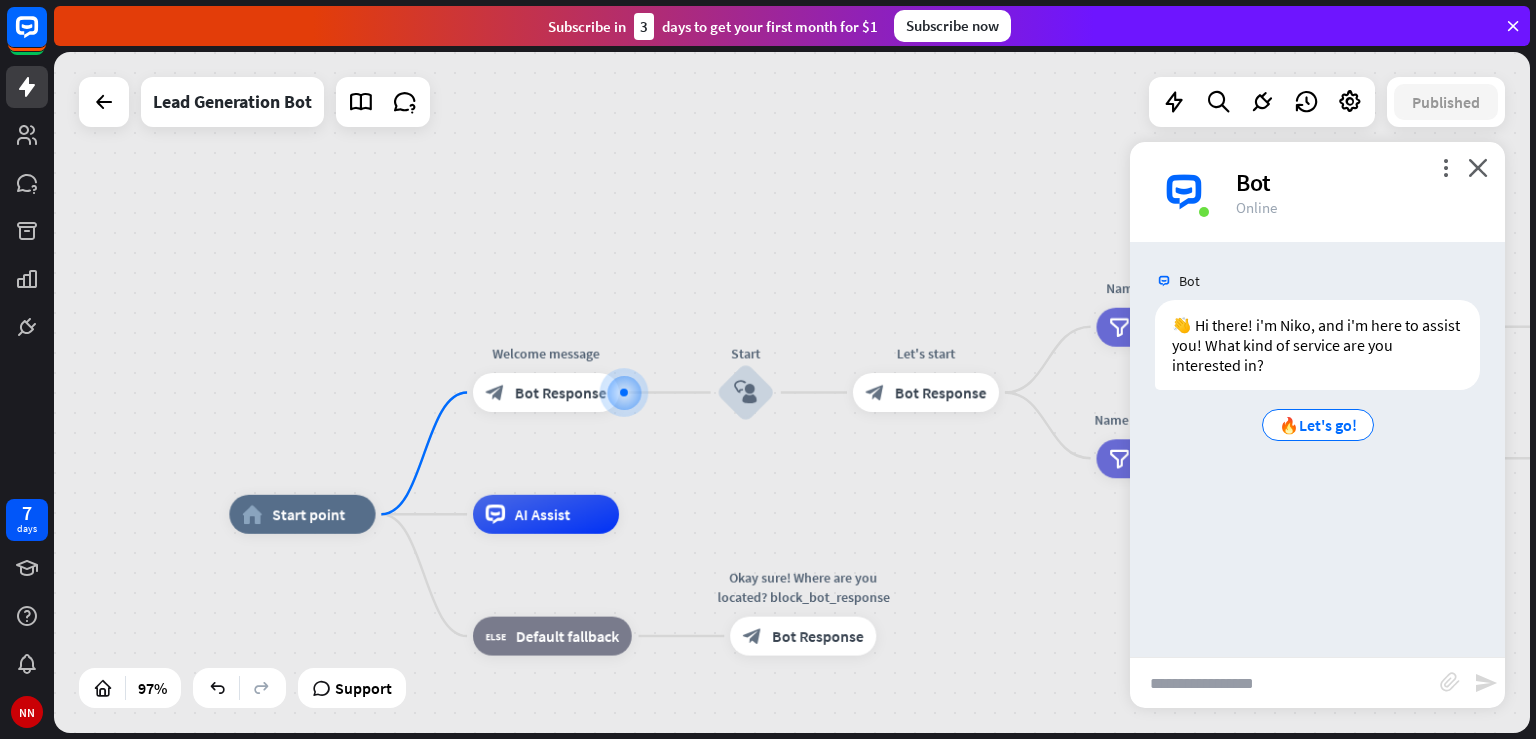 click at bounding box center [1285, 683] 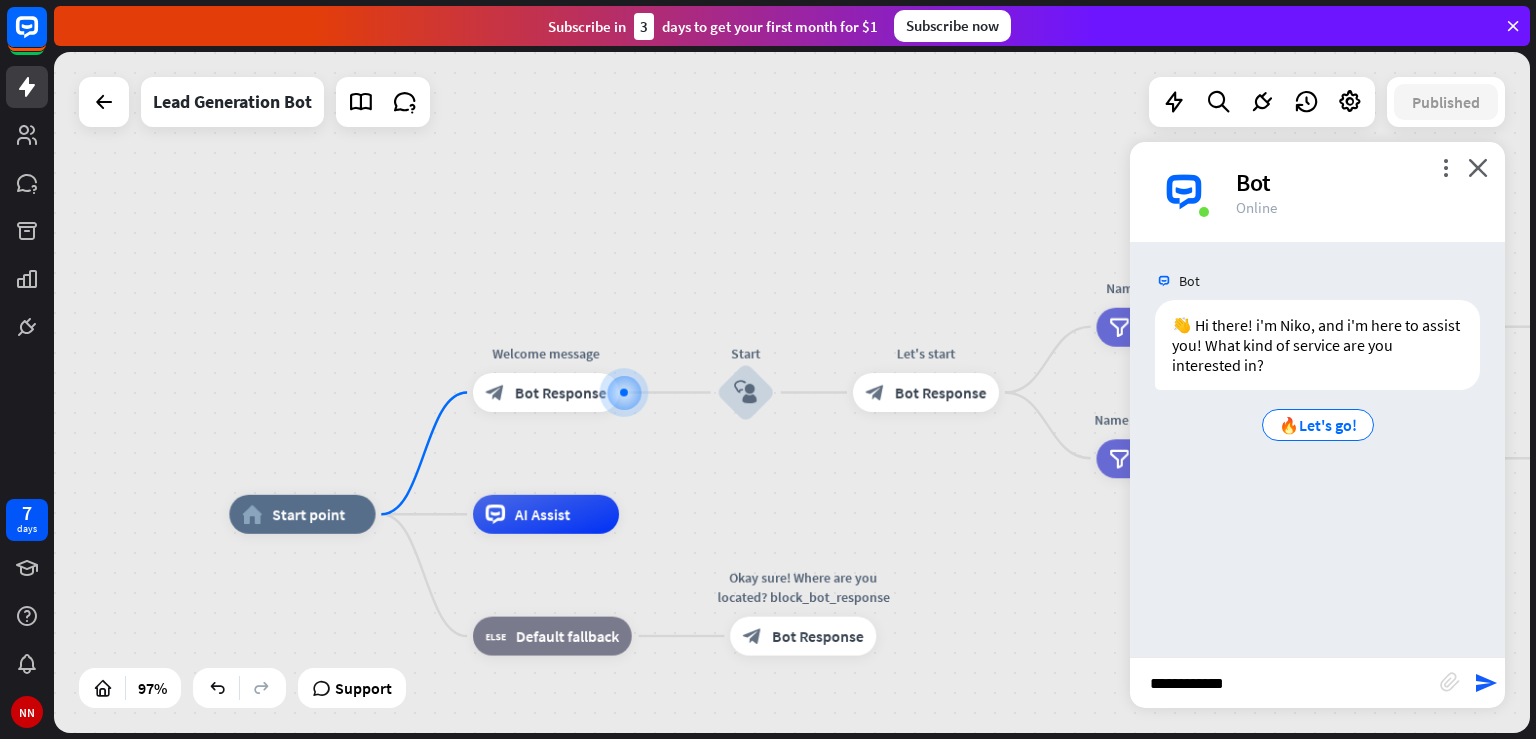 type on "**********" 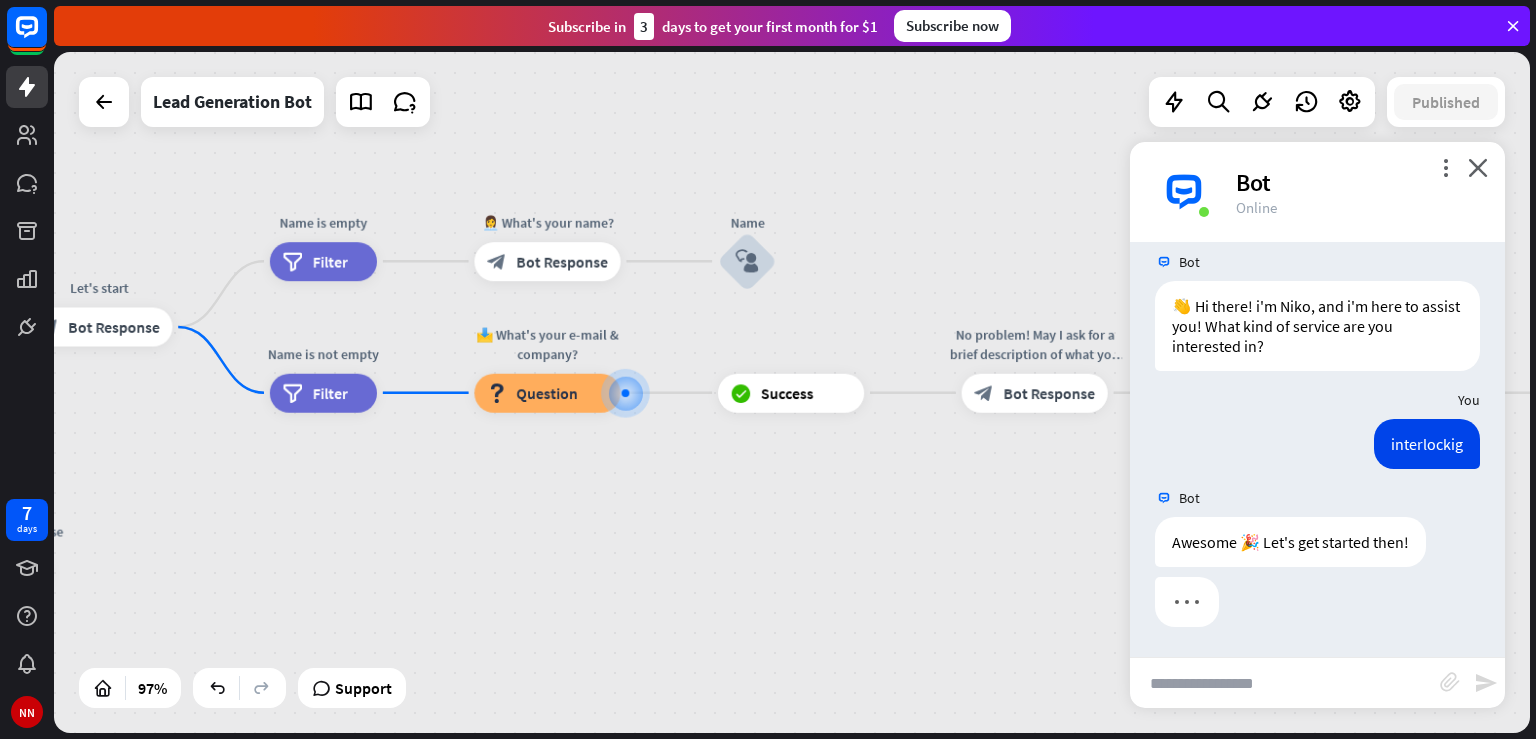 scroll, scrollTop: 18, scrollLeft: 0, axis: vertical 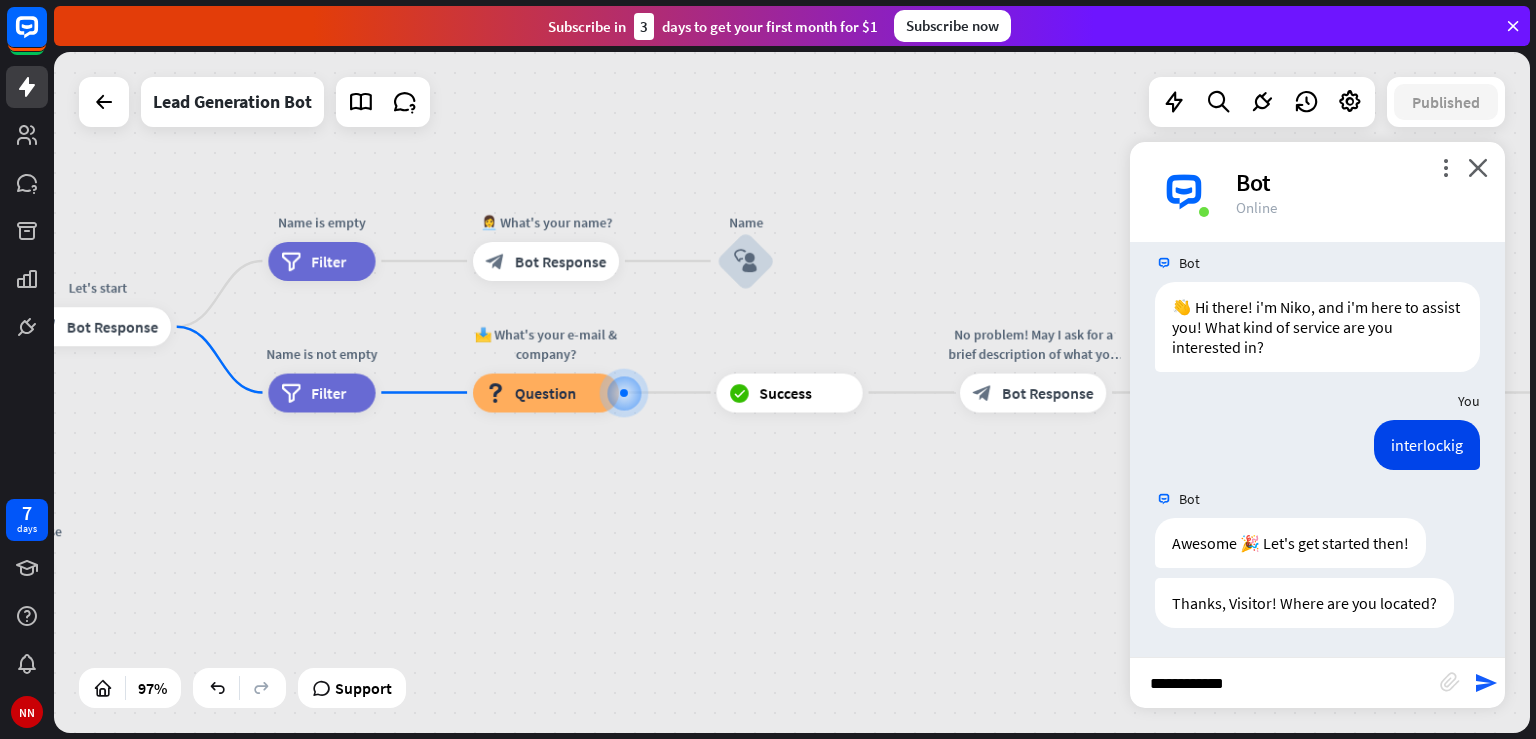 type on "**********" 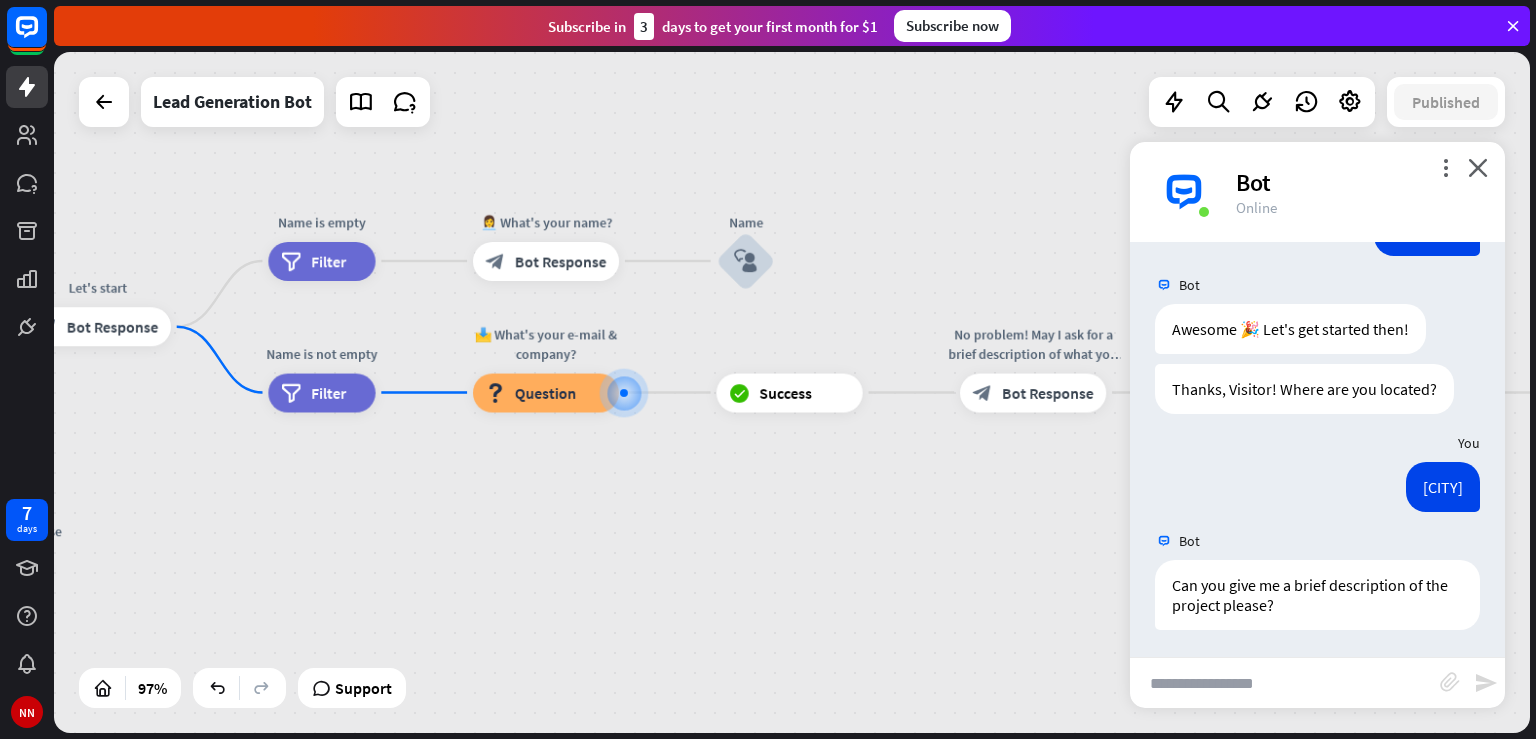 scroll, scrollTop: 234, scrollLeft: 0, axis: vertical 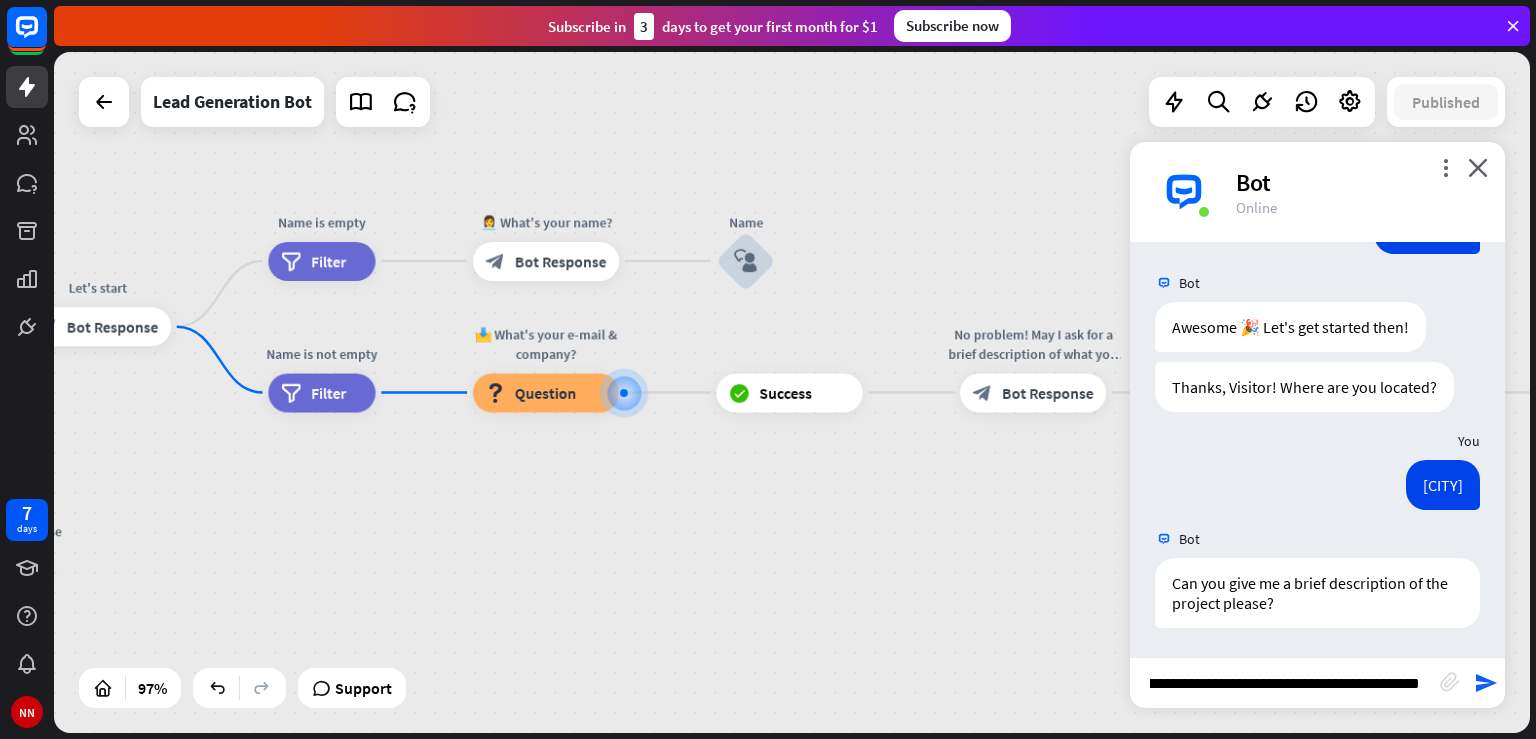 type on "**********" 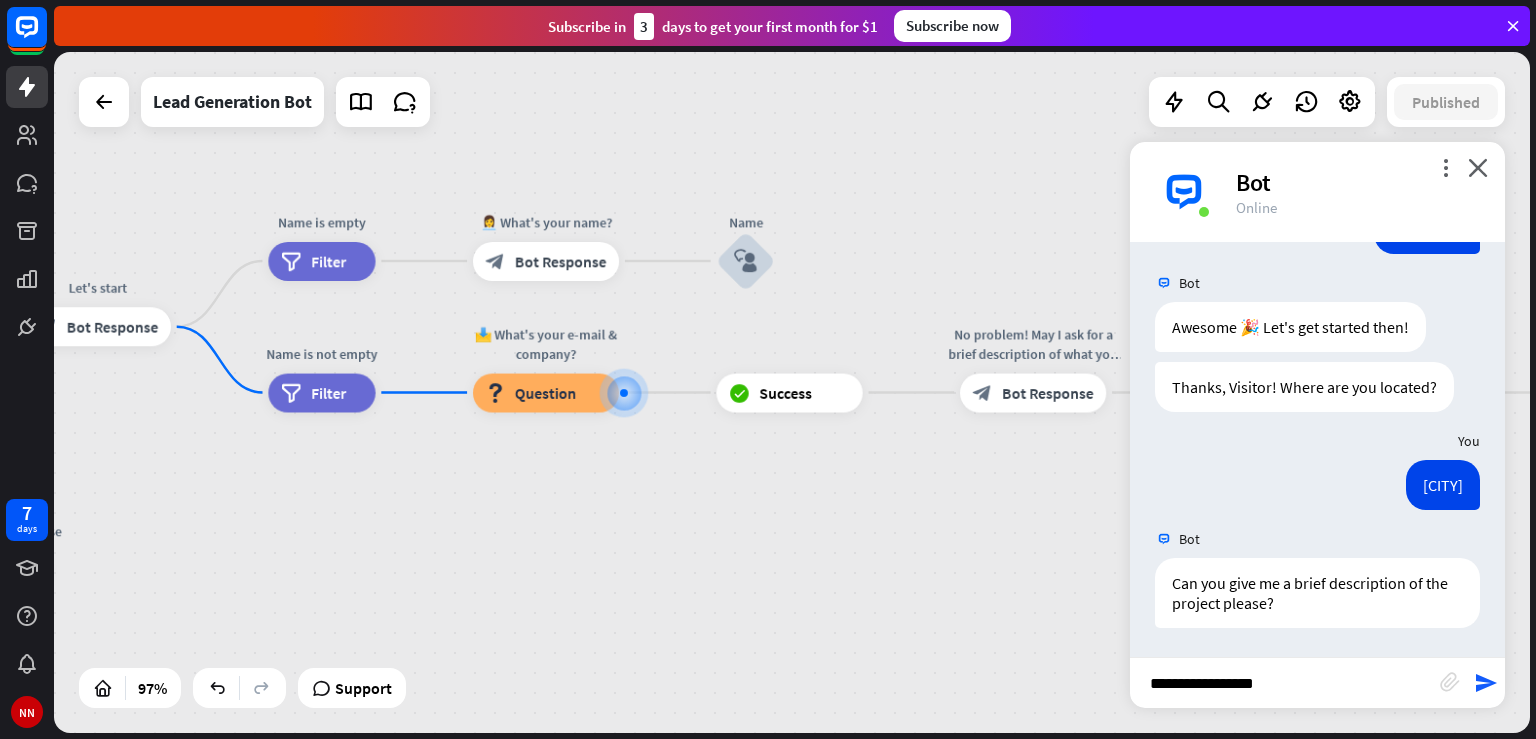 scroll, scrollTop: 0, scrollLeft: 0, axis: both 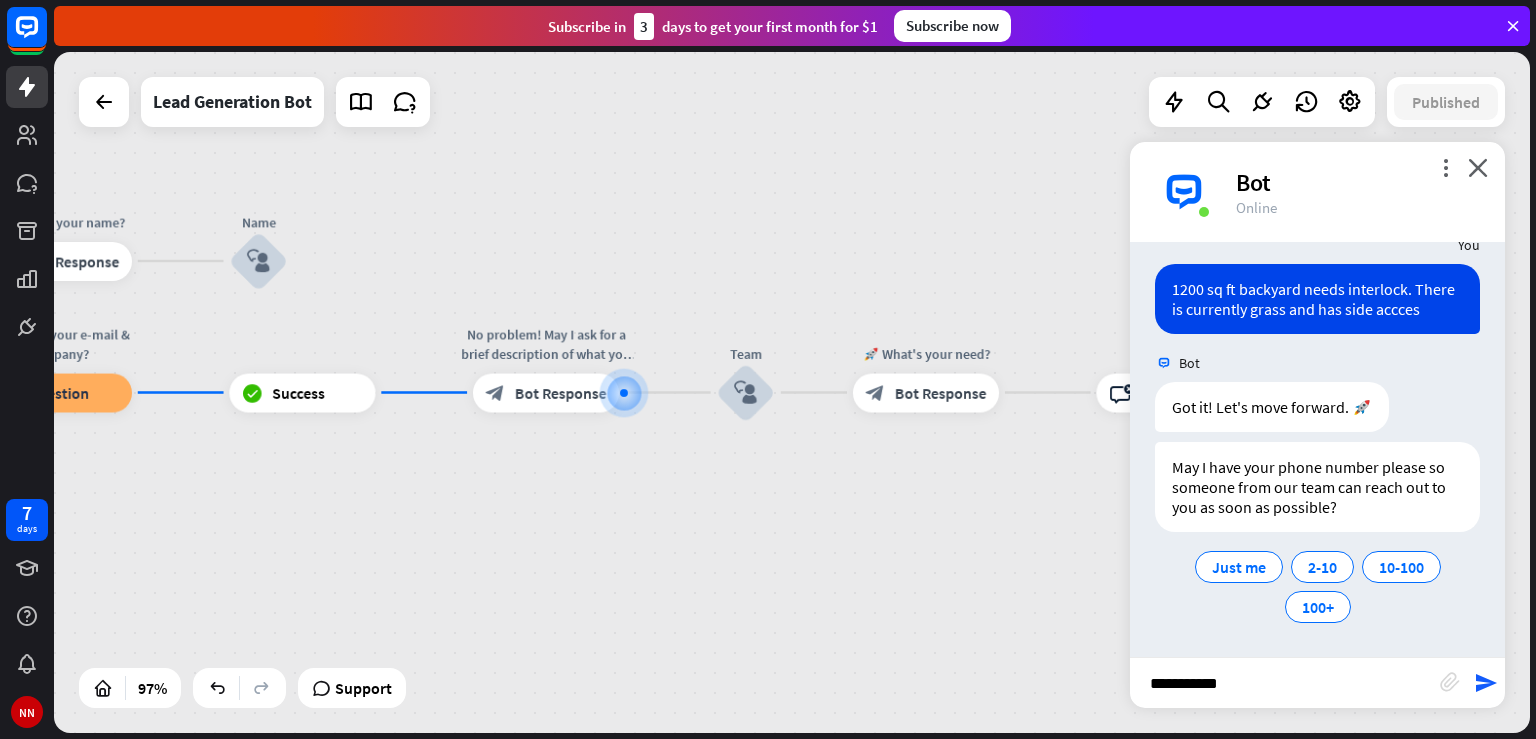 type on "**********" 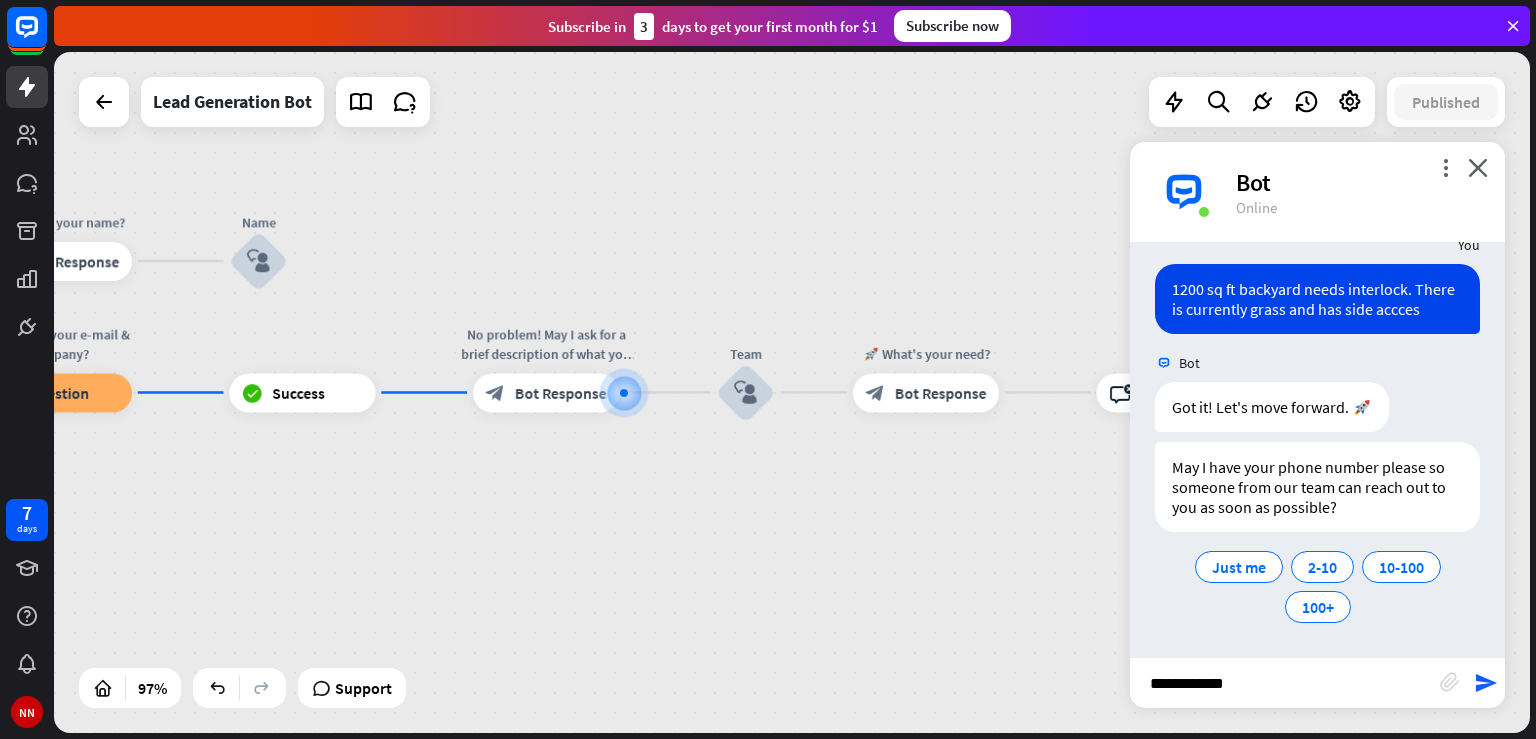 type 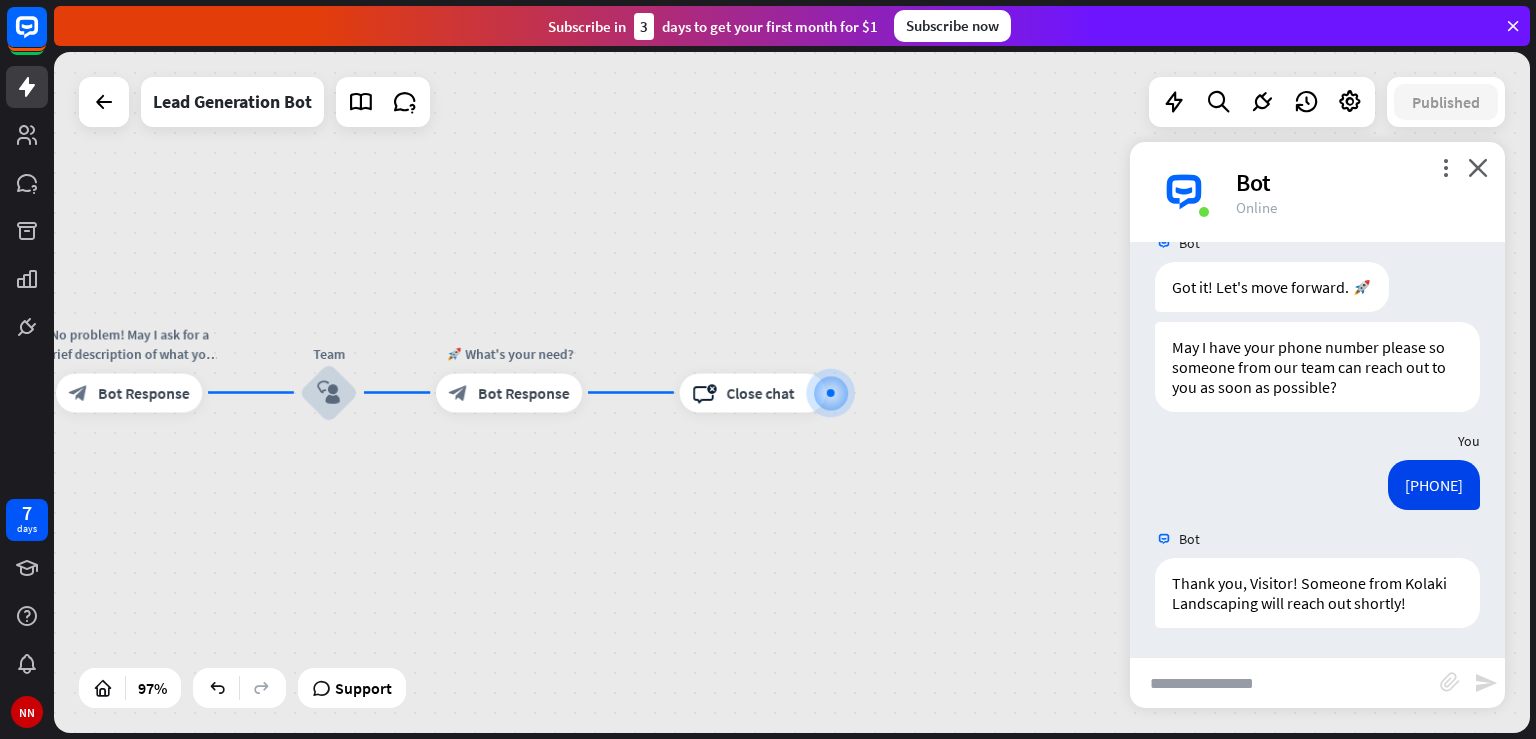 scroll, scrollTop: 786, scrollLeft: 0, axis: vertical 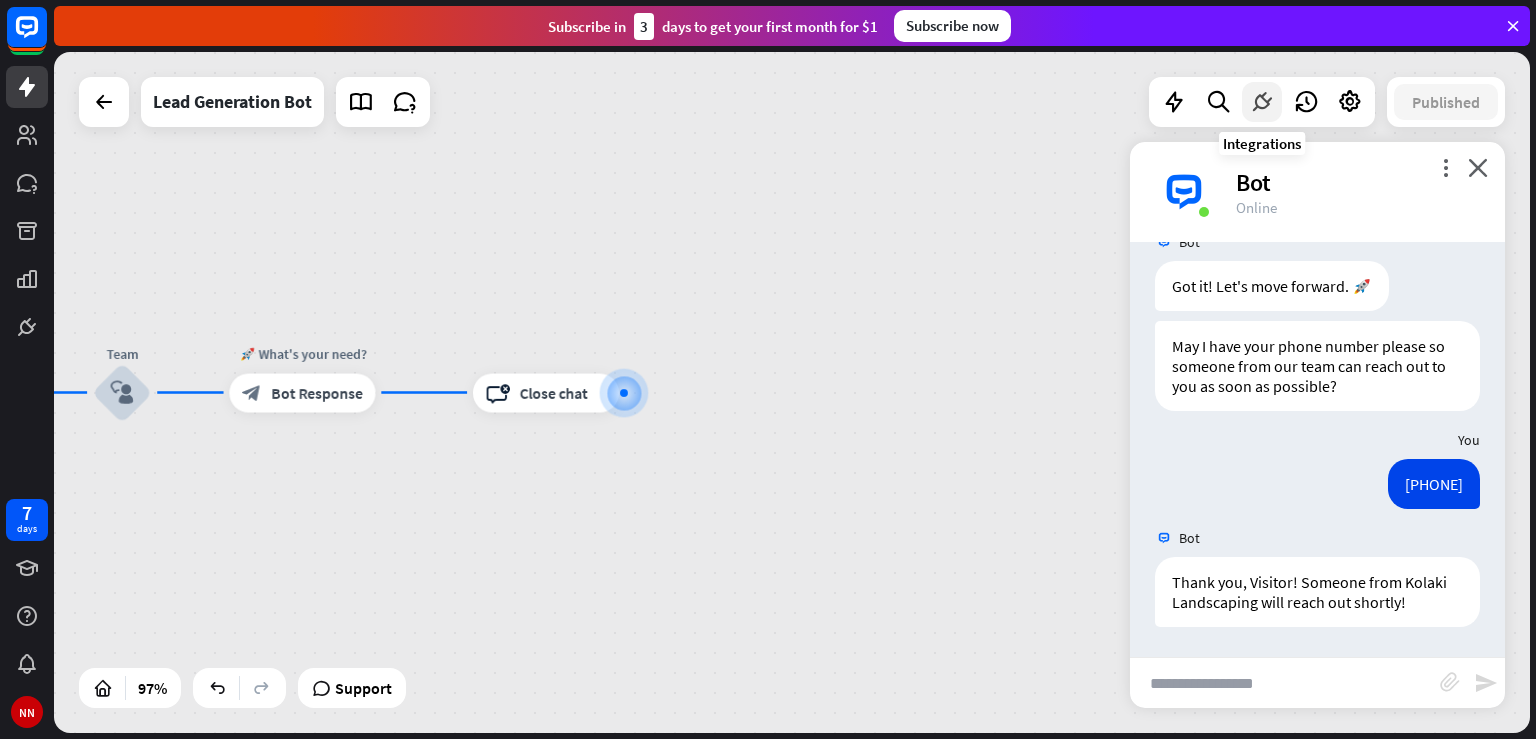 click at bounding box center (1262, 102) 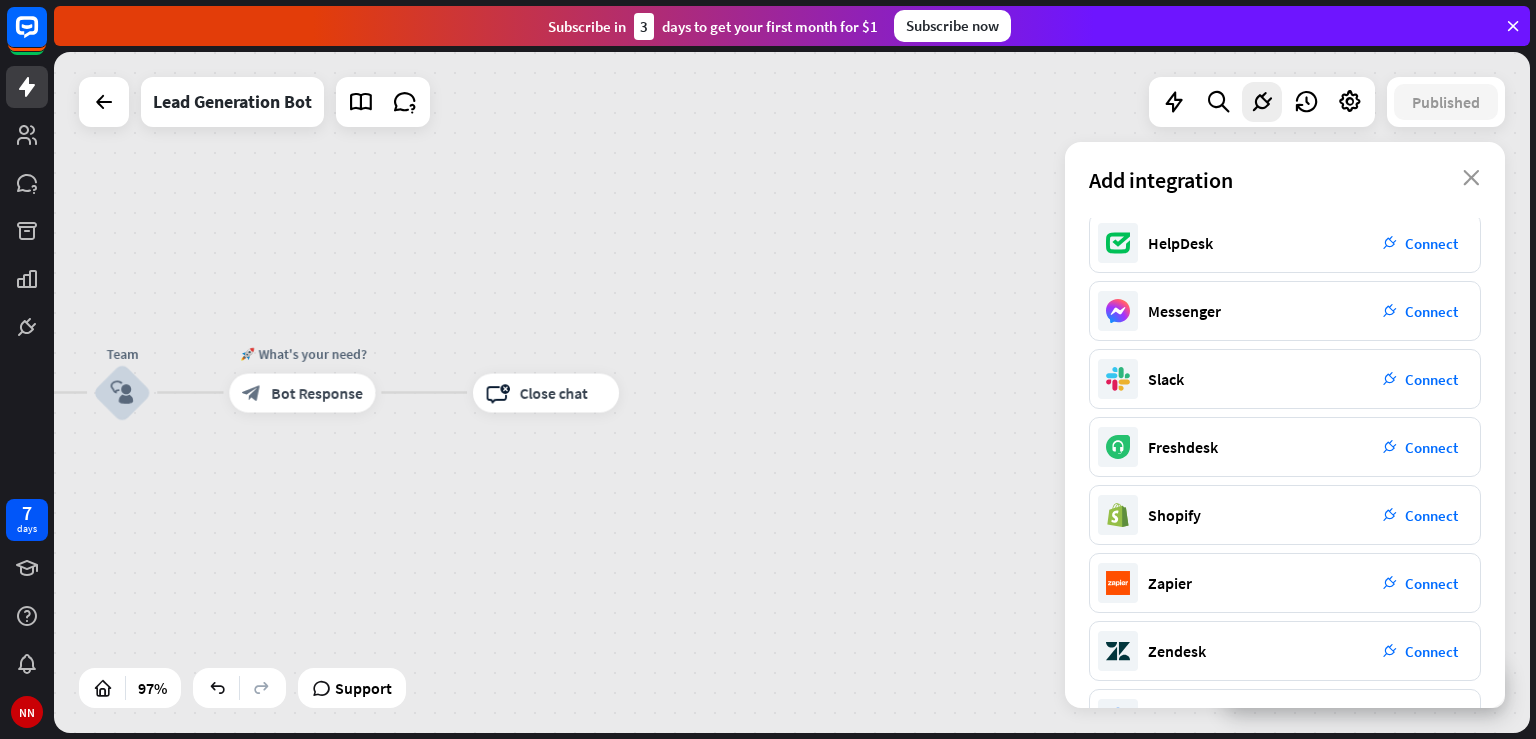 scroll, scrollTop: 142, scrollLeft: 0, axis: vertical 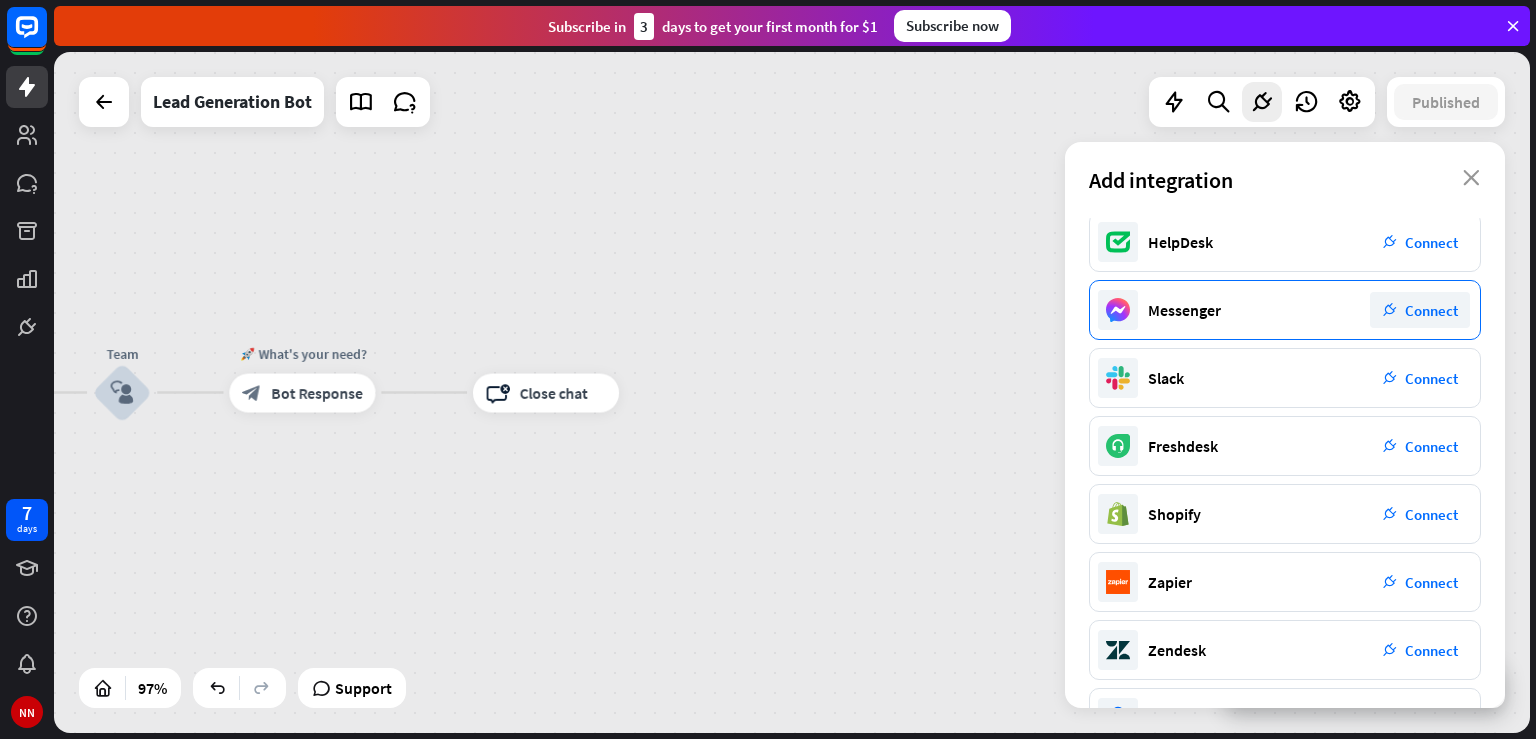 click on "Messenger" at bounding box center (1184, 310) 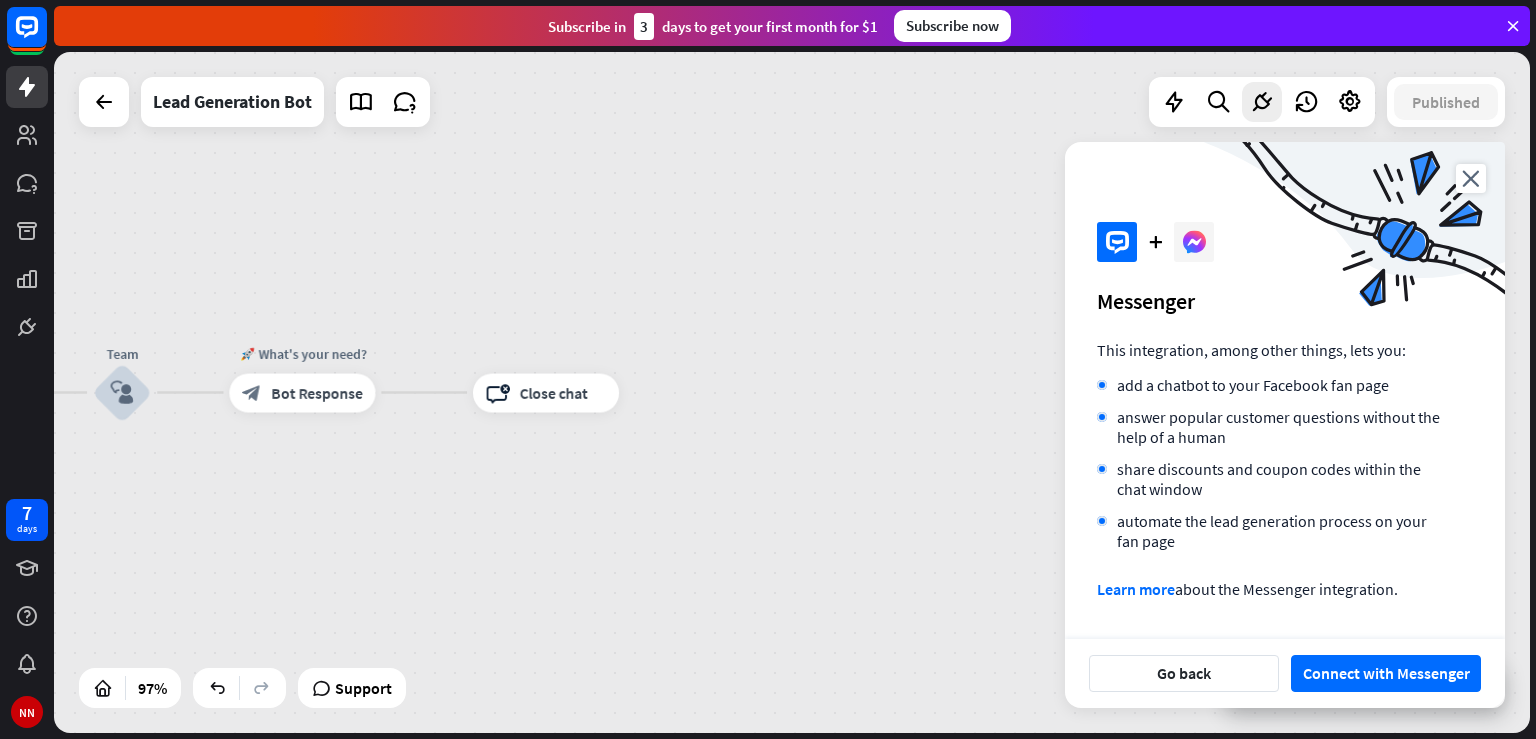 scroll, scrollTop: 0, scrollLeft: 0, axis: both 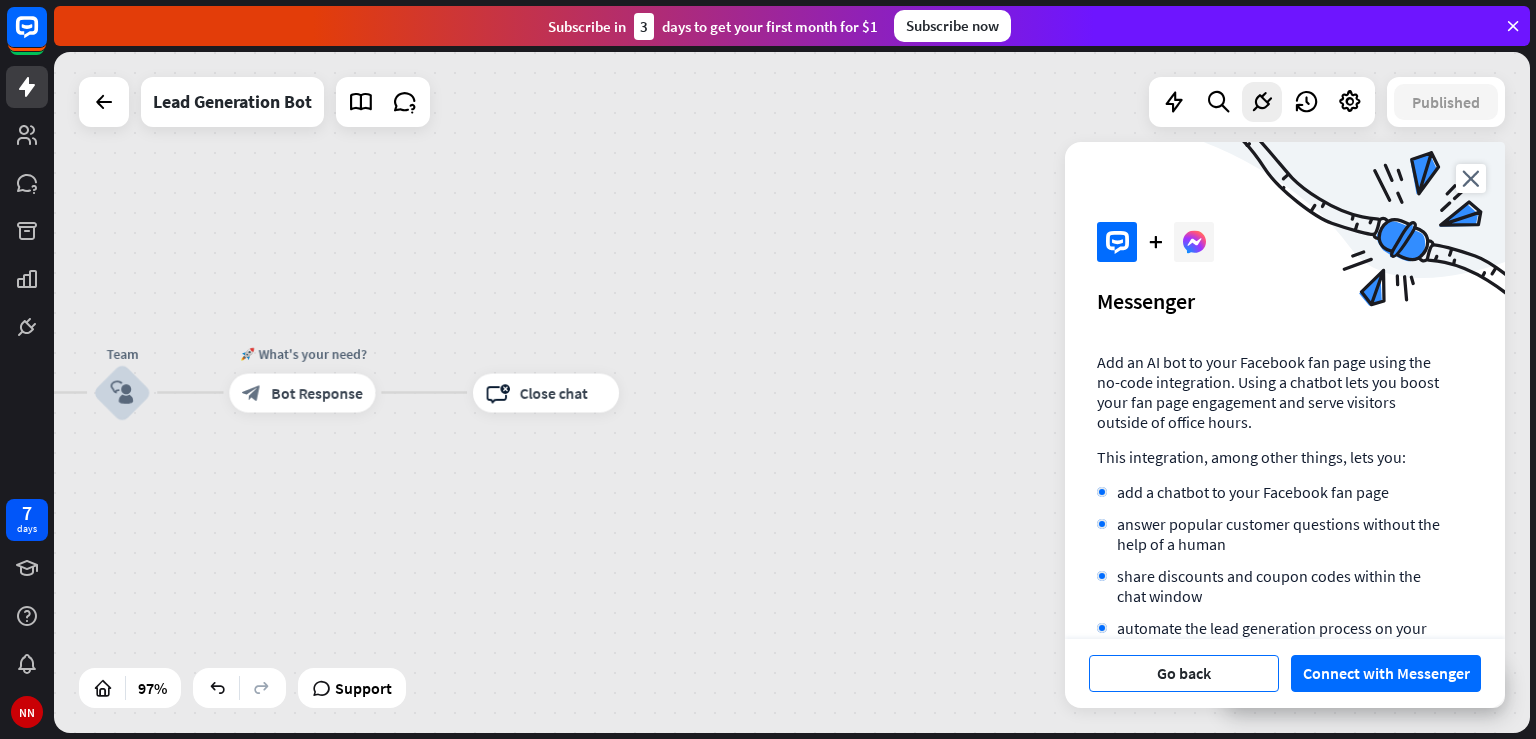 click on "Go back" at bounding box center [1184, 673] 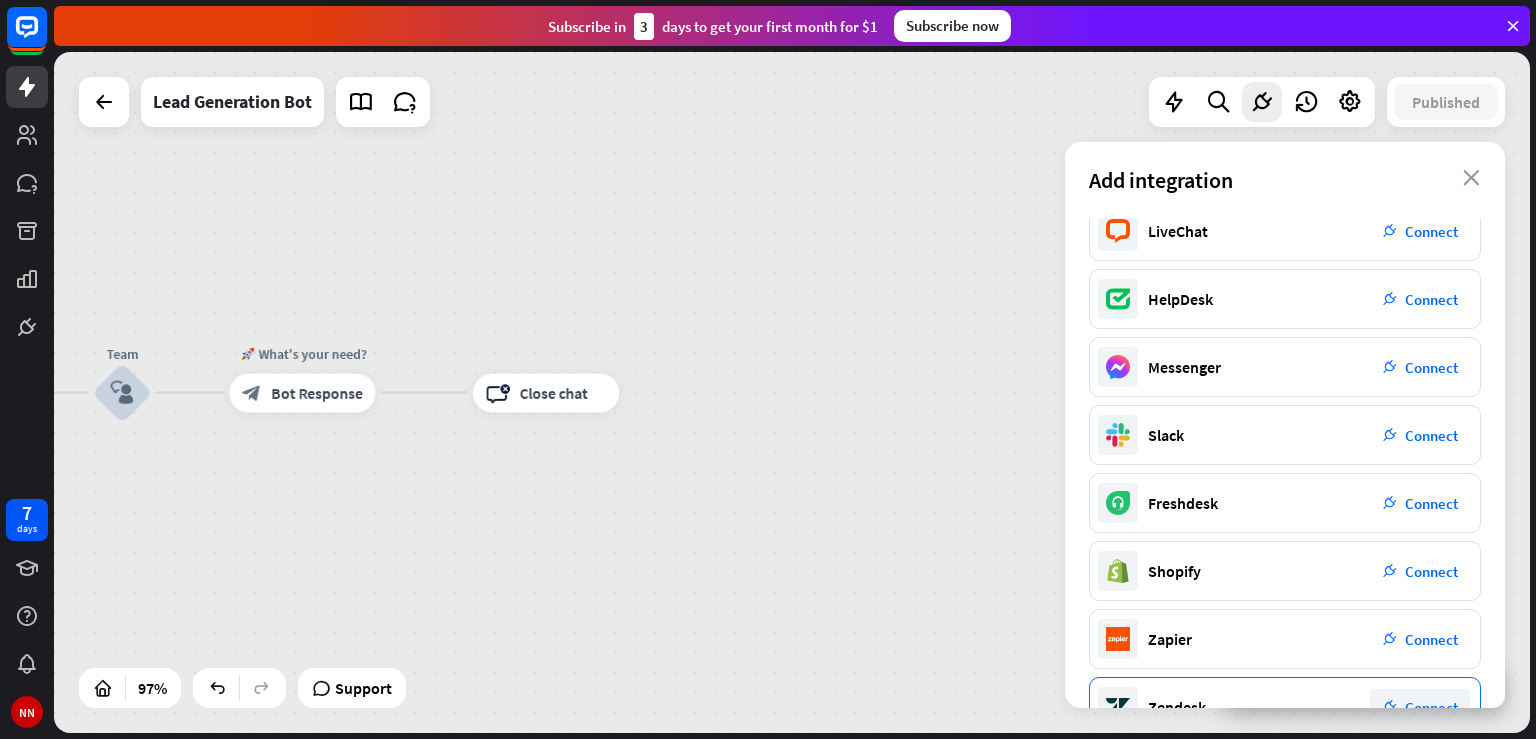 scroll, scrollTop: 0, scrollLeft: 0, axis: both 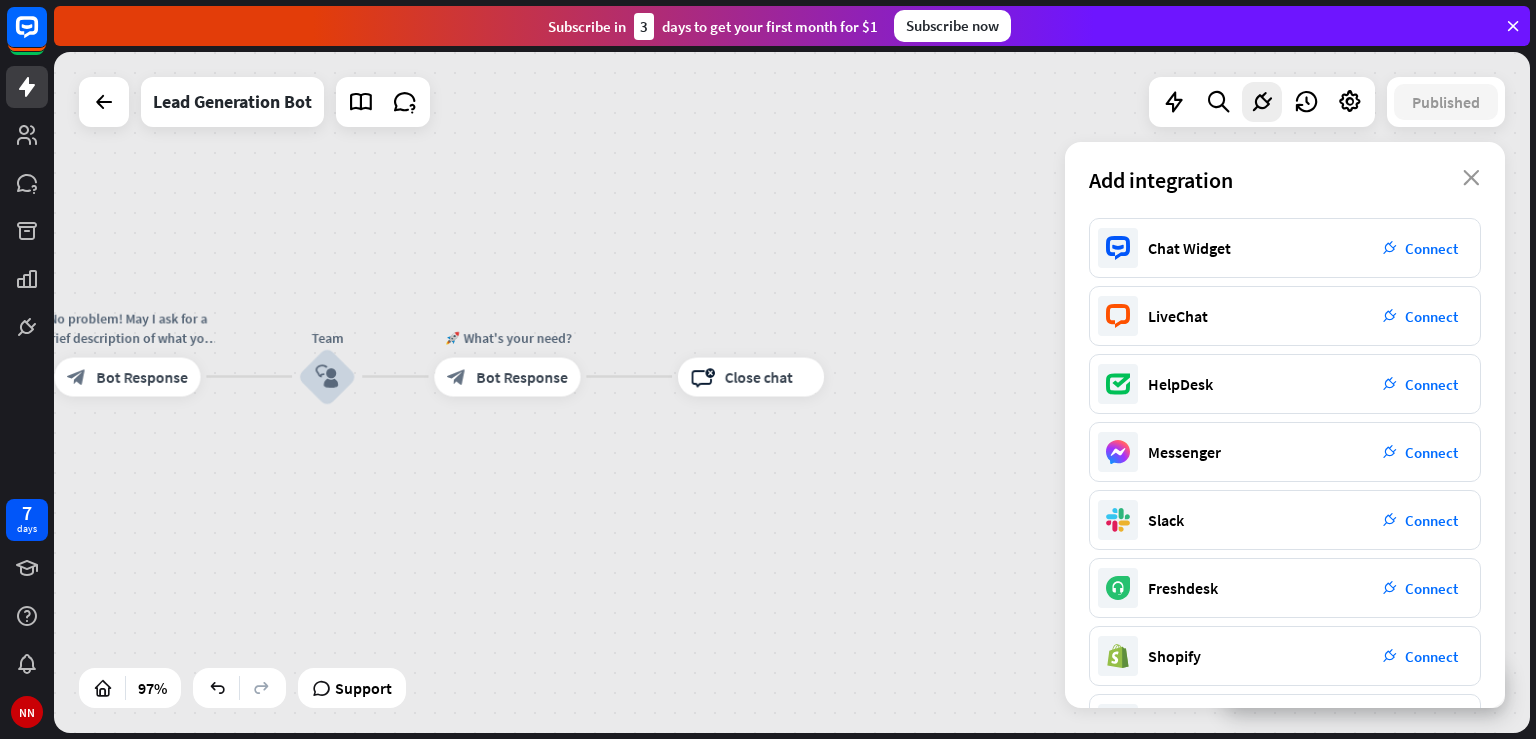 drag, startPoint x: 710, startPoint y: 393, endPoint x: 997, endPoint y: 389, distance: 287.02786 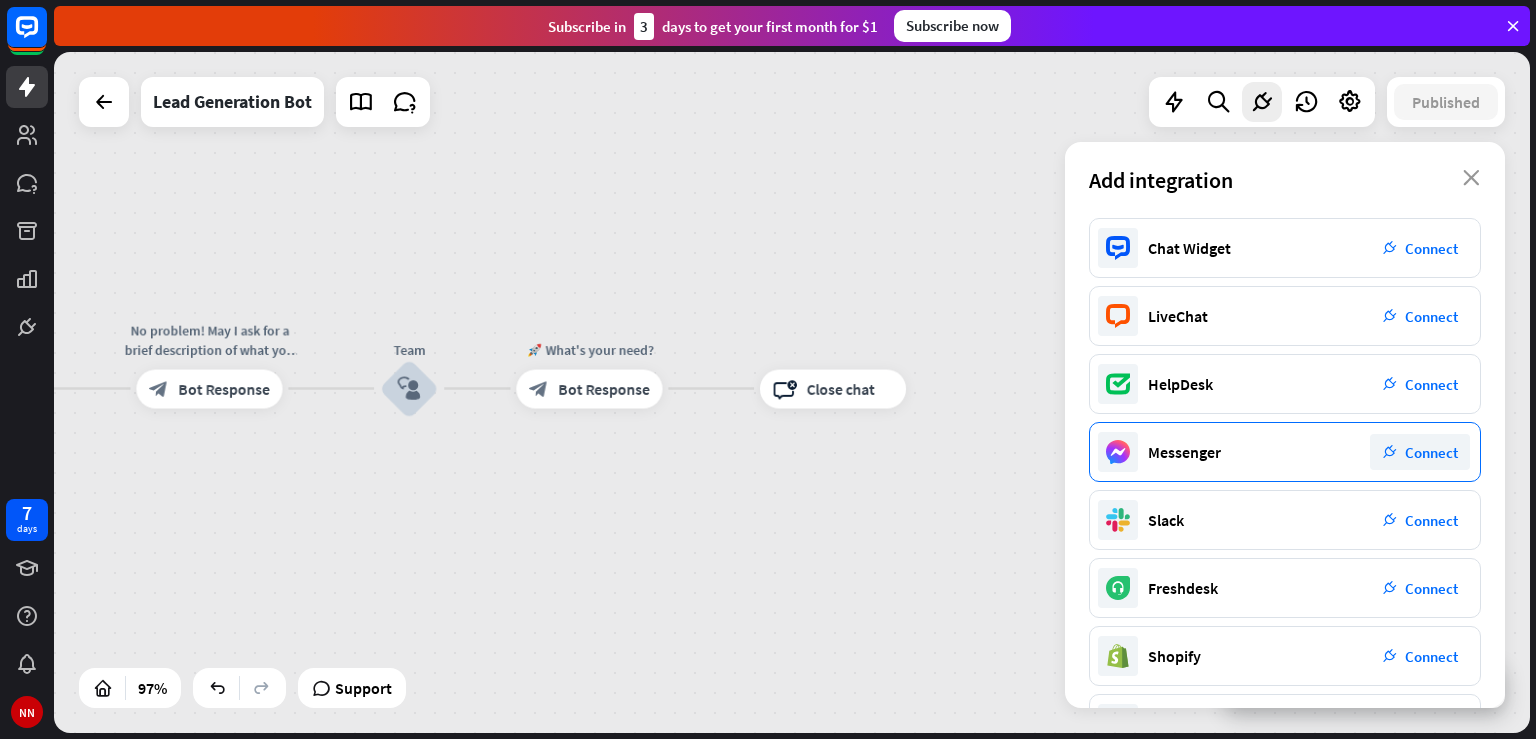 click on "Messenger   plug_integration   Connect" at bounding box center [1285, 452] 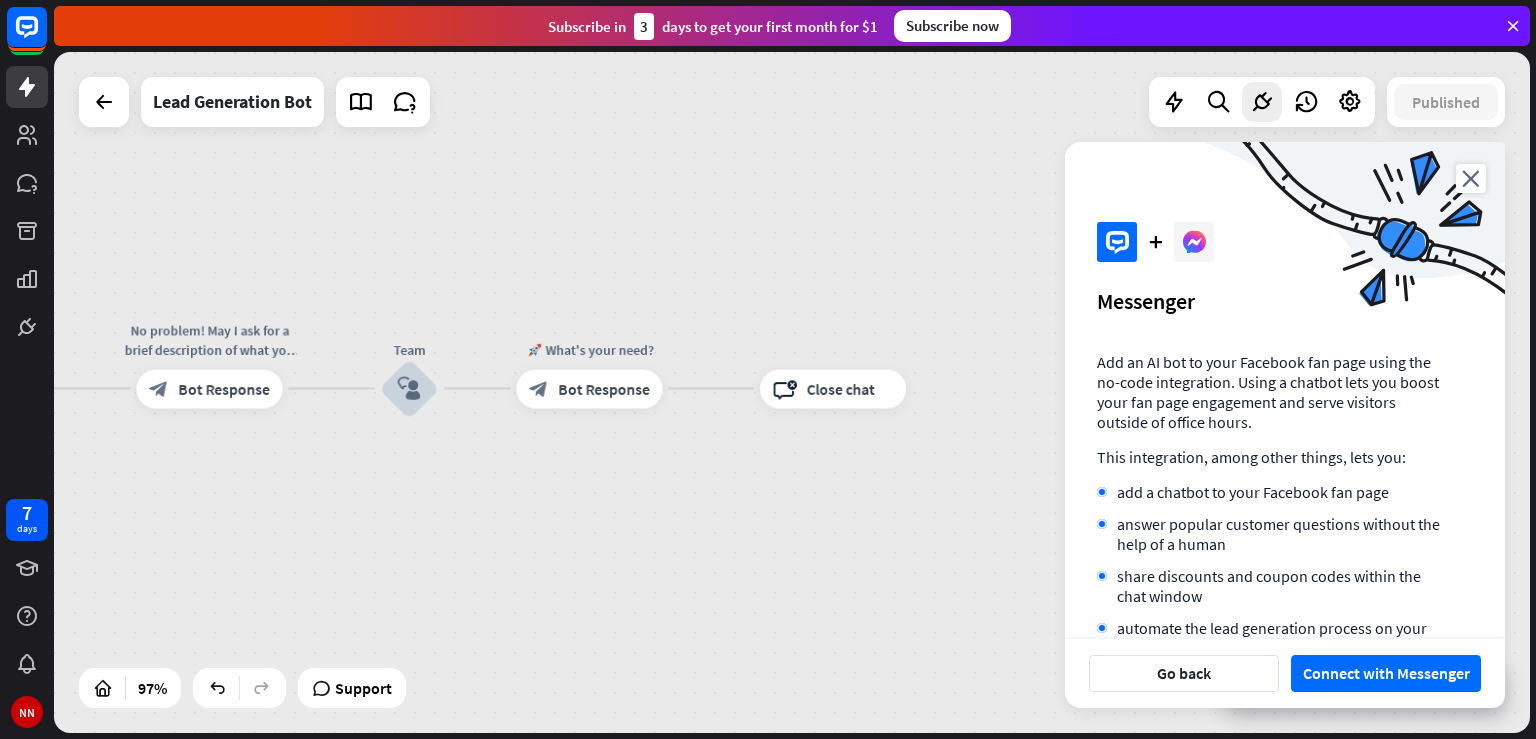 scroll, scrollTop: 107, scrollLeft: 0, axis: vertical 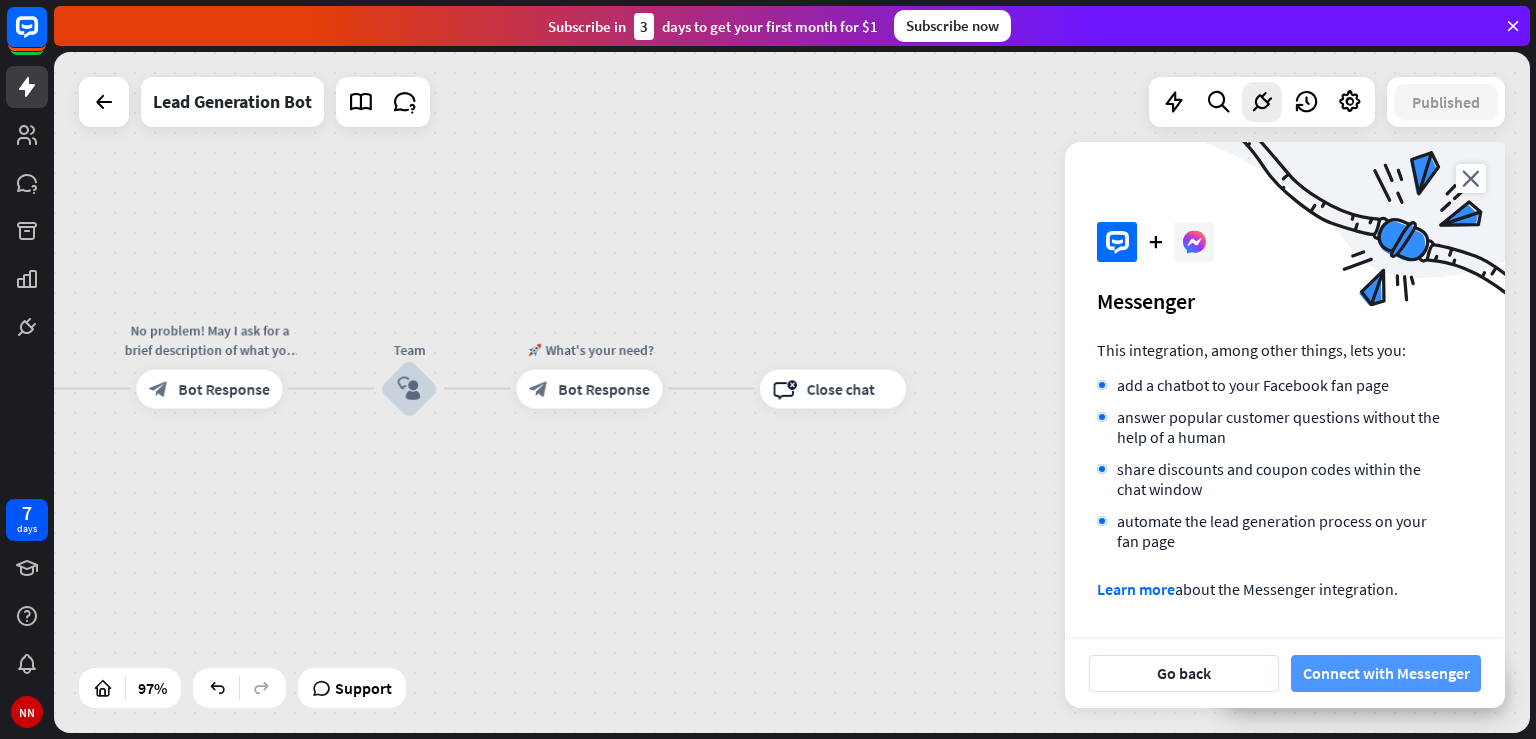 click on "Connect with Messenger" at bounding box center (1386, 673) 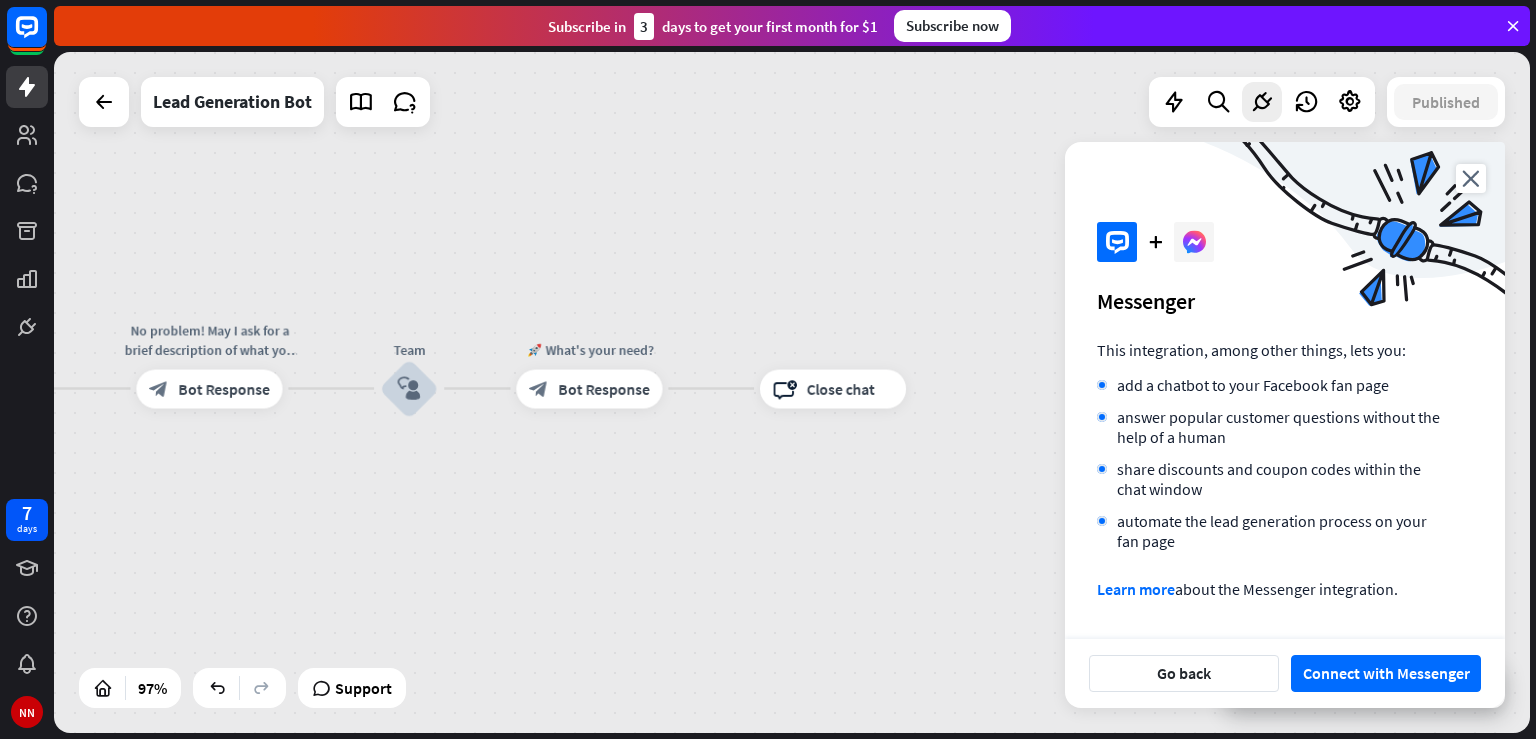 click on "home_2   Start point                 Welcome message   block_bot_response   Bot Response                 Start   block_user_input                 Let's start   block_bot_response   Bot Response                 Name is empty   filter   Filter                 👩‍💼 What's your name?   block_bot_response   Bot Response                 Name   block_user_input                 Name is not empty   filter   Filter                 📩 What's your e-mail & company?   block_question   Question                   block_success   Success                 No problem! May I ask for a brief description of what you need exactly?   block_bot_response   Bot Response                 Team   block_user_input                 🚀 What's your need?   block_bot_response   Bot Response                   block_close_chat   Close chat                     AI Assist                   block_fallback   Default fallback                 Okay sure! Where are you located?   block_bot_response   Bot Response" at bounding box center (792, 392) 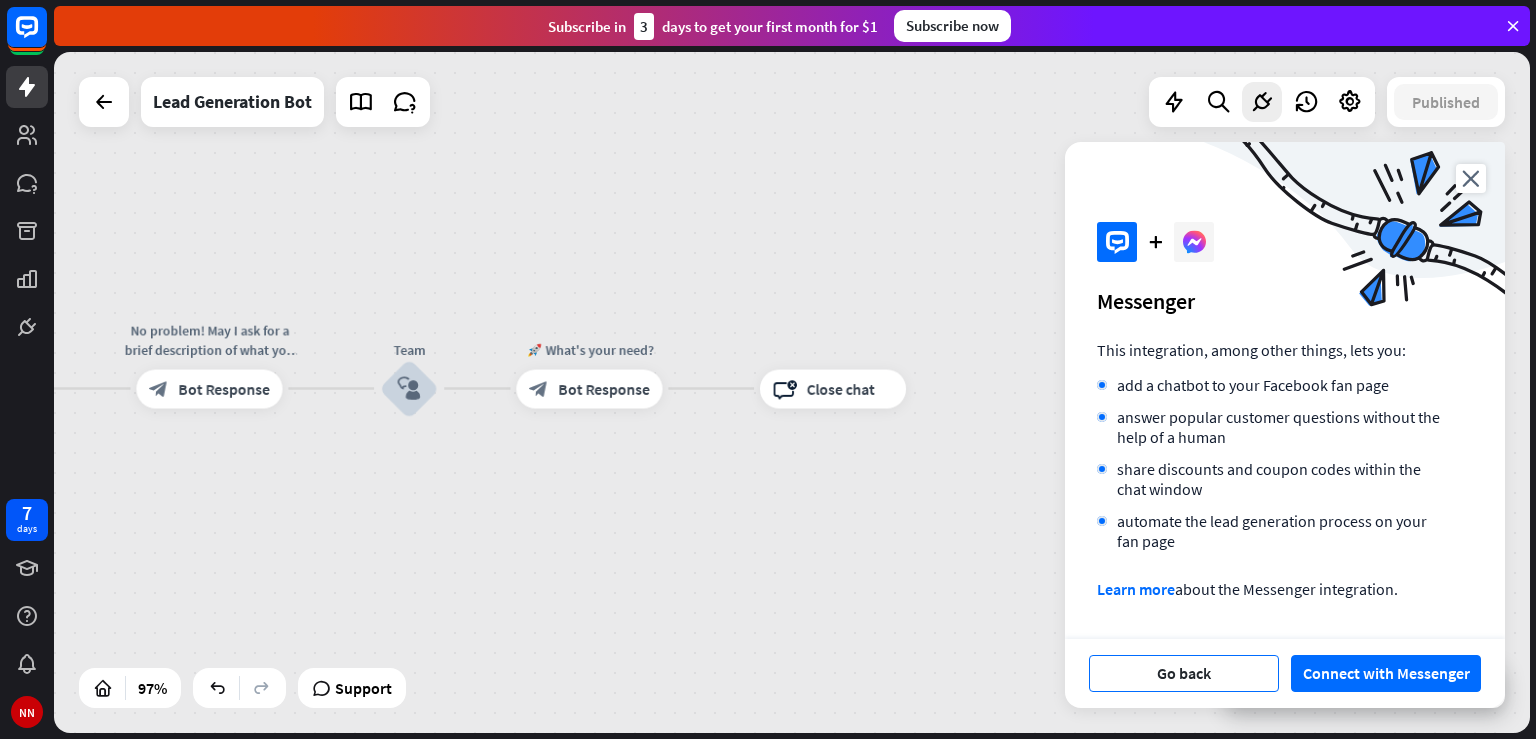 click on "Go back" at bounding box center [1184, 673] 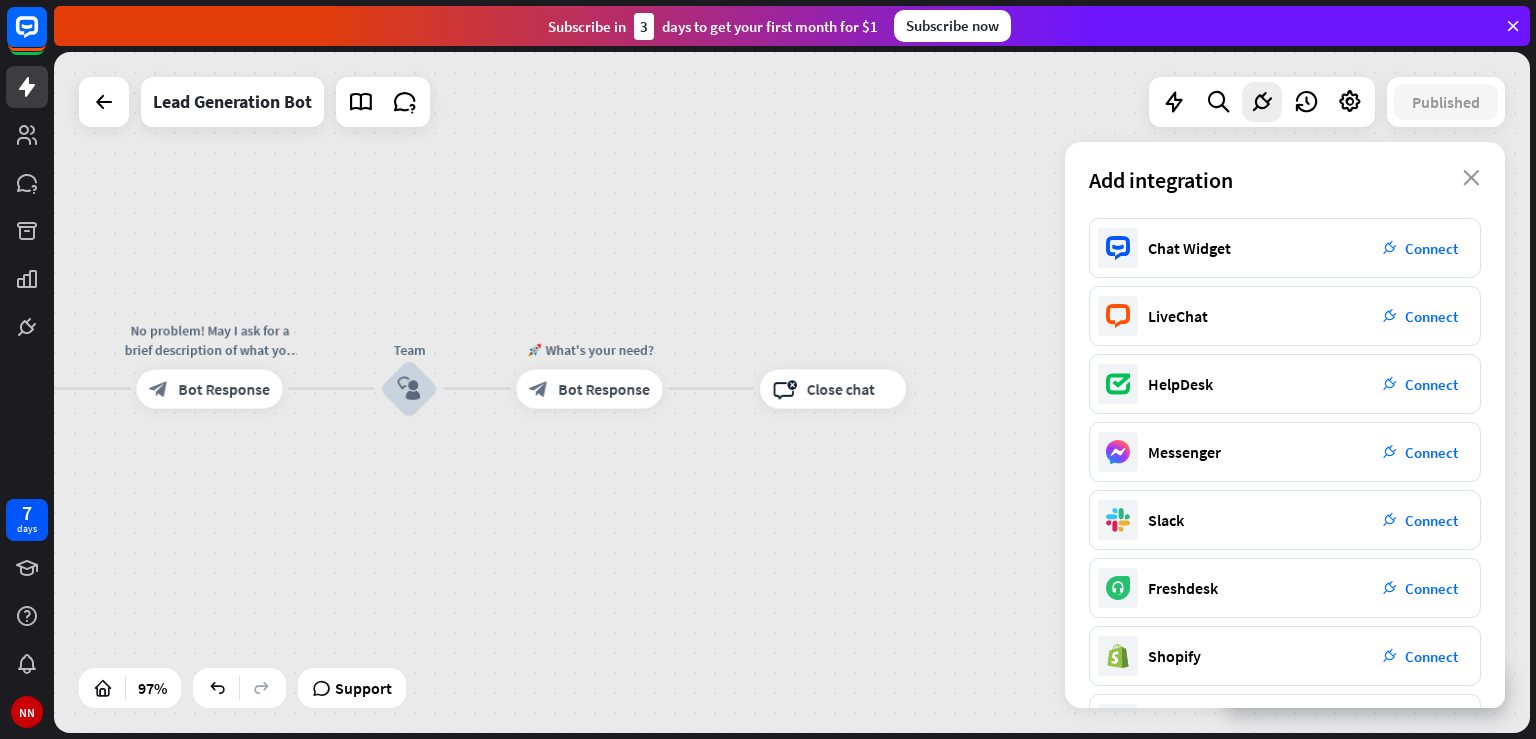 click on "home_2   Start point                 Welcome message   block_bot_response   Bot Response                 Start   block_user_input                 Let's start   block_bot_response   Bot Response                 Name is empty   filter   Filter                 👩‍💼 What's your name?   block_bot_response   Bot Response                 Name   block_user_input                 Name is not empty   filter   Filter                 📩 What's your e-mail & company?   block_question   Question                   block_success   Success                 No problem! May I ask for a brief description of what you need exactly?   block_bot_response   Bot Response                 Team   block_user_input                 🚀 What's your need?   block_bot_response   Bot Response                   block_close_chat   Close chat                     AI Assist                   block_fallback   Default fallback                 Okay sure! Where are you located?   block_bot_response   Bot Response" at bounding box center [792, 392] 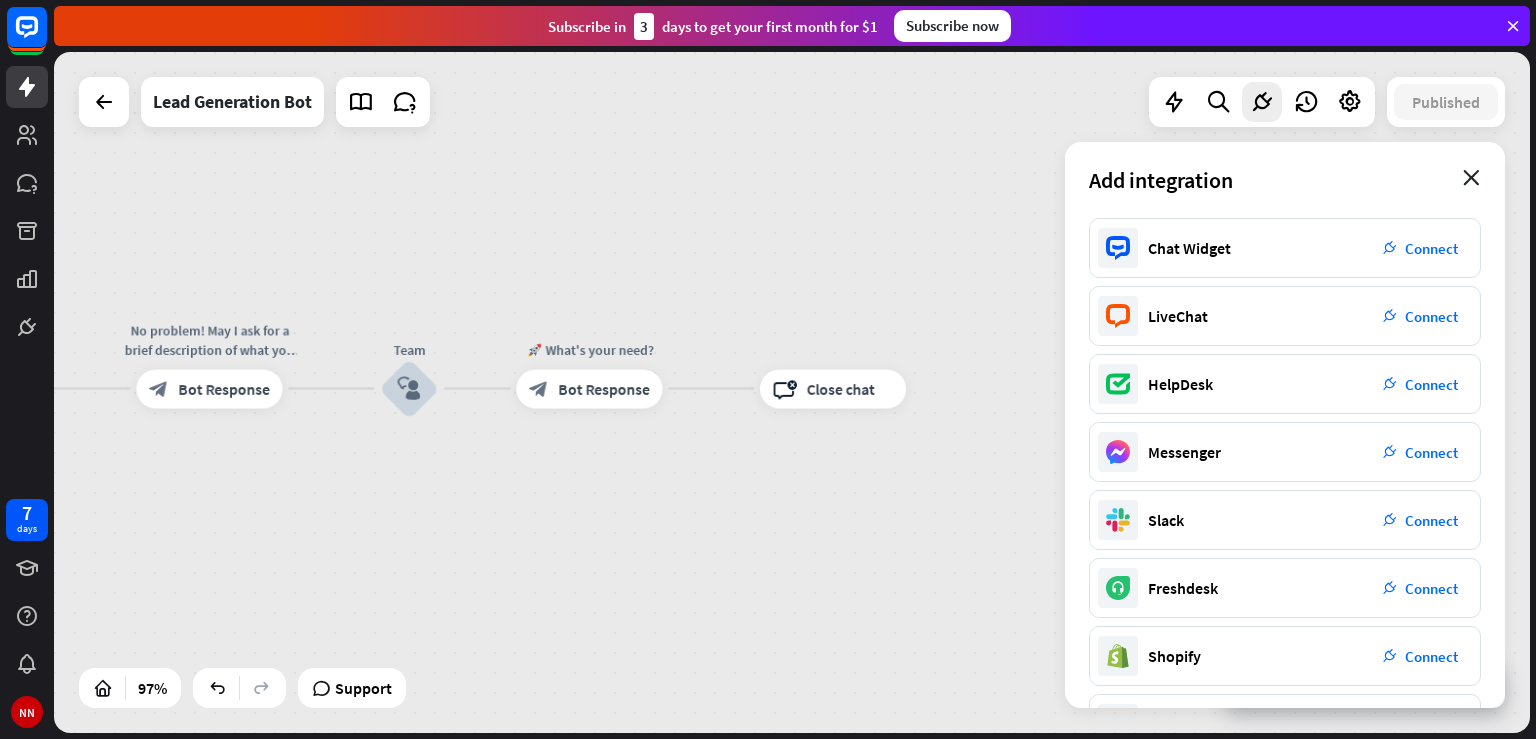 click on "close" at bounding box center [1471, 178] 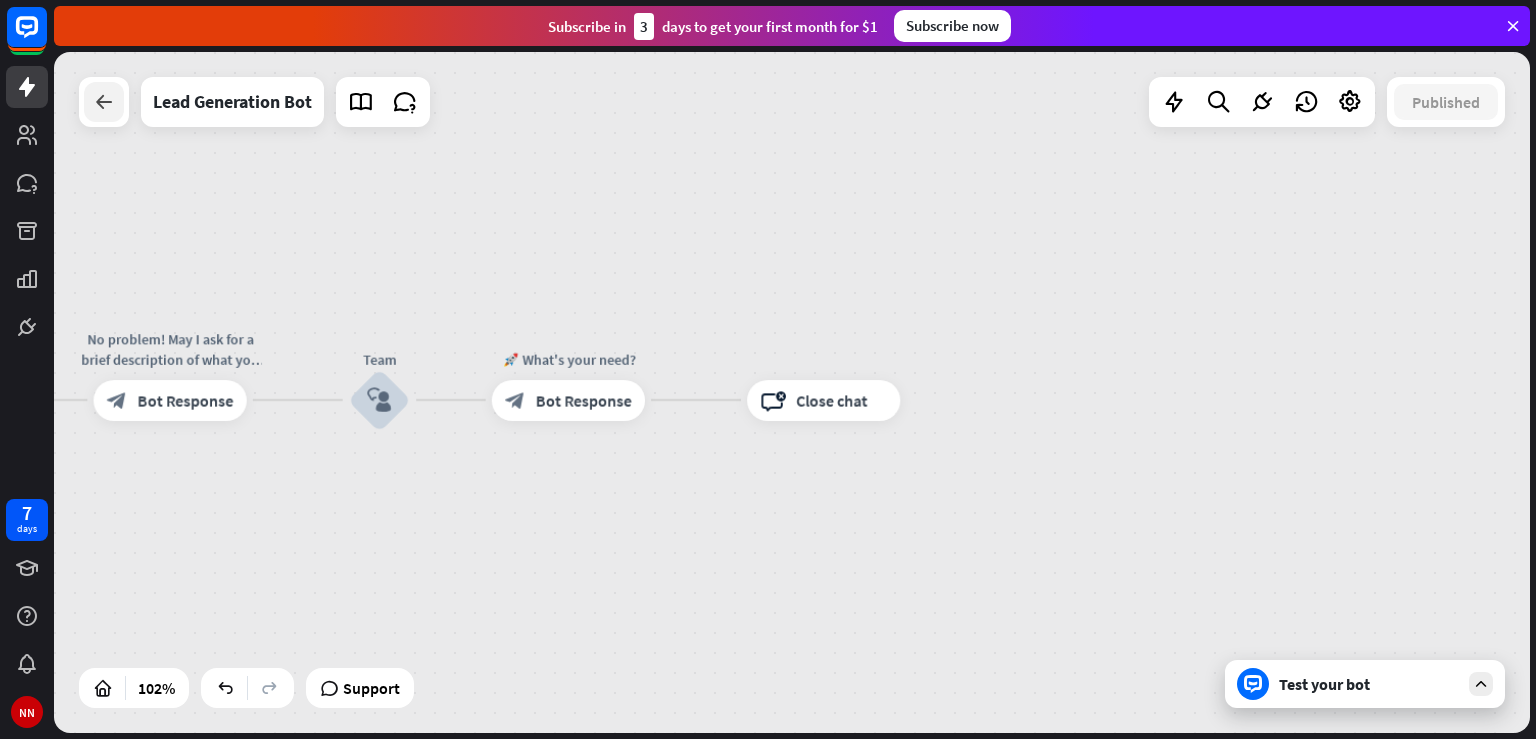 click at bounding box center [104, 102] 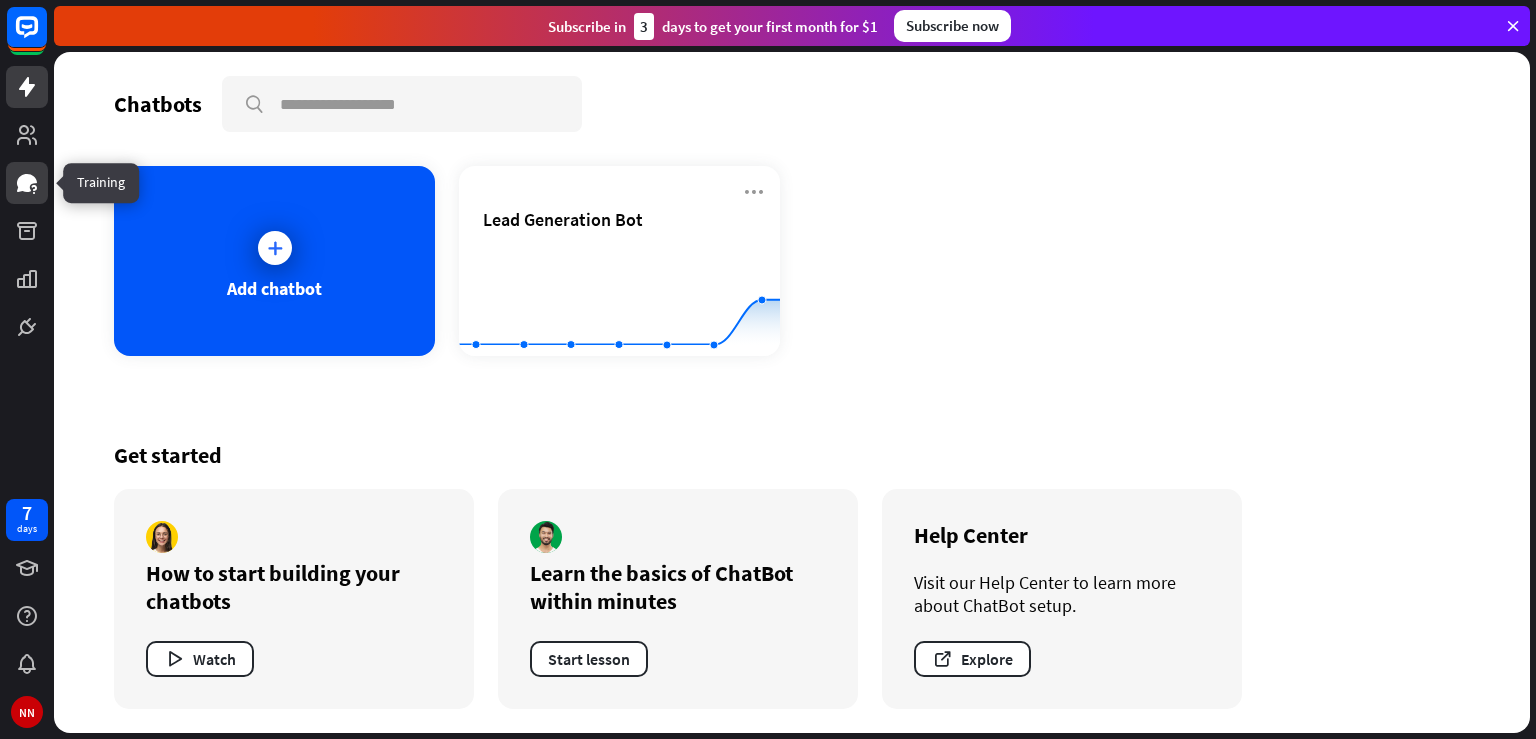 click 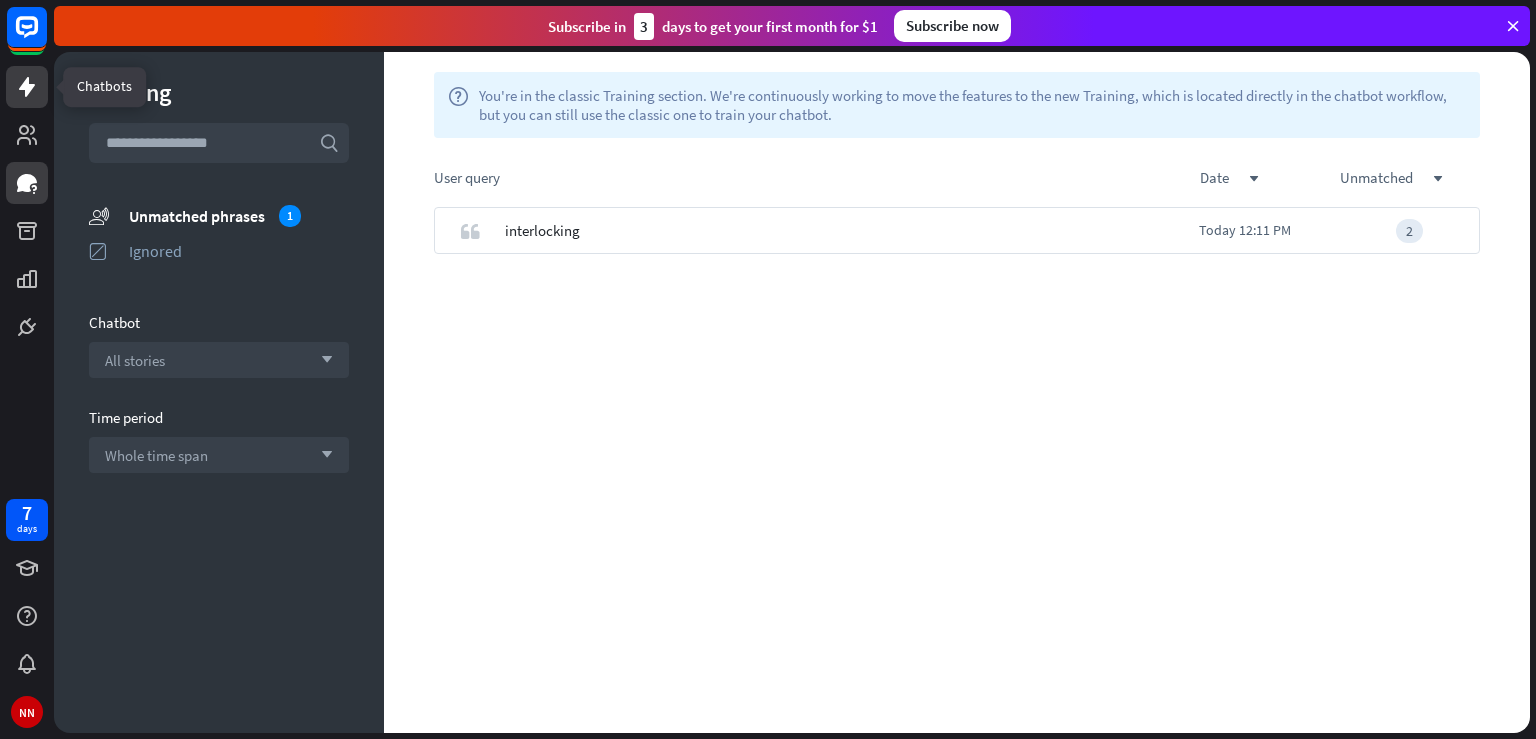 click 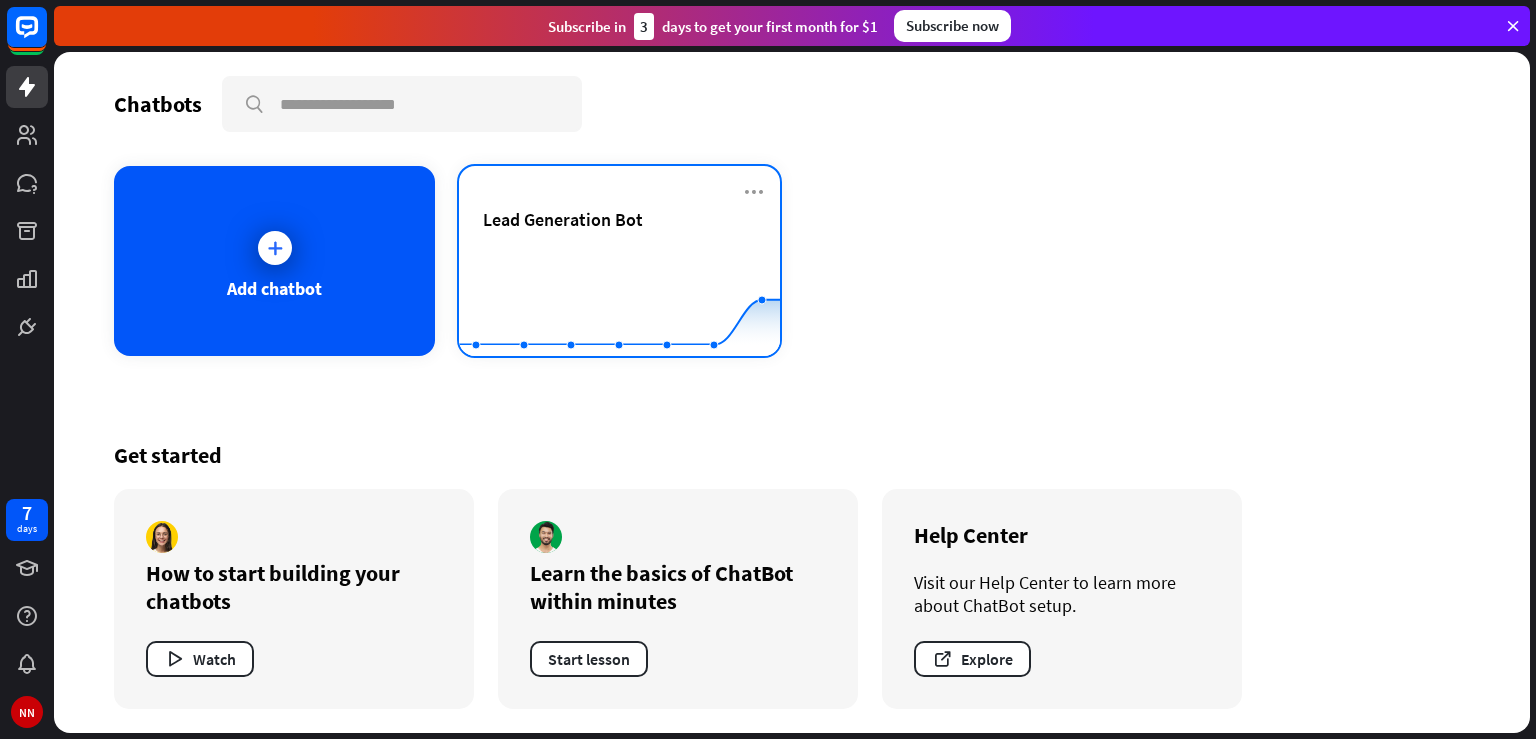 click on "Lead Generation Bot" at bounding box center (563, 219) 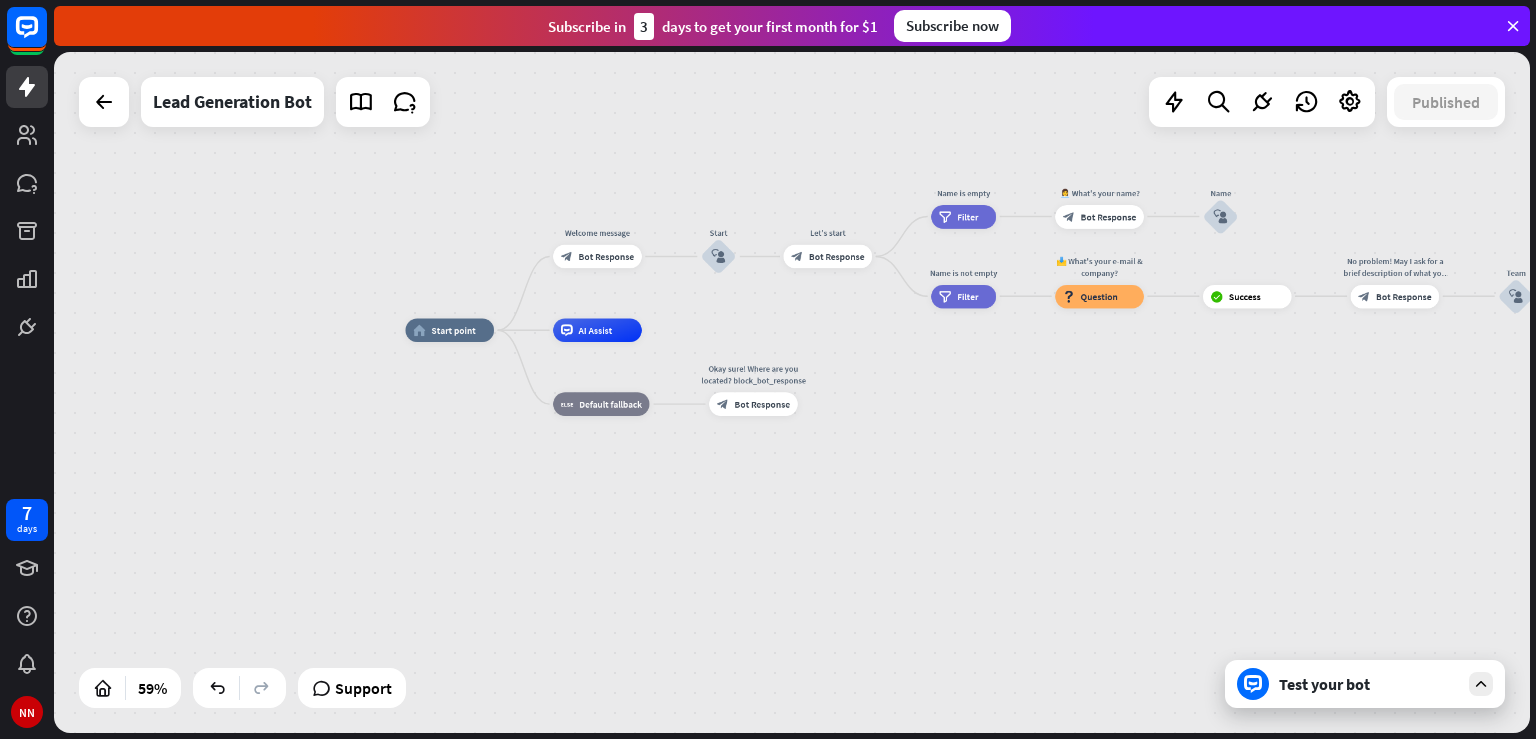 drag, startPoint x: 914, startPoint y: 362, endPoint x: 873, endPoint y: 372, distance: 42.201897 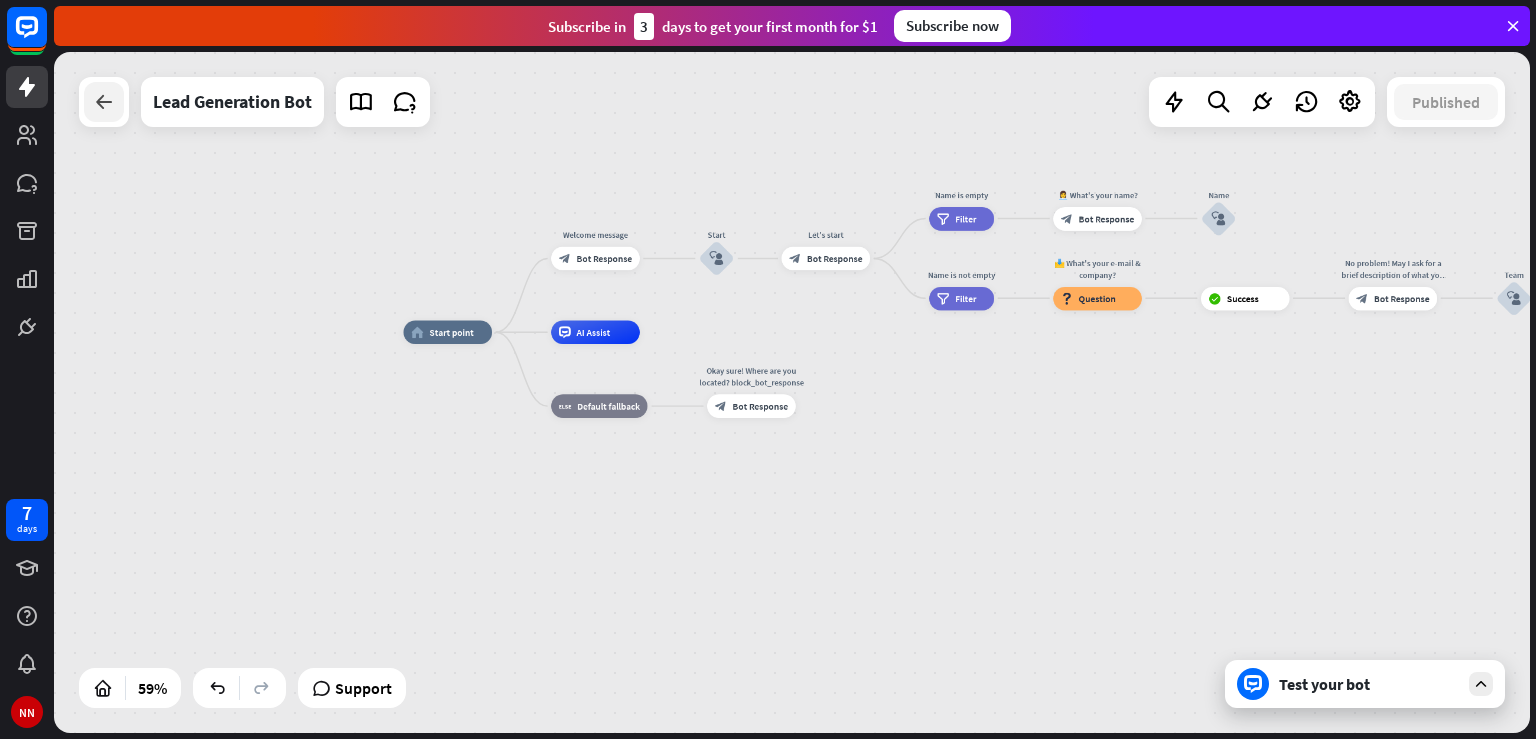click at bounding box center (104, 102) 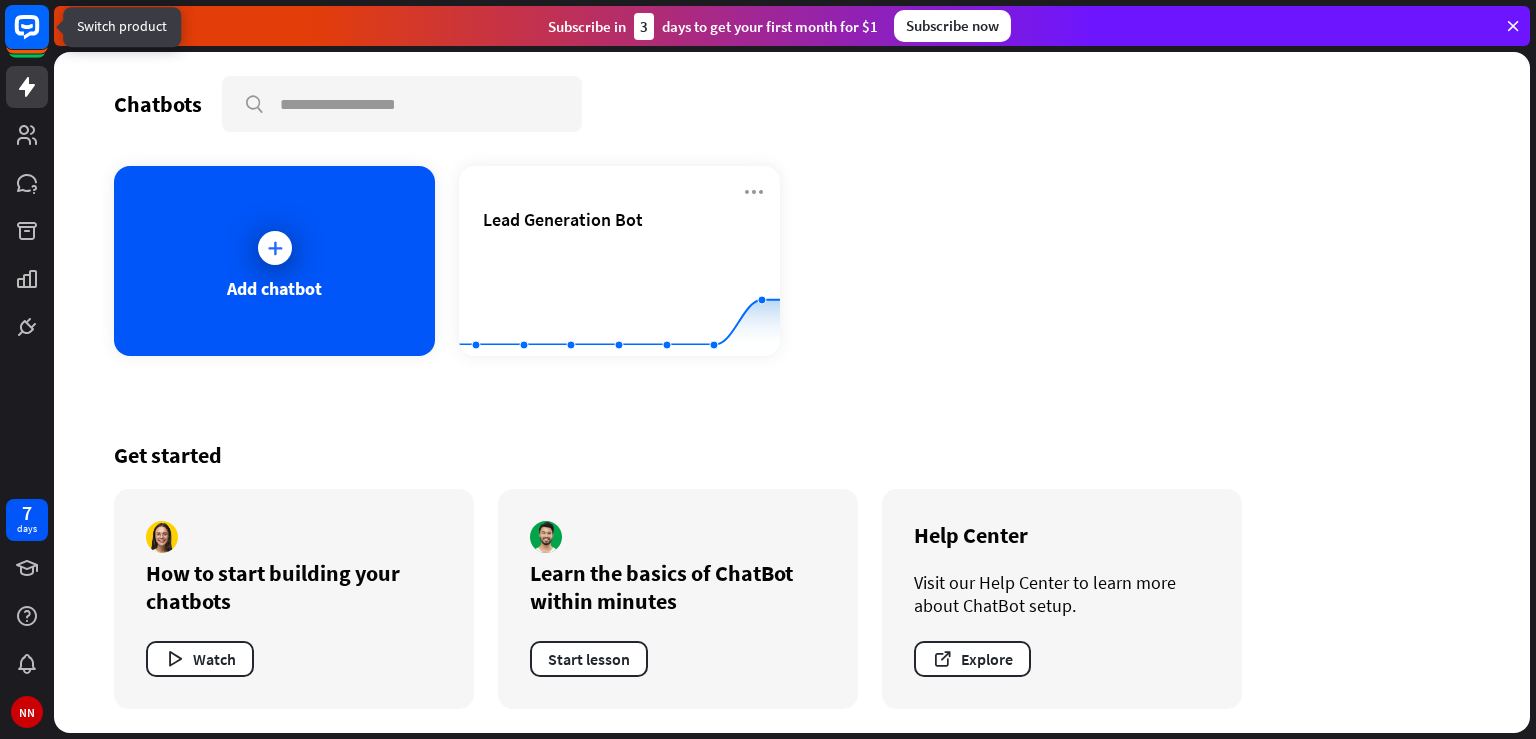 click 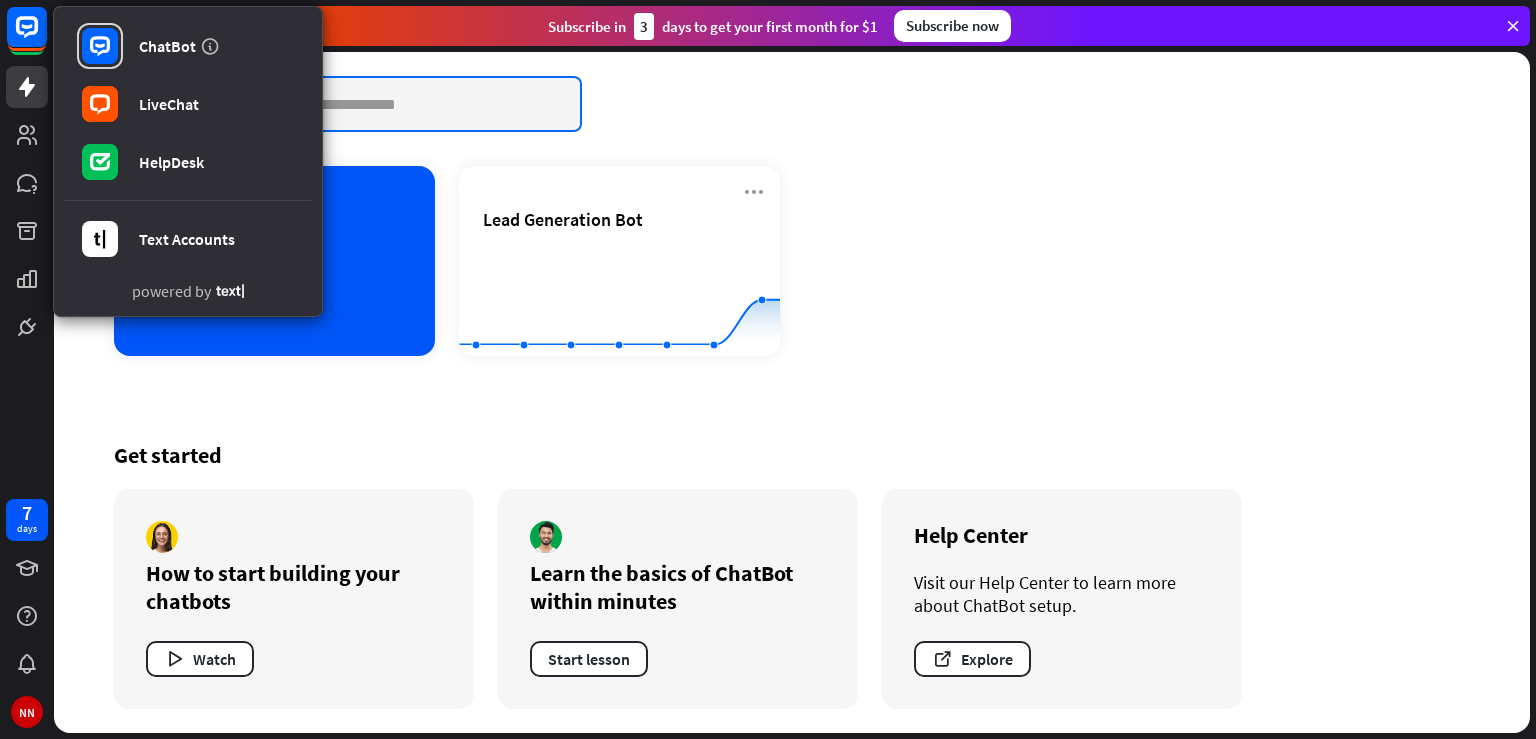 click at bounding box center [402, 104] 